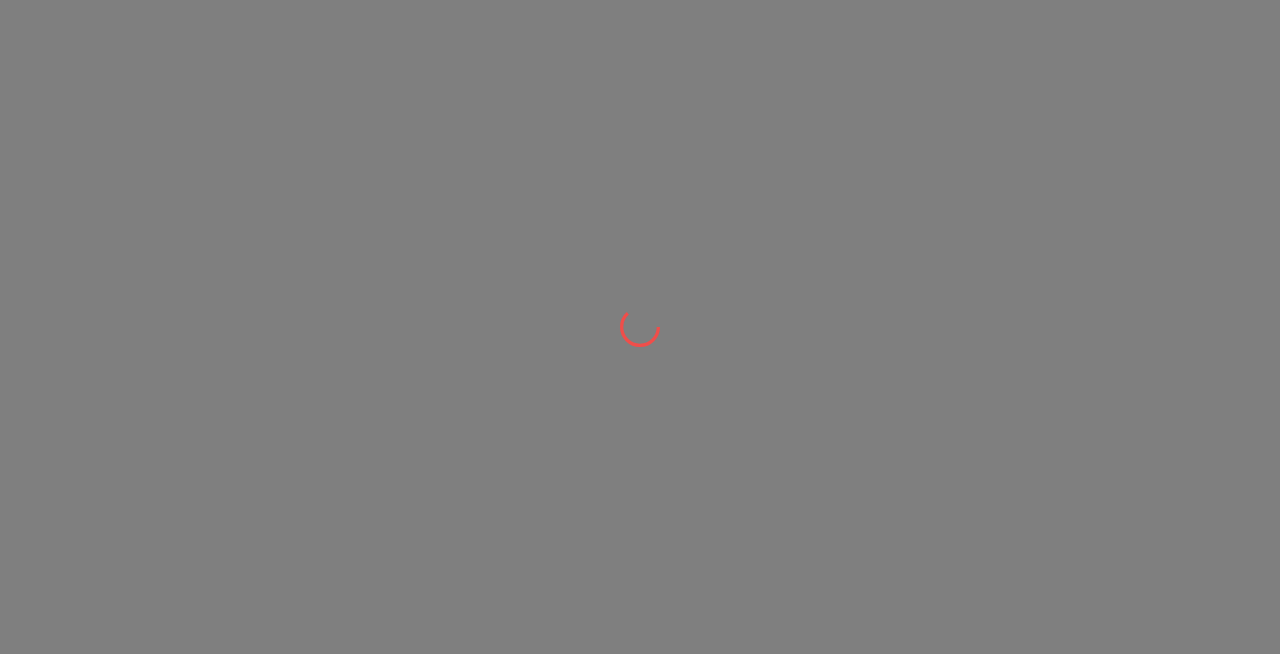 scroll, scrollTop: 0, scrollLeft: 0, axis: both 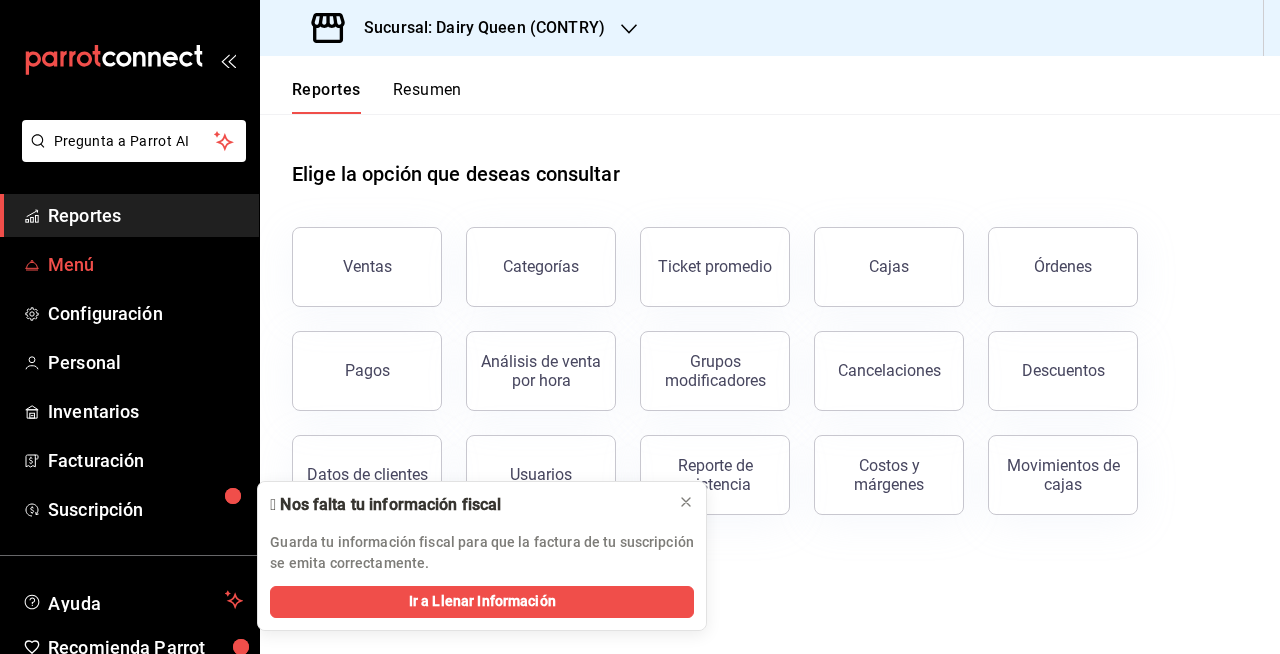 click on "Menú" at bounding box center (145, 264) 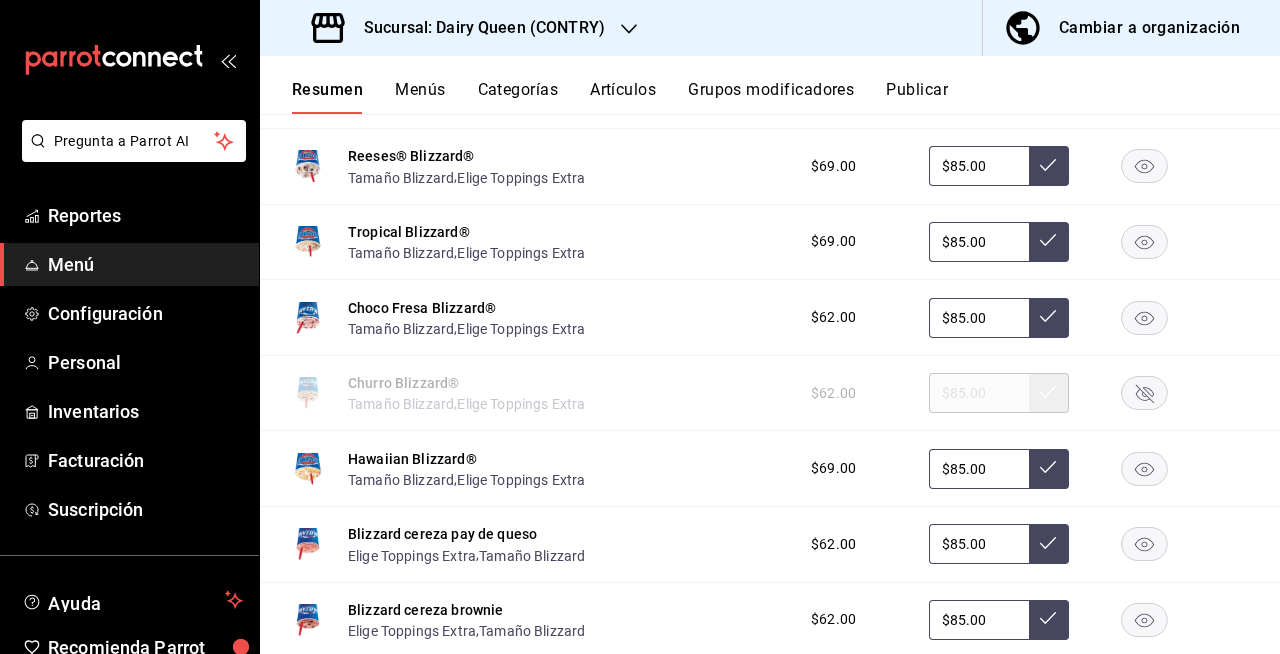 scroll, scrollTop: 3162, scrollLeft: 0, axis: vertical 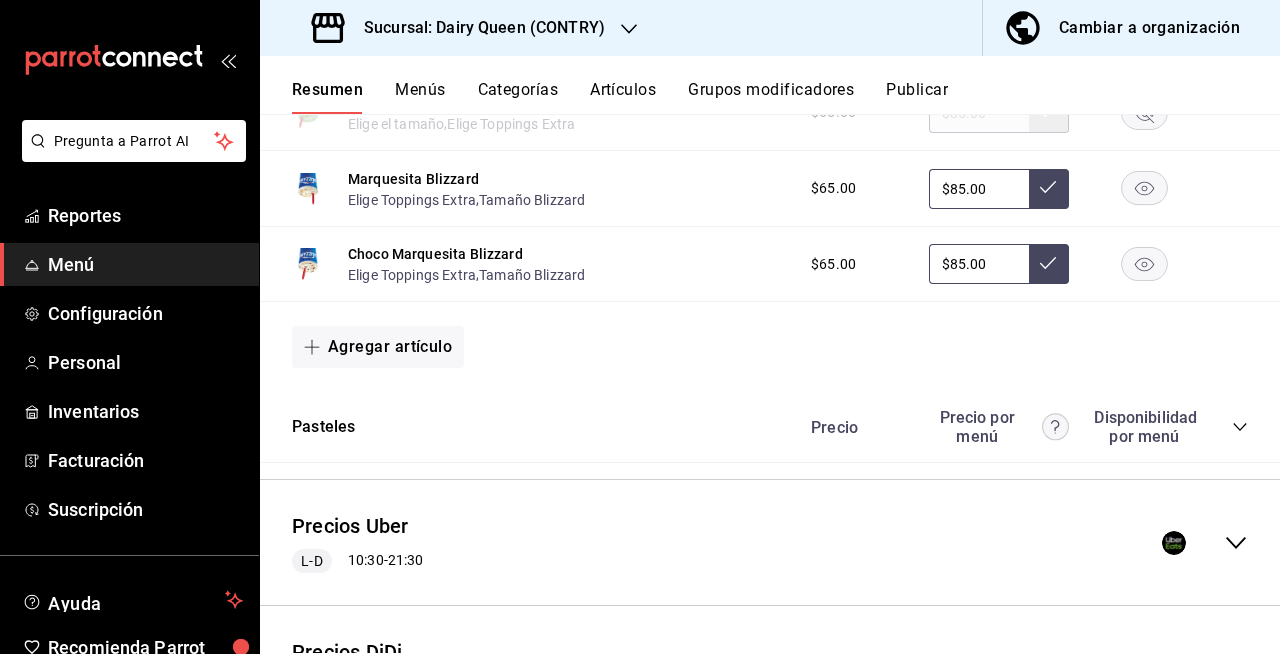 click 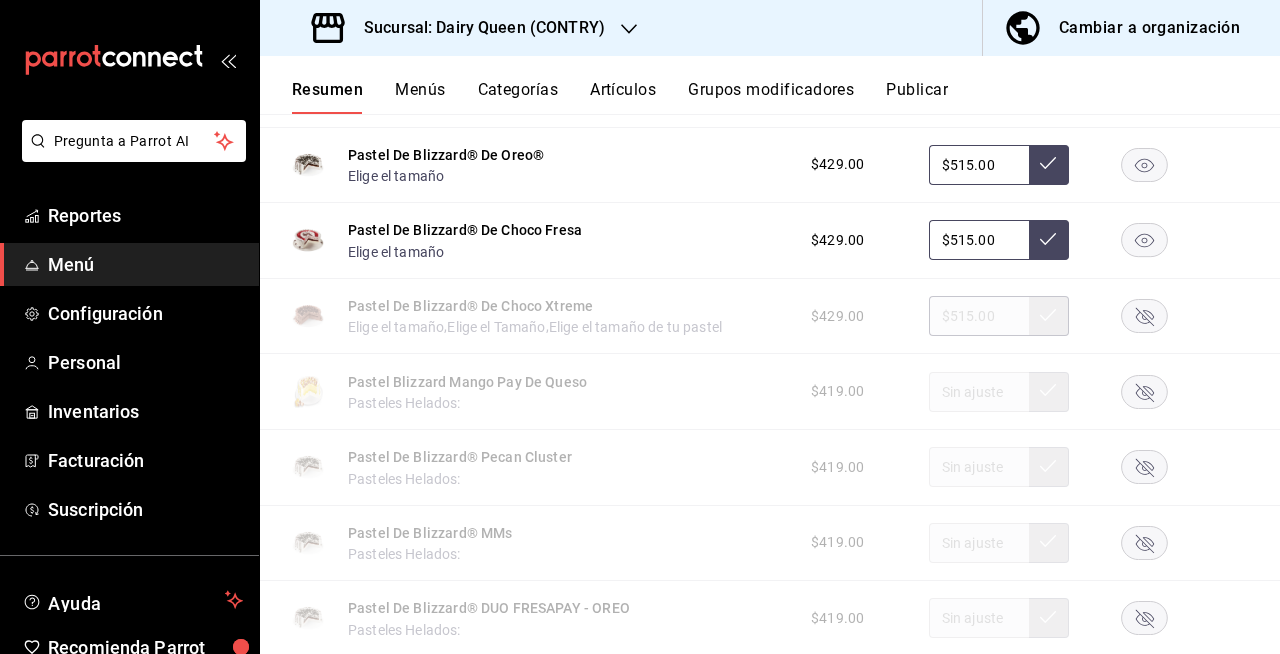 scroll, scrollTop: 3663, scrollLeft: 0, axis: vertical 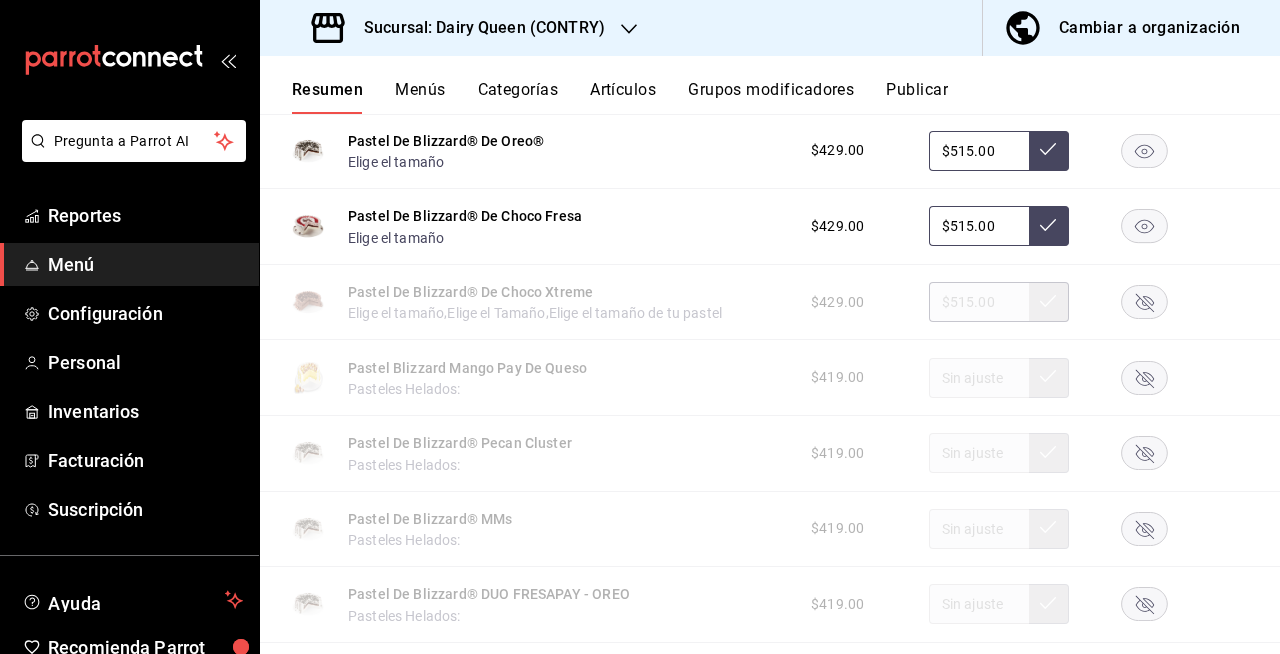 click 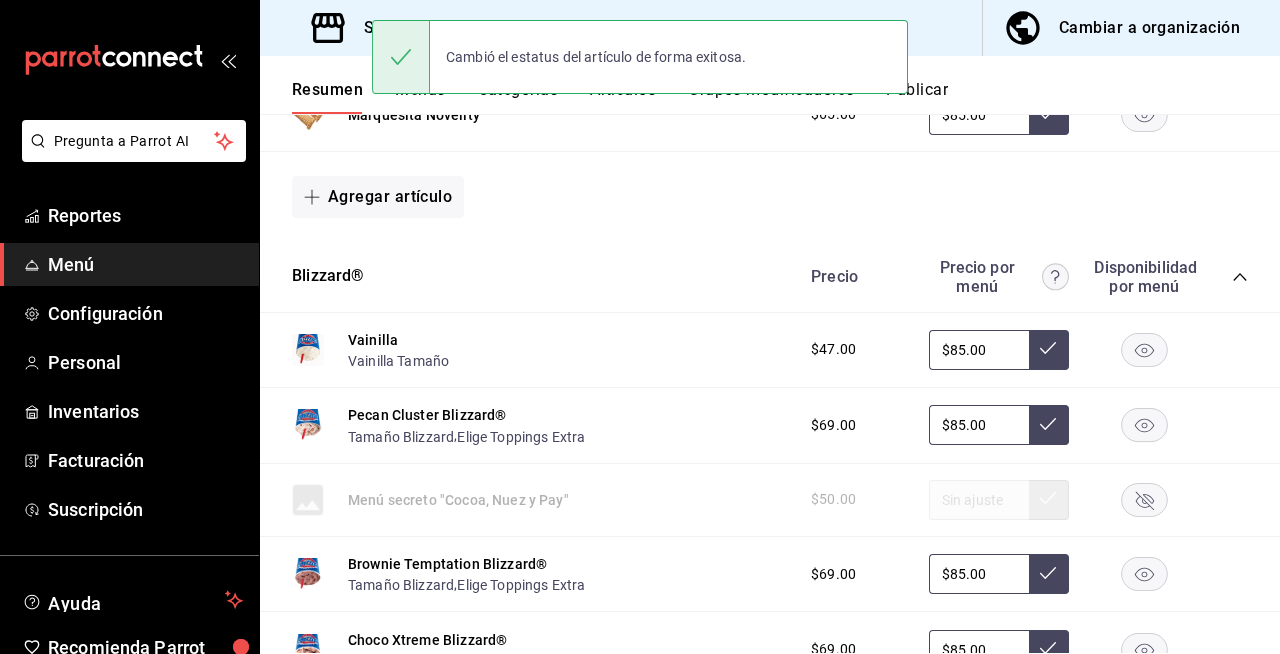 scroll, scrollTop: 662, scrollLeft: 0, axis: vertical 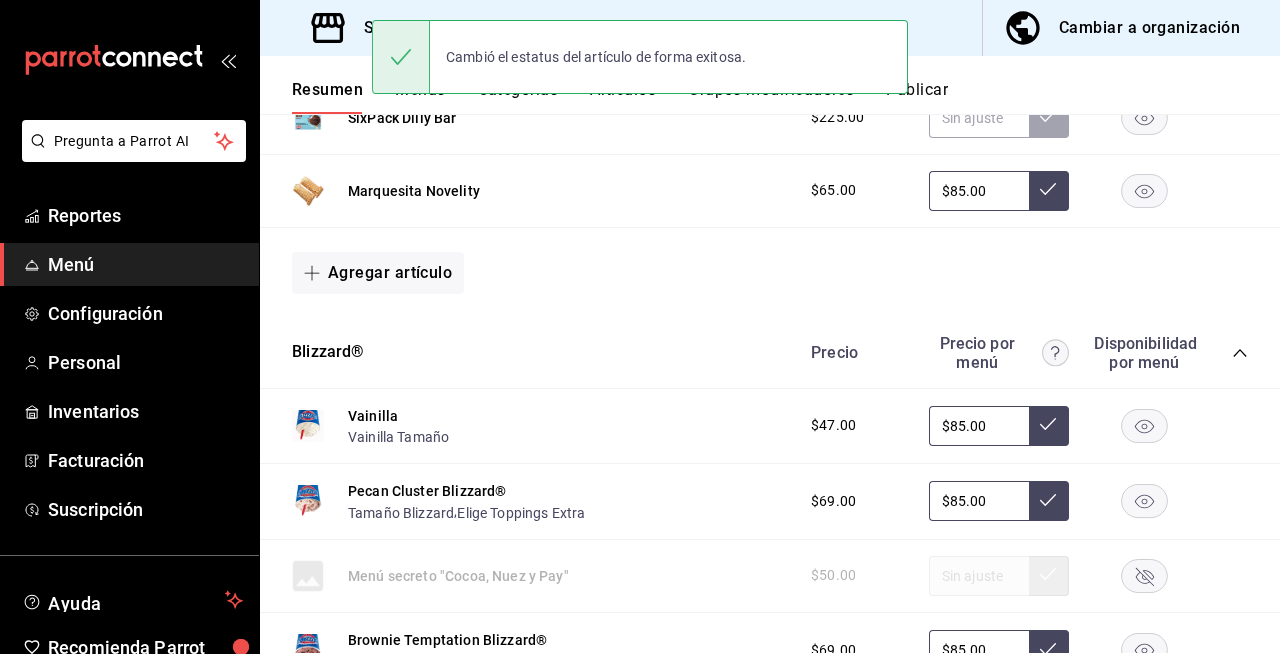 click on "Menús" at bounding box center [420, 97] 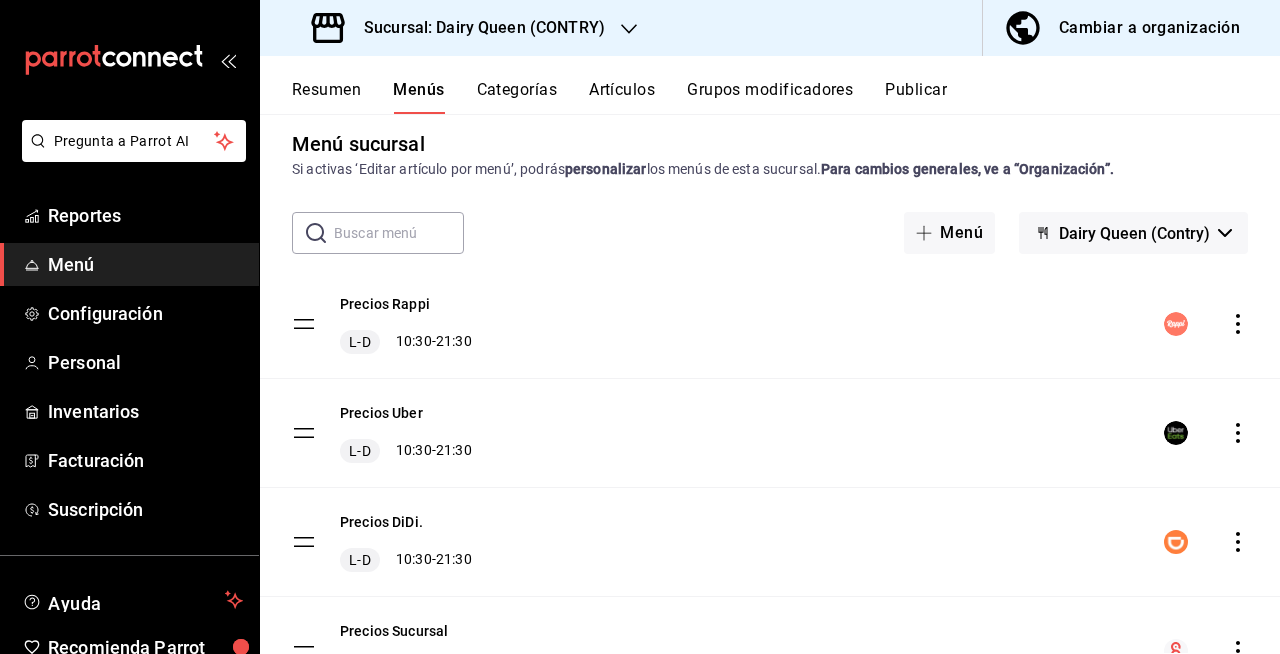 scroll, scrollTop: 0, scrollLeft: 0, axis: both 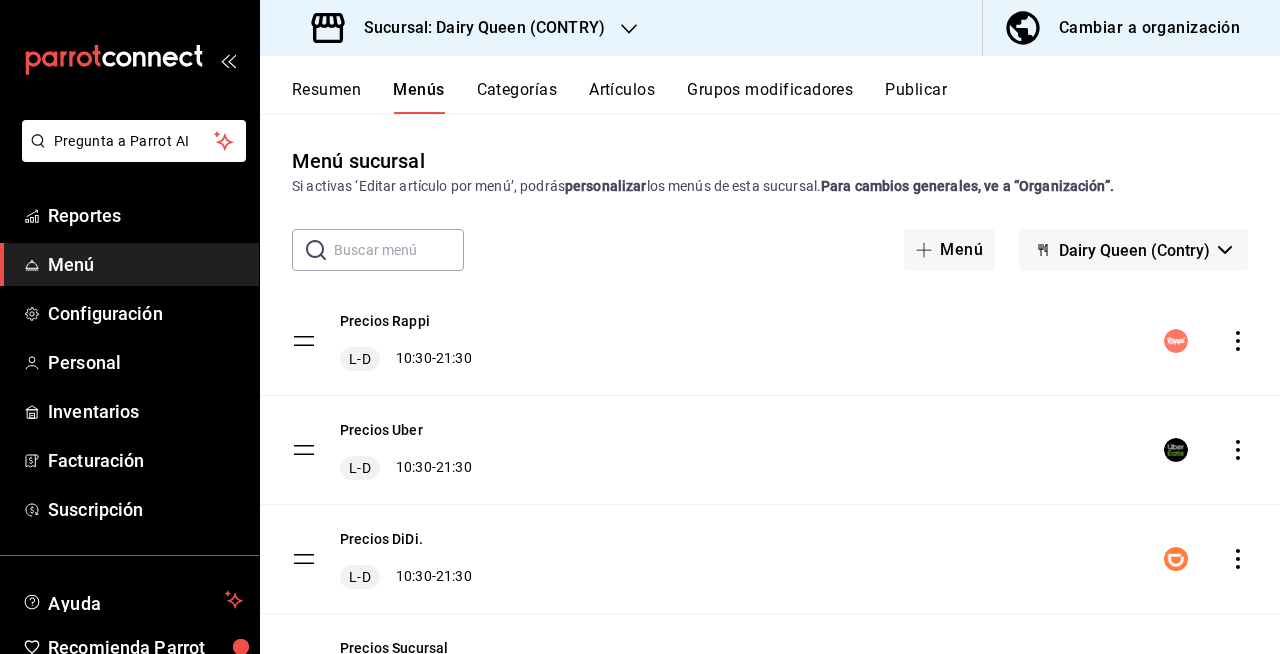 click on "Publicar" at bounding box center (916, 97) 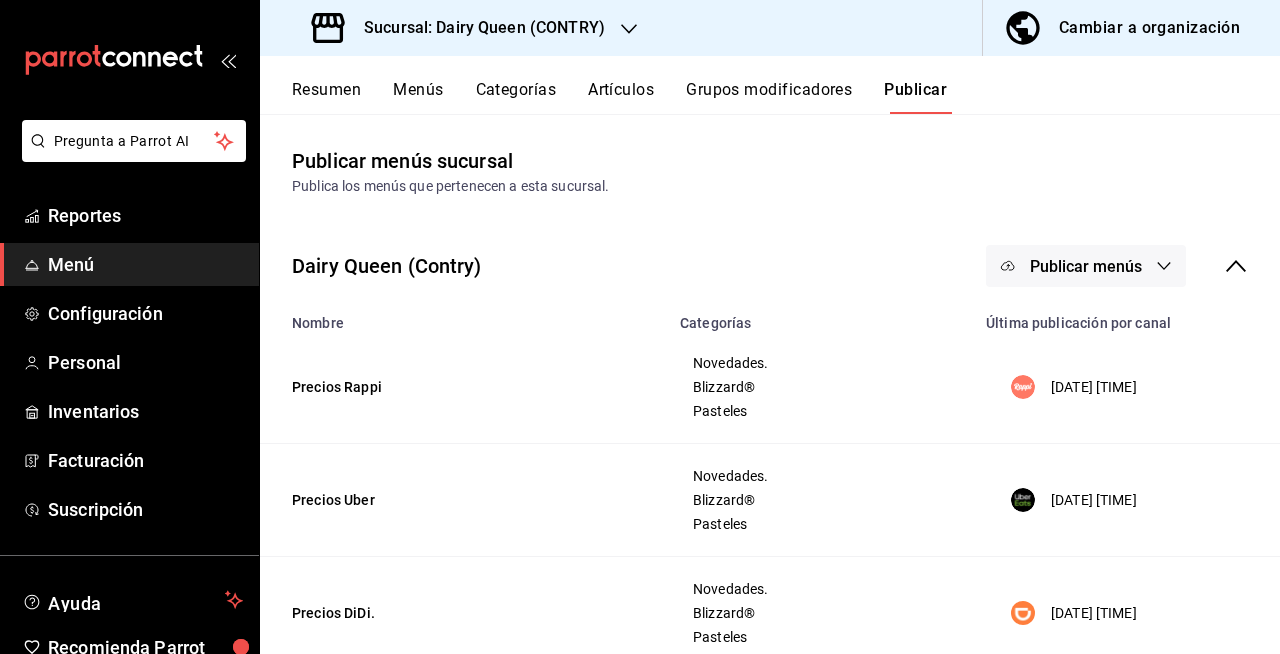 click on "Publicar menús" at bounding box center [1086, 266] 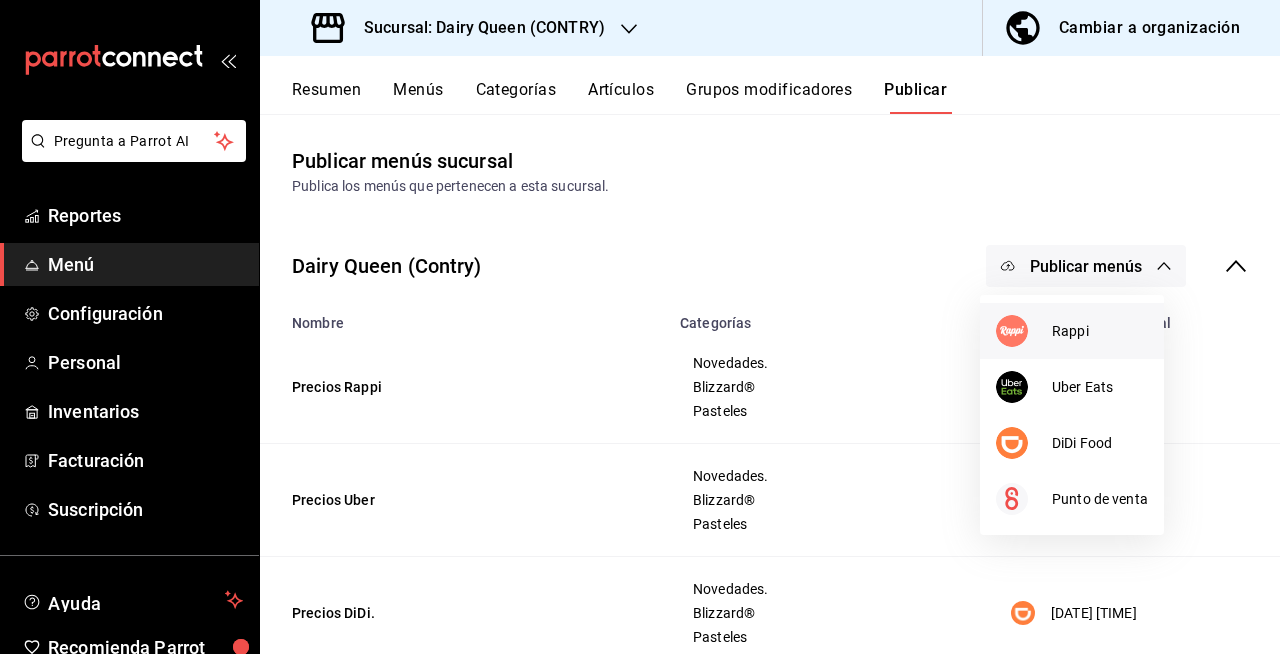 click at bounding box center [1012, 331] 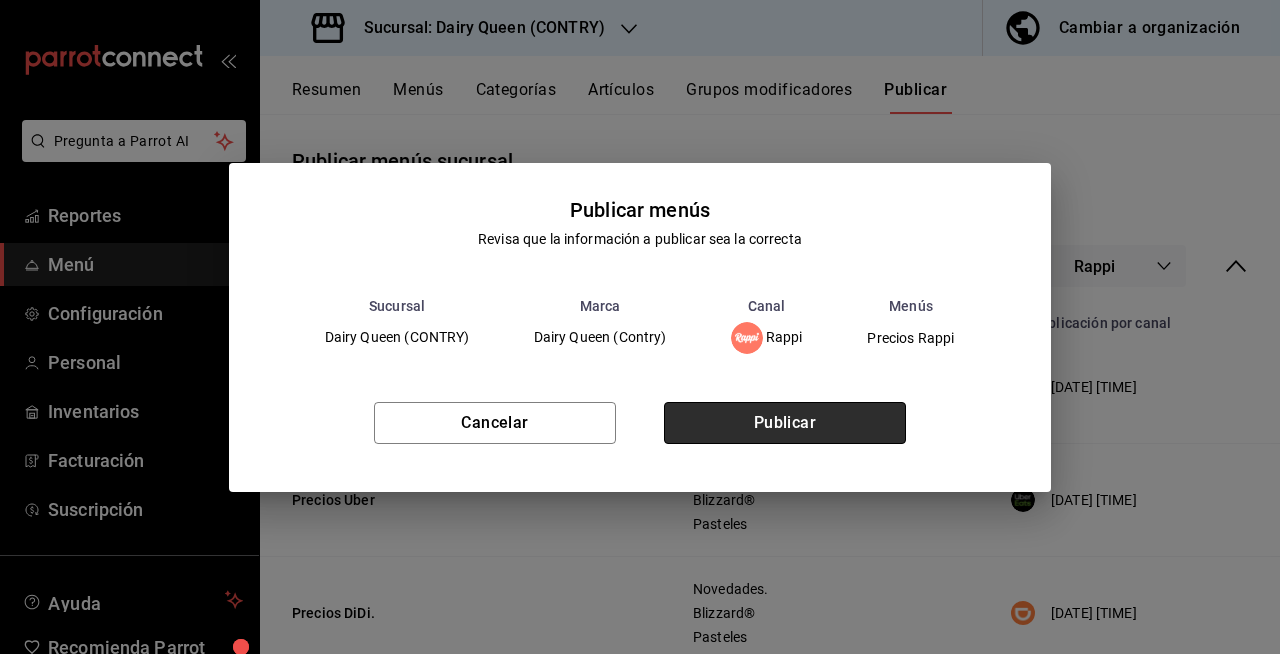 click on "Publicar" at bounding box center (785, 423) 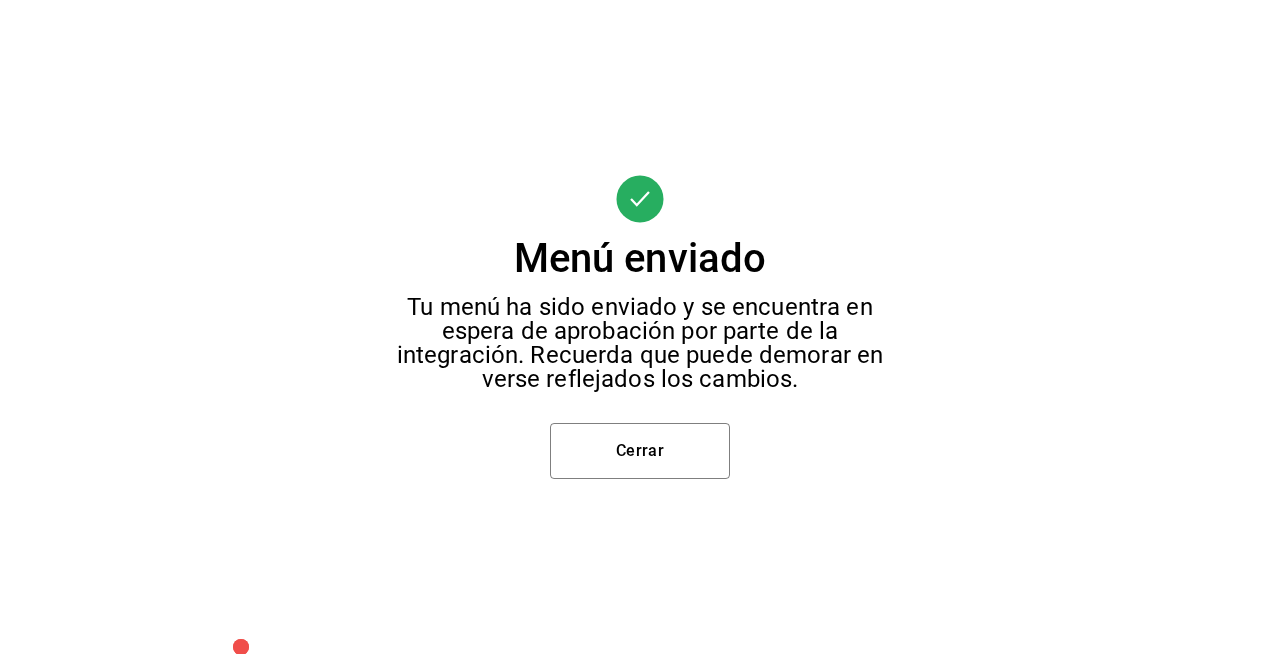 click on "Menú enviado Tu menú ha sido enviado y se encuentra en espera de aprobación por parte de la integración. Recuerda que puede demorar en verse reflejados los cambios. Cerrar" at bounding box center [640, 327] 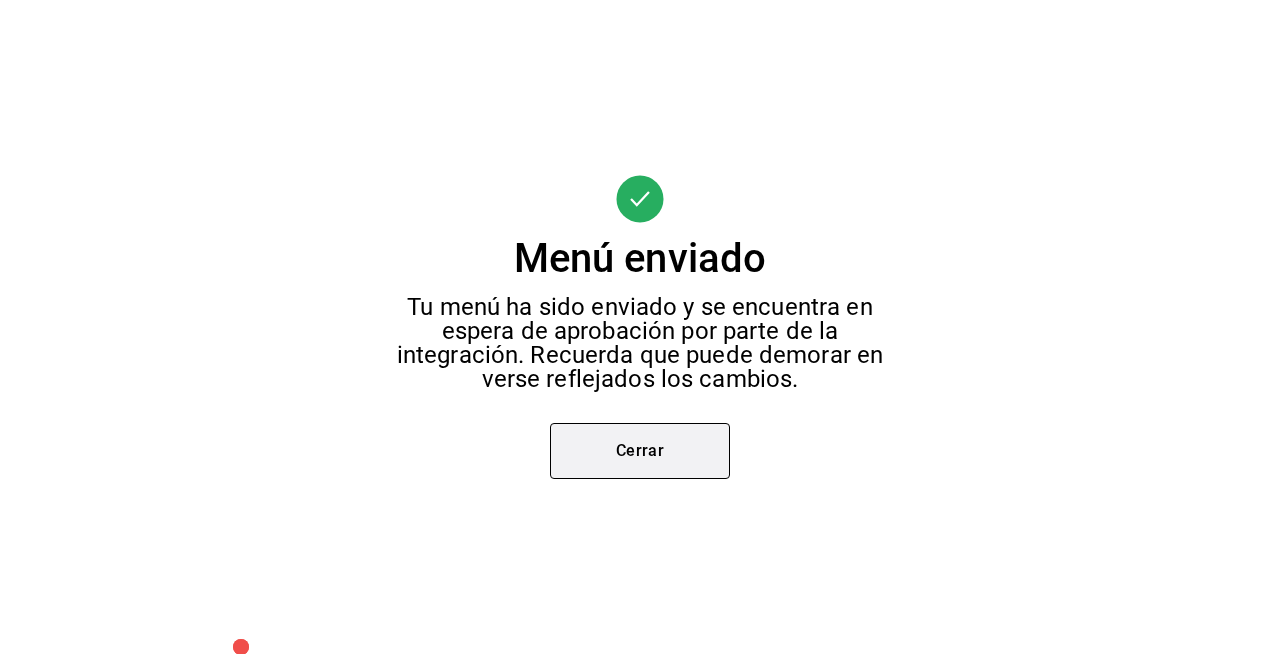 click on "Cerrar" at bounding box center (640, 451) 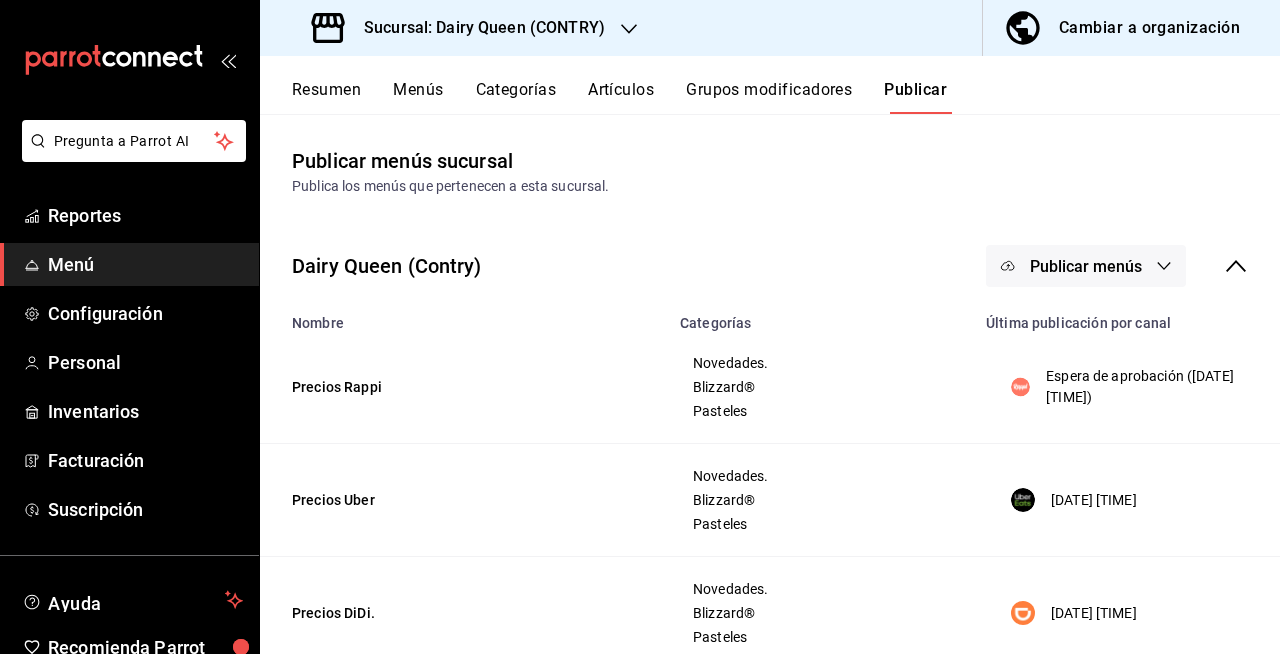 click on "Sucursal: Dairy Queen (CONTRY)" at bounding box center (476, 28) 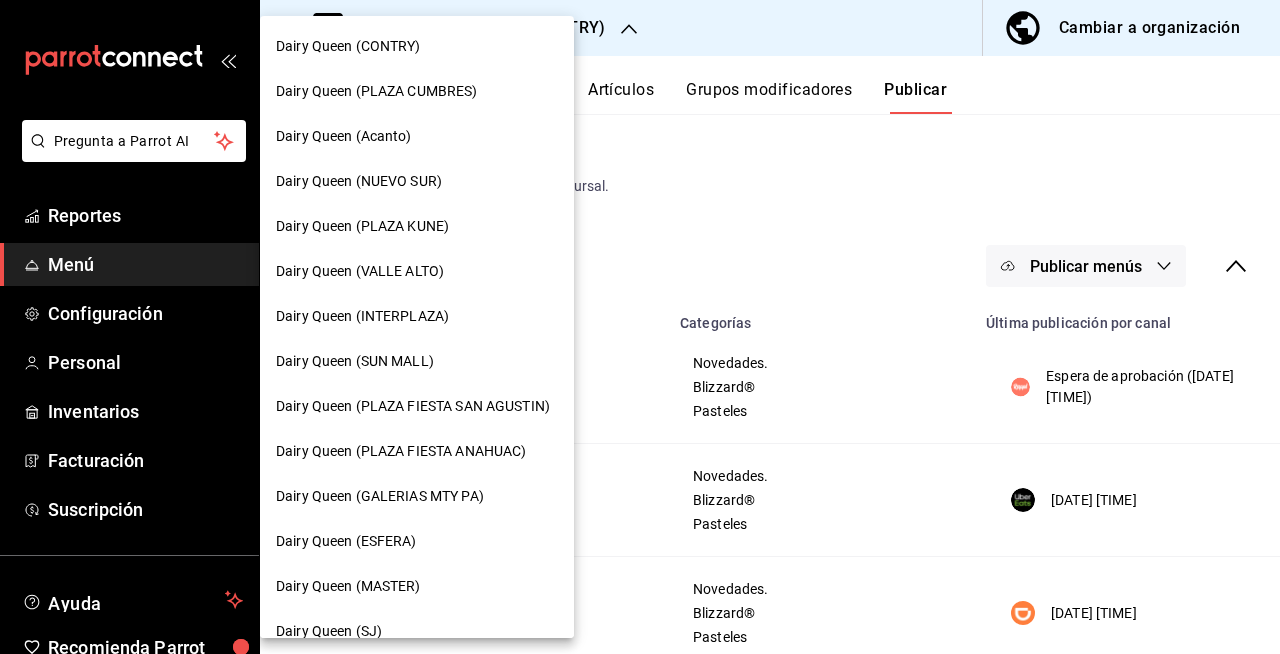 click on "Dairy Queen (PLAZA CUMBRES)" at bounding box center (417, 91) 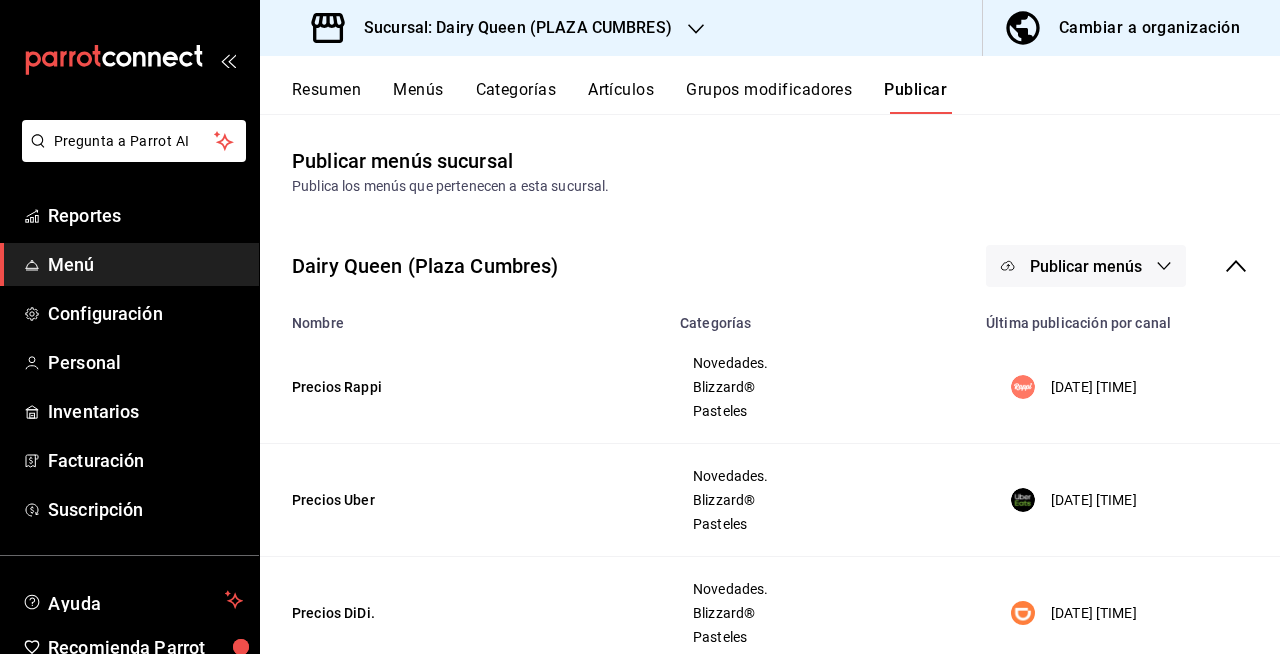click on "Menús" at bounding box center [418, 97] 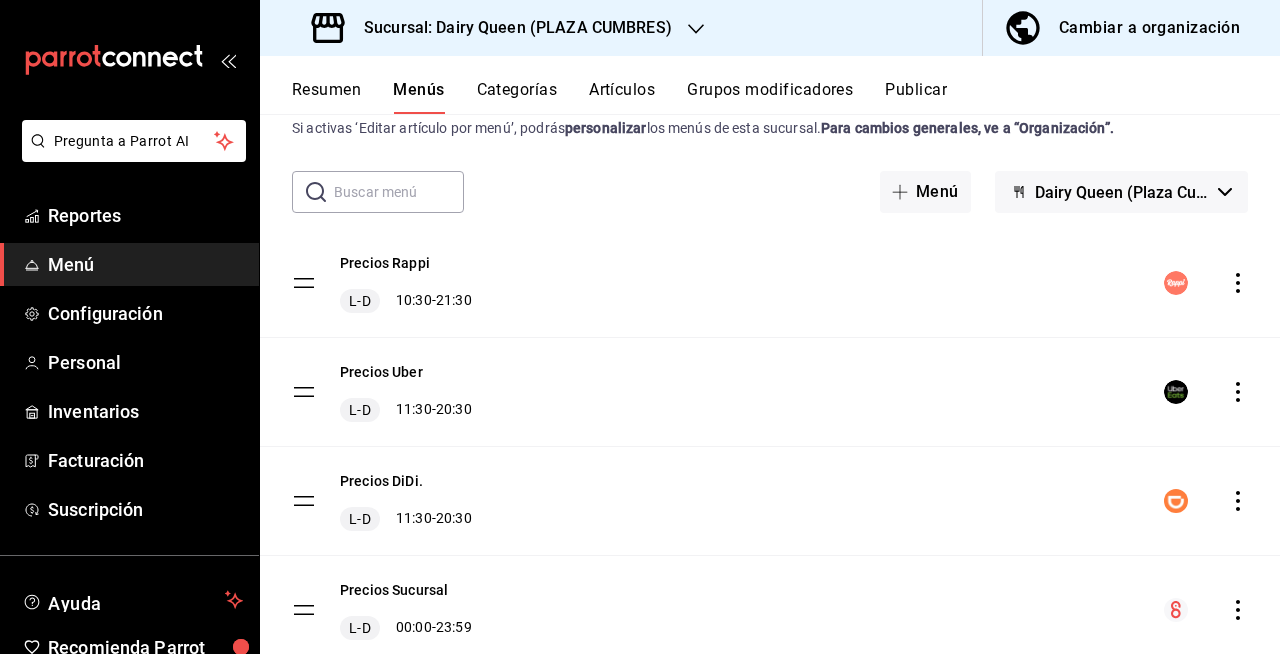scroll, scrollTop: 57, scrollLeft: 0, axis: vertical 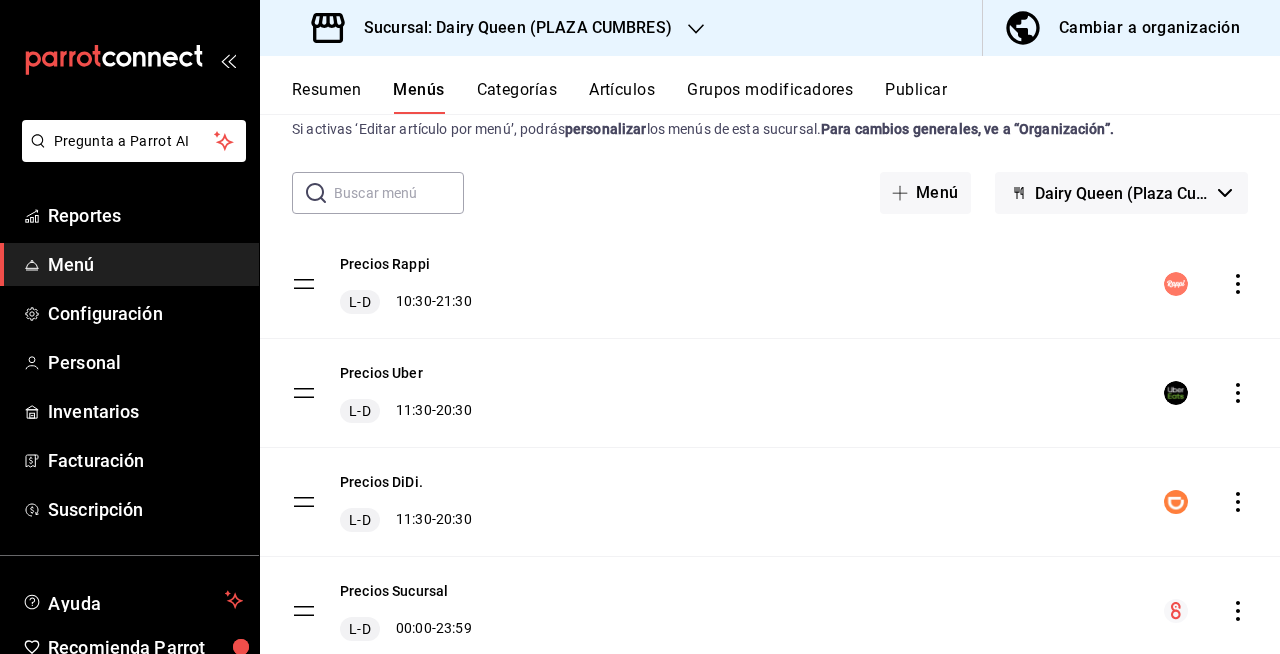click 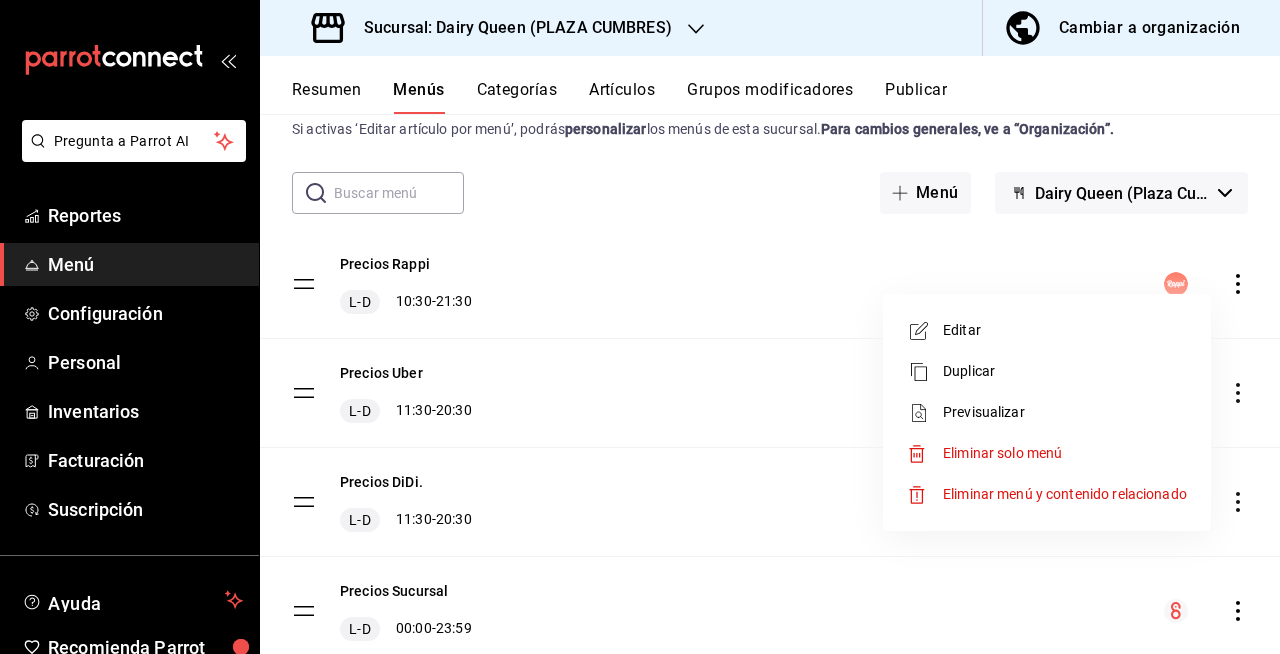 click on "Editar" at bounding box center (1065, 330) 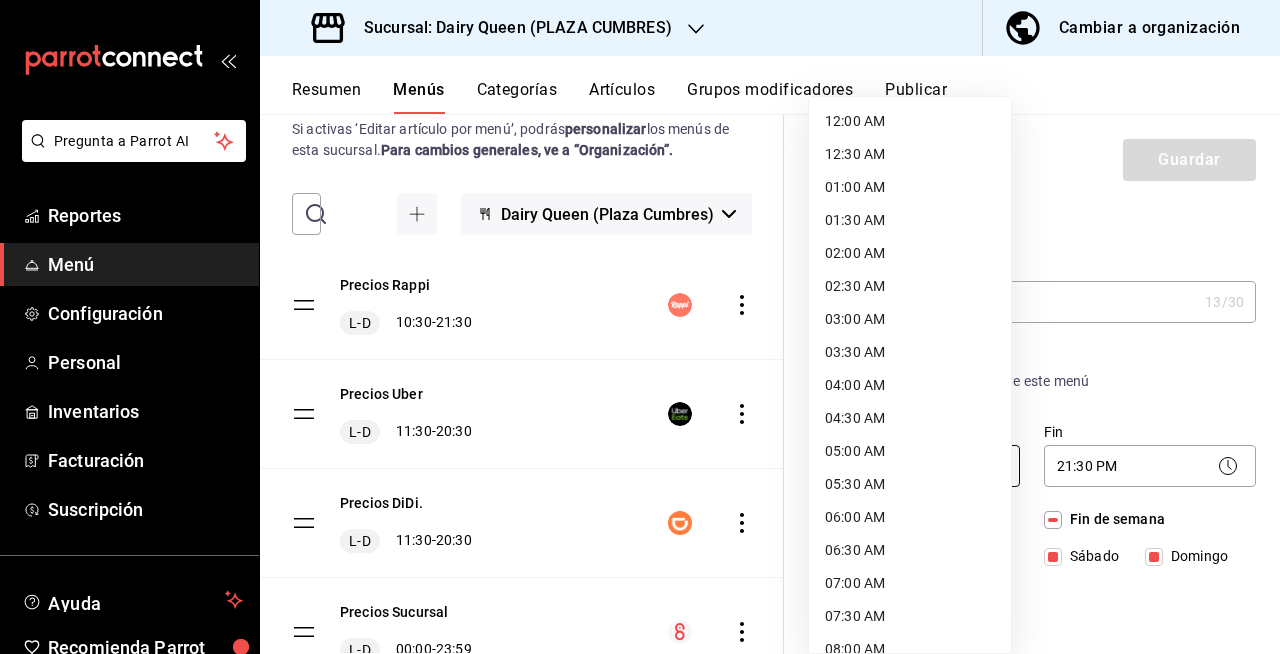 click on "Pregunta a Parrot AI Reportes   Menú   Configuración   Personal   Inventarios   Facturación   Suscripción   Ayuda Recomienda Parrot   [FIRST] [LAST]   Sugerir nueva función   Sucursal: Dairy Queen ([PLAZA CUMBRES]) Cambiar a organización Resumen Menús Categorías Artículos Grupos modificadores Publicar Menú sucursal Si activas ‘Editar artículo por menú’, podrás  personalizar  los menús de esta sucursal.  Para cambios generales, ve a “Organización”. ​ ​ Dairy Queen (Plaza Cumbres) Precios Rappi L-D 10:30  -  21:30 Precios Uber L-D 11:30  -  20:30 Precios DiDi. L-D 11:30  -  20:30 Precios Sucursal L-D 00:00  -  23:59 Guardar Editar menú ¿Cómo se va a llamar? Precios Rappi 13 /30 ¿Cómo se va a llamar? Horarios Elige el horario y disponibilidad de este menú Inicio 10:30 AM 10:30 Fin 21:30 PM 21:30 Entre Semana Lunes Martes Miércoles Jueves Viernes Fin de semana Sábado Domingo Agregar horario Categorías Selecciona una categoría existente Novedades. Blizzard® Pasteles Punto de venta" at bounding box center (640, 327) 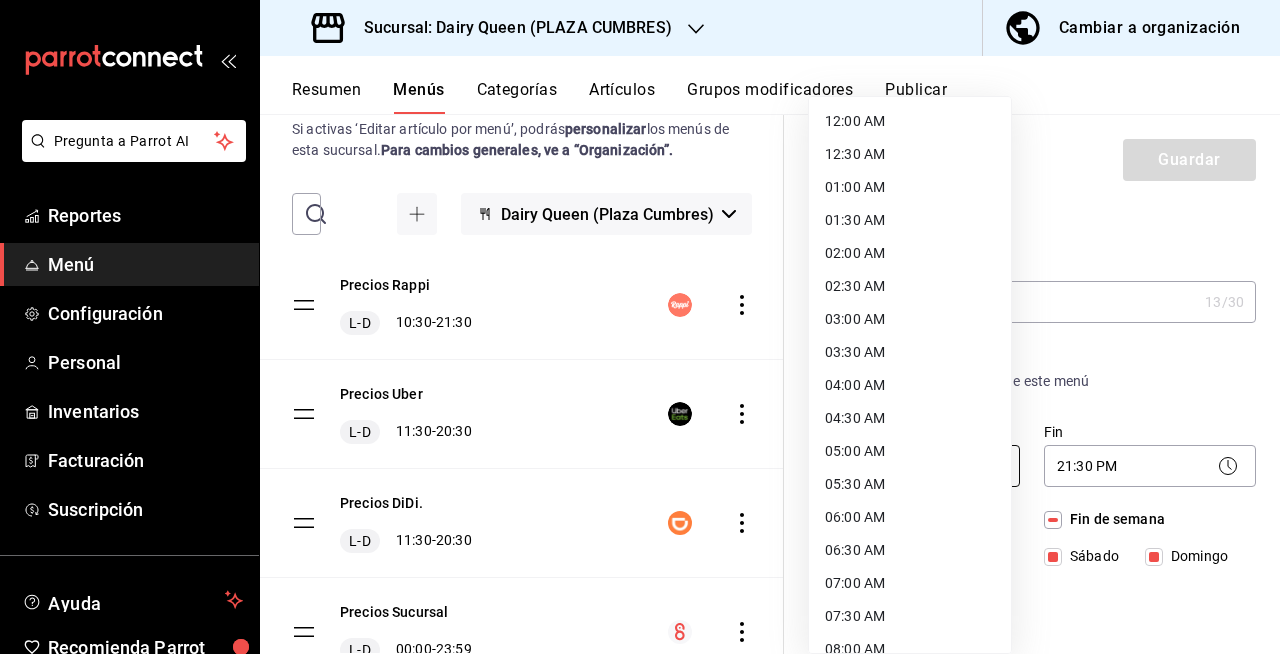 scroll, scrollTop: 439, scrollLeft: 0, axis: vertical 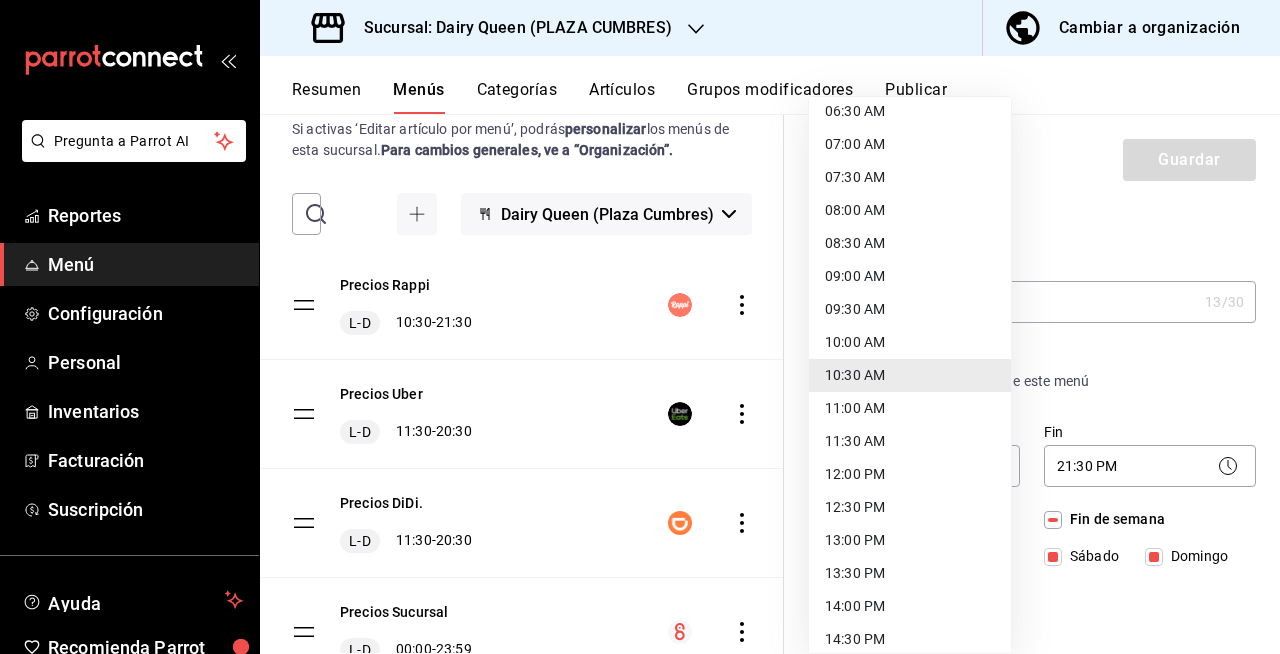 click on "11:30 AM" at bounding box center [910, 441] 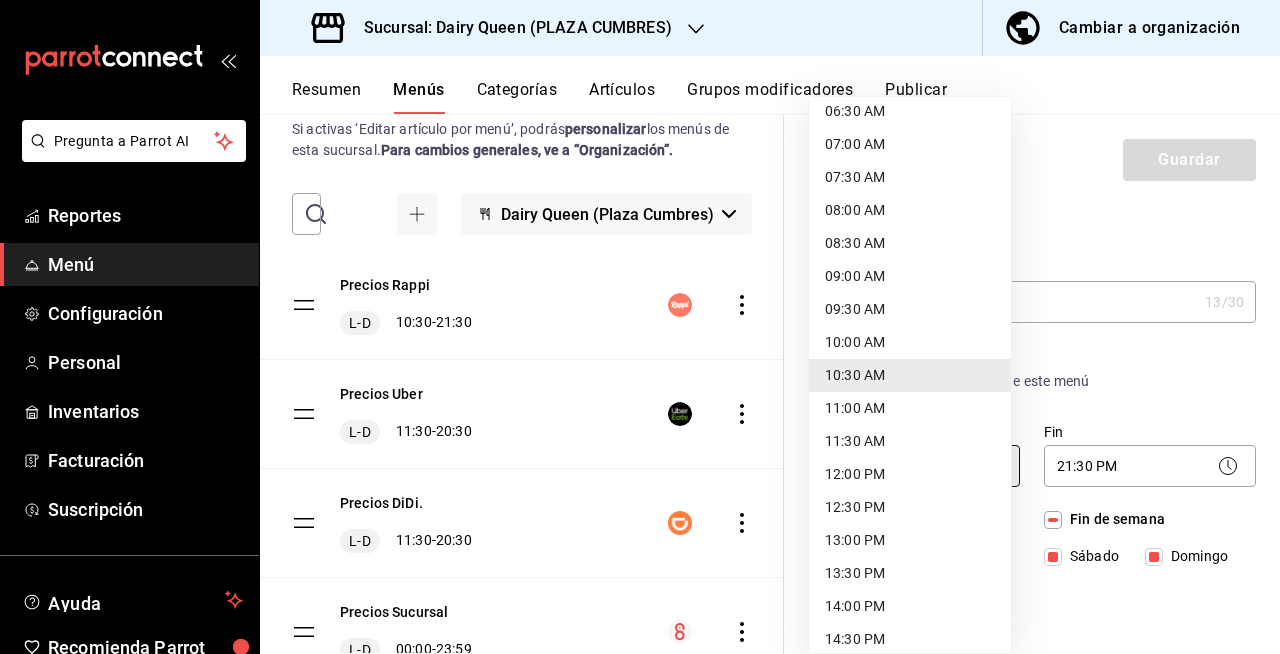type on "11:30" 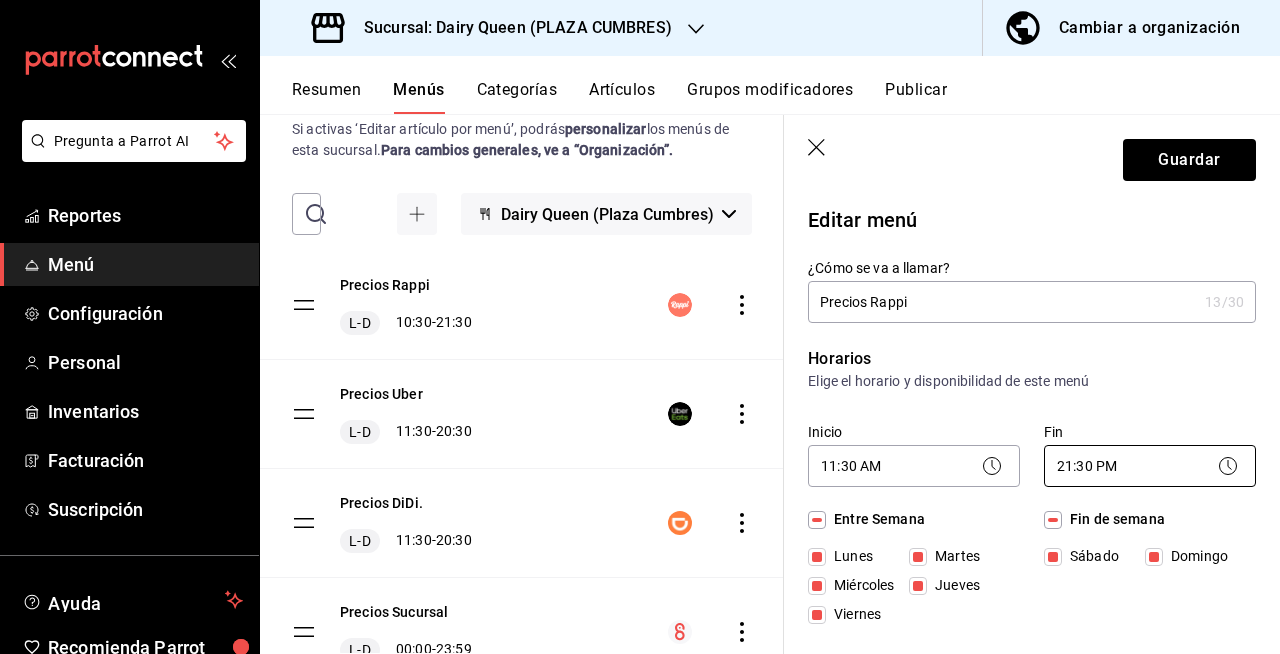click on "Pregunta a Parrot AI Reportes   Menú   Configuración   Personal   Inventarios   Facturación   Suscripción   Ayuda Recomienda Parrot   [FIRST] [LAST]   Sugerir nueva función   Sucursal: Dairy Queen ([PLAZA CUMBRES]) Cambiar a organización Resumen Menús Categorías Artículos Grupos modificadores Publicar Menú sucursal Si activas ‘Editar artículo por menú’, podrás  personalizar  los menús de esta sucursal.  Para cambios generales, ve a “Organización”. ​ ​ Dairy Queen (Plaza Cumbres) Precios Rappi L-D 10:30  -  21:30 Precios Uber L-D 11:30  -  20:30 Precios DiDi. L-D 11:30  -  20:30 Precios Sucursal L-D 00:00  -  23:59 Guardar Editar menú ¿Cómo se va a llamar? Precios Rappi 13 /30 ¿Cómo se va a llamar? Horarios Elige el horario y disponibilidad de este menú Inicio 11:30 AM 11:30 Fin 21:30 PM 21:30 Entre Semana Lunes Martes Miércoles Jueves Viernes Fin de semana Sábado Domingo Agregar horario Categorías Selecciona una categoría existente Novedades. Blizzard® Pasteles Punto de venta" at bounding box center (640, 327) 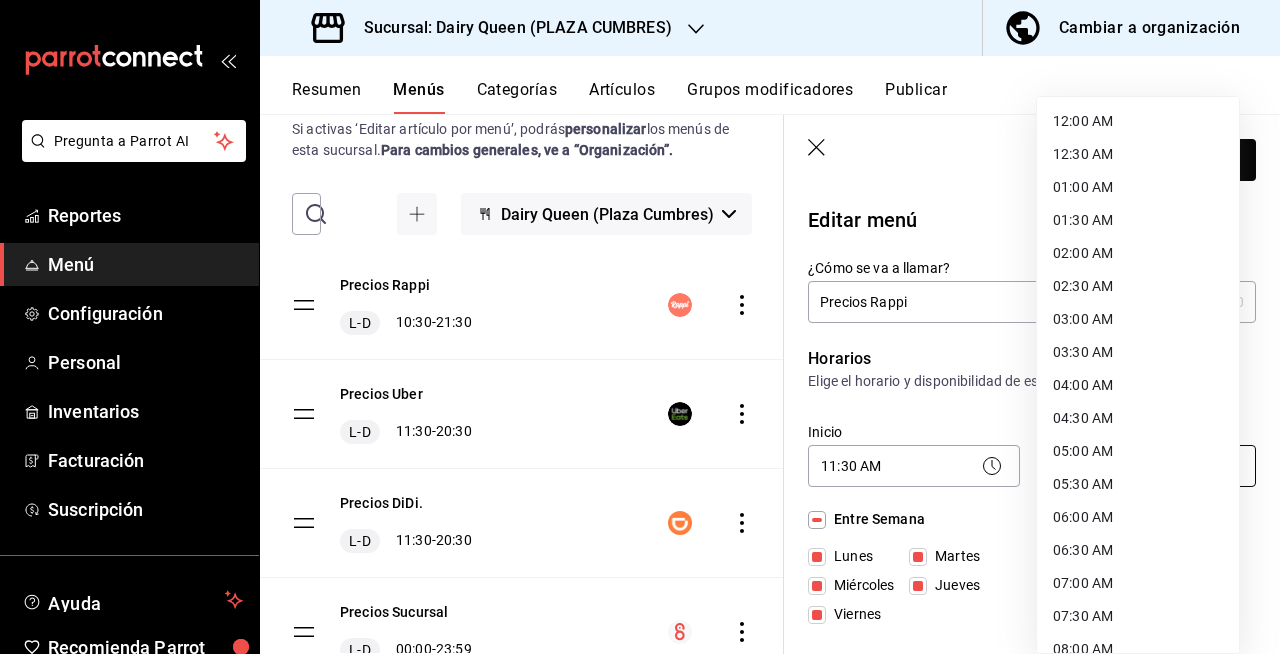 scroll, scrollTop: 1076, scrollLeft: 0, axis: vertical 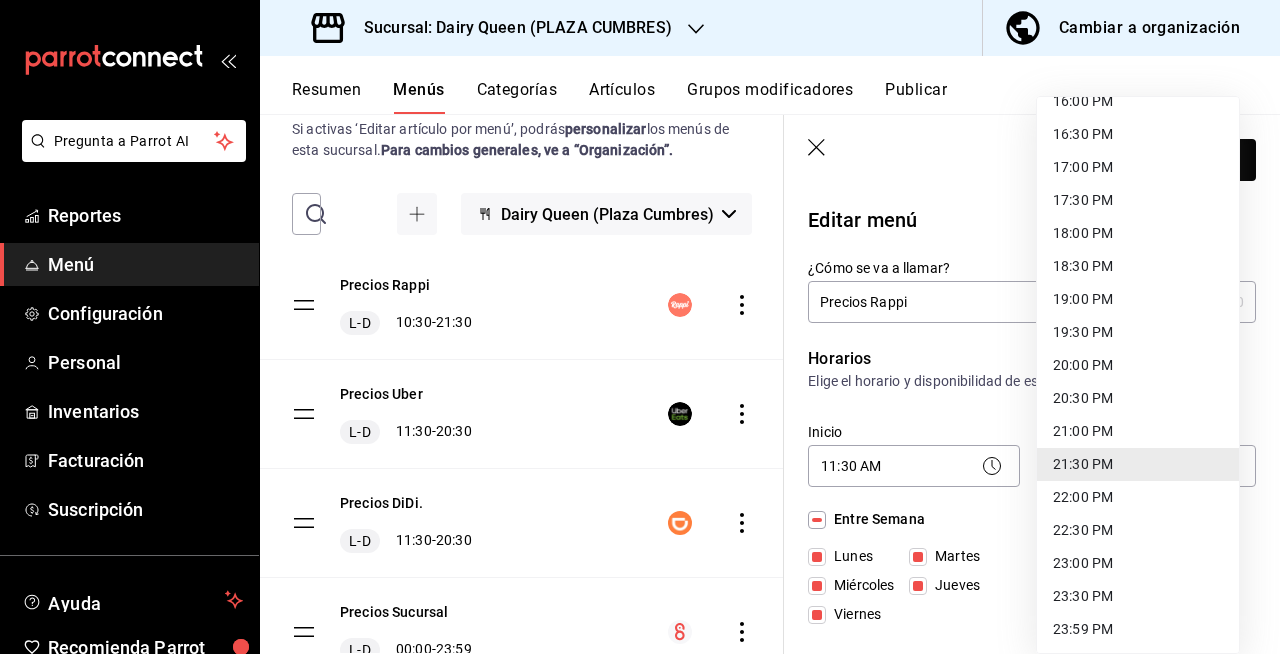 click on "20:30 PM" at bounding box center (1138, 398) 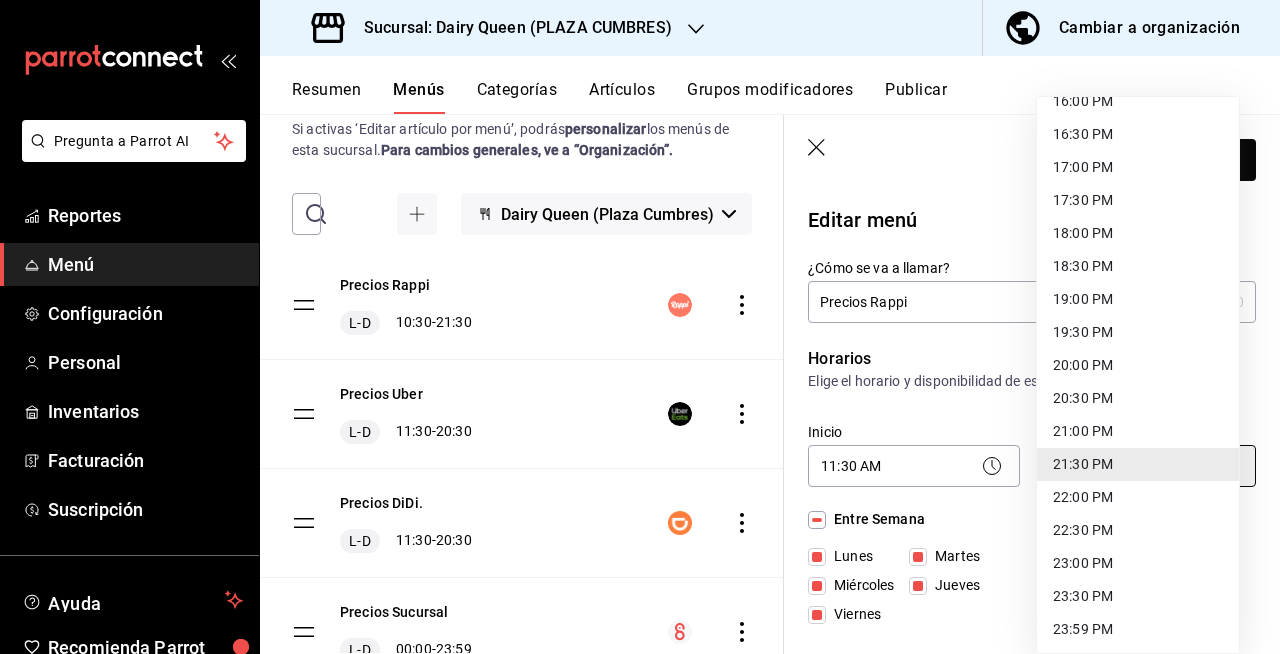 type on "20:30" 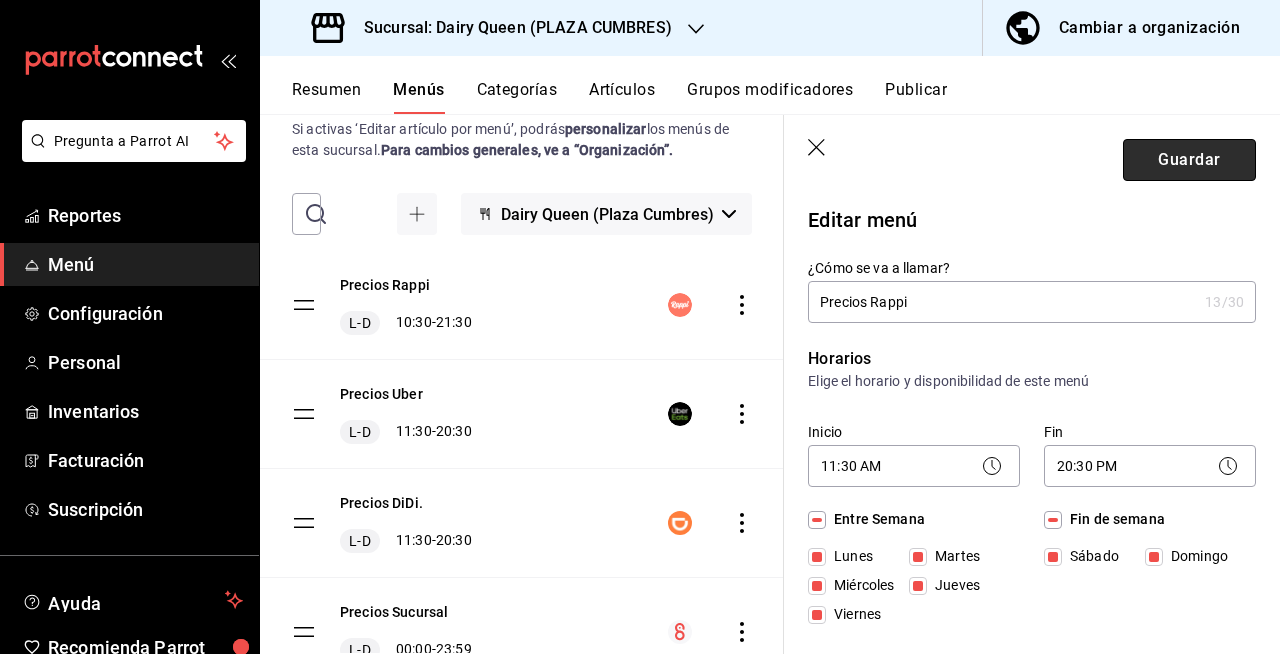 click on "Guardar" at bounding box center [1189, 160] 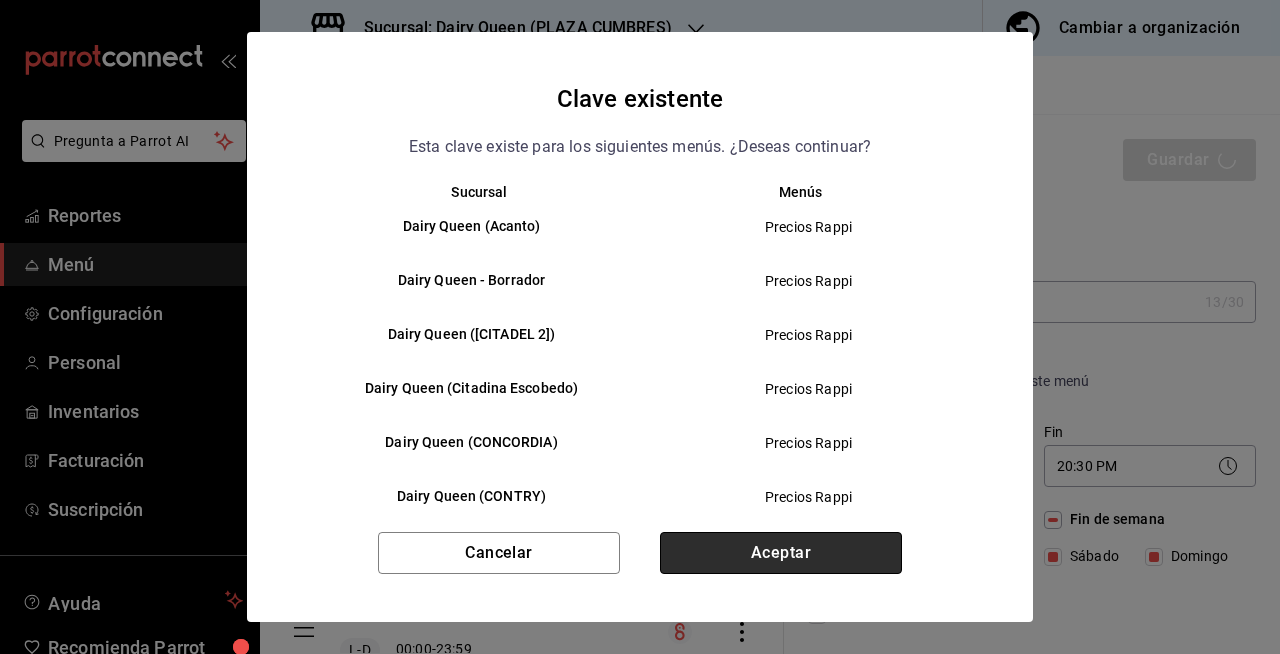 click on "Aceptar" at bounding box center [781, 553] 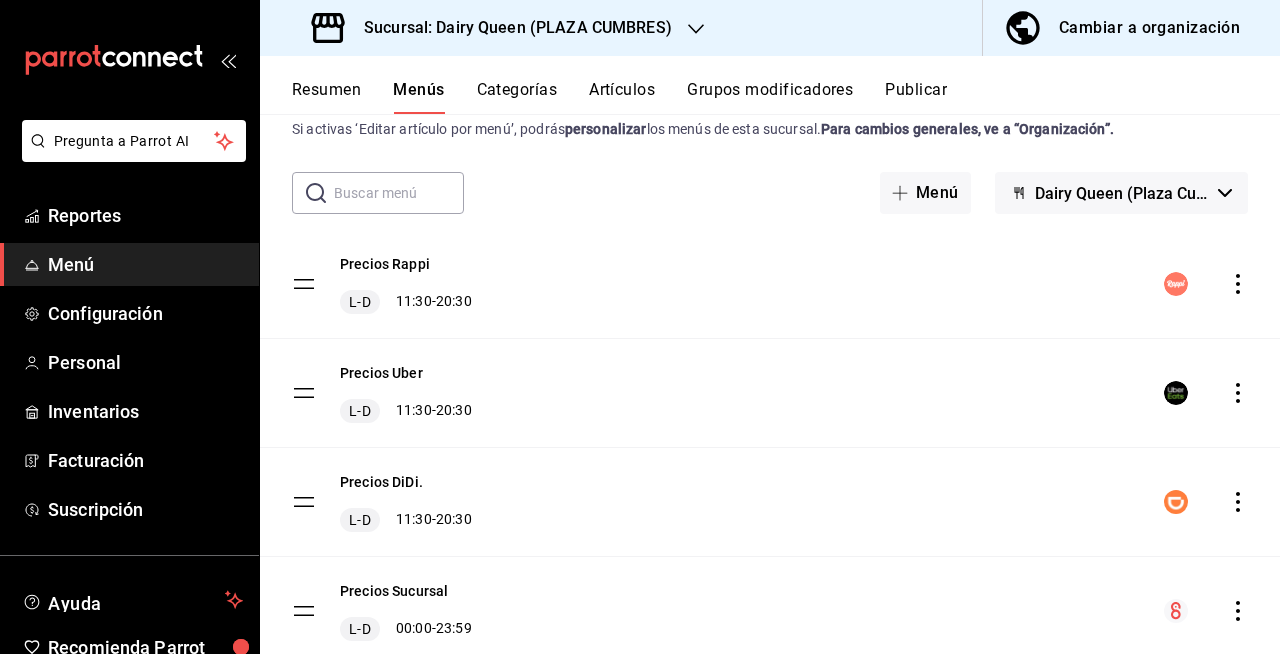 click on "Publicar" at bounding box center (916, 97) 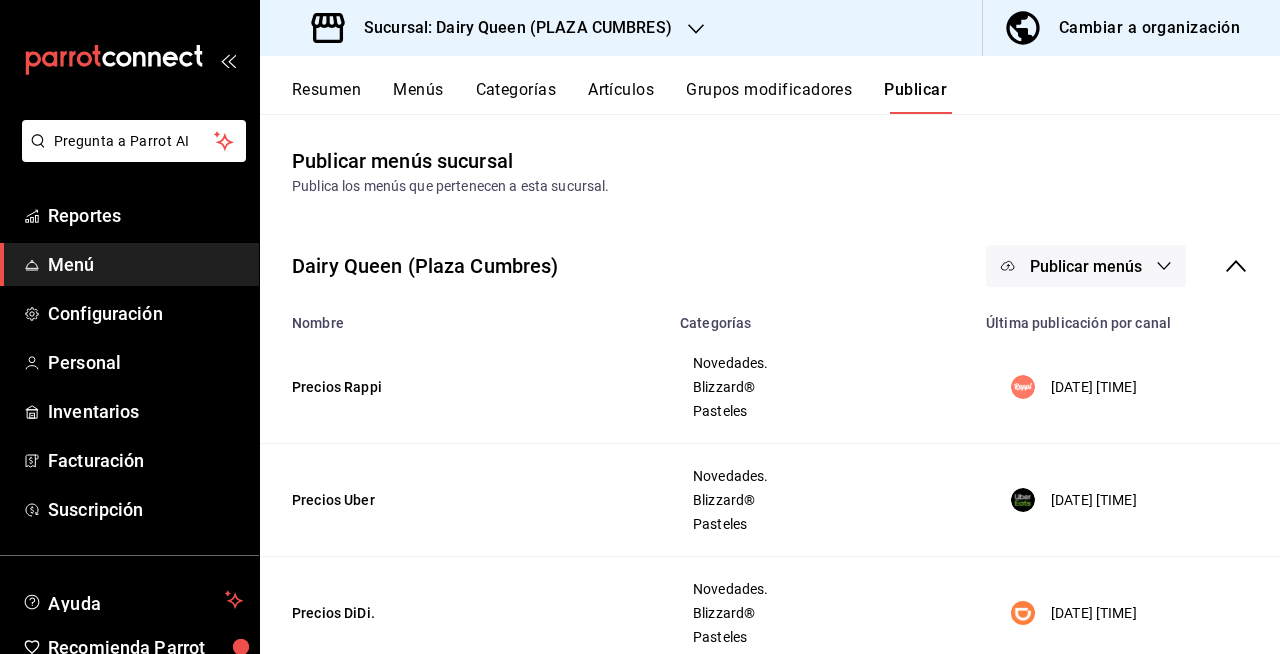 click on "Última publicación por canal" at bounding box center (1127, 317) 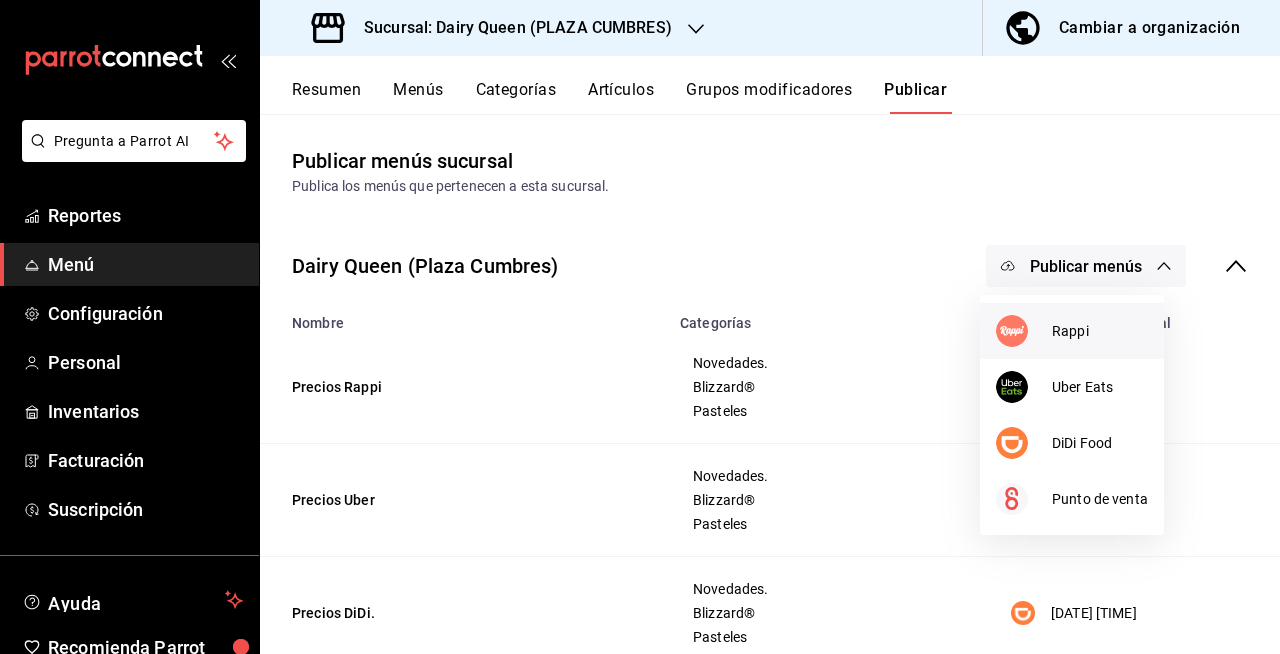 click on "Rappi" at bounding box center [1100, 331] 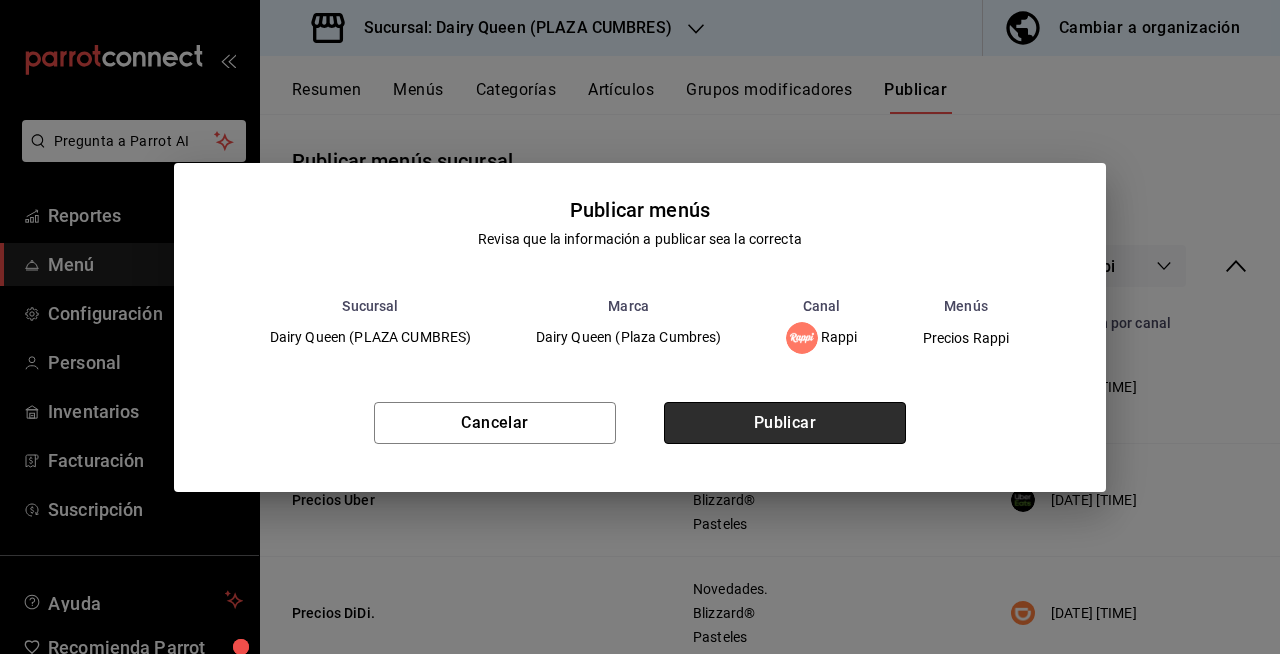 click on "Publicar" at bounding box center (785, 423) 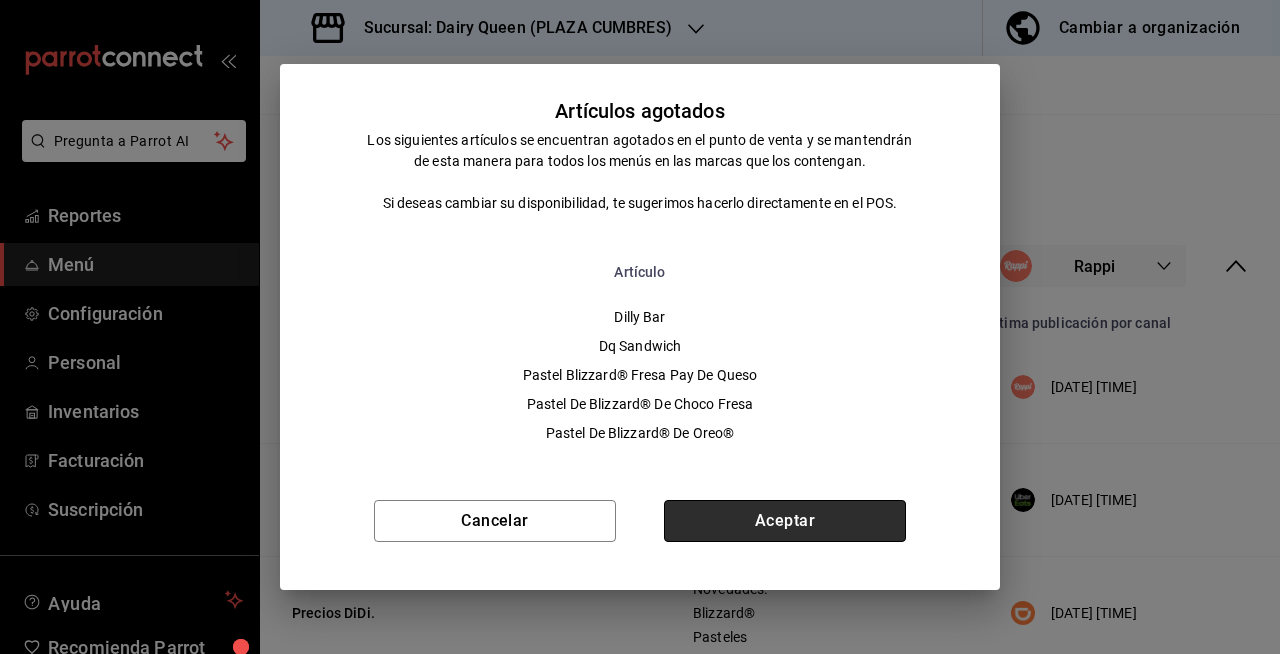 click on "Aceptar" at bounding box center [785, 521] 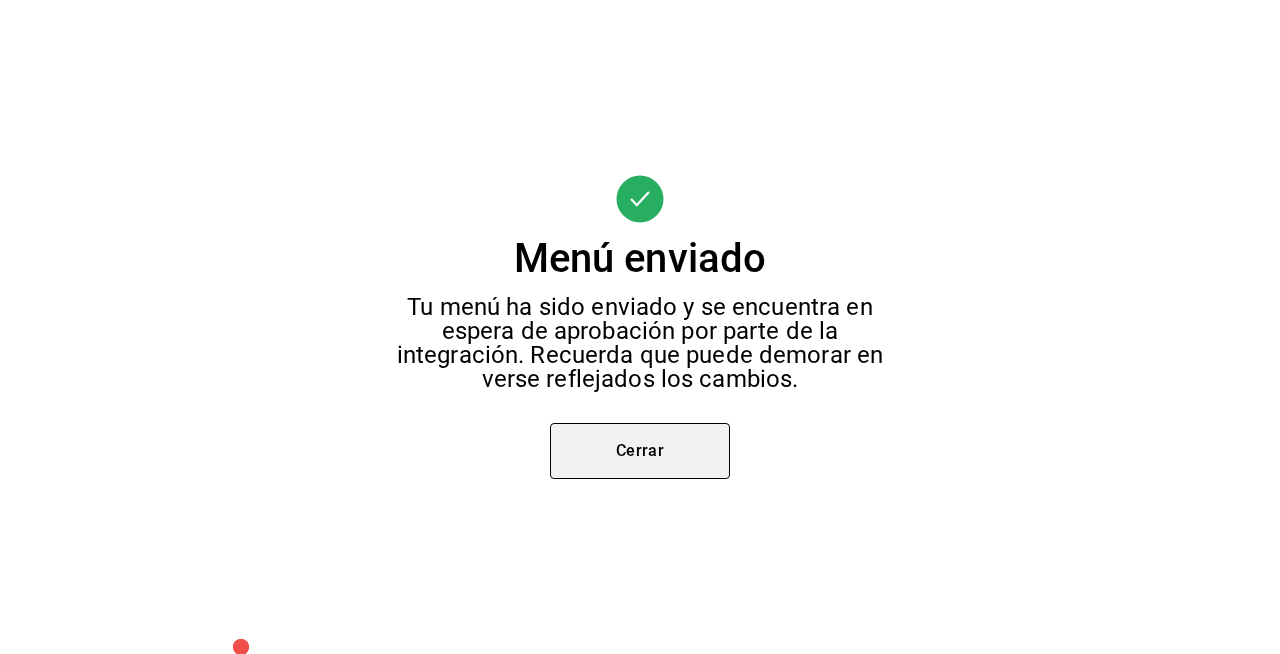 click on "Cerrar" at bounding box center [640, 451] 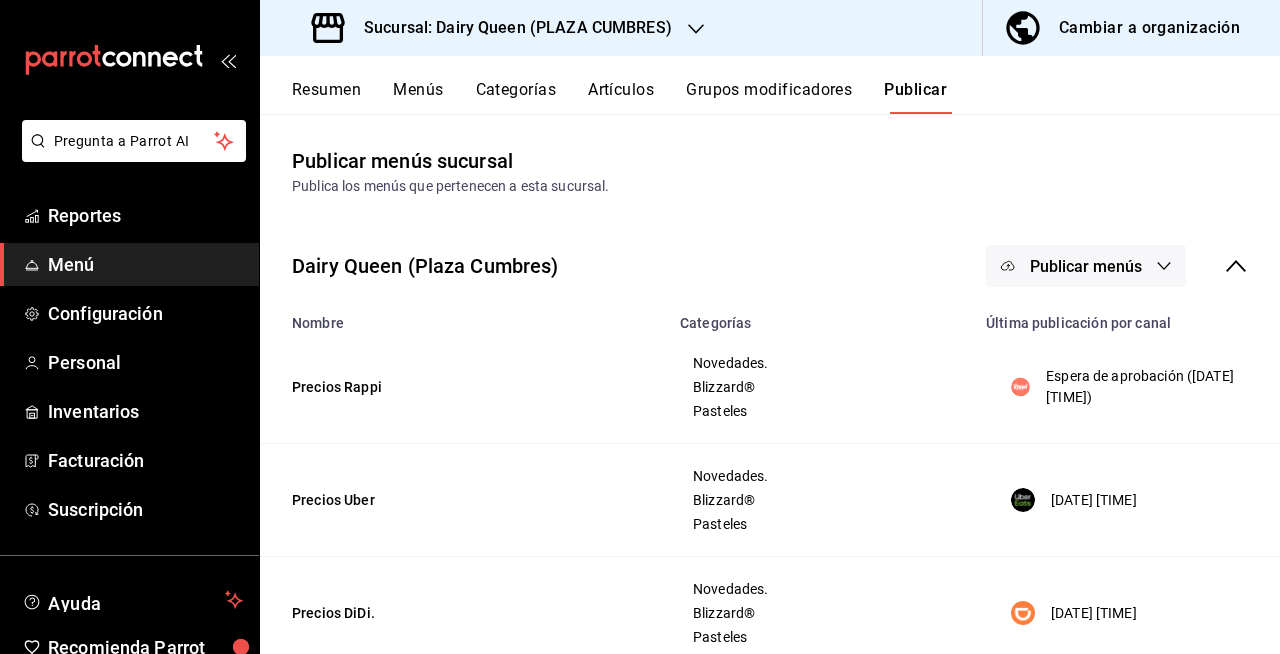 click on "Sucursal: Dairy Queen (PLAZA CUMBRES)" at bounding box center [494, 28] 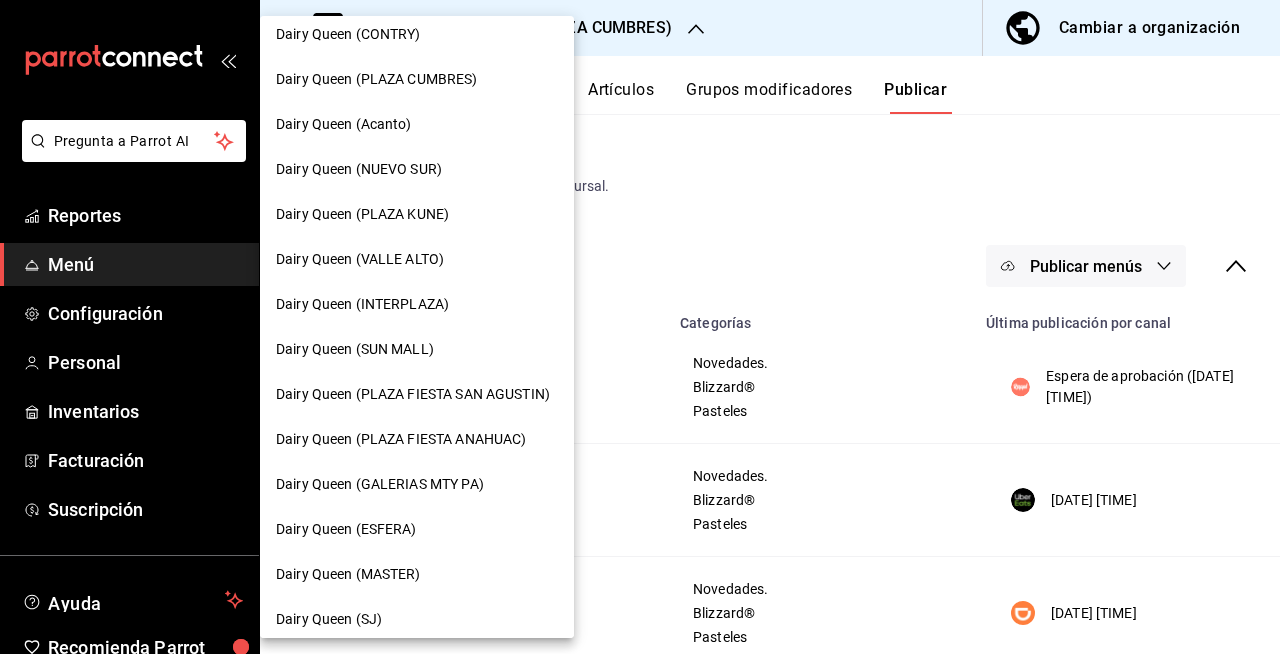 scroll, scrollTop: 0, scrollLeft: 0, axis: both 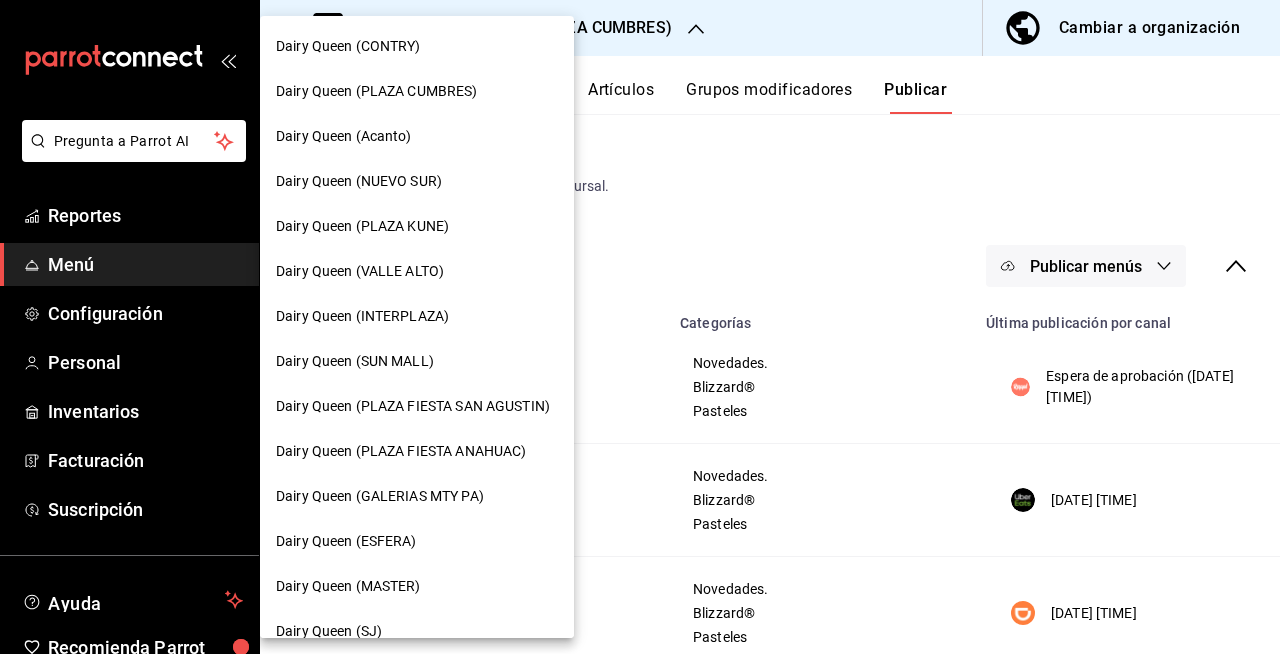 click at bounding box center (640, 327) 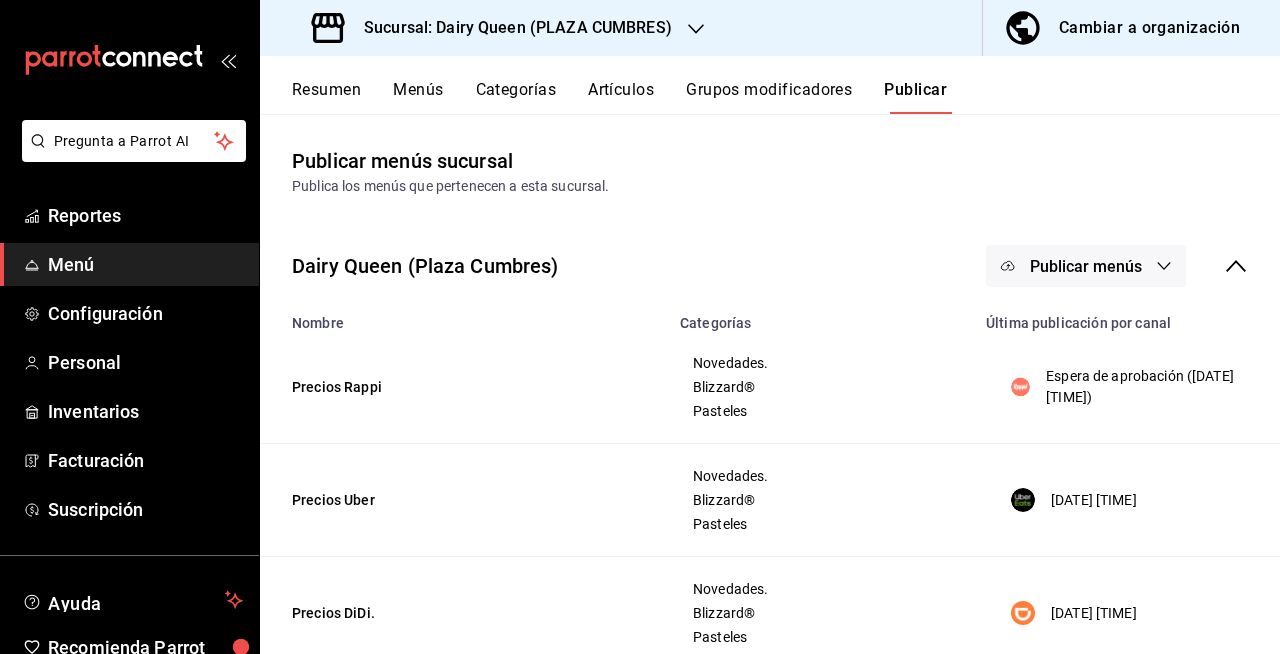 click on "Resumen" at bounding box center (326, 97) 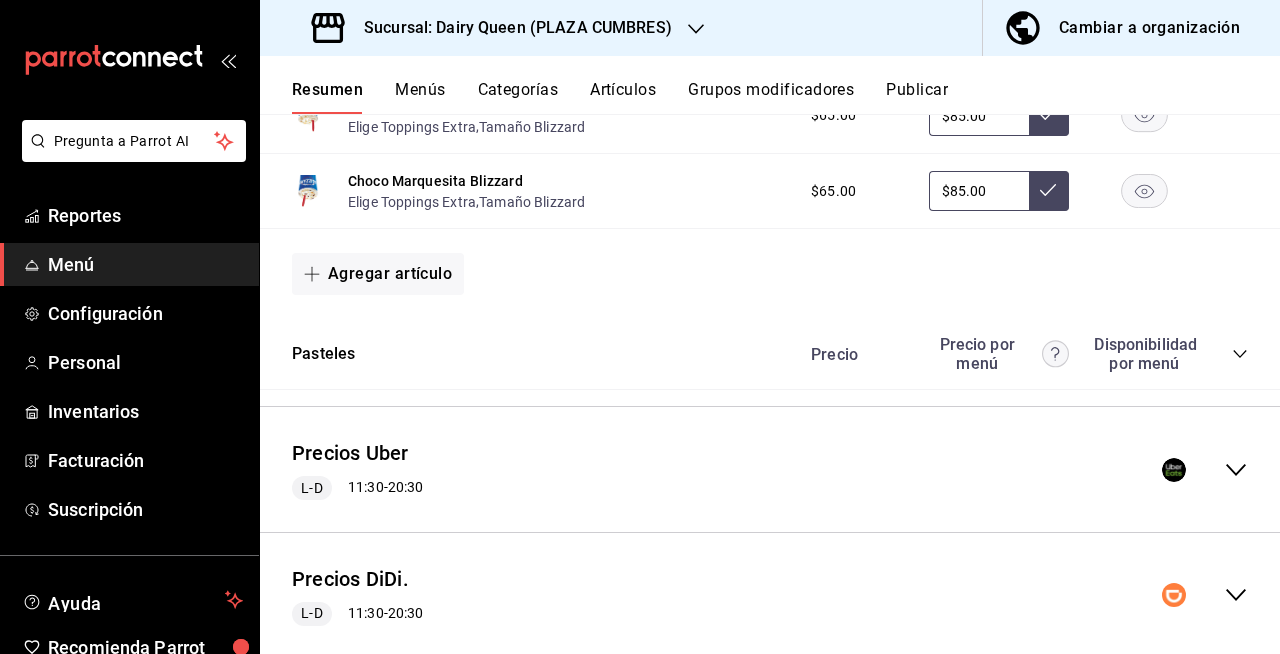 scroll, scrollTop: 3413, scrollLeft: 0, axis: vertical 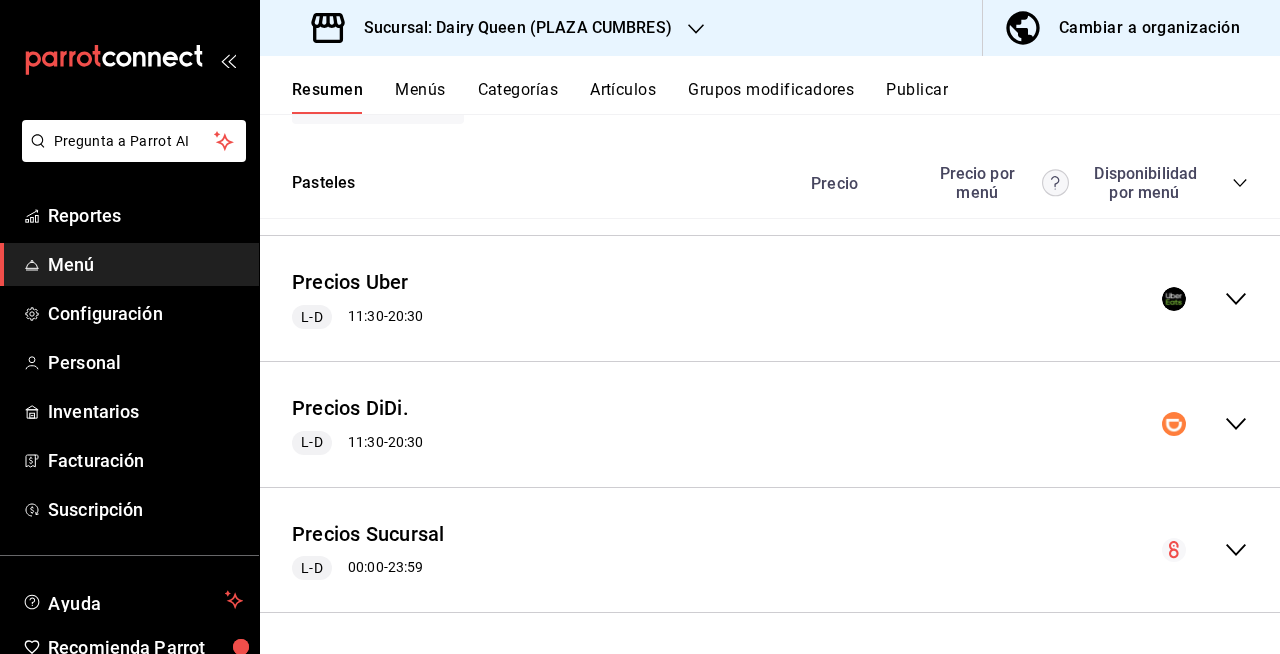 click 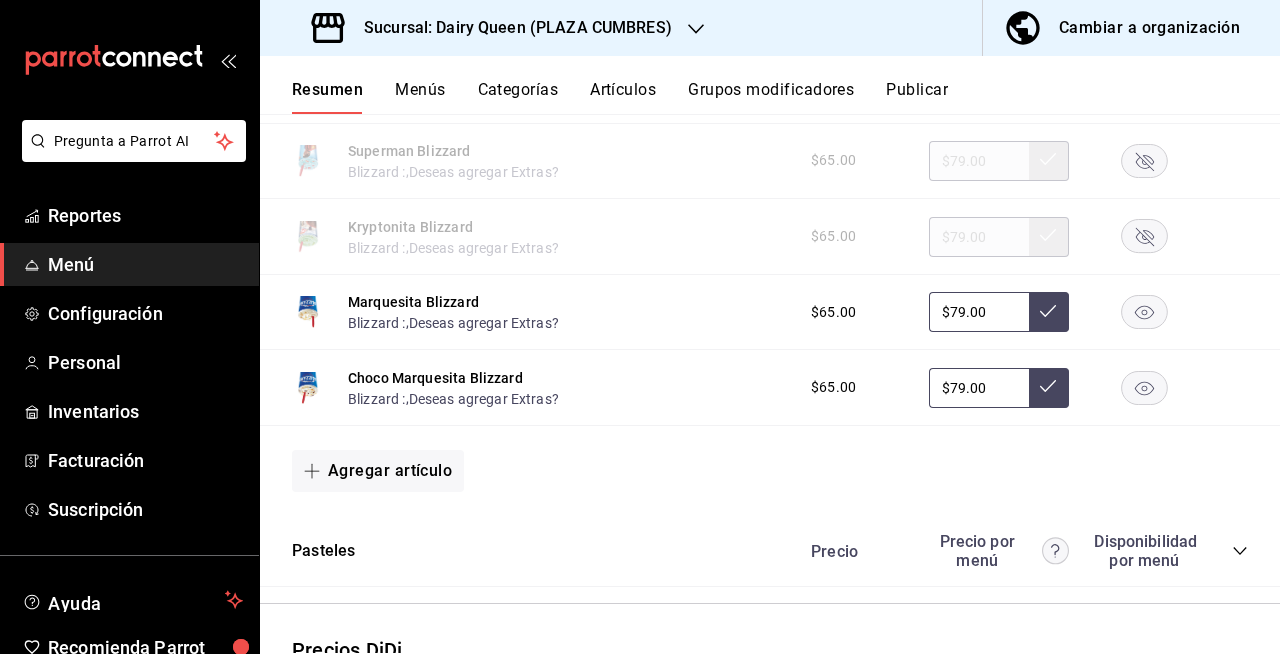 scroll, scrollTop: 6658, scrollLeft: 0, axis: vertical 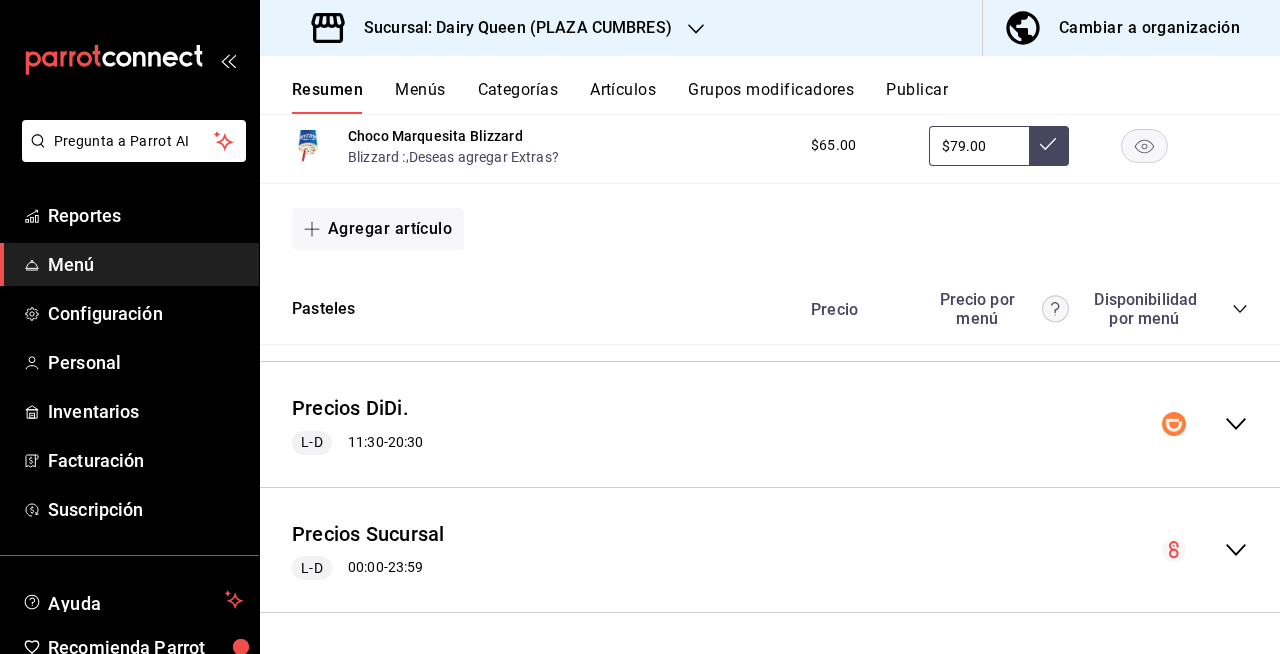 click 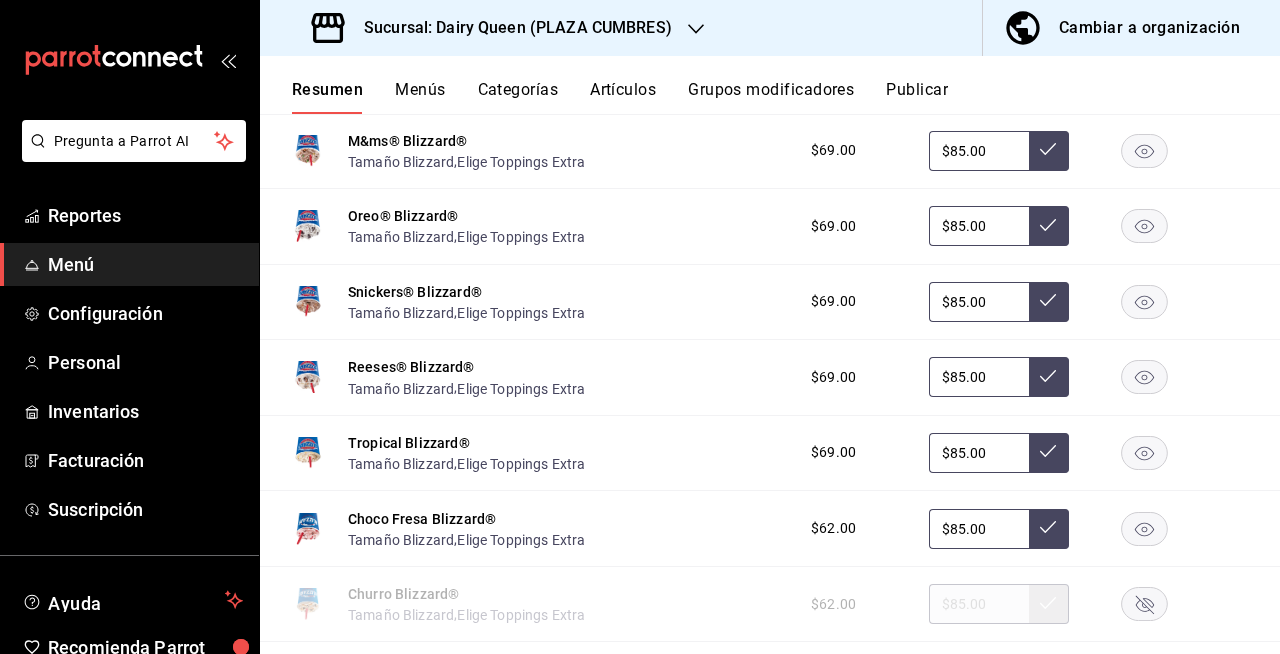 scroll, scrollTop: 6658, scrollLeft: 0, axis: vertical 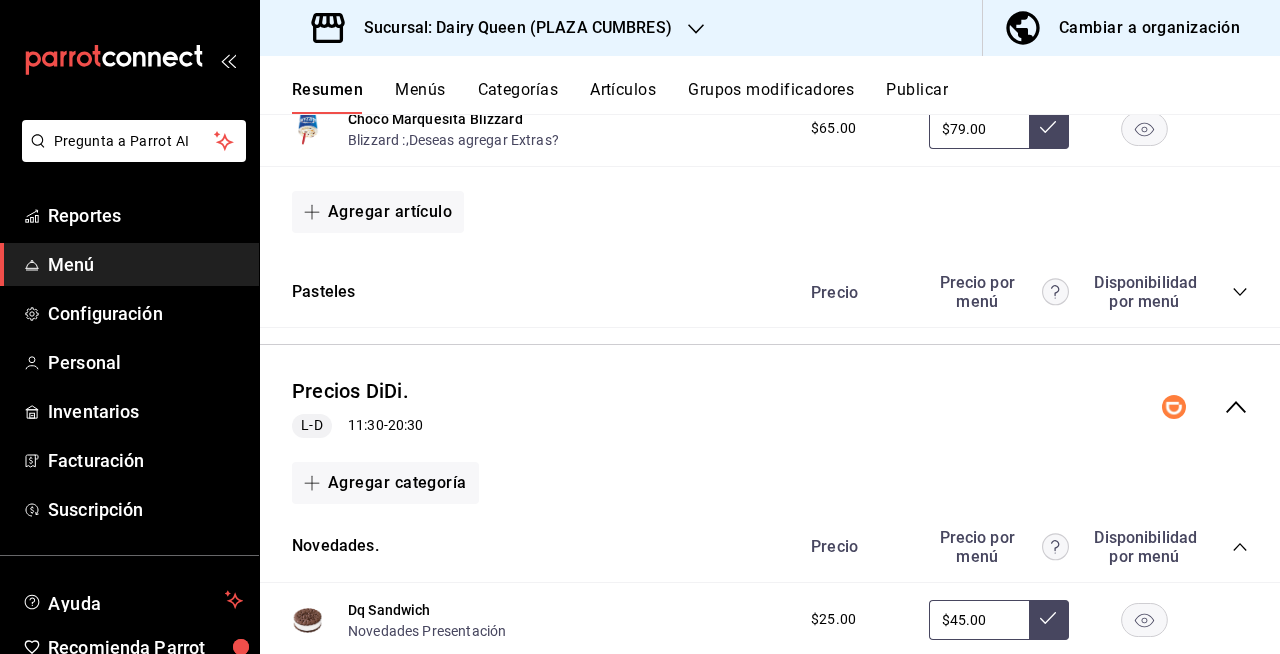 click on "Sucursal: Dairy Queen (PLAZA CUMBRES)" at bounding box center (510, 28) 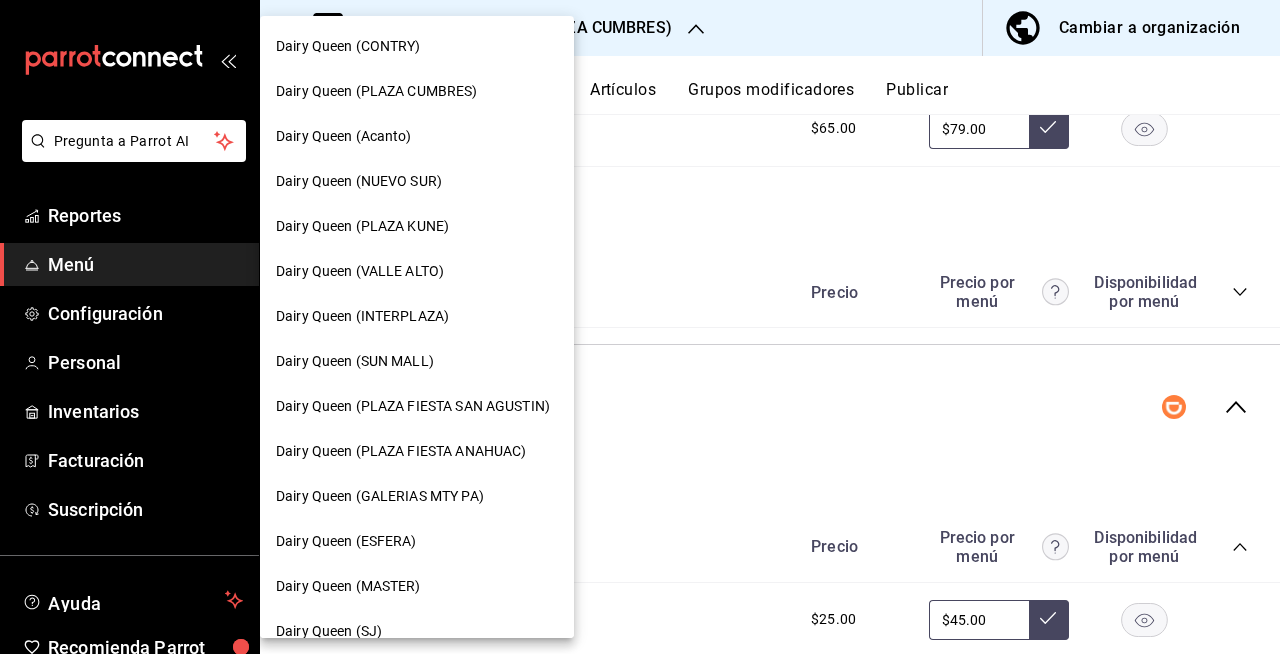 click on "Dairy Queen (Acanto)" at bounding box center [417, 136] 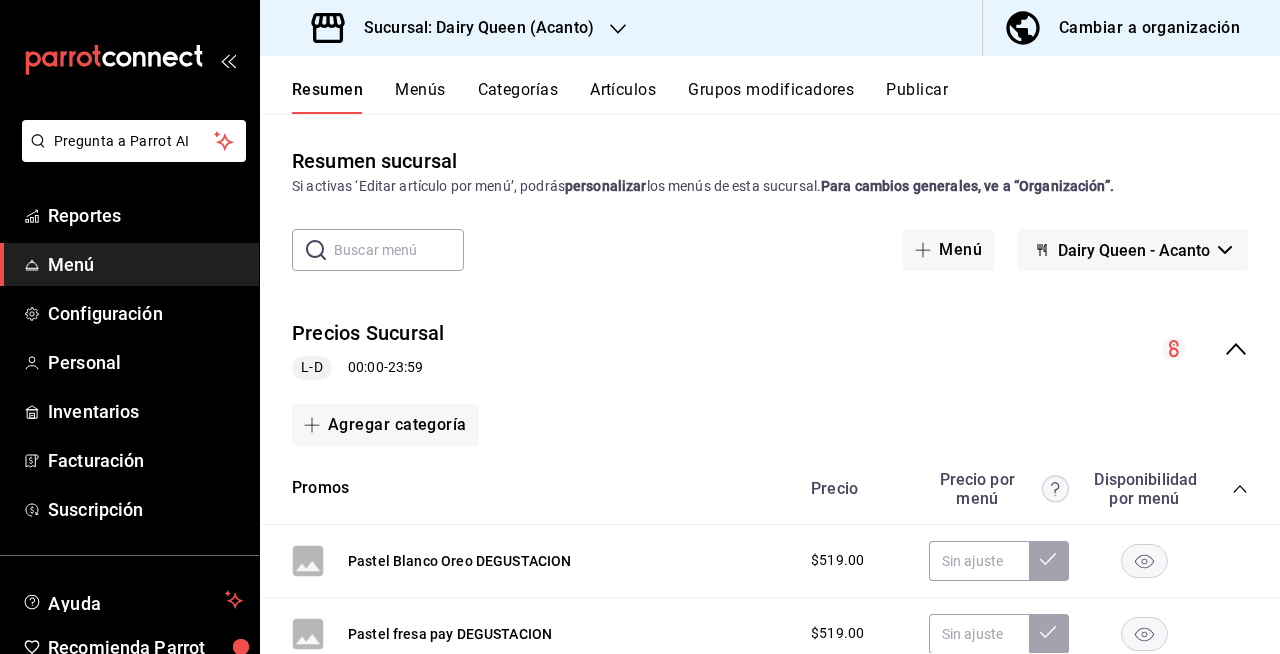 click 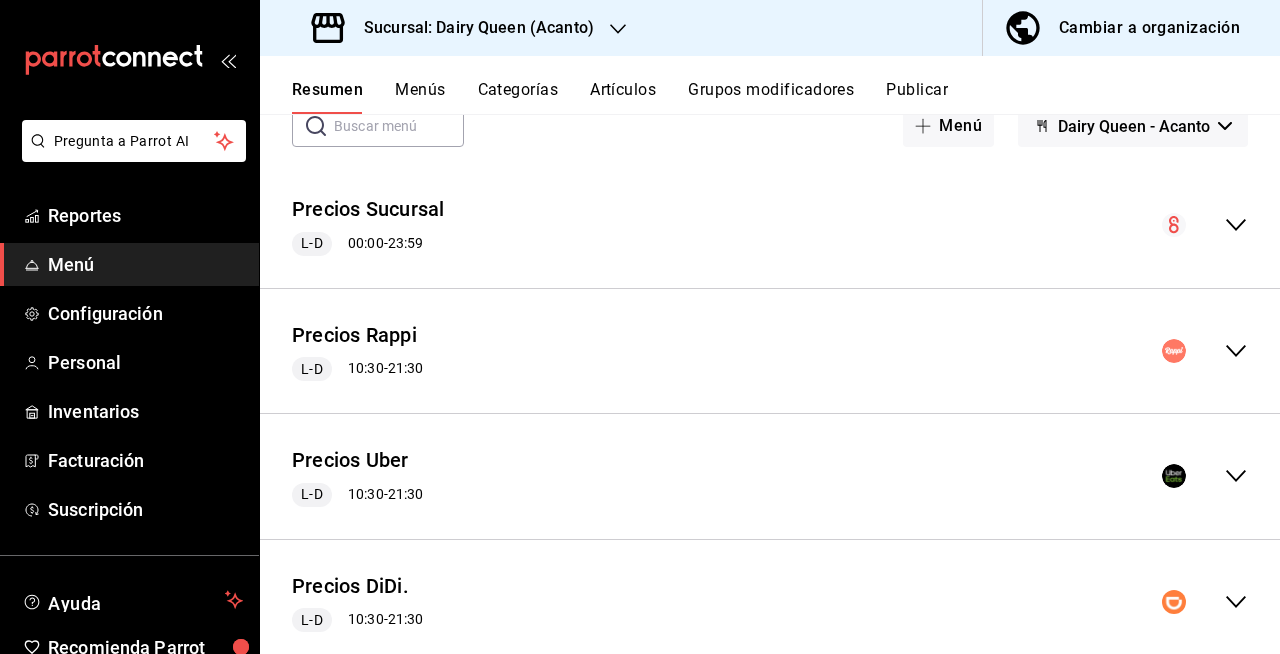 scroll, scrollTop: 174, scrollLeft: 0, axis: vertical 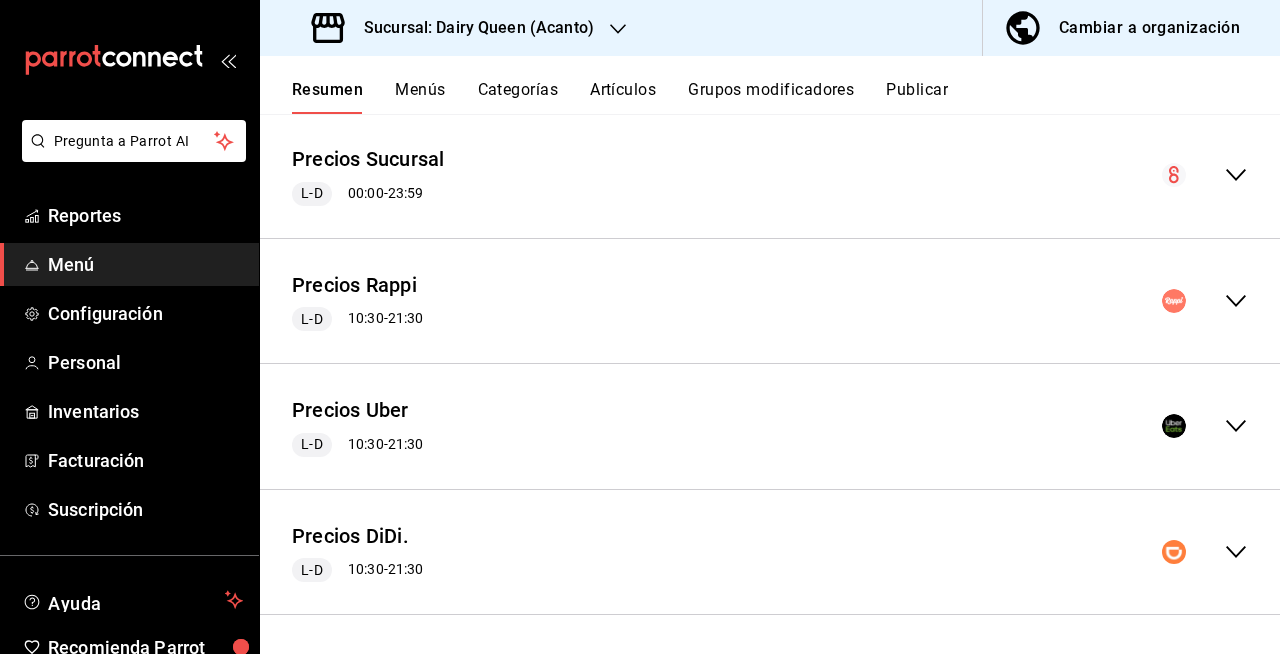 click 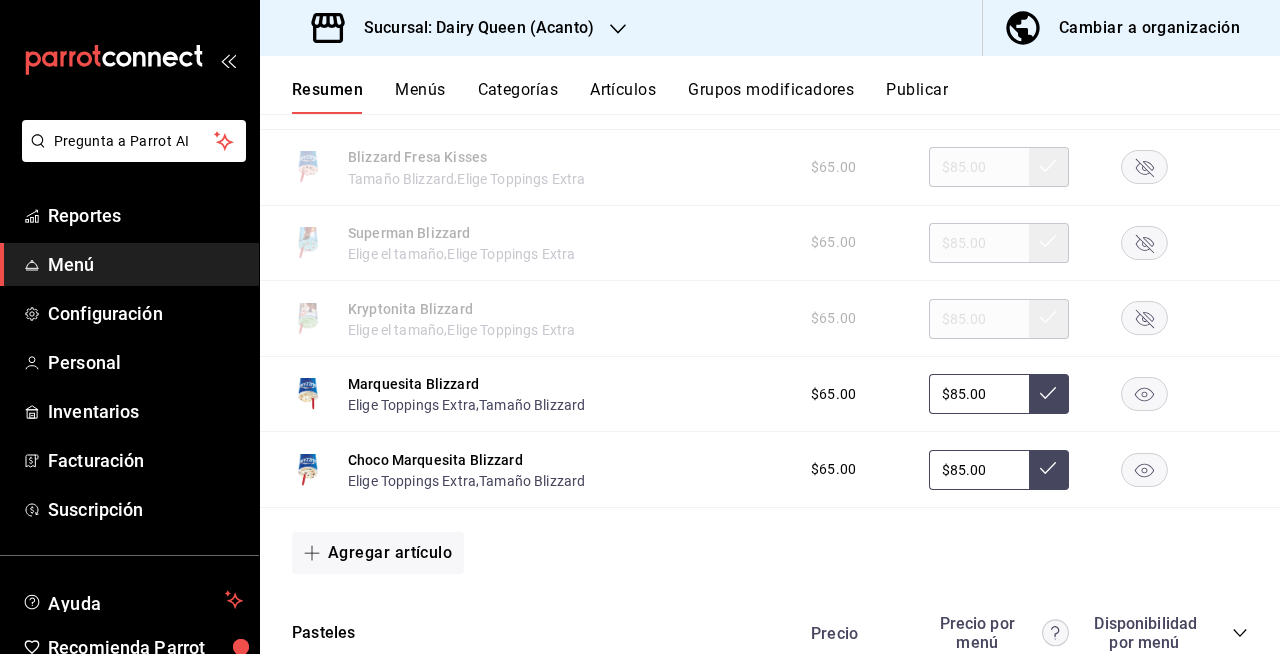 scroll, scrollTop: 3086, scrollLeft: 0, axis: vertical 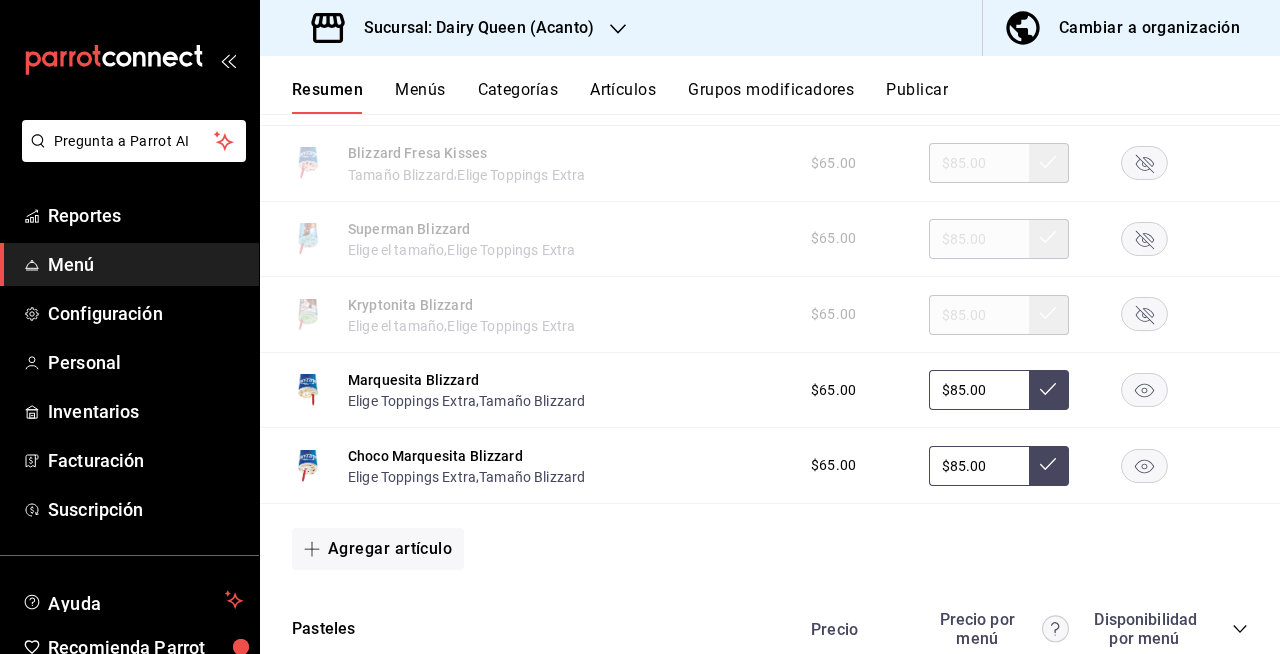 click 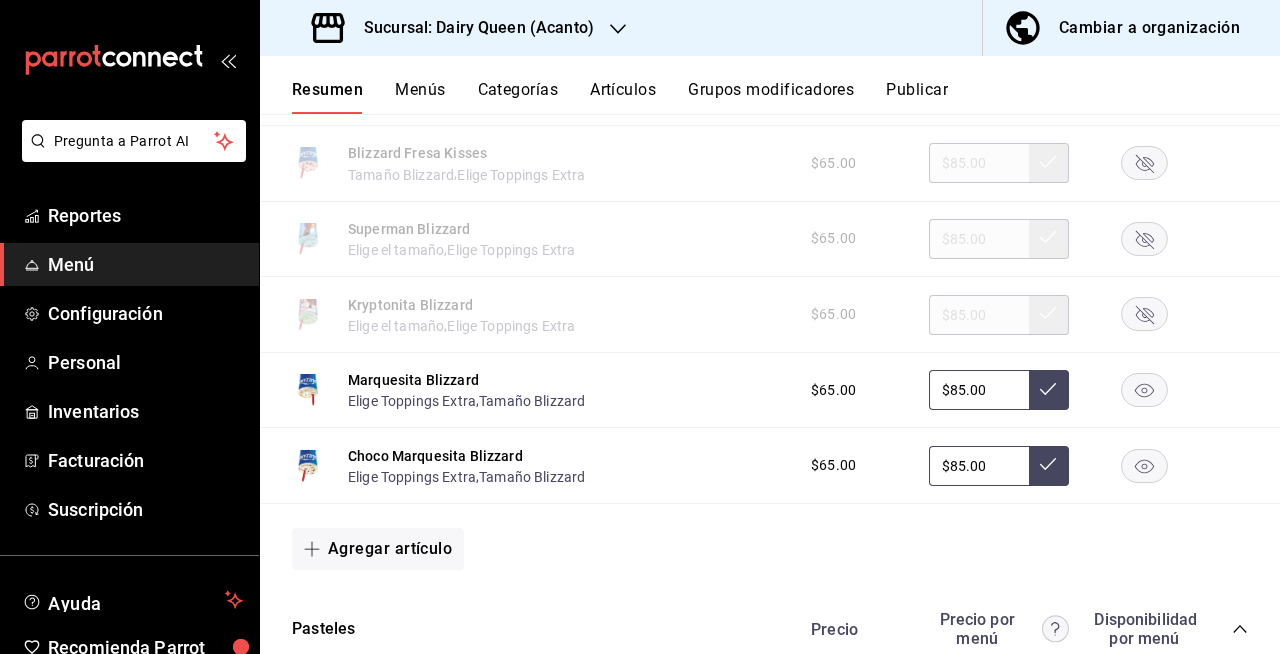 scroll, scrollTop: 3719, scrollLeft: 0, axis: vertical 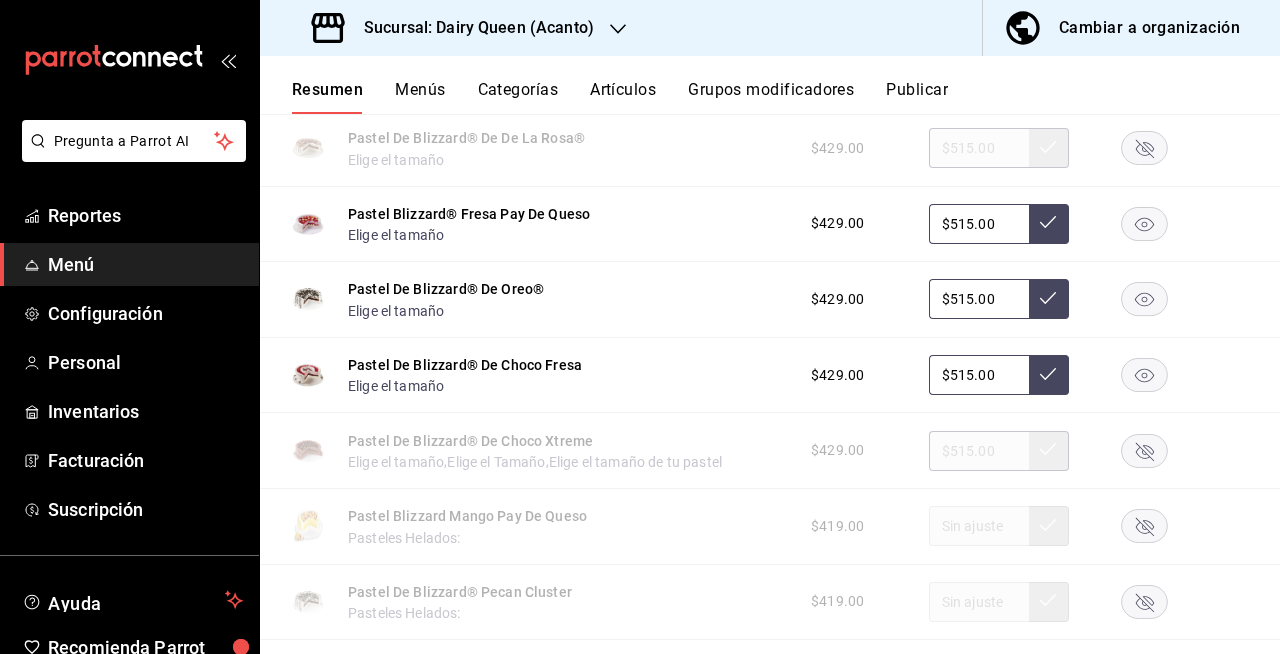 click 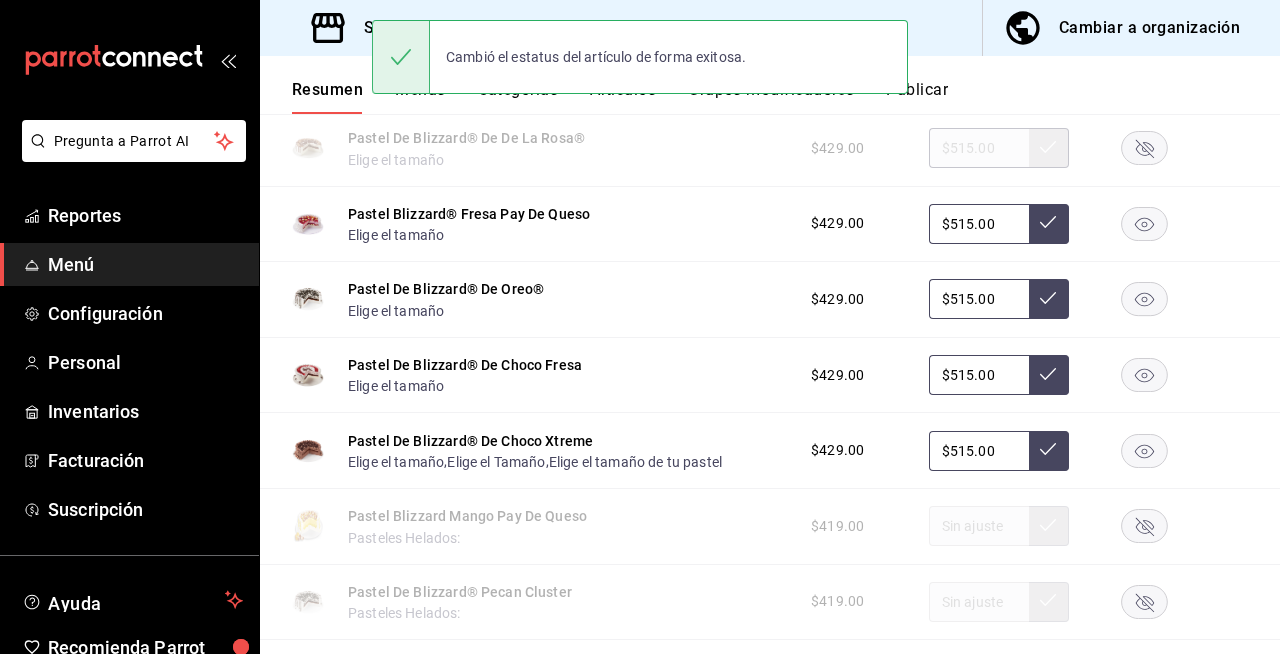 click on "Cambió el estatus del artículo de forma exitosa." at bounding box center (640, 57) 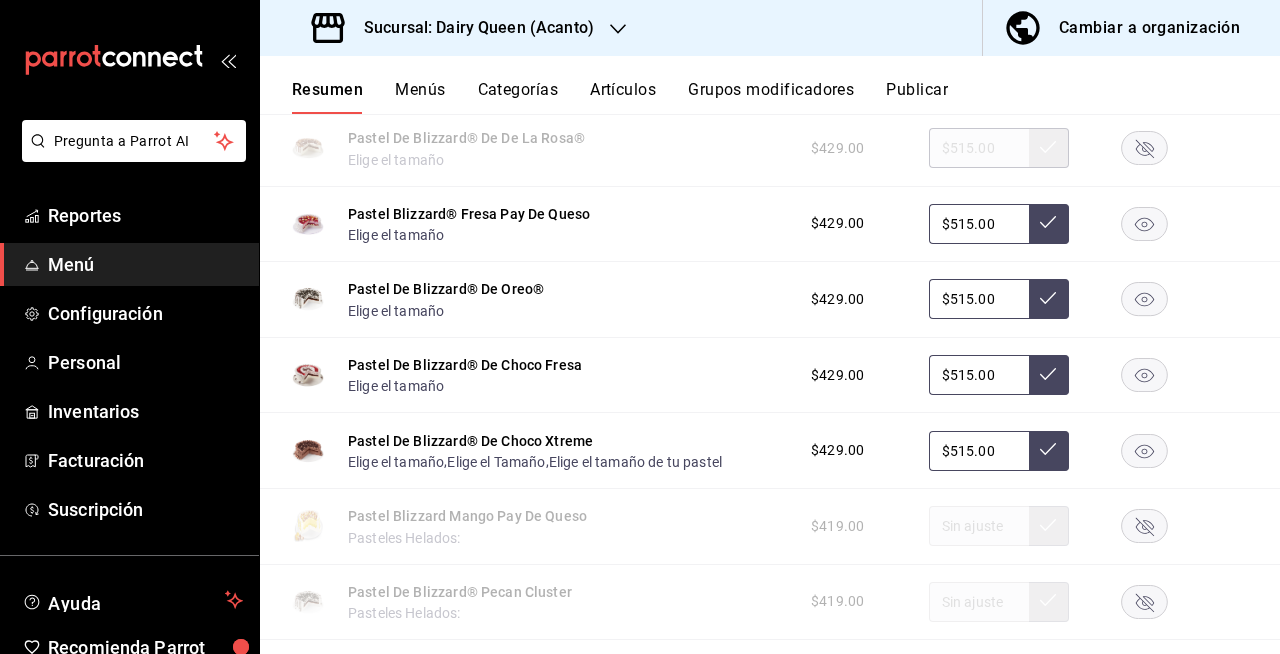 click on "Menús" at bounding box center (420, 97) 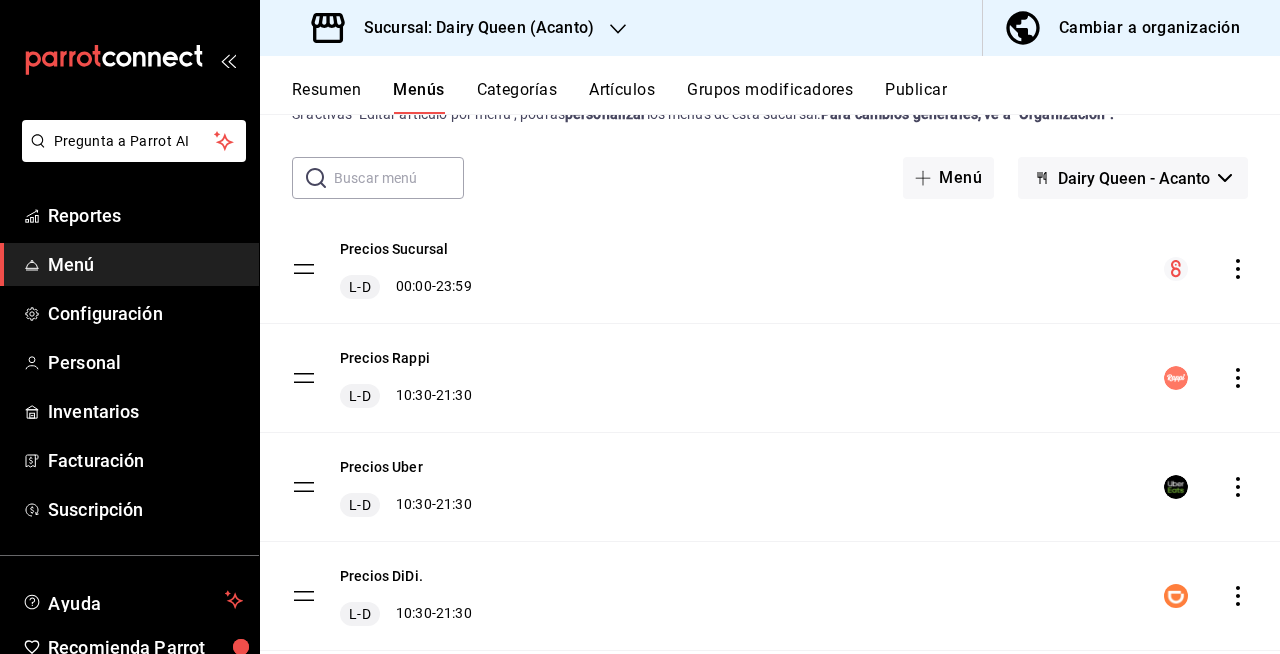 scroll, scrollTop: 77, scrollLeft: 0, axis: vertical 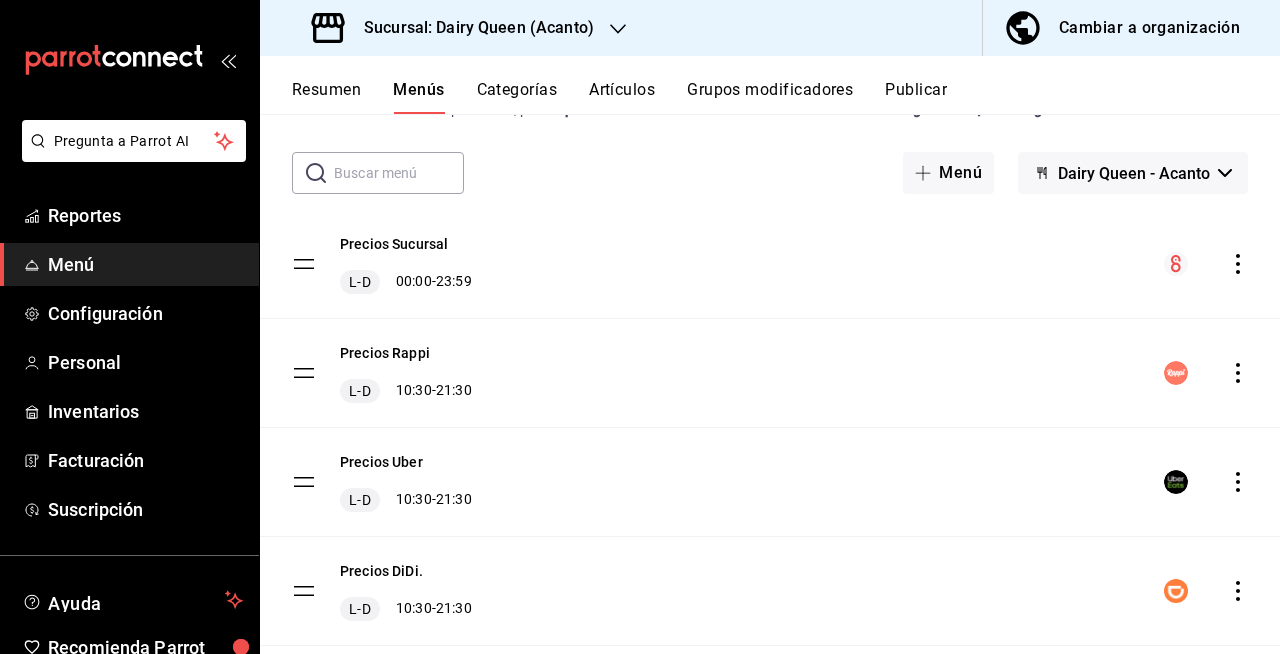 click on "Publicar" at bounding box center [916, 97] 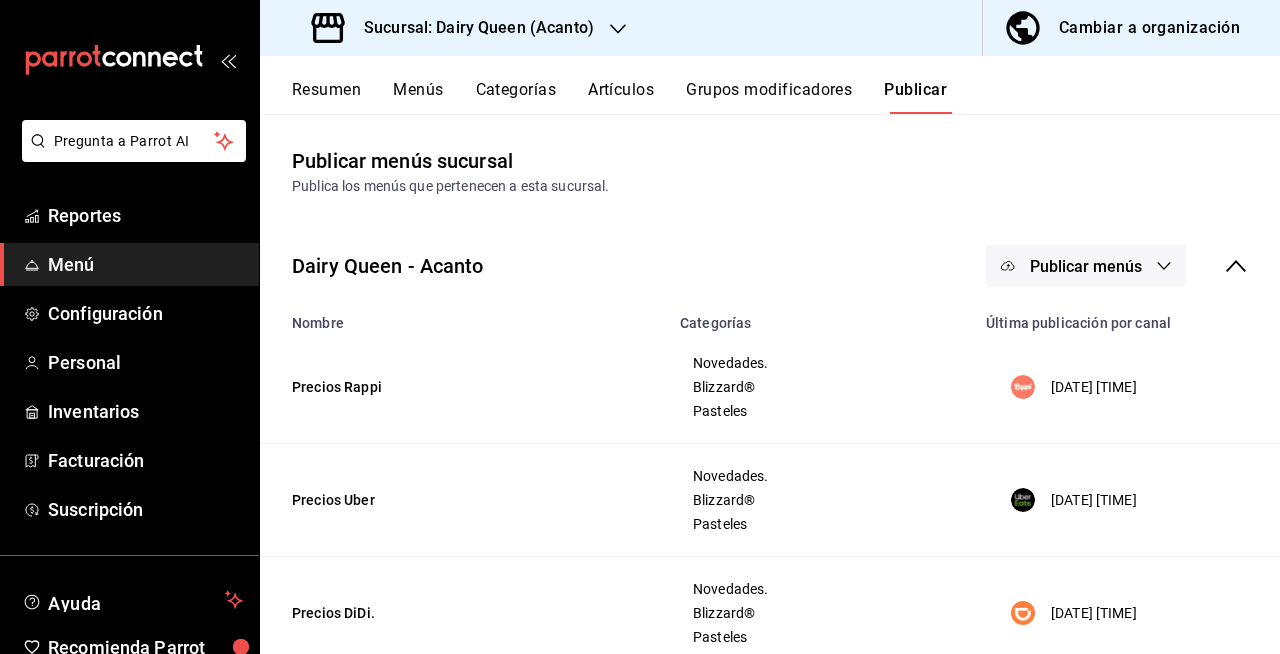 click on "Publicar menús" at bounding box center [1086, 266] 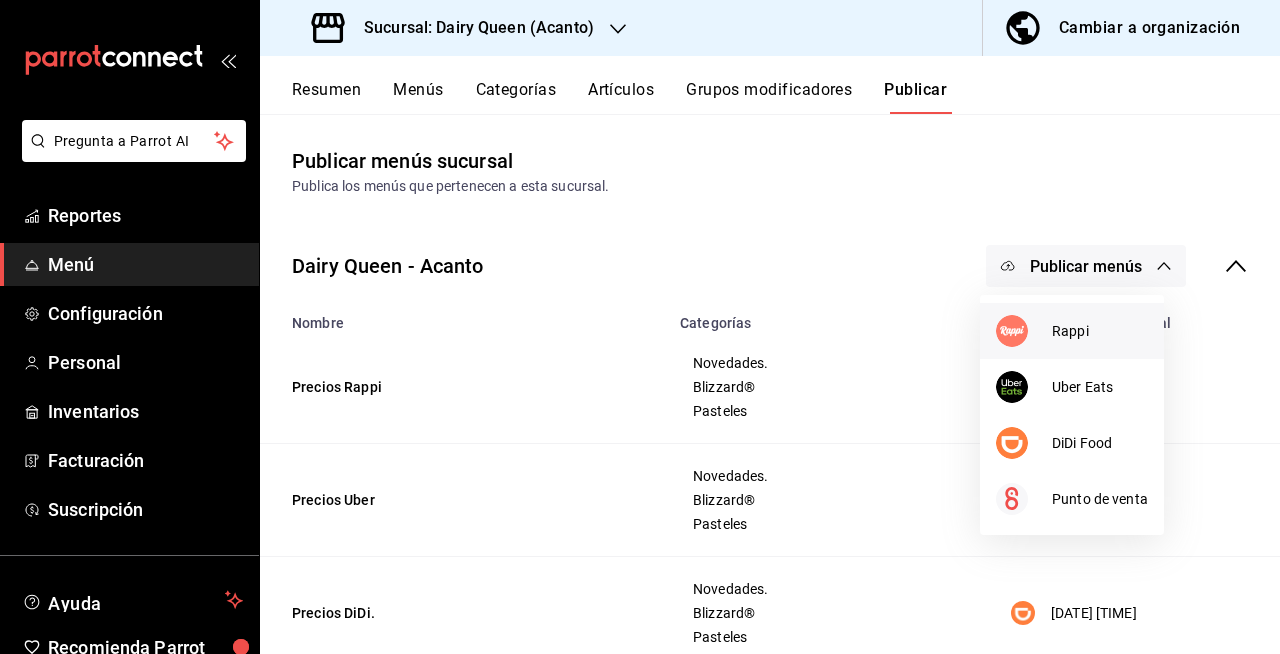 click on "Rappi" at bounding box center (1100, 331) 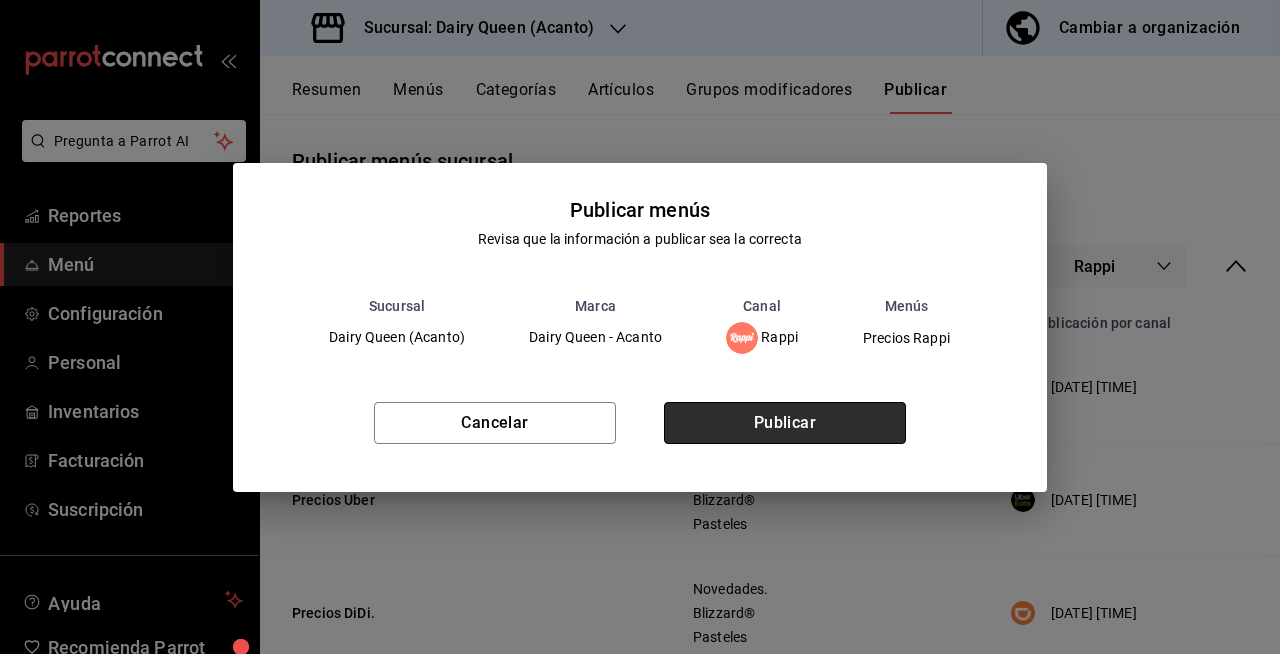 click on "Publicar" at bounding box center (785, 423) 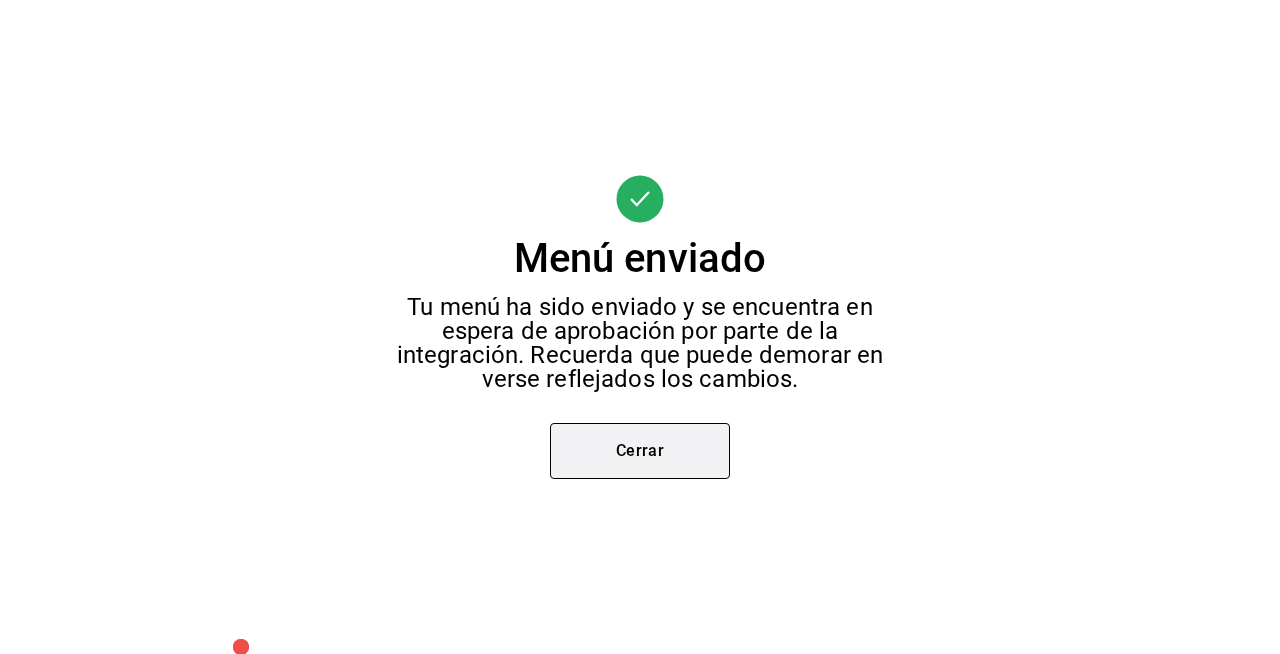 click on "Cerrar" at bounding box center [640, 451] 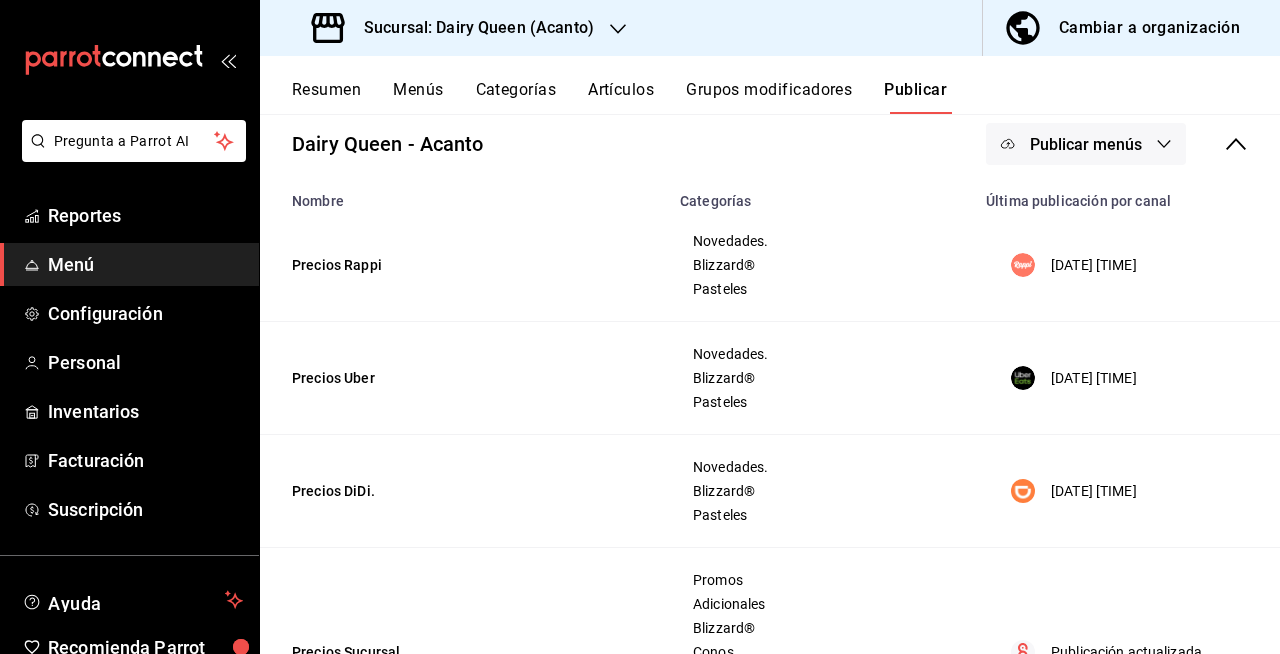 scroll, scrollTop: 0, scrollLeft: 0, axis: both 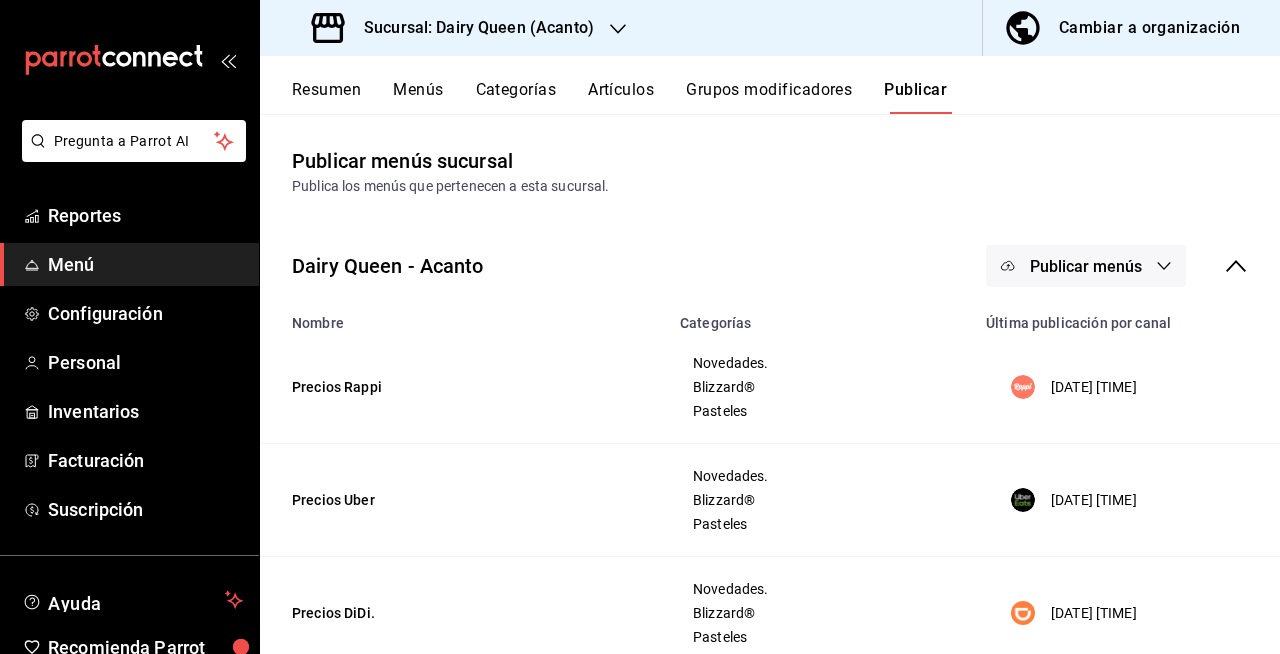 click on "Sucursal: Dairy Queen (Acanto)" at bounding box center (471, 28) 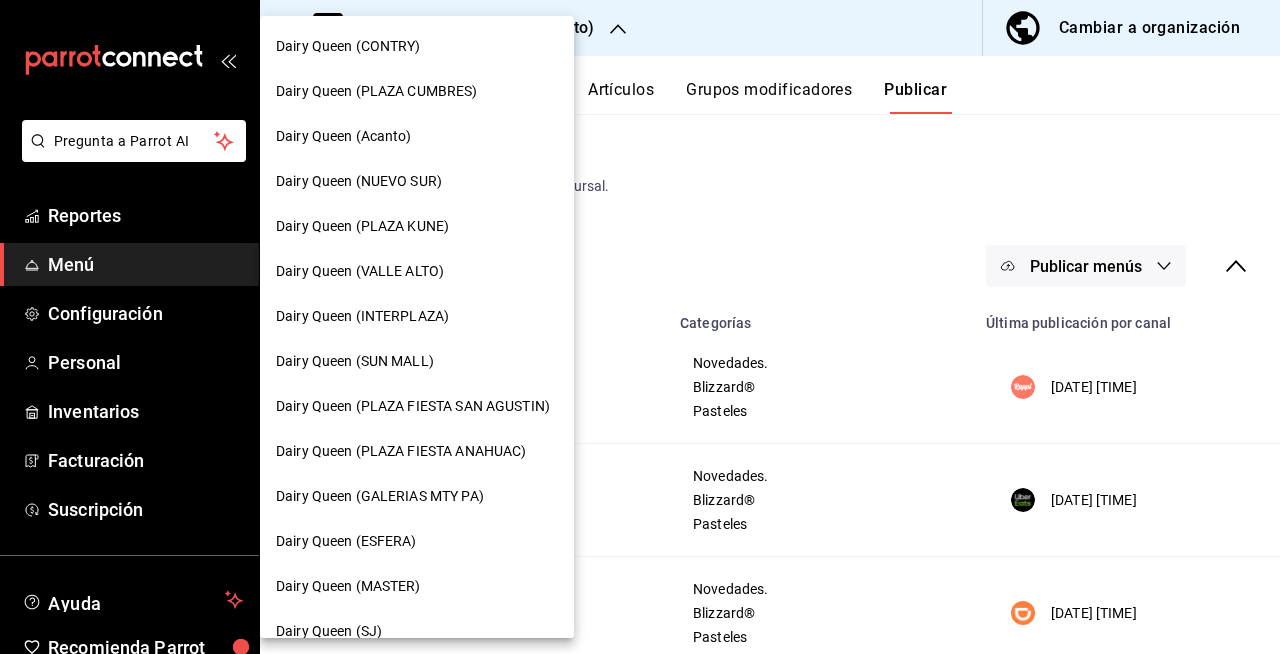 click on "Dairy Queen (NUEVO SUR)" at bounding box center (417, 181) 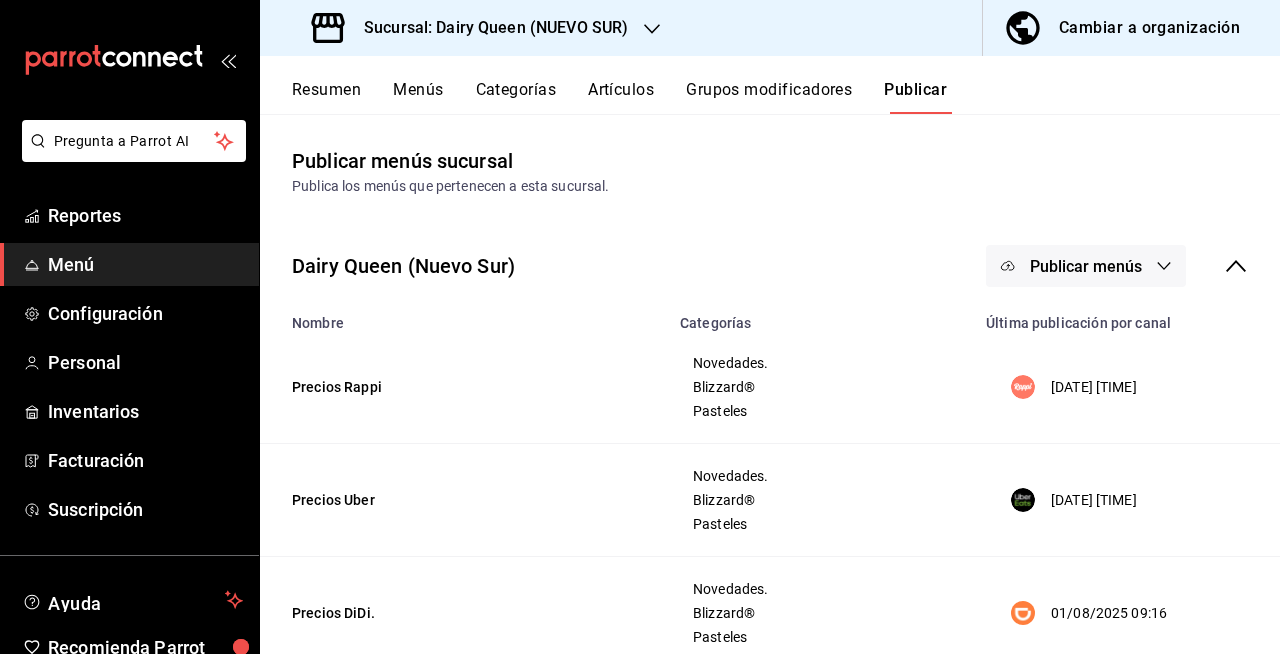 click on "Menús" at bounding box center [418, 97] 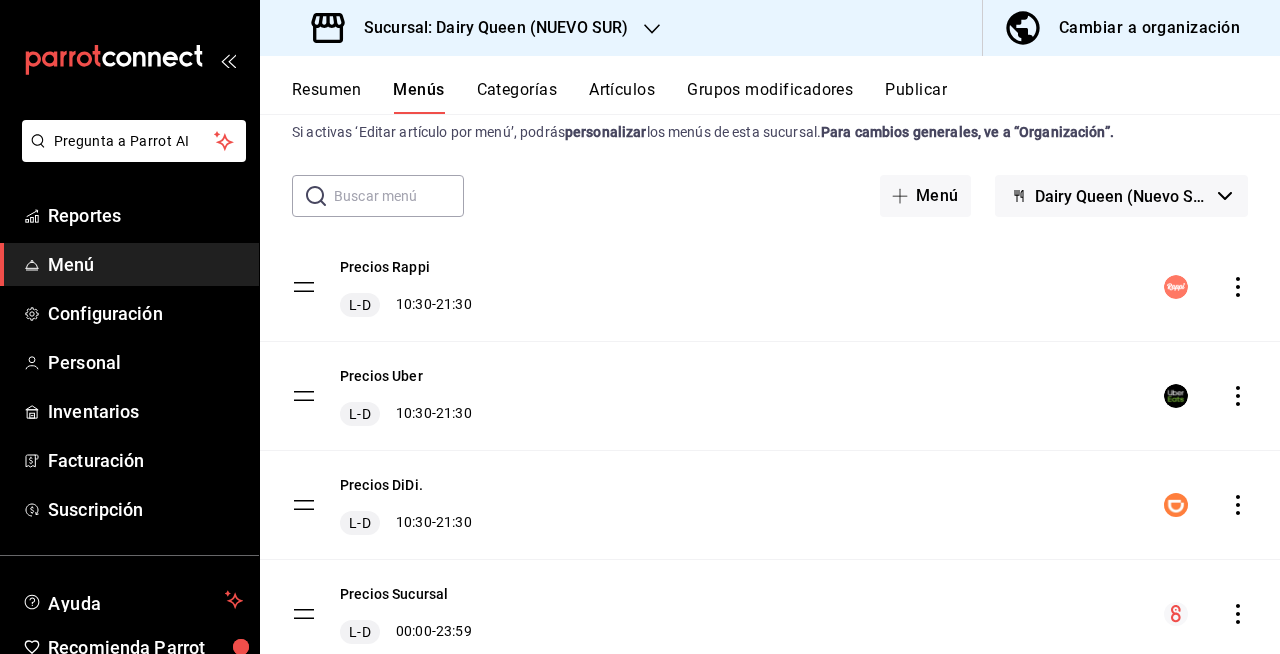 scroll, scrollTop: 0, scrollLeft: 0, axis: both 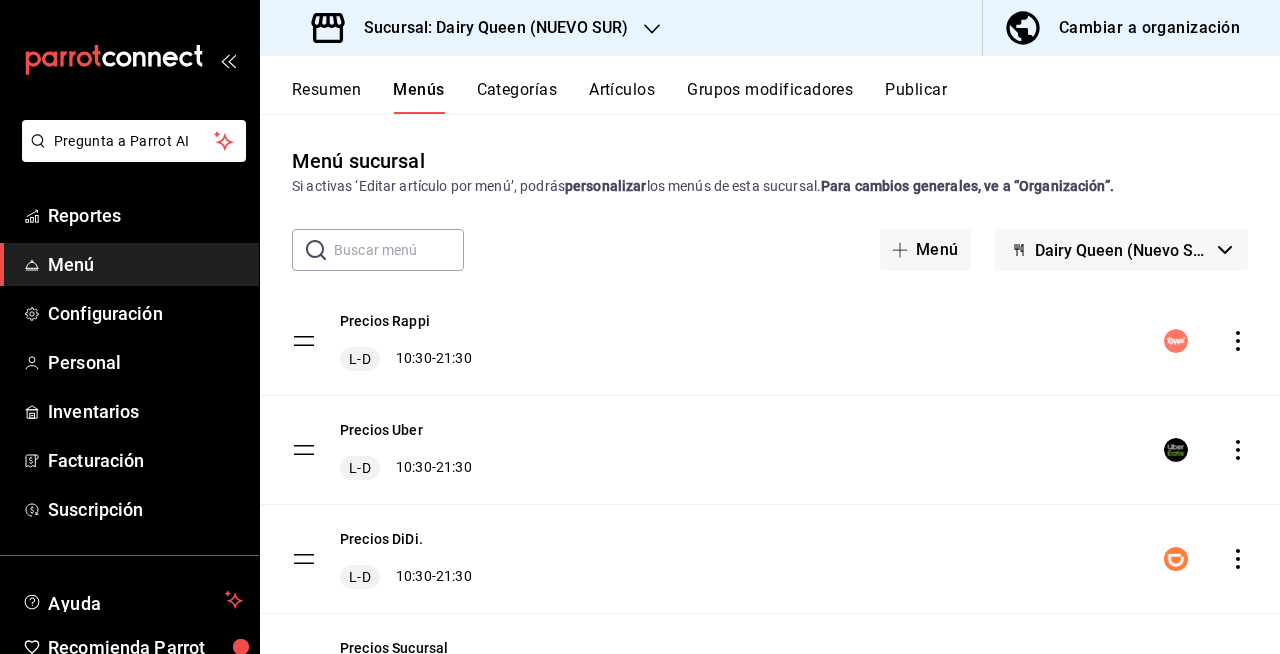 click on "Publicar" at bounding box center (916, 97) 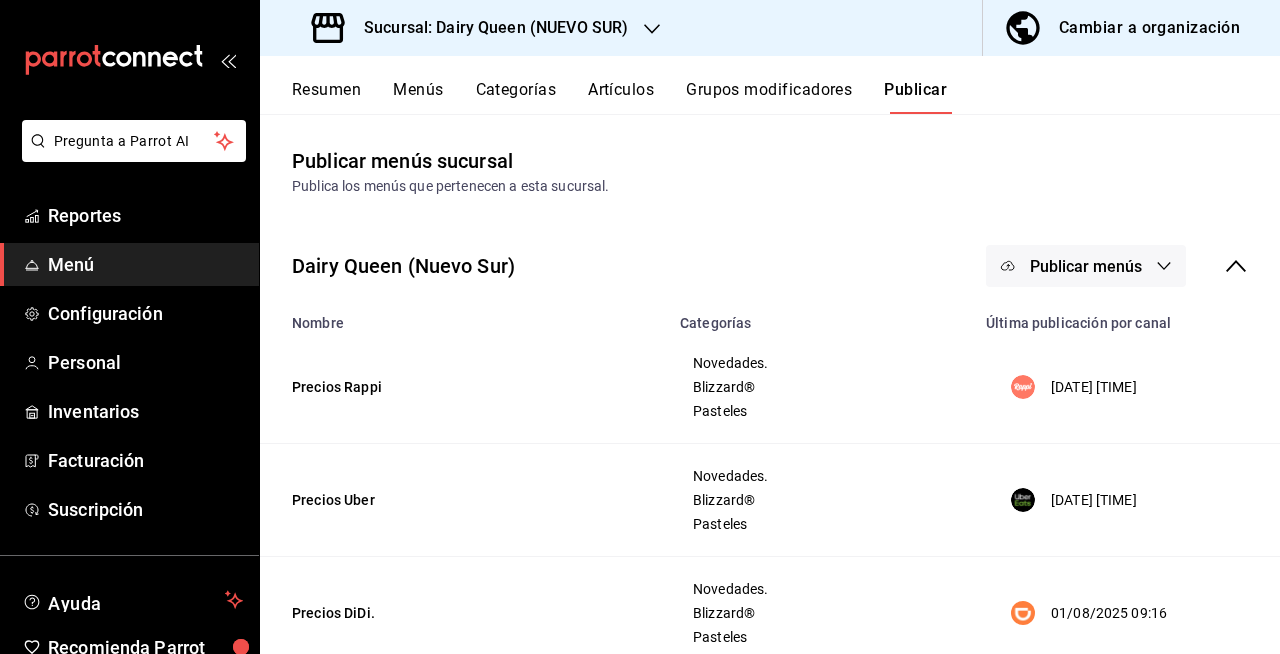 click on "Publicar menús" at bounding box center [1086, 266] 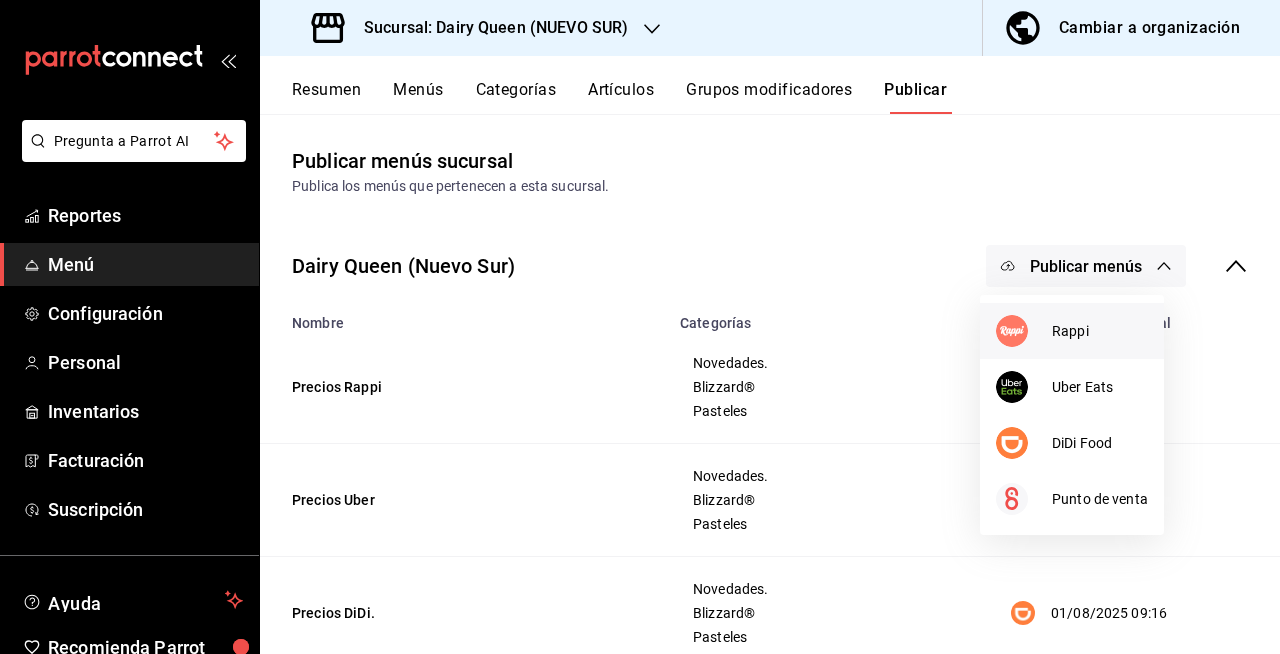 click at bounding box center (1012, 331) 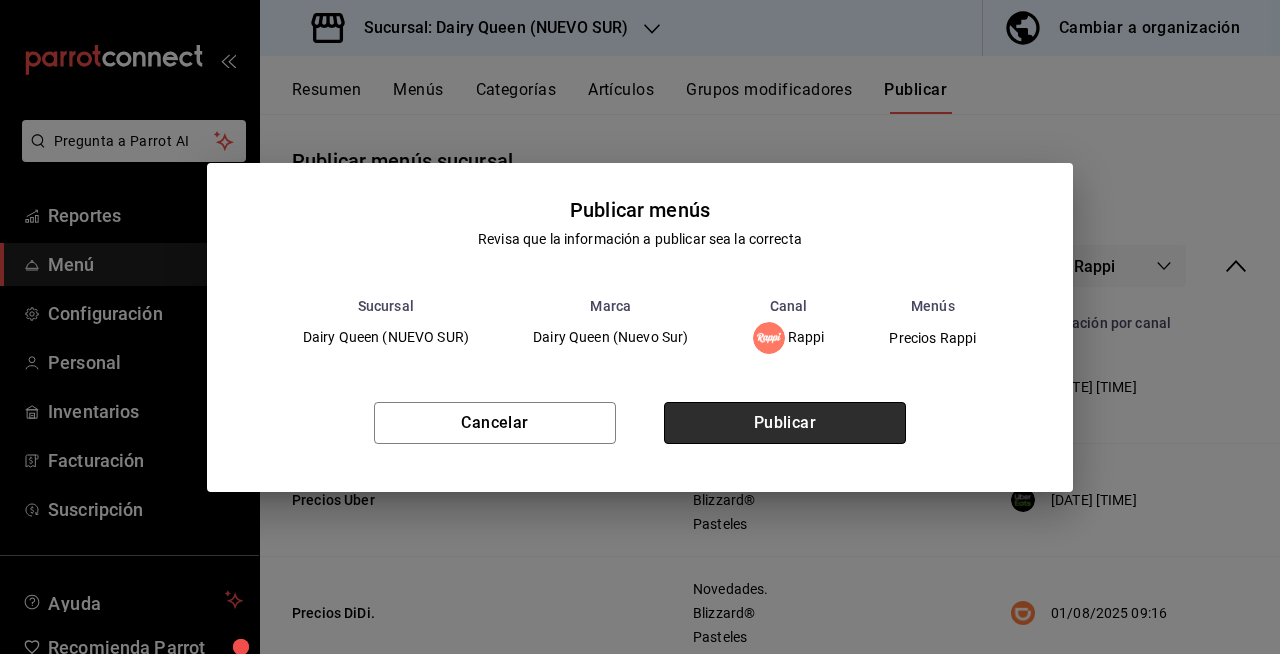 click on "Publicar" at bounding box center (785, 423) 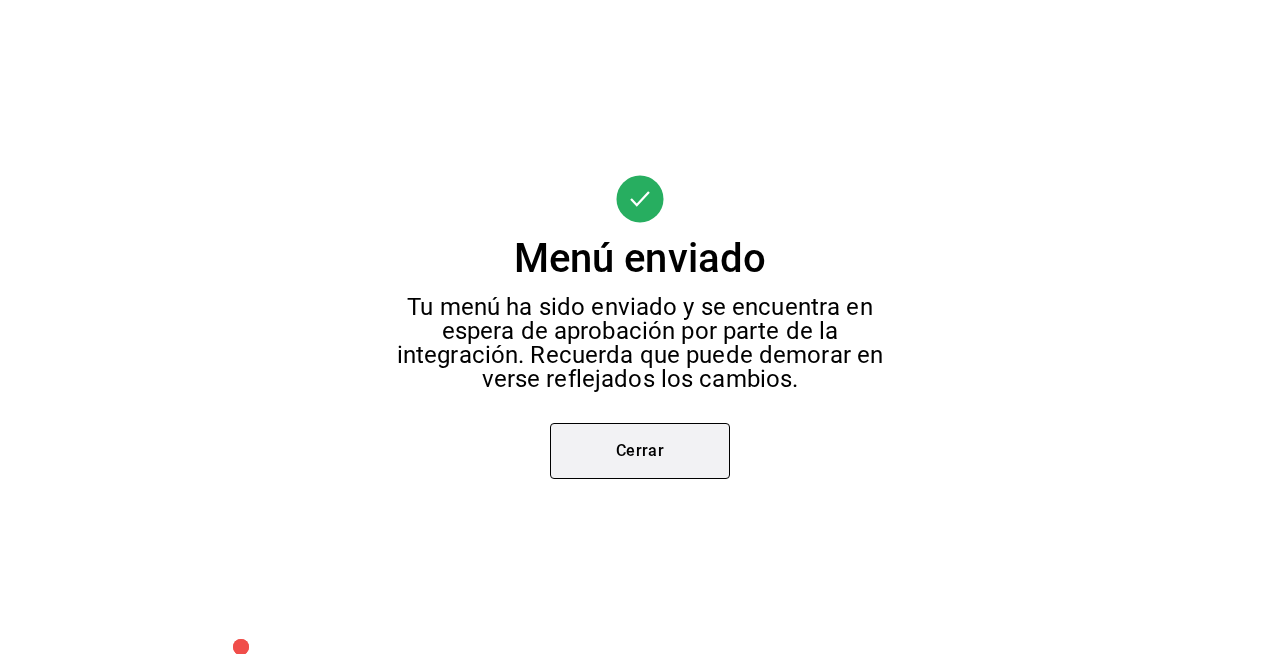 click on "Cerrar" at bounding box center [640, 451] 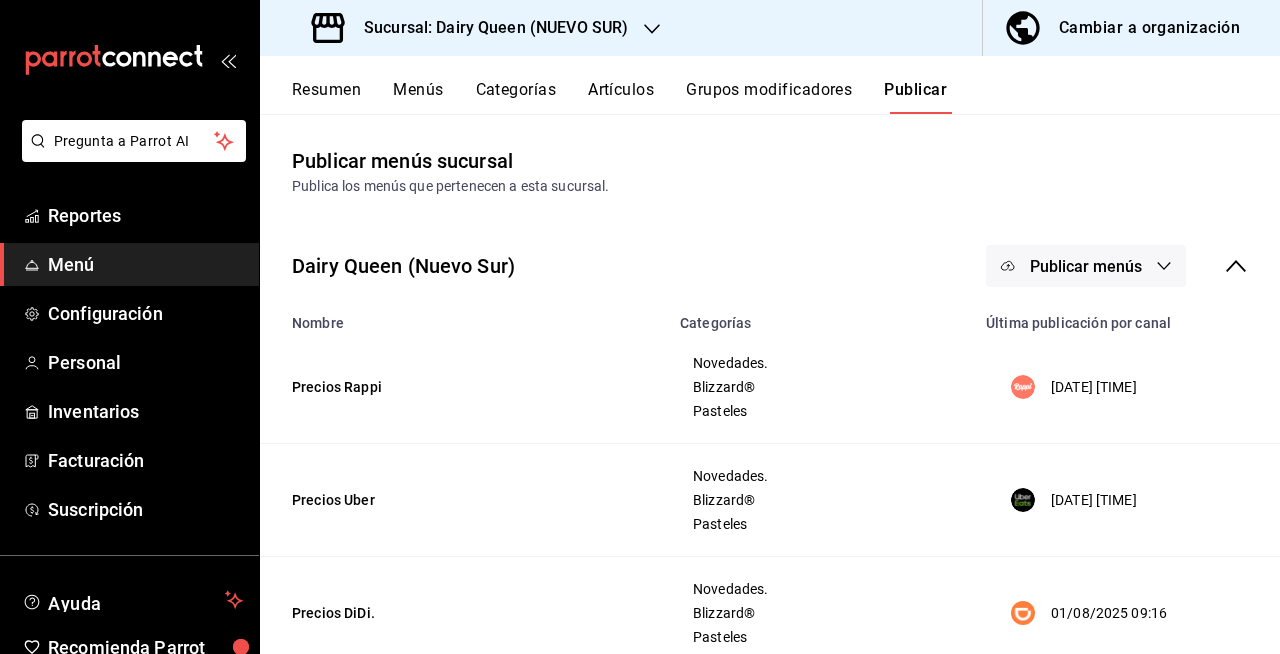 click on "Sucursal: Dairy Queen (NUEVO SUR)" at bounding box center [488, 28] 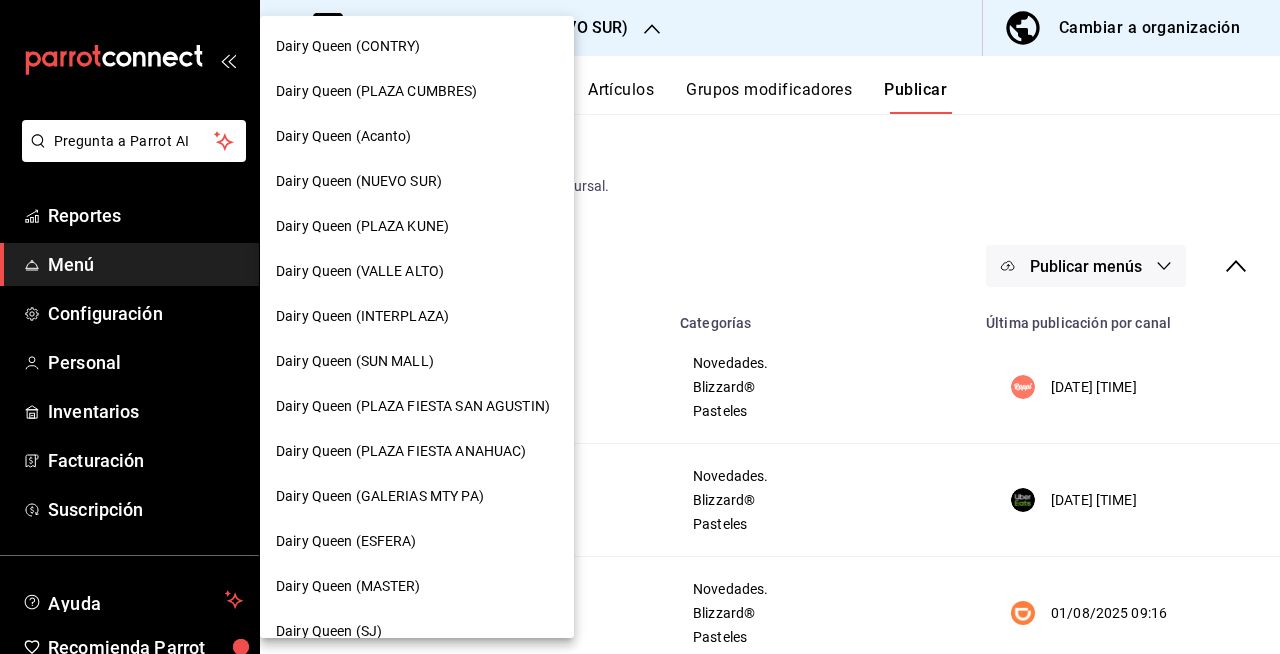 click on "Dairy Queen (PLAZA KUNE)" at bounding box center (417, 226) 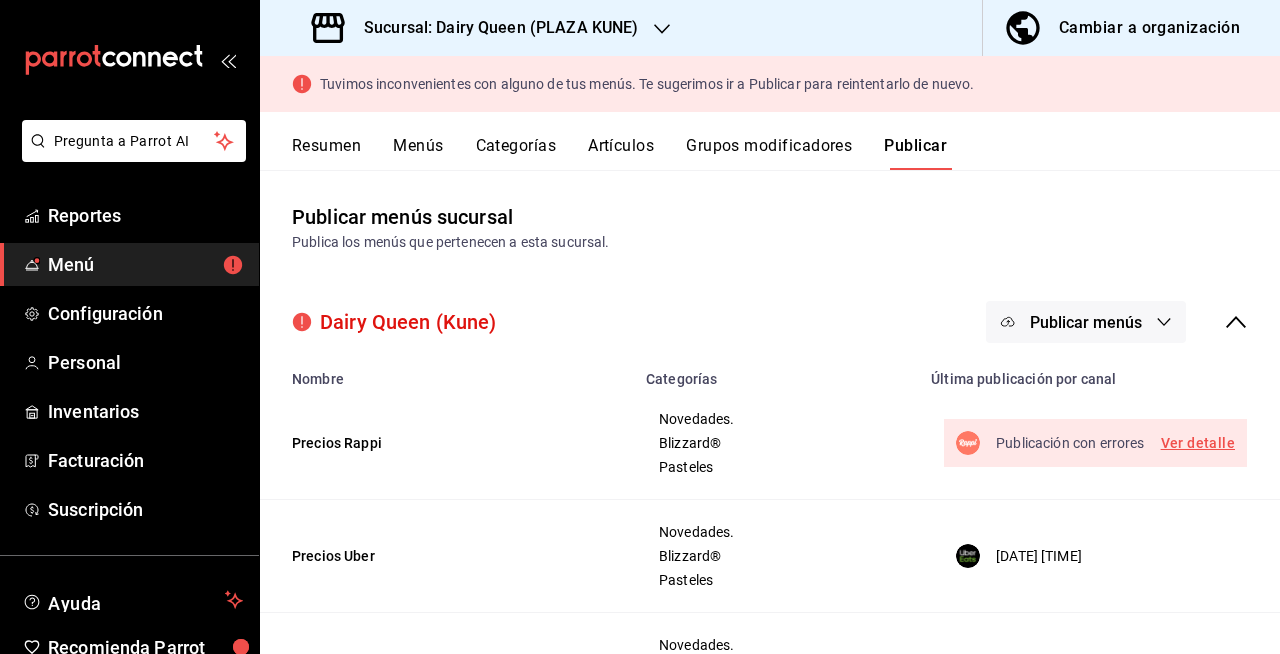 click on "Resumen" at bounding box center (326, 153) 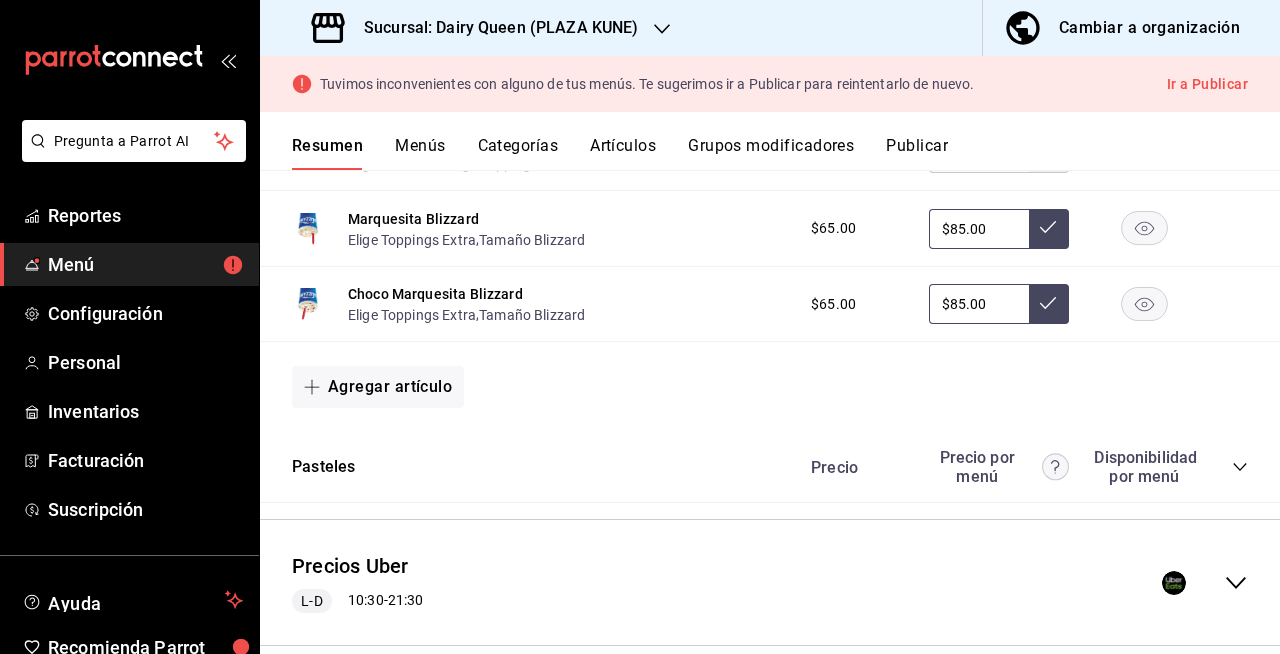 scroll, scrollTop: 3413, scrollLeft: 0, axis: vertical 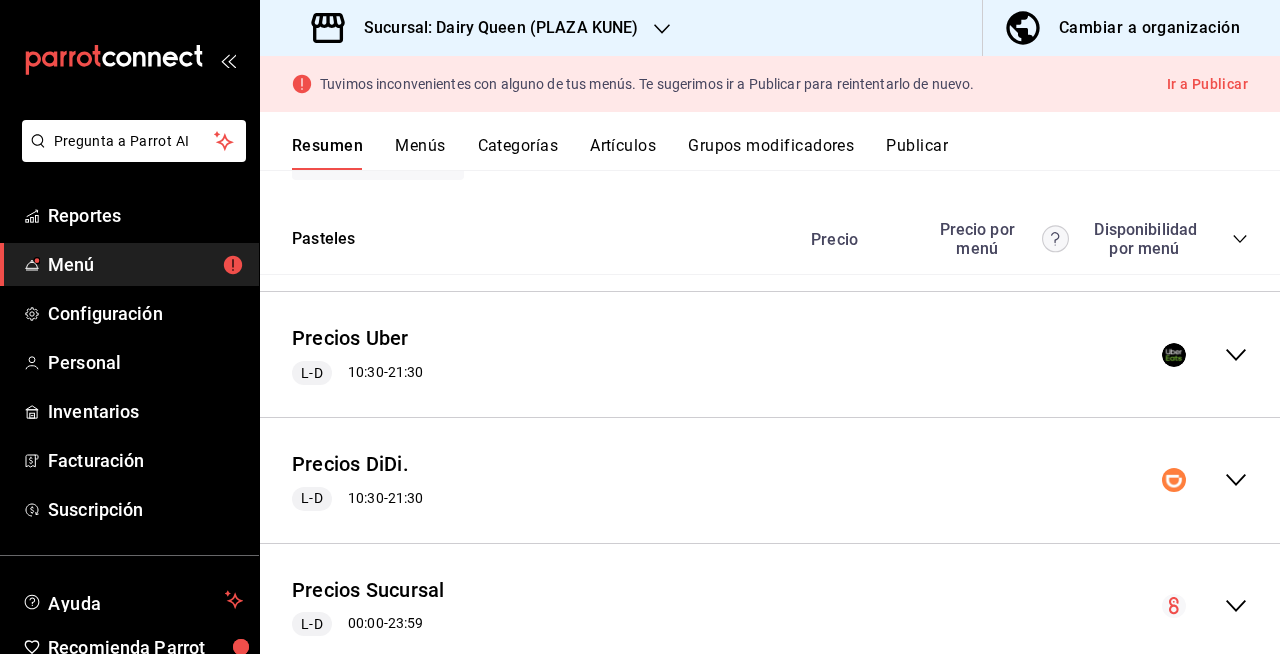 click 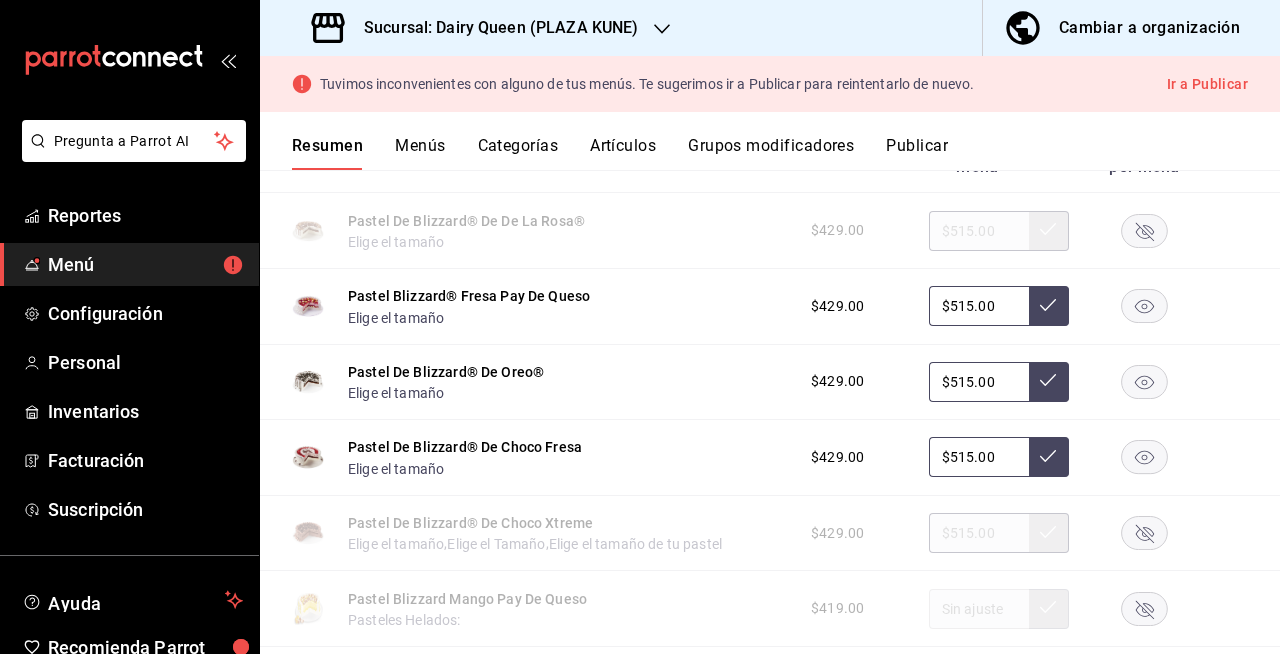 scroll, scrollTop: 3509, scrollLeft: 0, axis: vertical 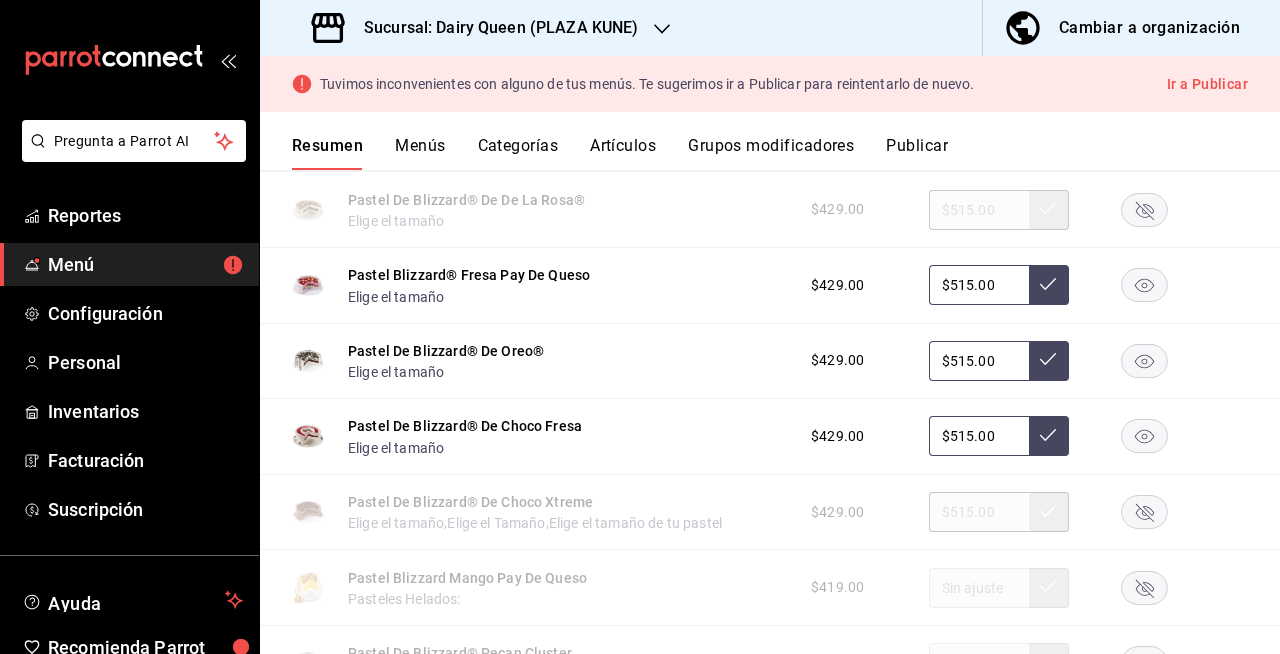 click 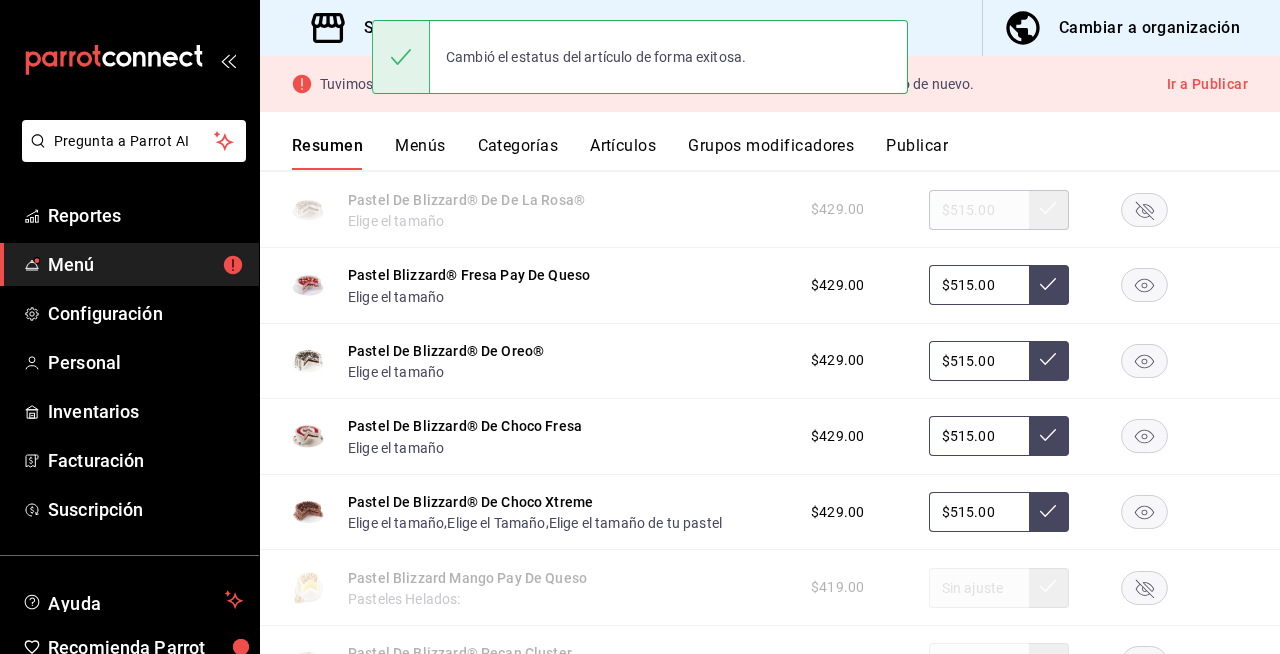 click on "Publicar" at bounding box center (917, 153) 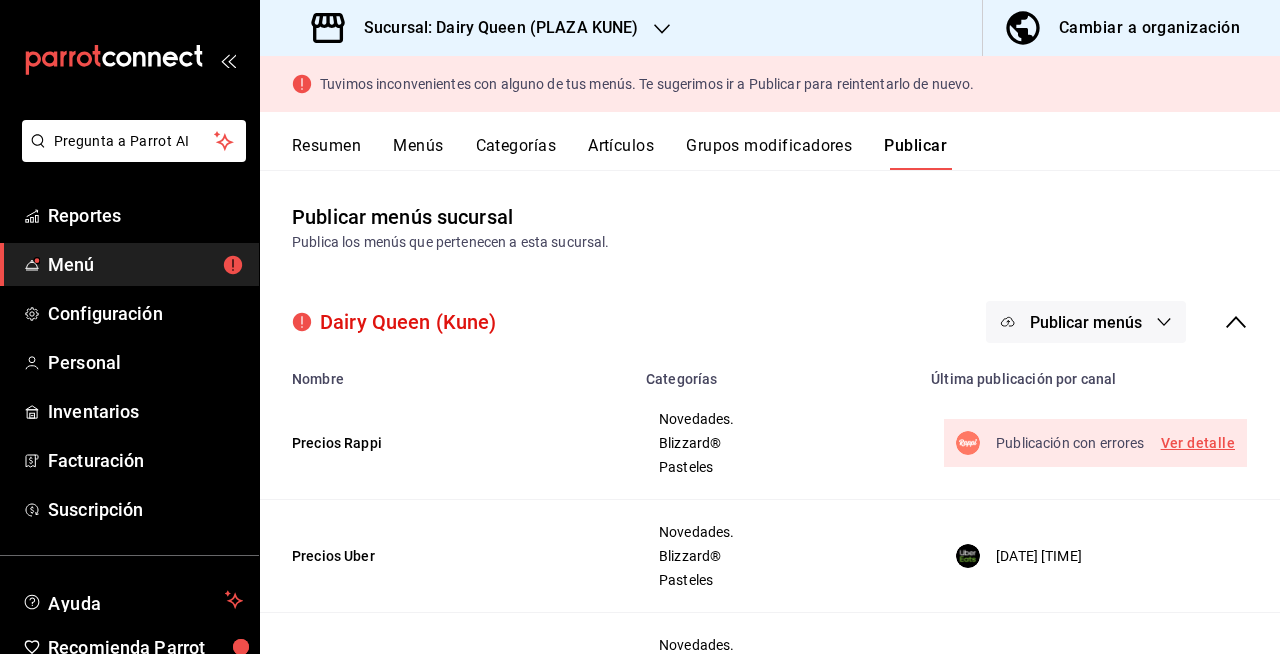 click on "Publicar menús" at bounding box center [1086, 322] 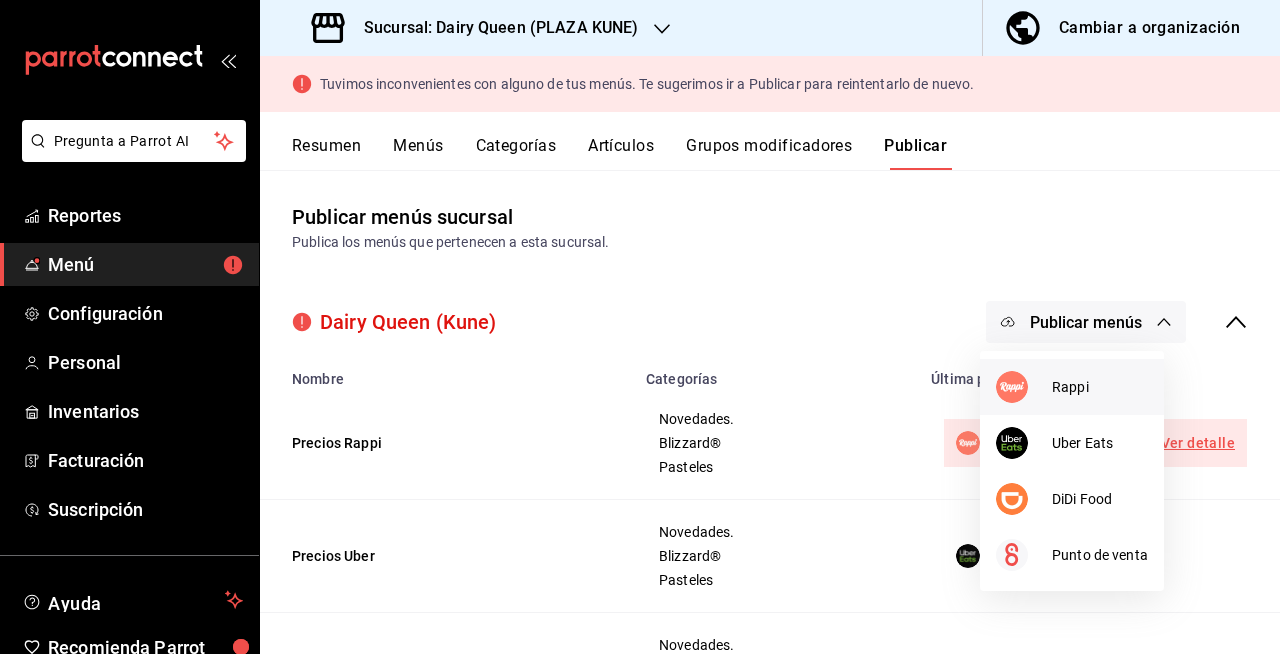 click at bounding box center [1012, 387] 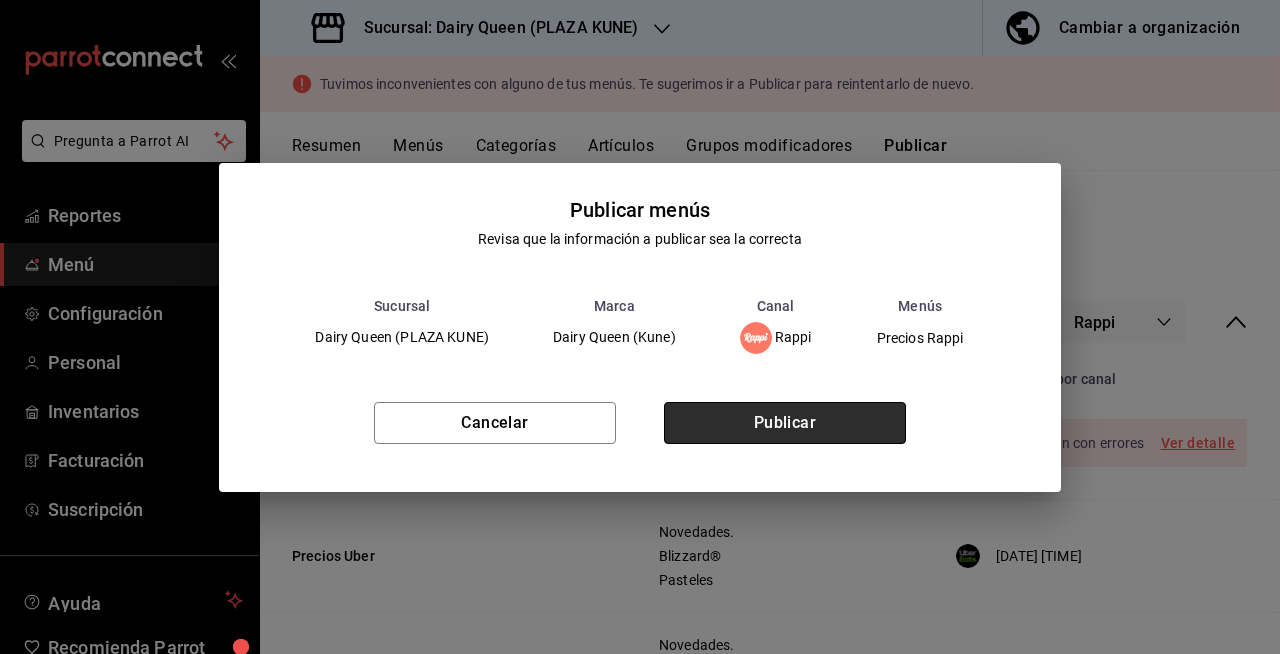 click on "Publicar" at bounding box center (785, 423) 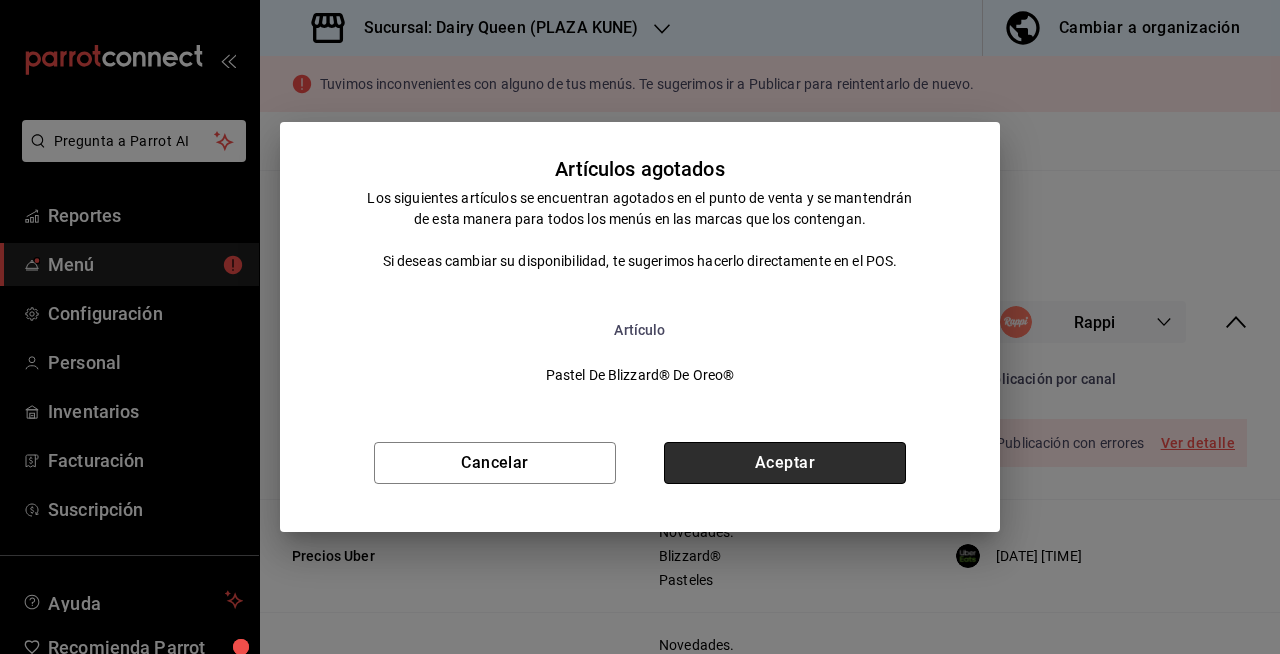click on "Aceptar" at bounding box center (785, 463) 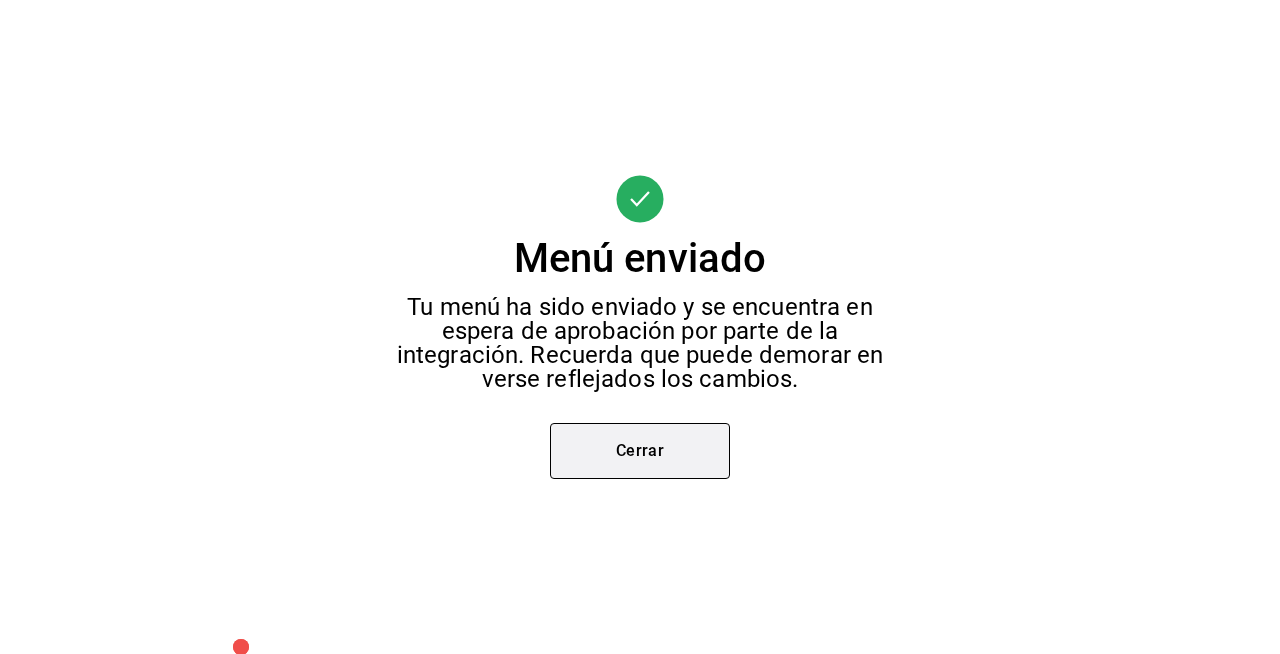 click on "Cerrar" at bounding box center [640, 451] 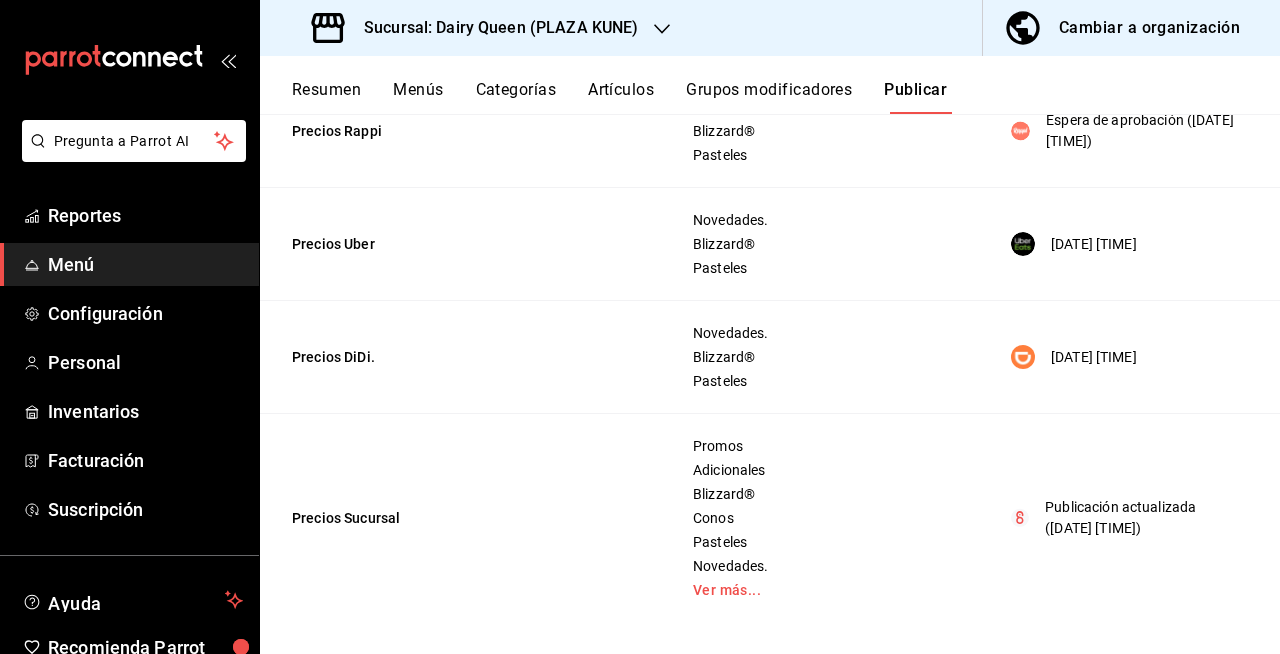 scroll, scrollTop: 0, scrollLeft: 0, axis: both 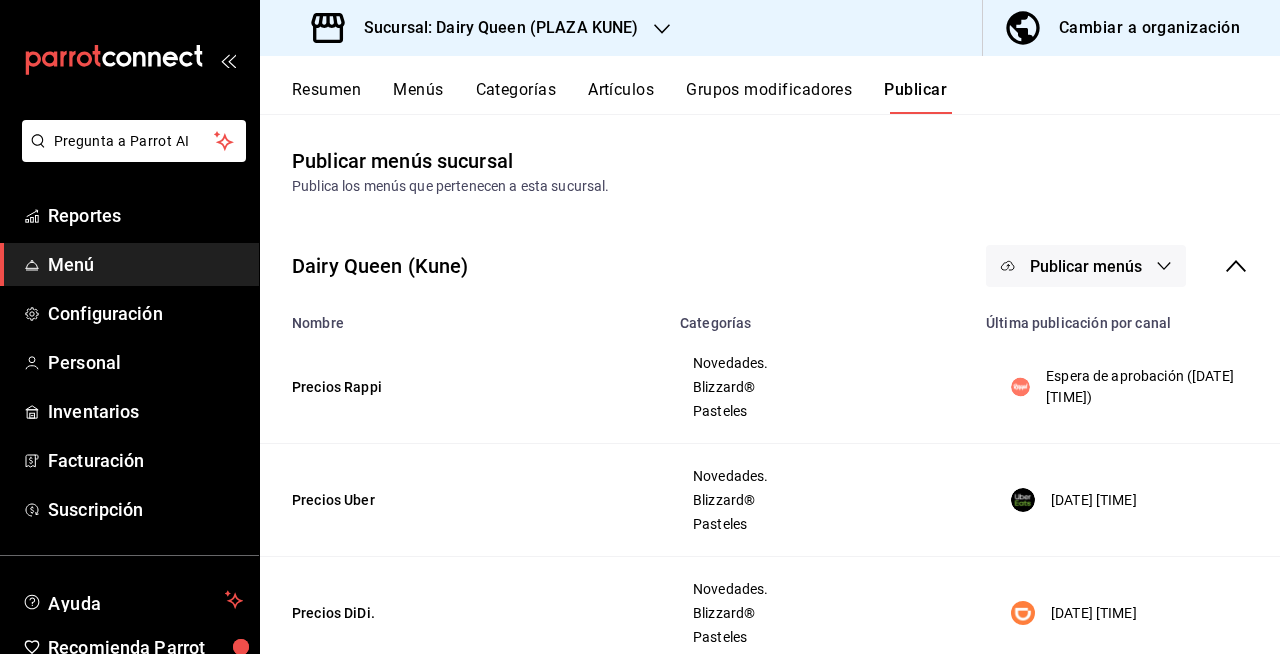click on "Sucursal: Dairy Queen (PLAZA KUNE)" at bounding box center (477, 28) 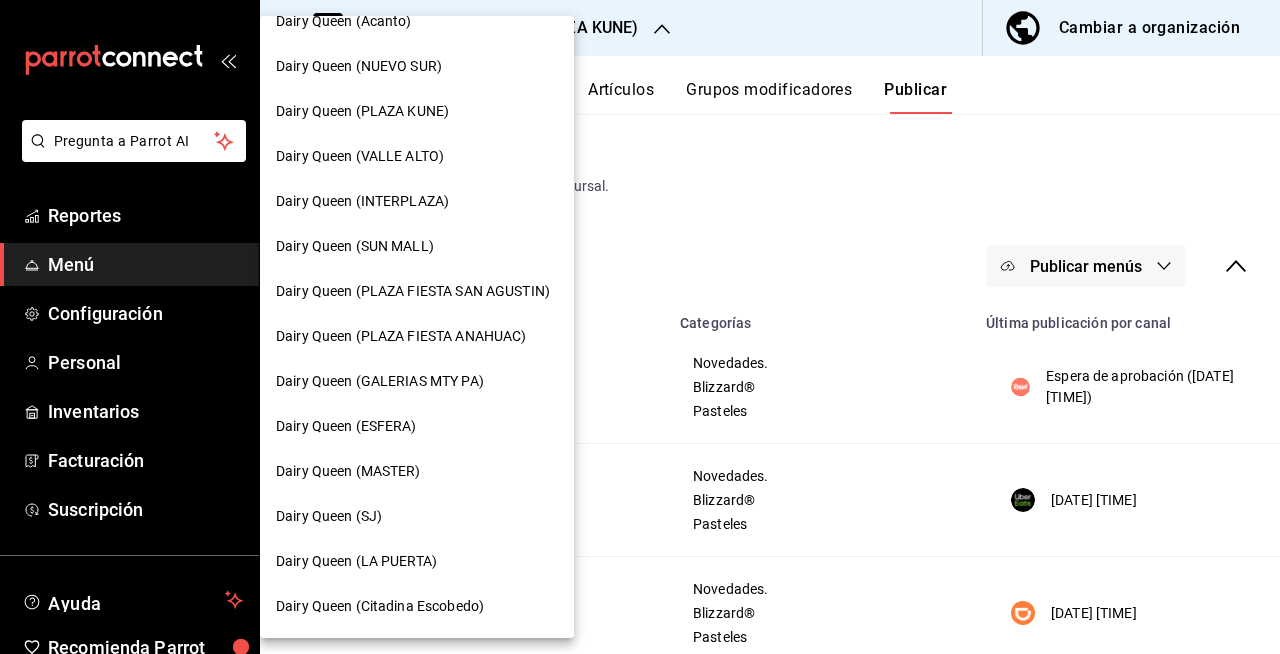 scroll, scrollTop: 112, scrollLeft: 0, axis: vertical 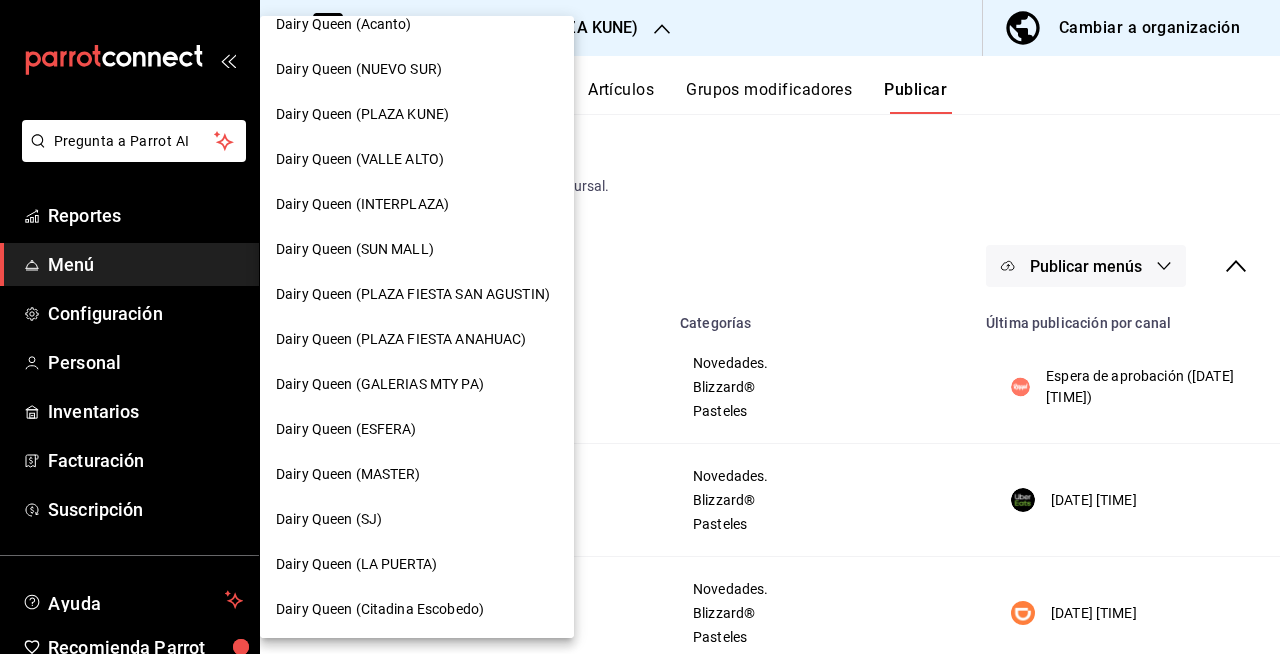 click on "Dairy Queen (VALLE ALTO)" at bounding box center (360, 159) 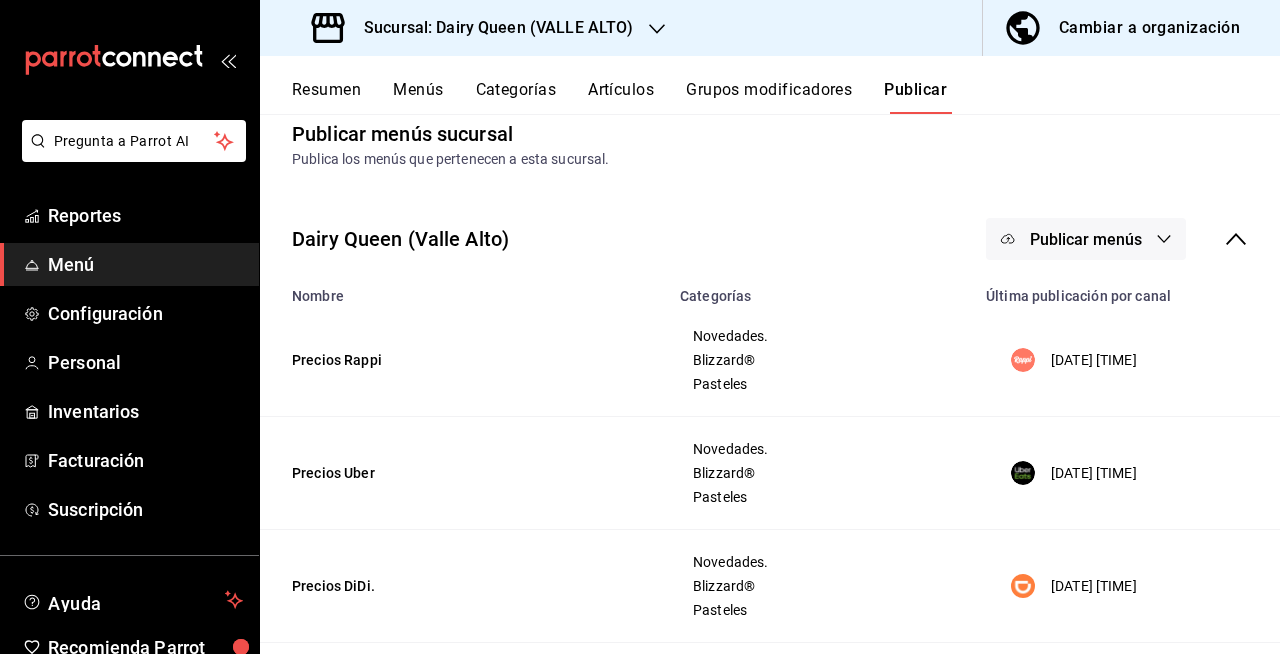 scroll, scrollTop: 28, scrollLeft: 0, axis: vertical 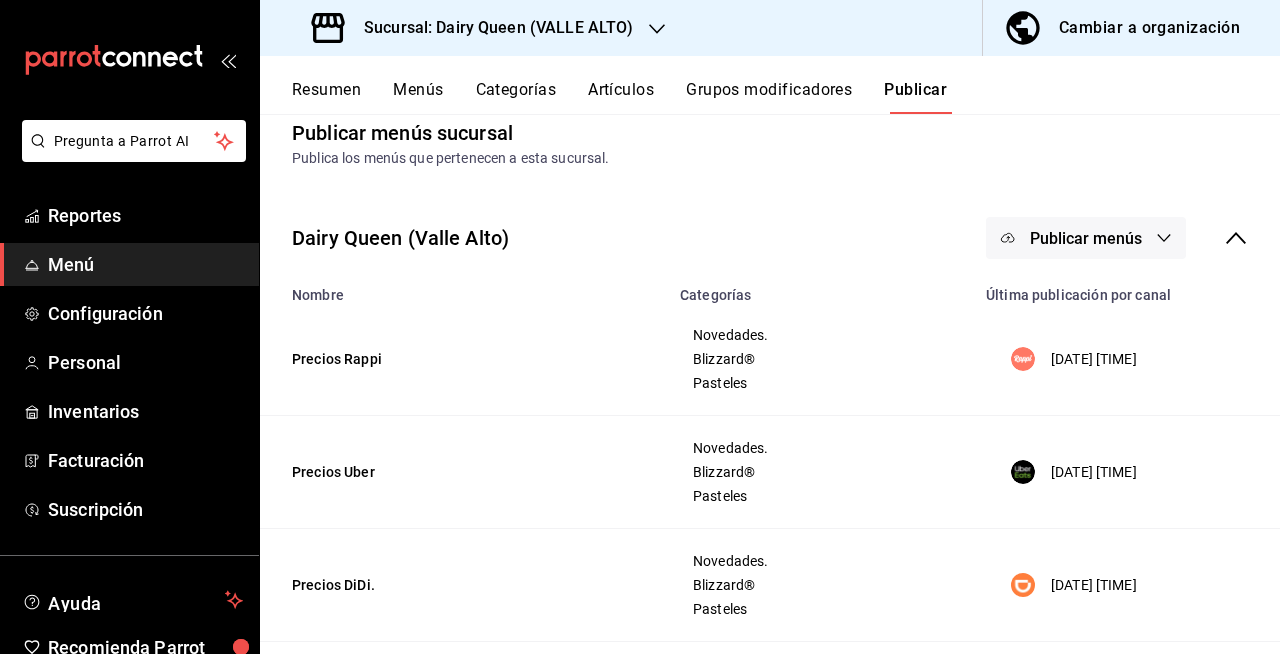 click on "Resumen" at bounding box center (326, 97) 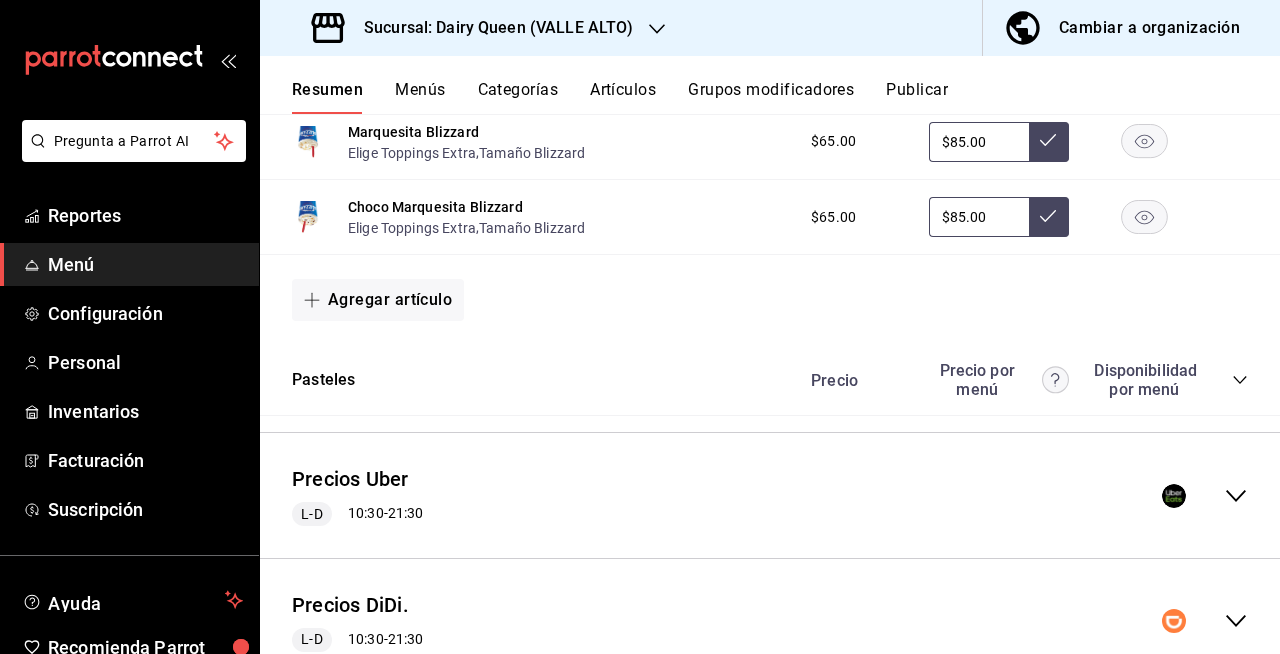 scroll, scrollTop: 3073, scrollLeft: 0, axis: vertical 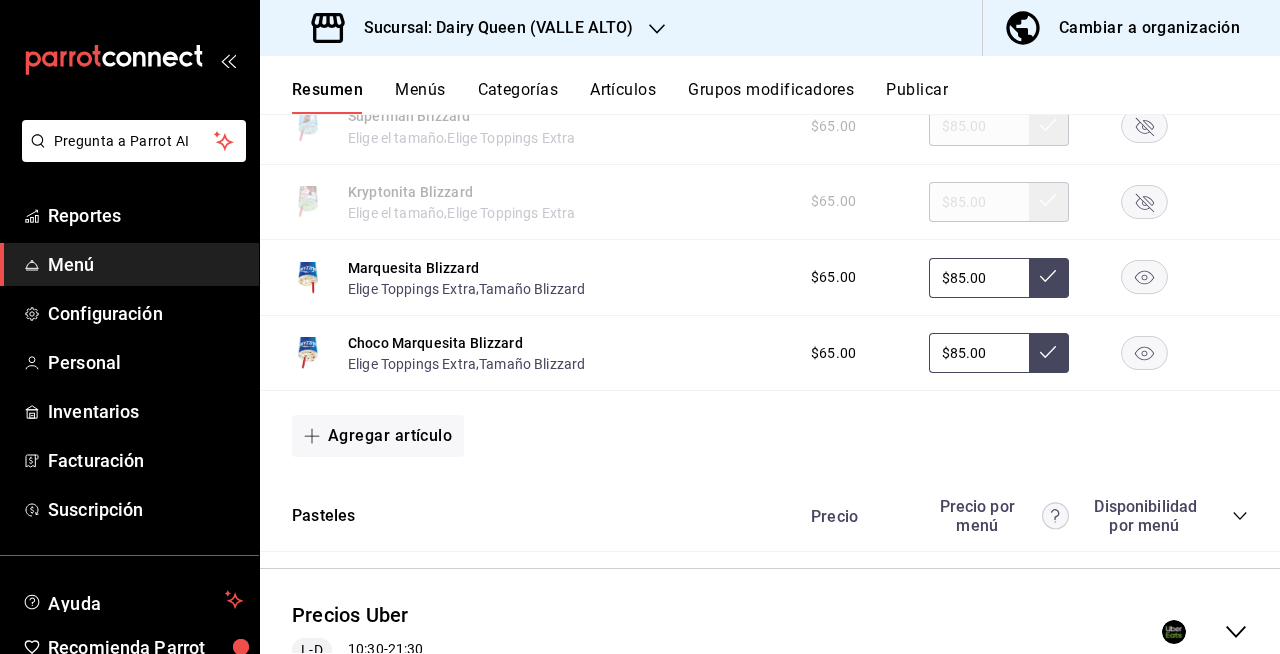 click 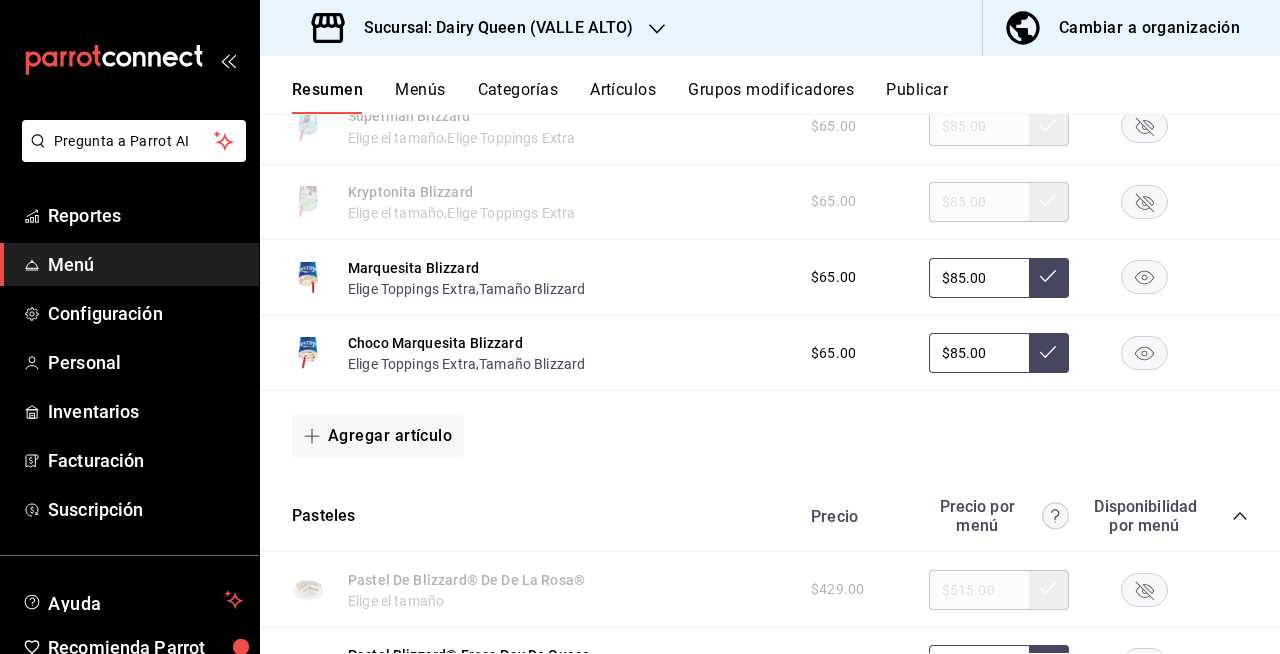 scroll, scrollTop: 3544, scrollLeft: 0, axis: vertical 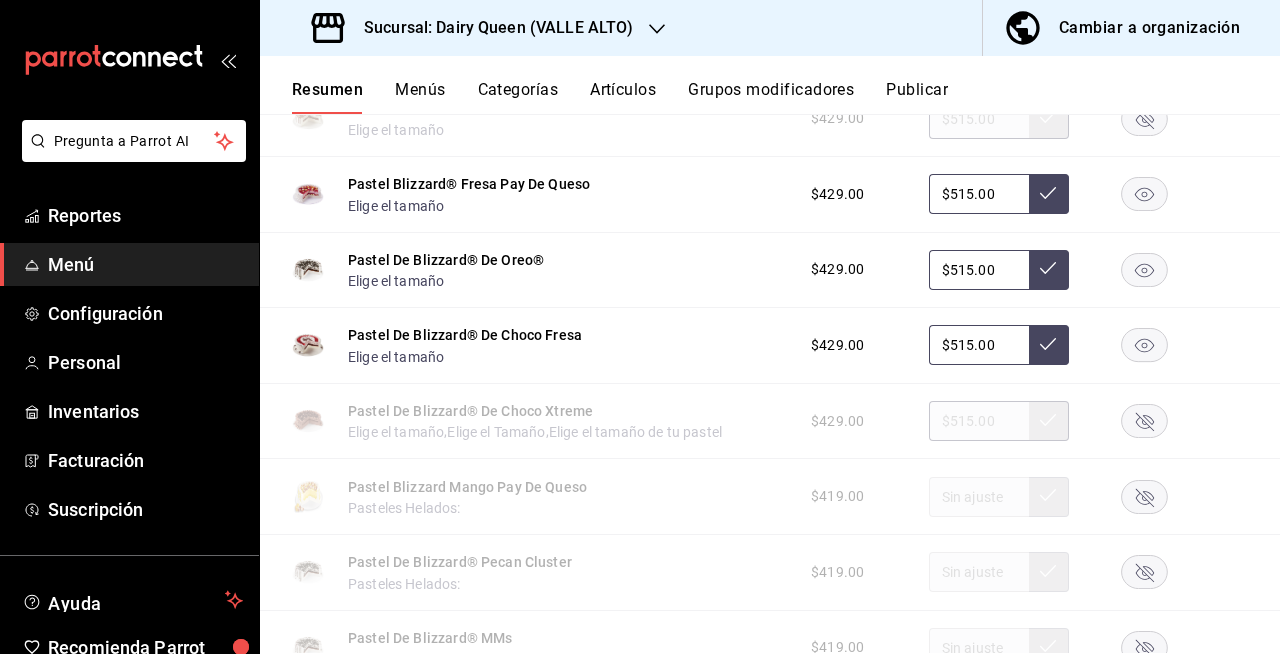 click 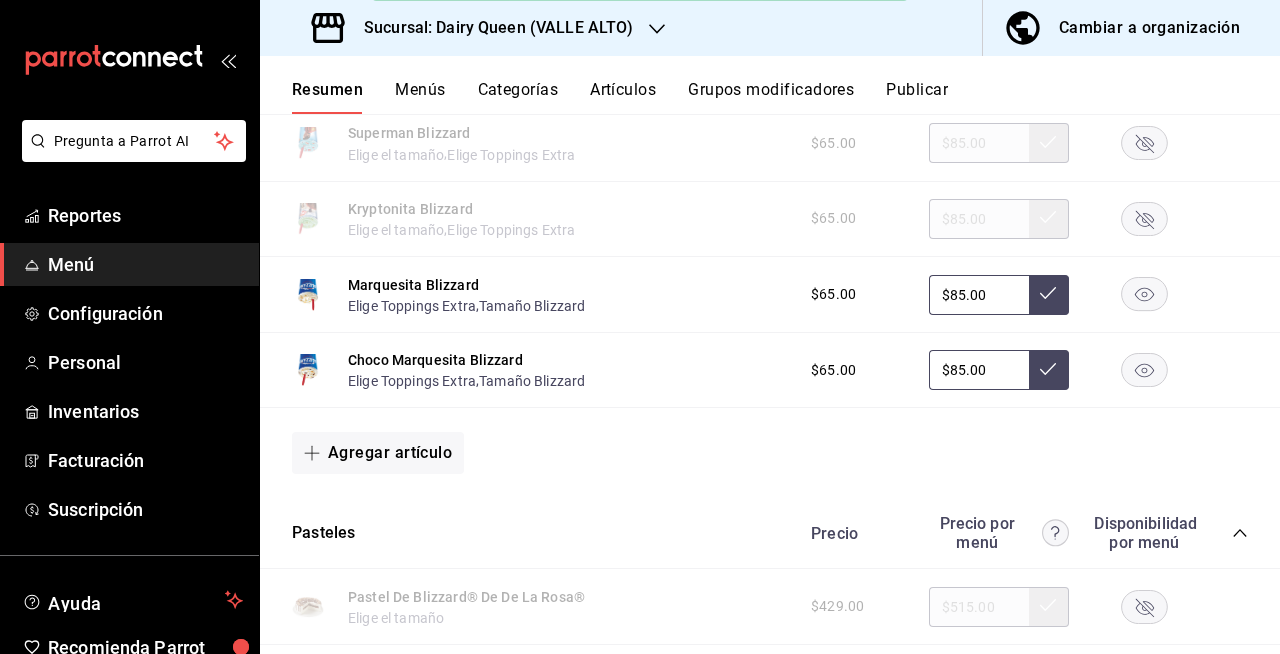 scroll, scrollTop: 3056, scrollLeft: 0, axis: vertical 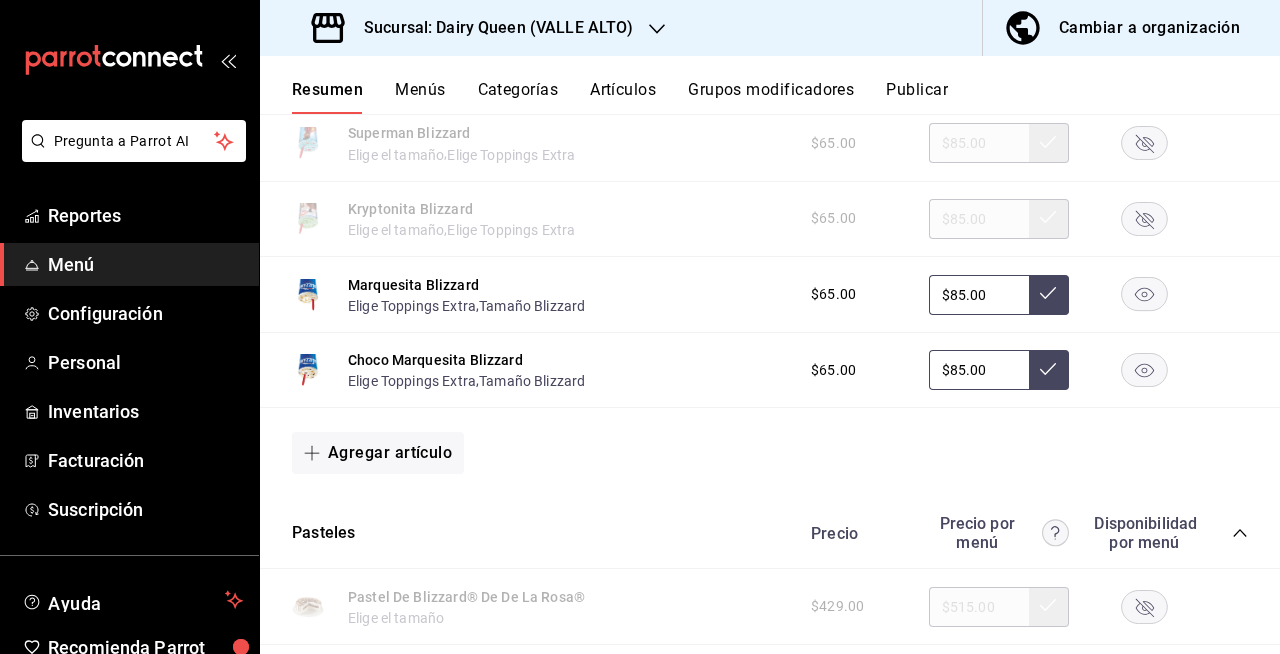 click on "Publicar" at bounding box center [917, 97] 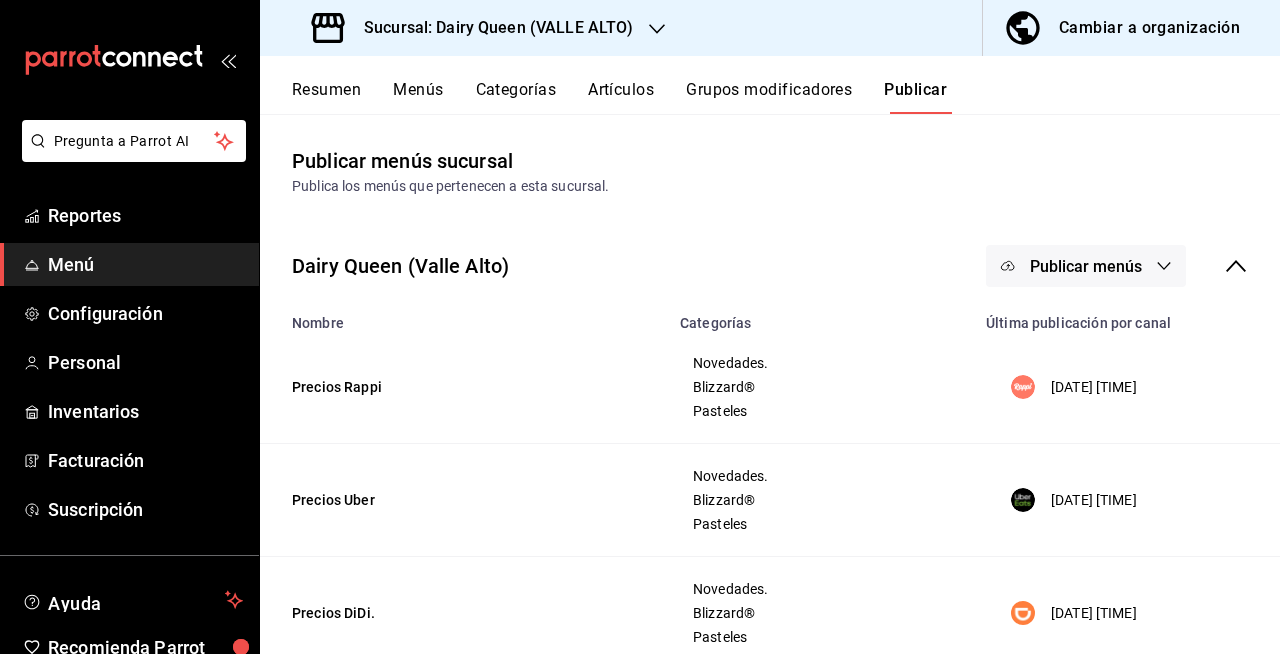 click on "Publicar menús" at bounding box center [1086, 266] 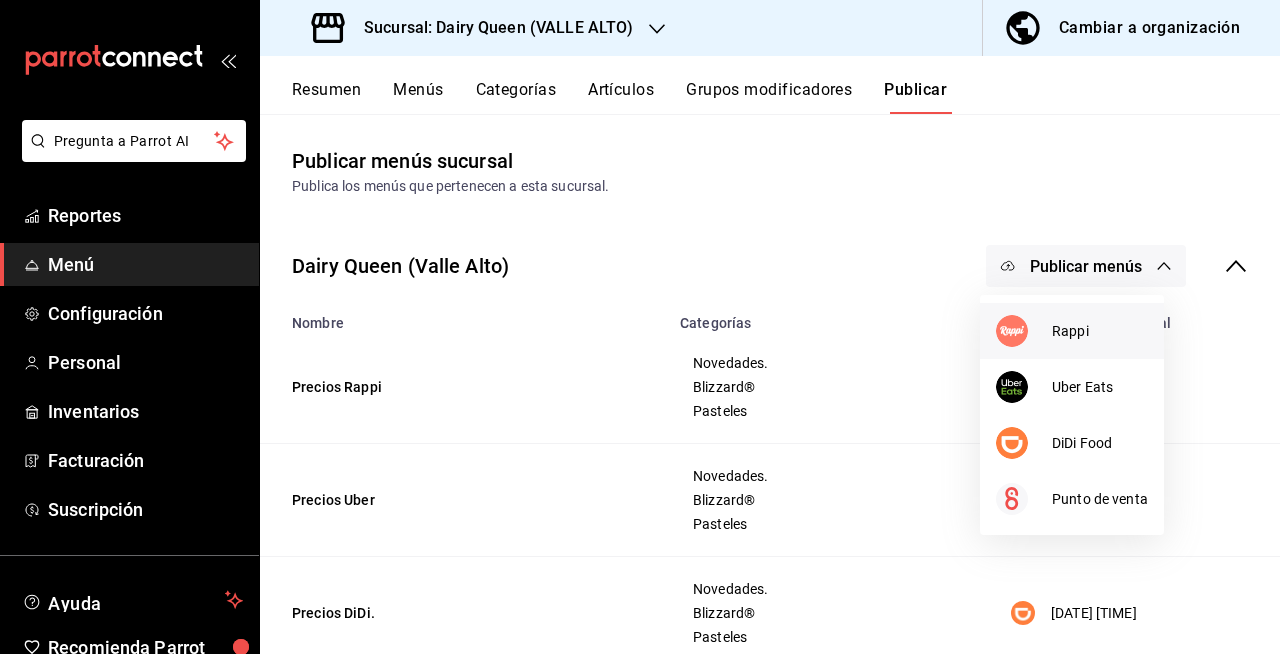 click on "Rappi" at bounding box center (1072, 331) 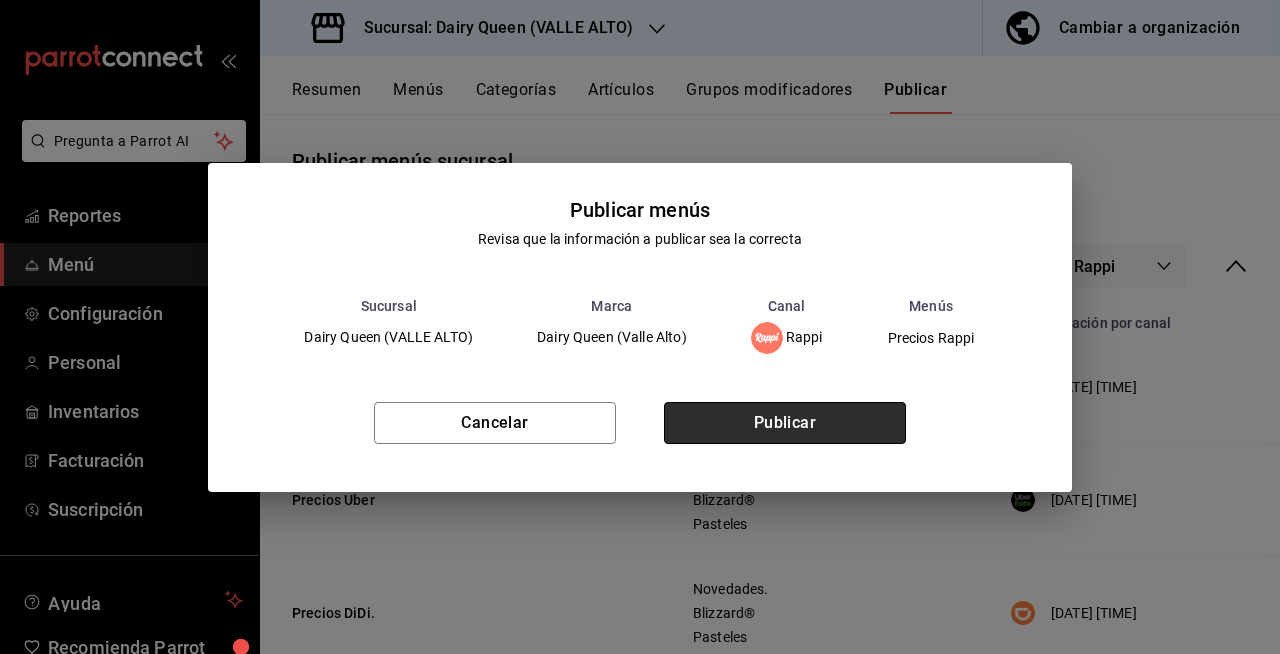 click on "Publicar" at bounding box center [785, 423] 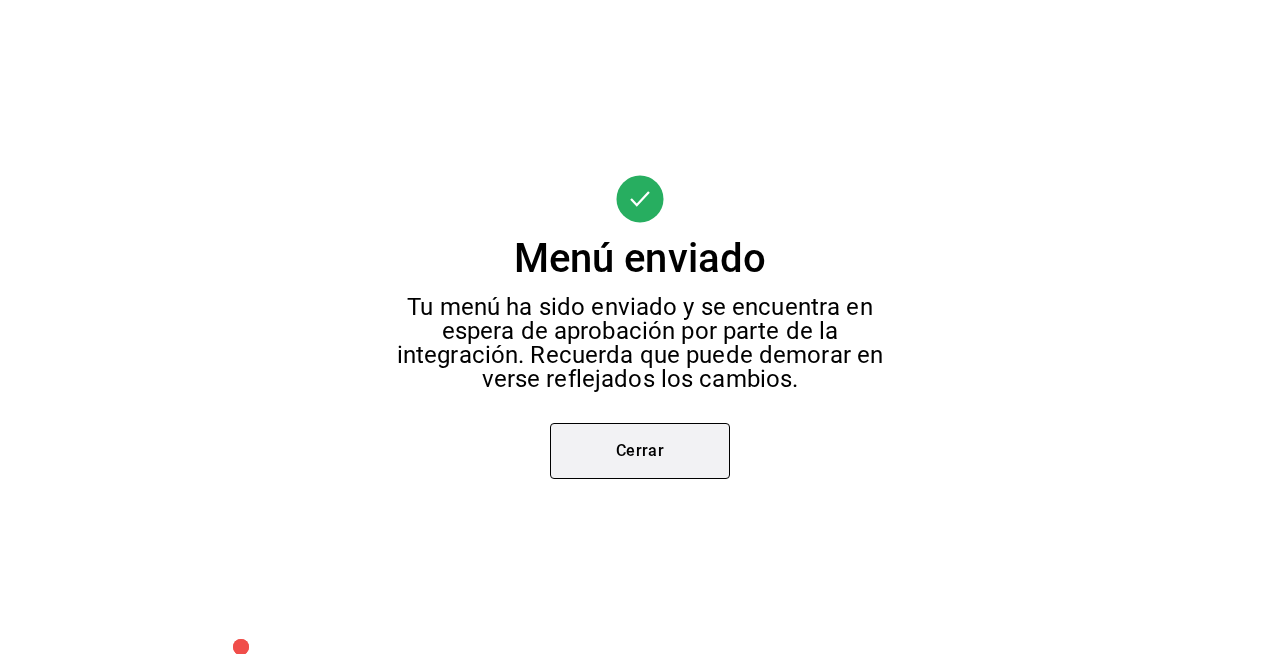 click on "Cerrar" at bounding box center (640, 451) 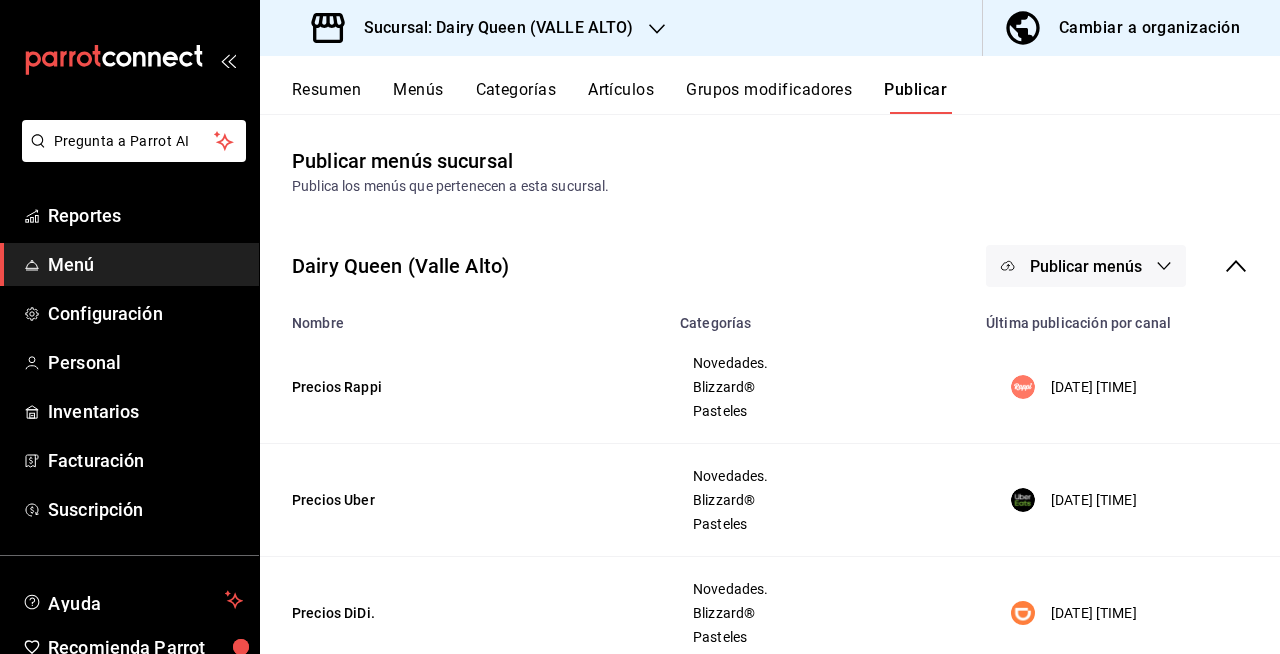 click on "Sucursal: Dairy Queen (VALLE ALTO)" at bounding box center (474, 28) 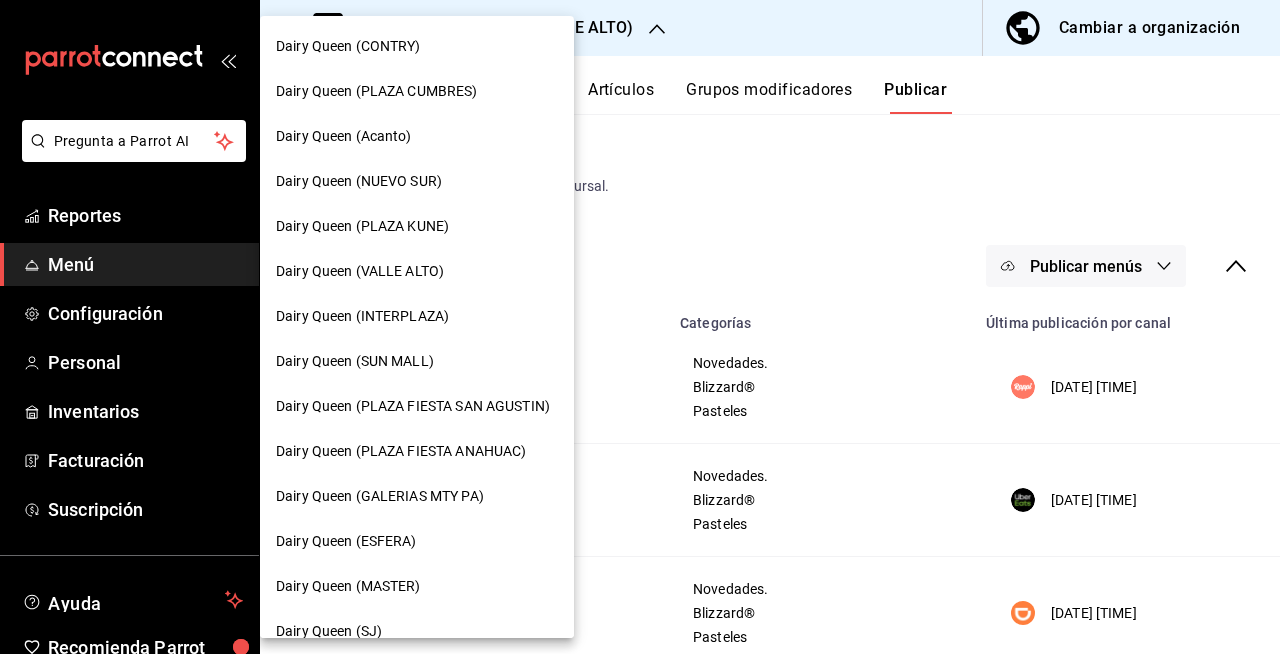 click on "Dairy Queen (INTERPLAZA)" at bounding box center [417, 316] 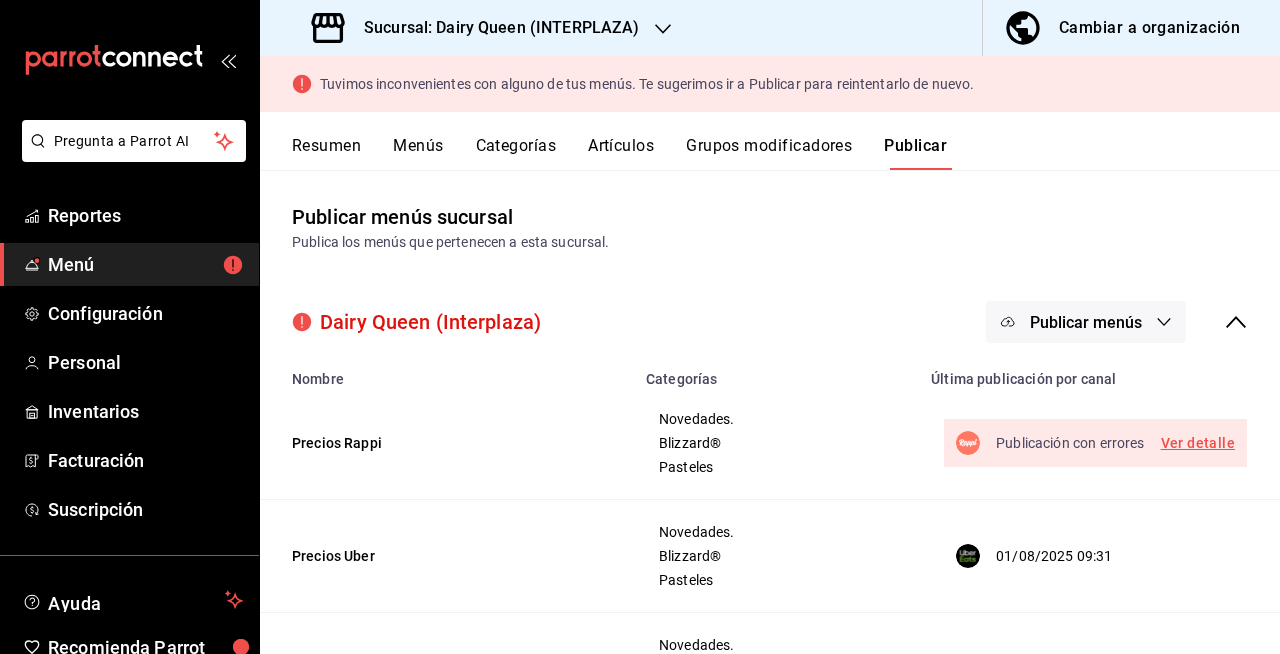 click on "Resumen" at bounding box center [326, 153] 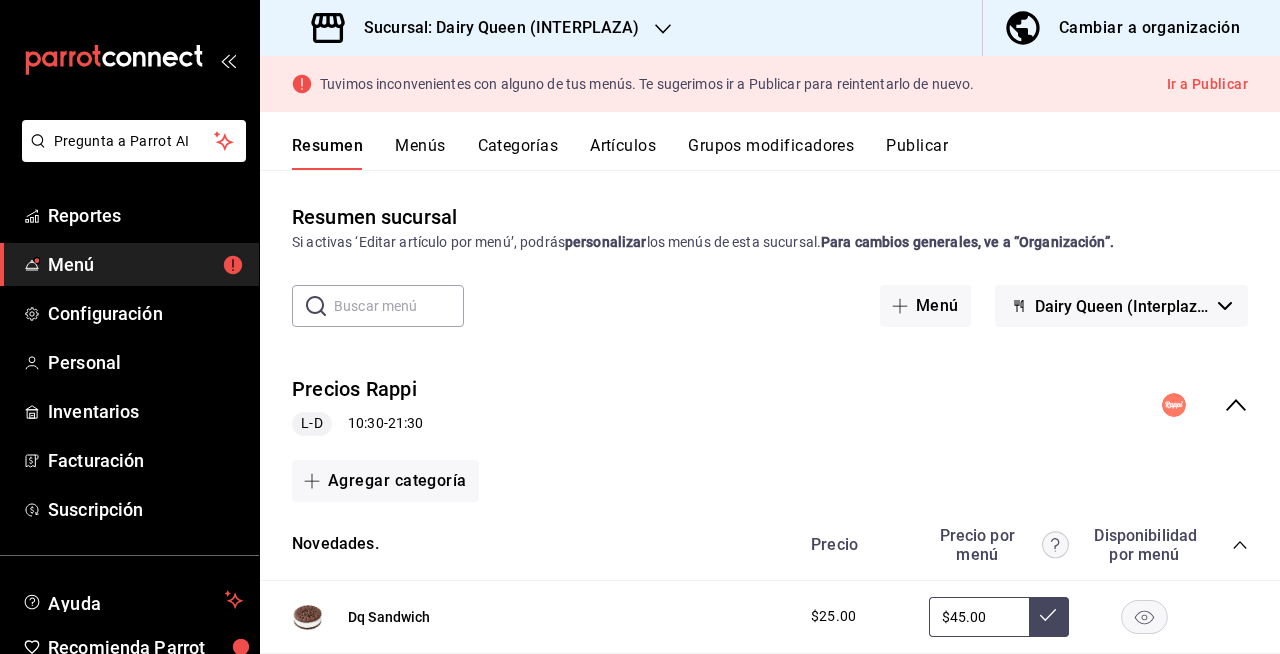 click on "Menús" at bounding box center (420, 153) 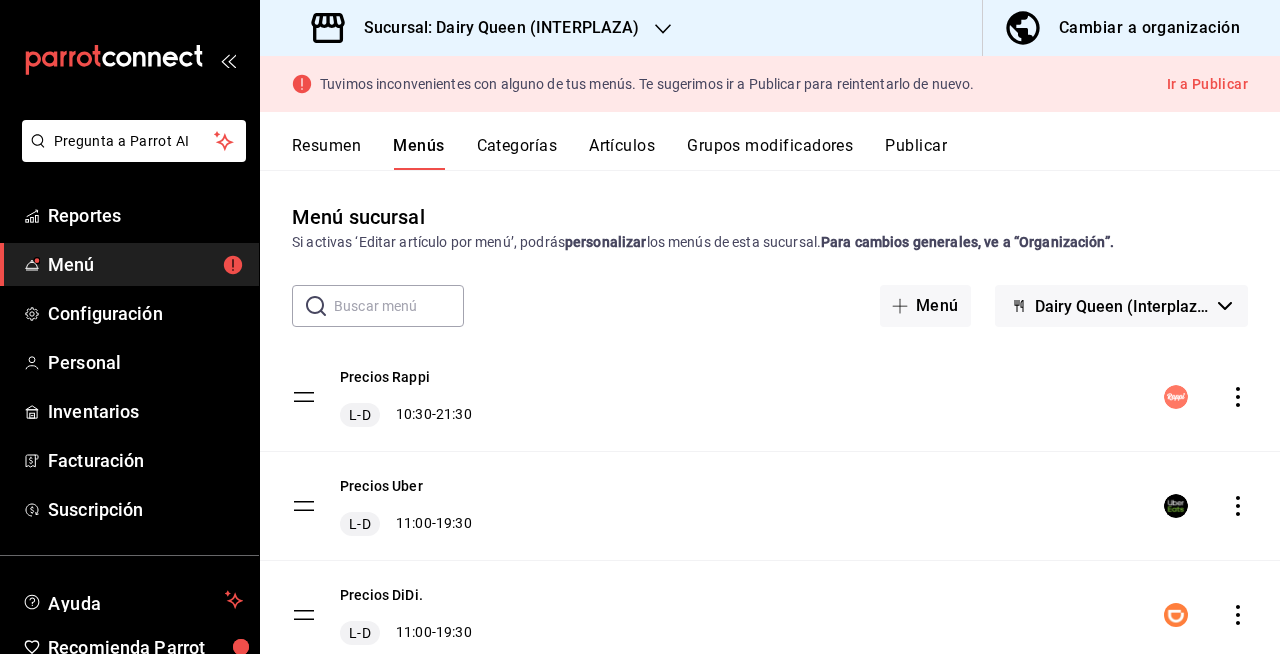click 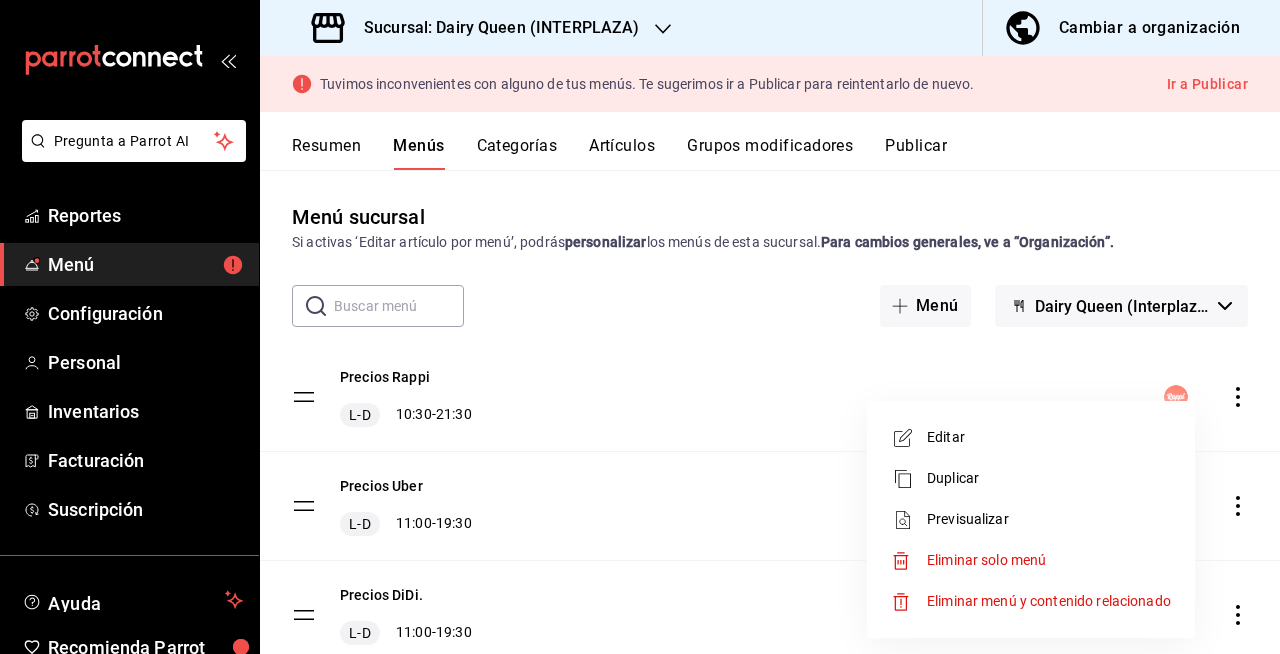 click on "Editar" at bounding box center [1049, 437] 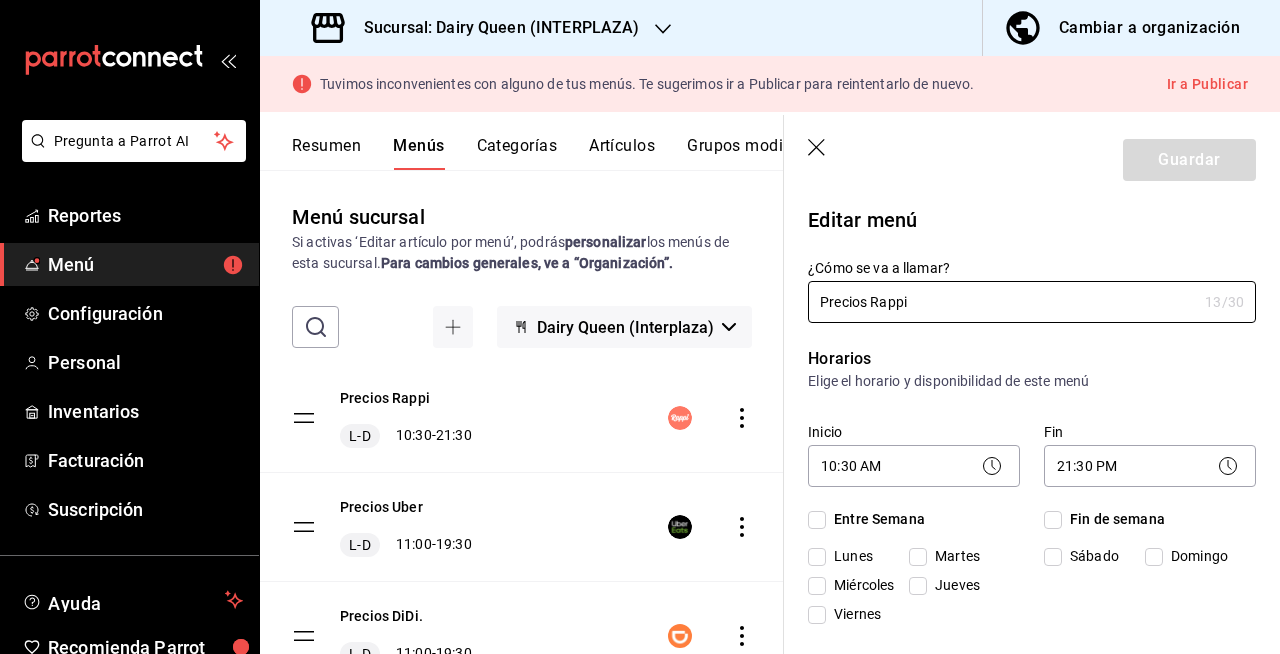 checkbox on "true" 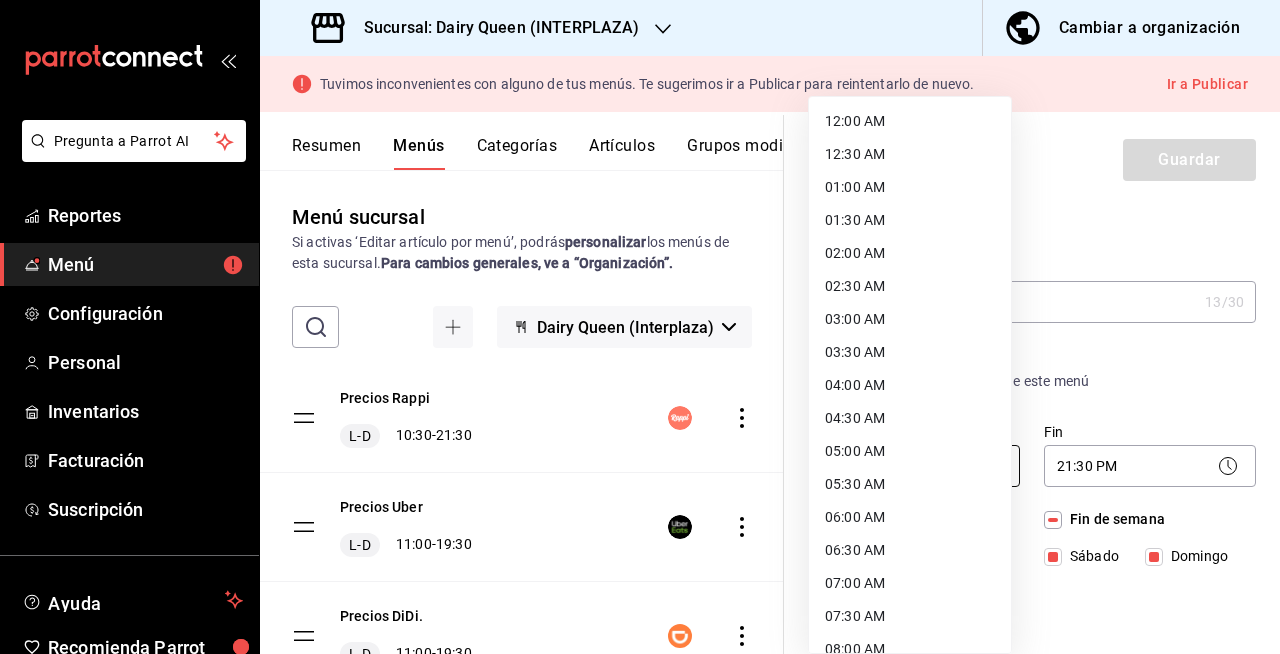click on "Pregunta a Parrot AI Reportes   Menú   Configuración   Personal   Inventarios   Facturación   Suscripción   Ayuda Recomienda Parrot   [FIRST] [LAST]   Sugerir nueva función   Sucursal: Dairy Queen ([INTERPLAZA]) Cambiar a organización Tuvimos inconvenientes con alguno de tus menús. Te sugerimos ir a Publicar para reintentarlo de nuevo. Ir a Publicar Resumen Menús Categorías Artículos Grupos modificadores Publicar Menú sucursal Si activas ‘Editar artículo por menú’, podrás  personalizar  los menús de esta sucursal.  Para cambios generales, ve a “Organización”. ​ ​ Dairy Queen (Interplaza) Precios Rappi L-D 10:30  -  21:30 Precios Uber L-D 11:00  -  19:30 Precios DiDi. L-D 11:00  -  19:30 Precios Sucursal L-D 00:00  -  23:59 Guardar Editar menú ¿Cómo se va a llamar? Precios Rappi 13 /30 ¿Cómo se va a llamar? Horarios Elige el horario y disponibilidad de este menú Inicio 10:30 AM 10:30 Fin 21:30 PM 21:30 Entre Semana Lunes Martes Miércoles Jueves Viernes Fin de semana Sábado Rappi" at bounding box center (640, 327) 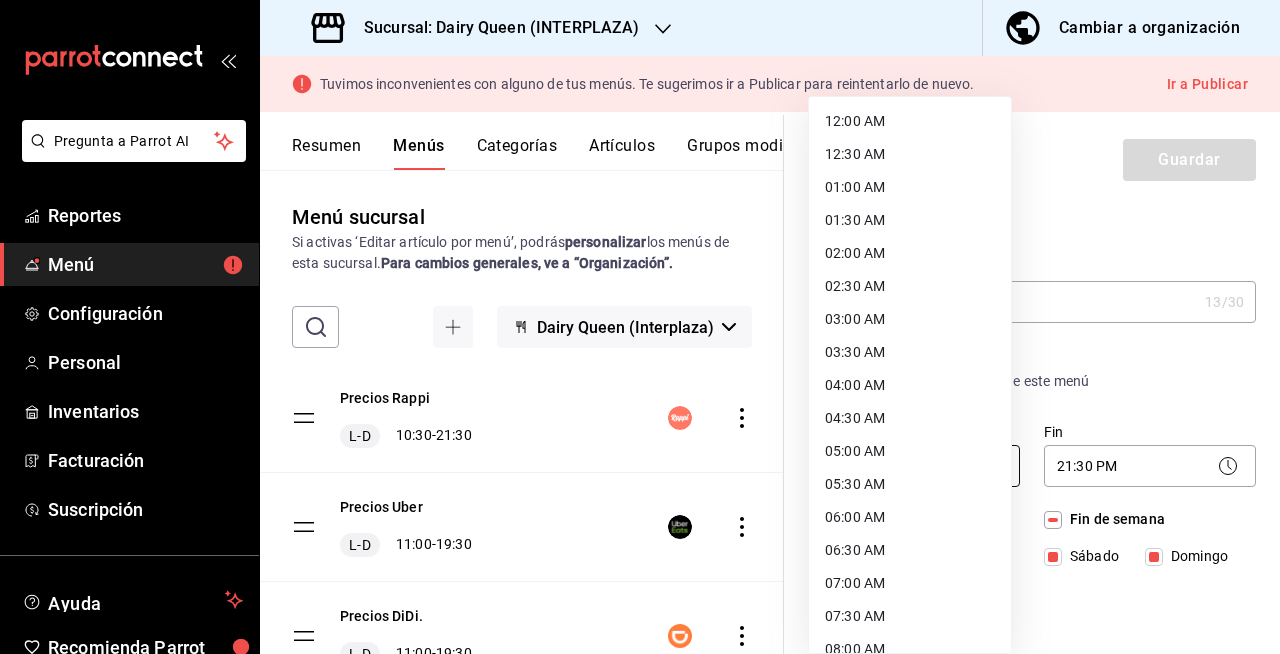 scroll, scrollTop: 439, scrollLeft: 0, axis: vertical 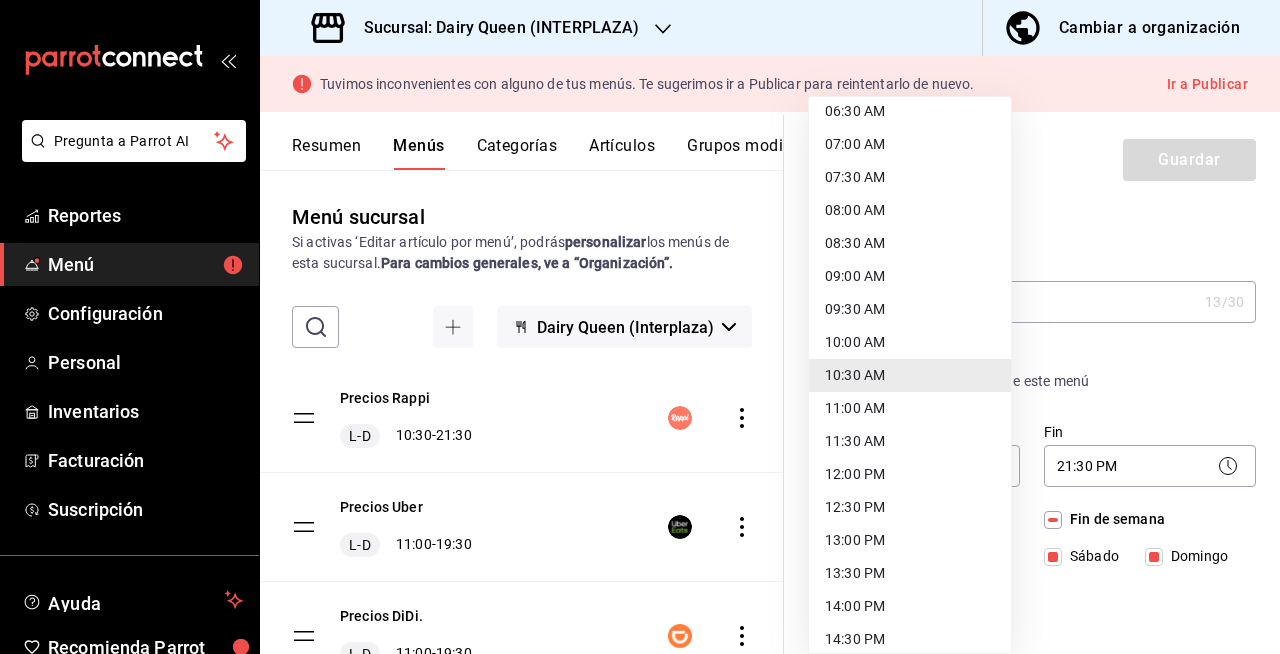 click on "11:00 AM" at bounding box center [910, 408] 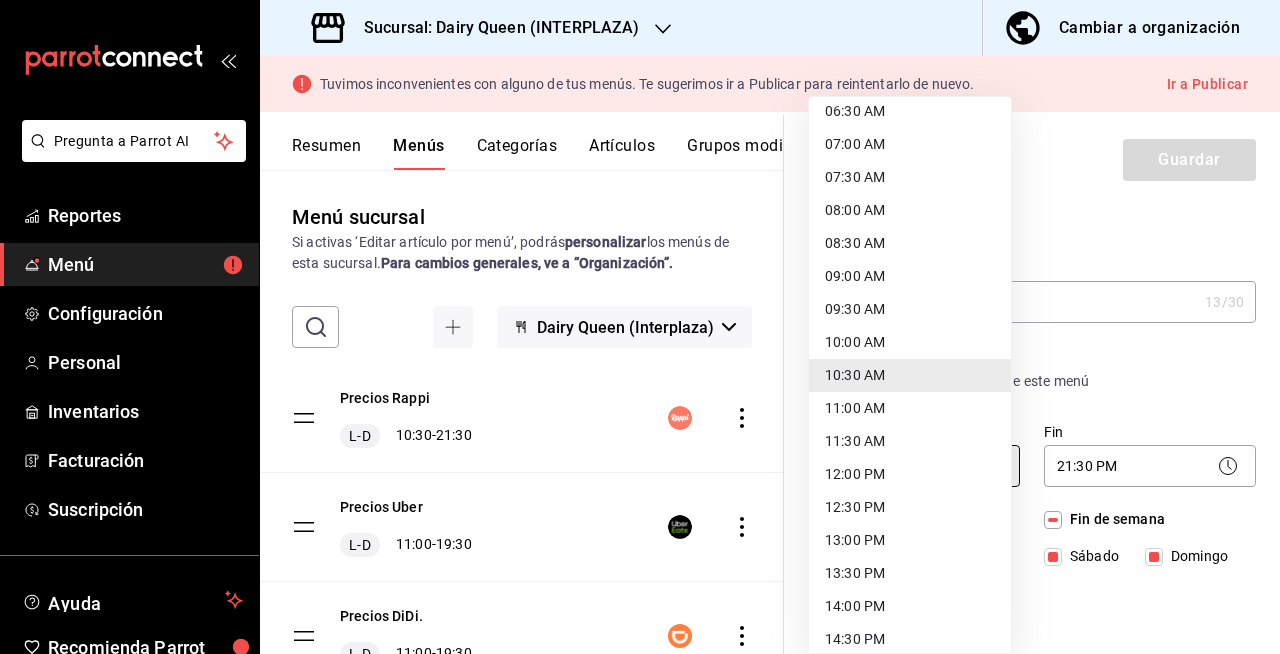 type on "11:00" 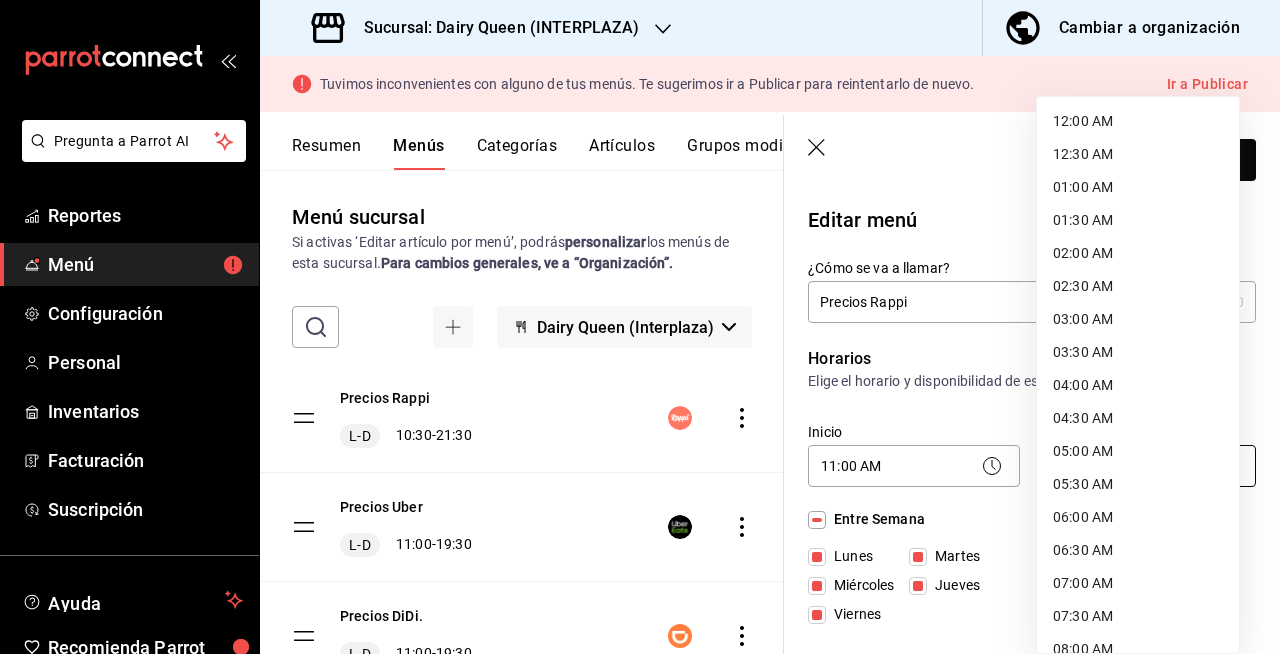 click on "Pregunta a Parrot AI Reportes   Menú   Configuración   Personal   Inventarios   Facturación   Suscripción   Ayuda Recomienda Parrot   [FIRST] [LAST]   Sugerir nueva función   Sucursal: Dairy Queen (INTERPLAZA) Cambiar a organización Tuvimos inconvenientes con alguno de tus menús. Te sugerimos ir a Publicar para reintentarlo de nuevo. Ir a Publicar Resumen Menús Categorías Artículos Grupos modificadores Publicar Menú sucursal Si activas ‘Editar artículo por menú’, podrás  personalizar  los menús de esta sucursal.  Para cambios generales, ve a “Organización”. ​ ​ Dairy Queen (Interplaza) Precios Rappi L-D 10:30  -  21:30 Precios Uber L-D 11:00  -  19:30 Precios DiDi. L-D 11:00  -  19:30 Precios Sucursal L-D 00:00  -  23:59 Guardar Editar menú ¿Cómo se va a llamar? Precios Rappi 13 /30 ¿Cómo se va a llamar? Horarios Elige el horario y disponibilidad de este menú Inicio 11:00 AM 11:00 Fin 21:30 PM 21:30 Entre Semana Lunes Martes Miércoles Jueves Viernes Fin de semana Sábado Rappi" at bounding box center [640, 327] 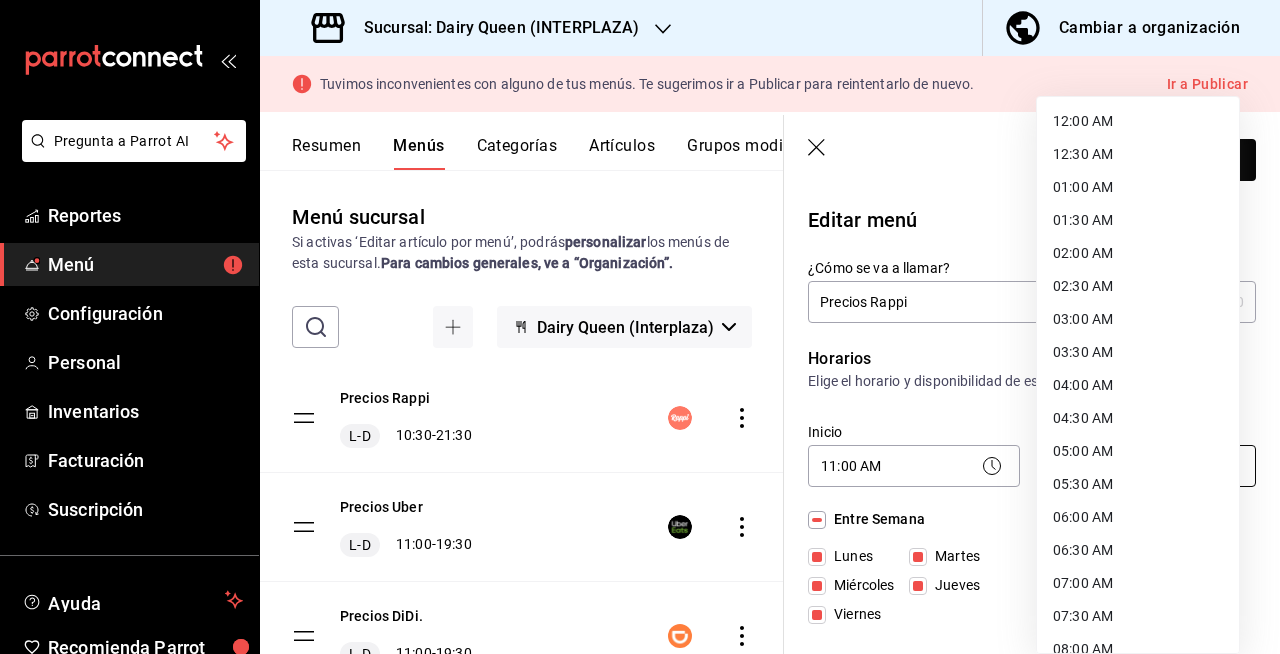 scroll, scrollTop: 1076, scrollLeft: 0, axis: vertical 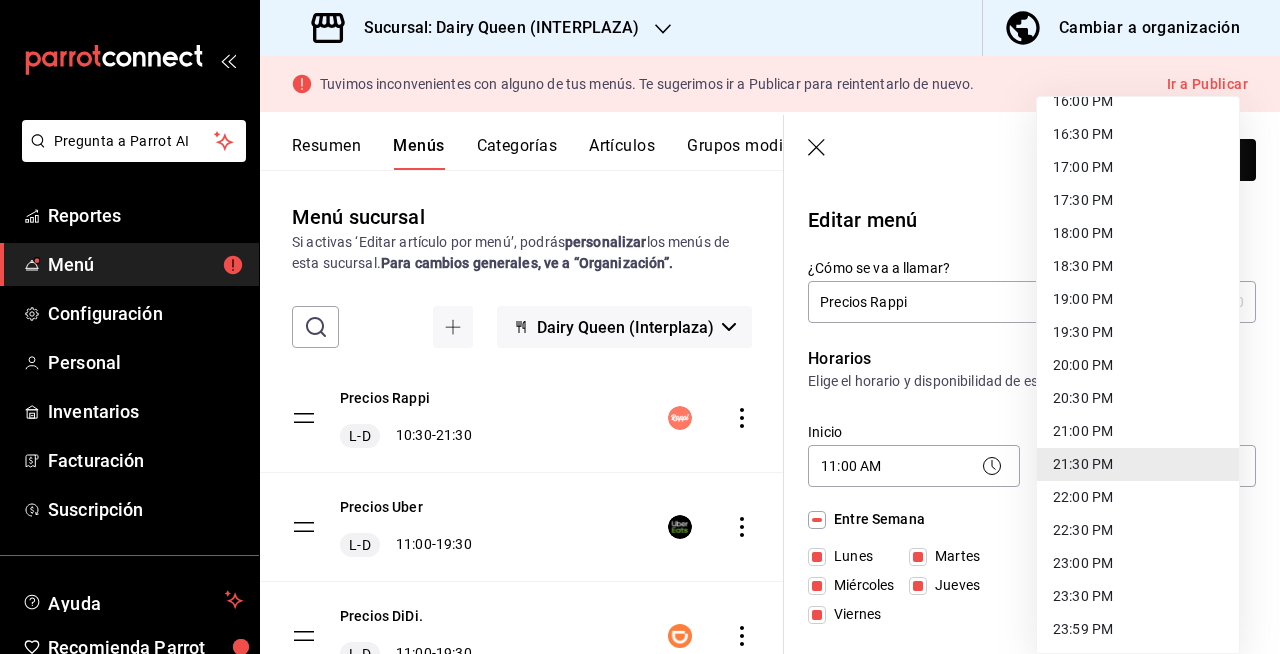 click on "19:30 PM" at bounding box center (1138, 332) 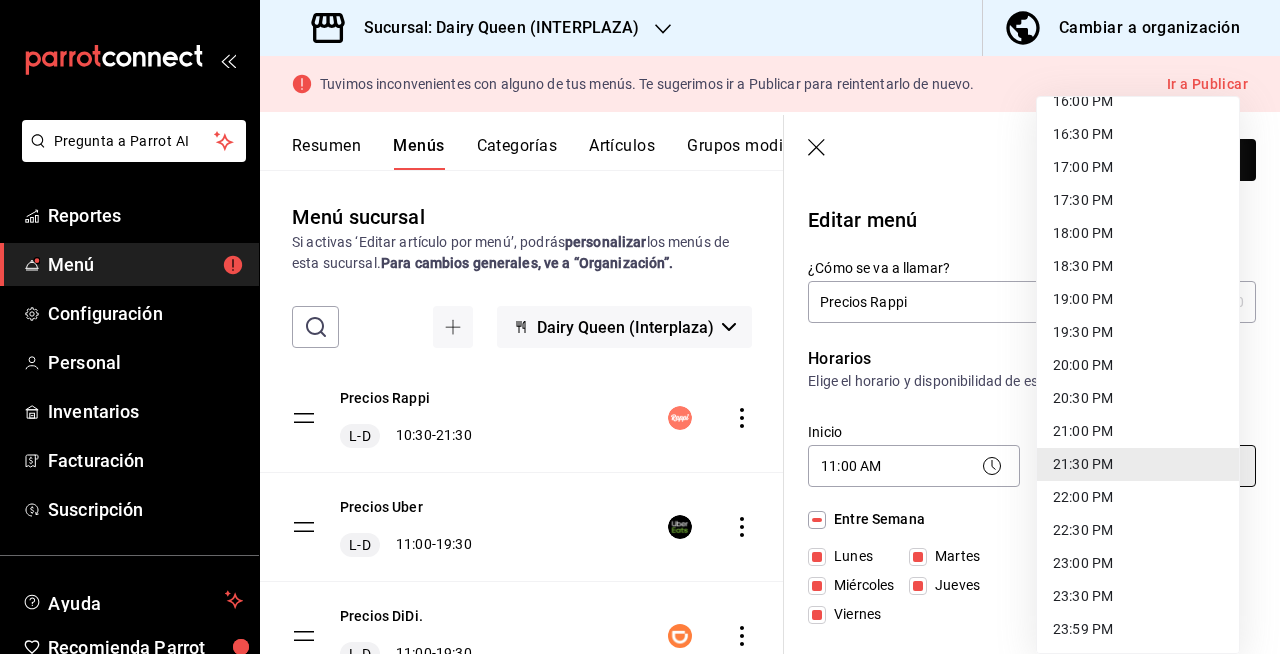 type on "19:30" 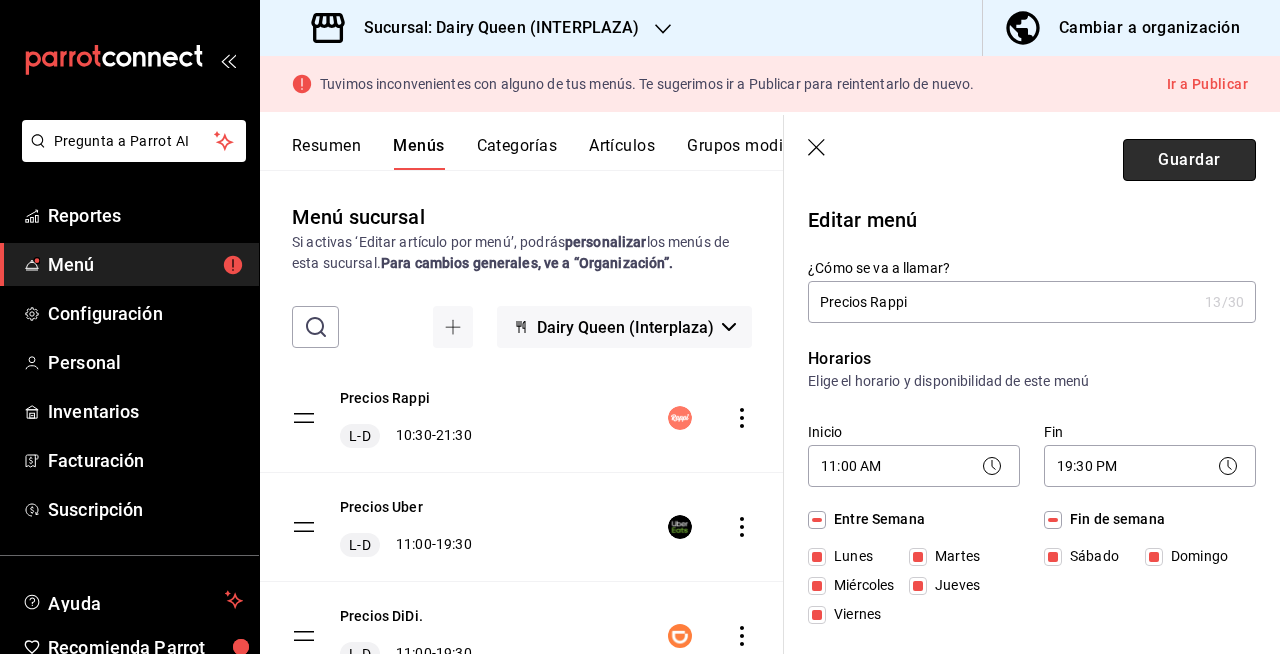 click on "Guardar" at bounding box center (1189, 160) 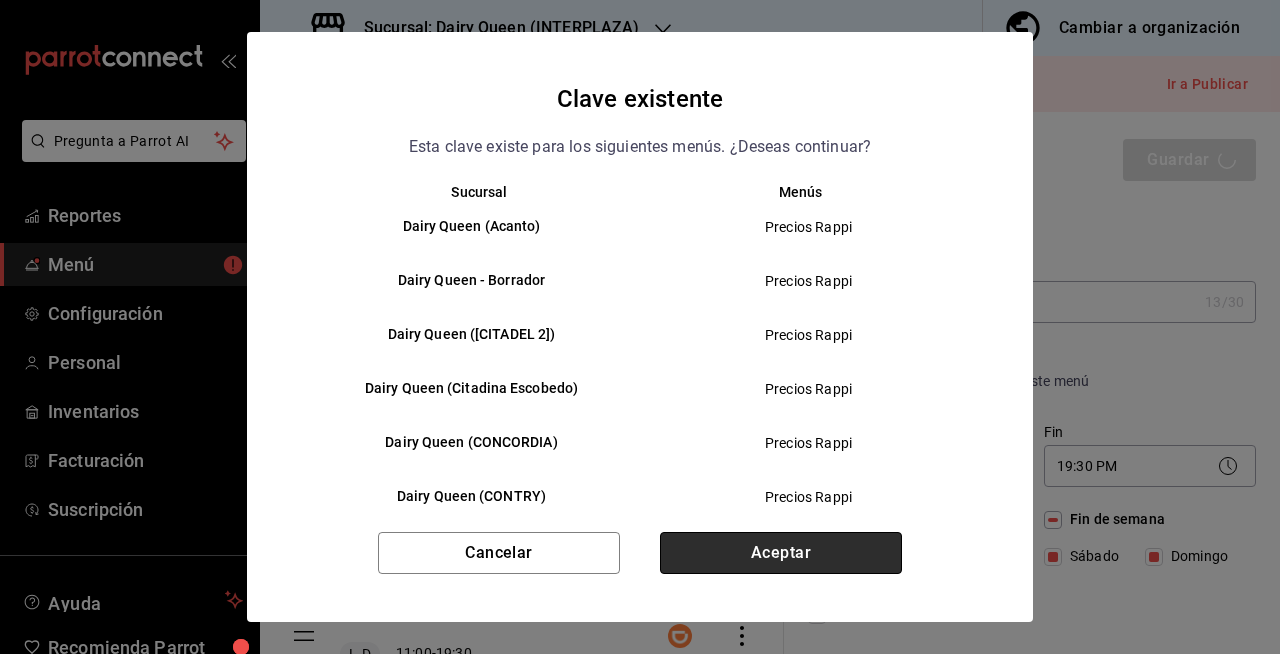 click on "Aceptar" at bounding box center (781, 553) 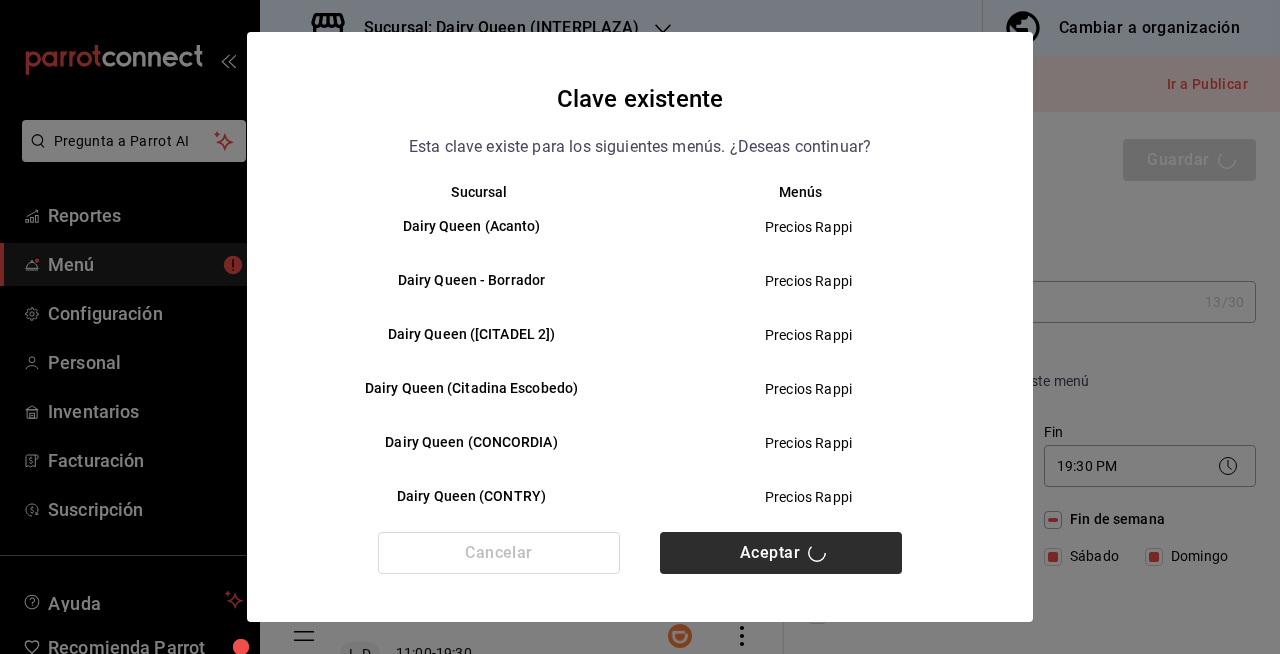 type 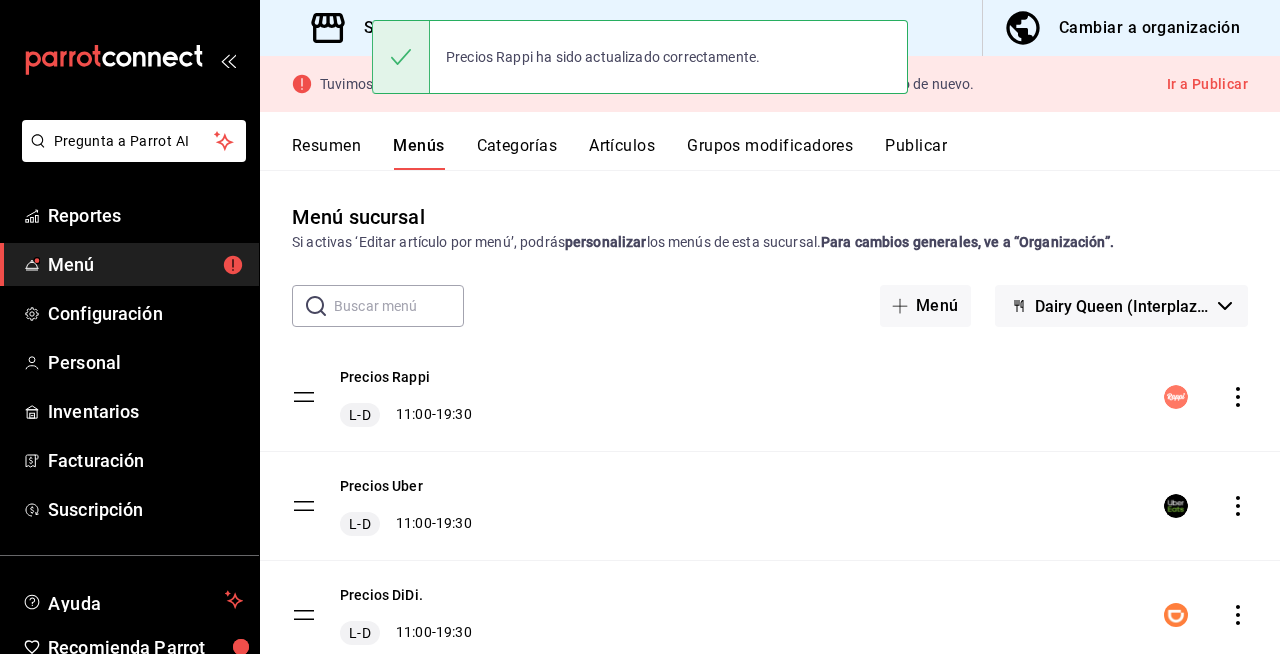 click on "Dairy Queen (Interplaza)" at bounding box center [1122, 306] 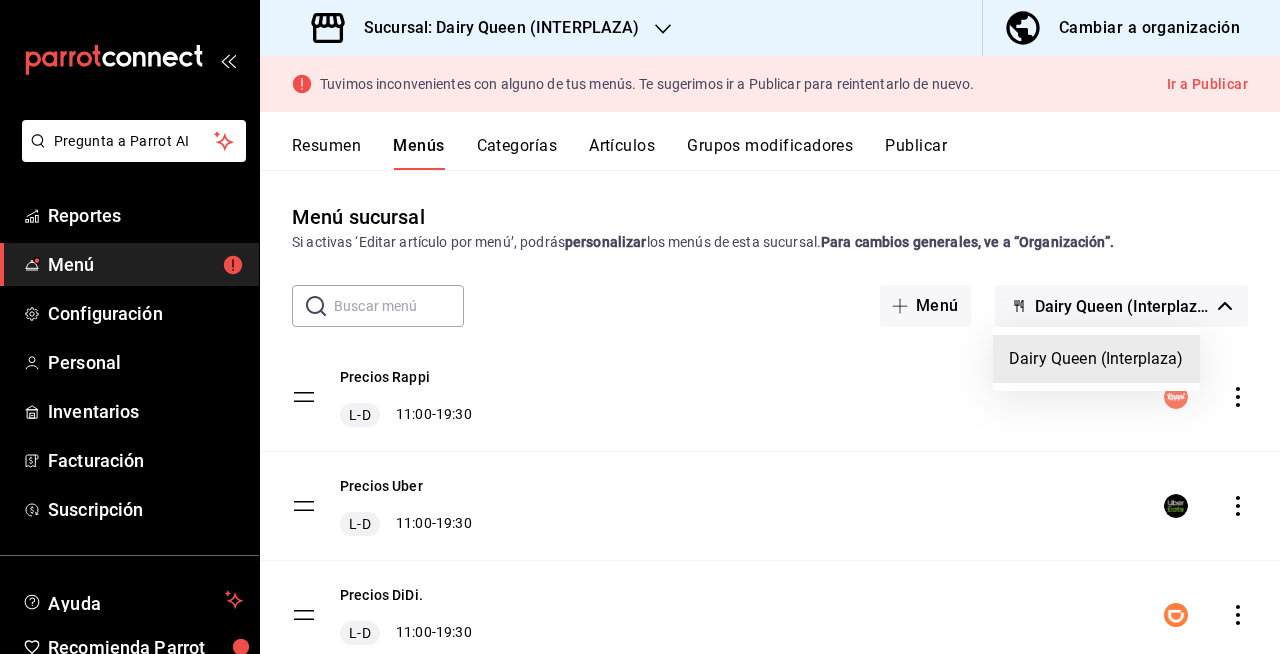 click at bounding box center (640, 327) 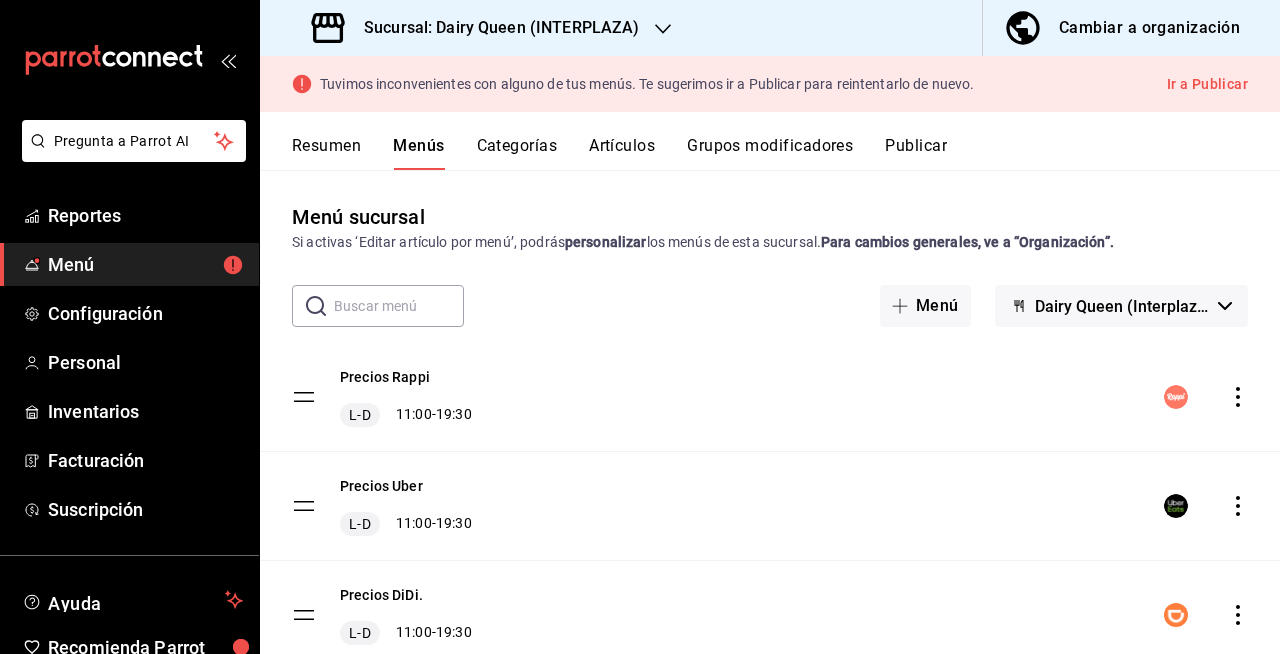 click on "Publicar" at bounding box center [916, 153] 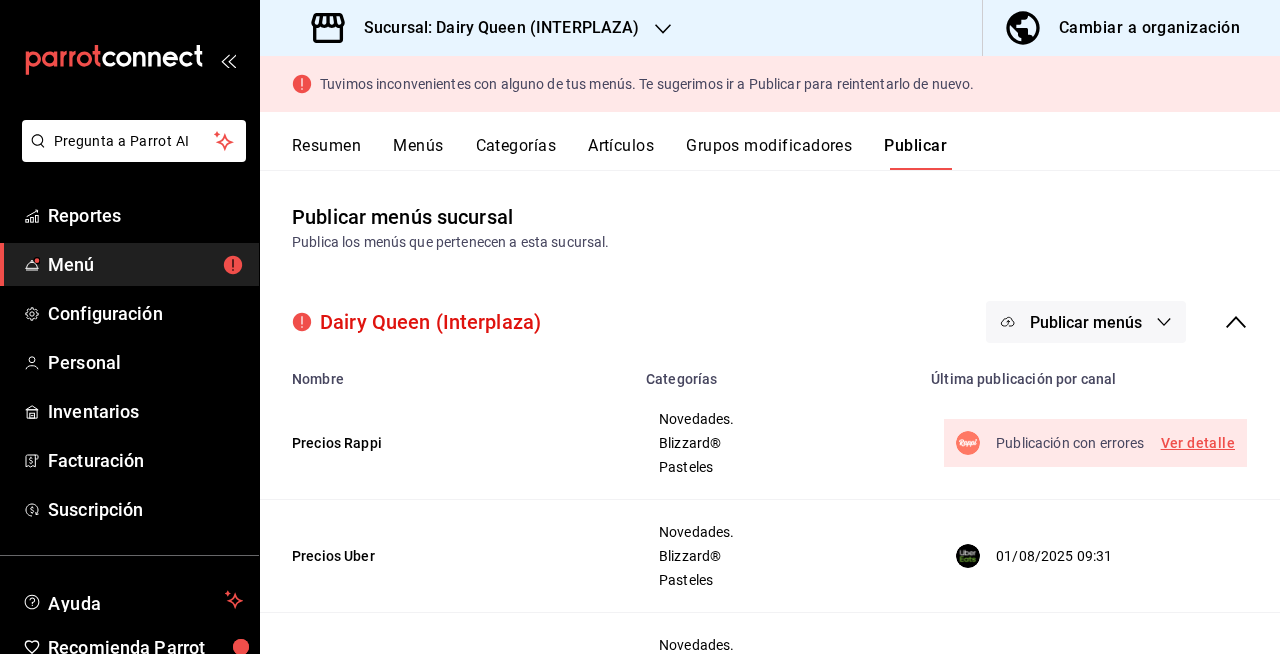 click on "Publicar menús" at bounding box center (1086, 322) 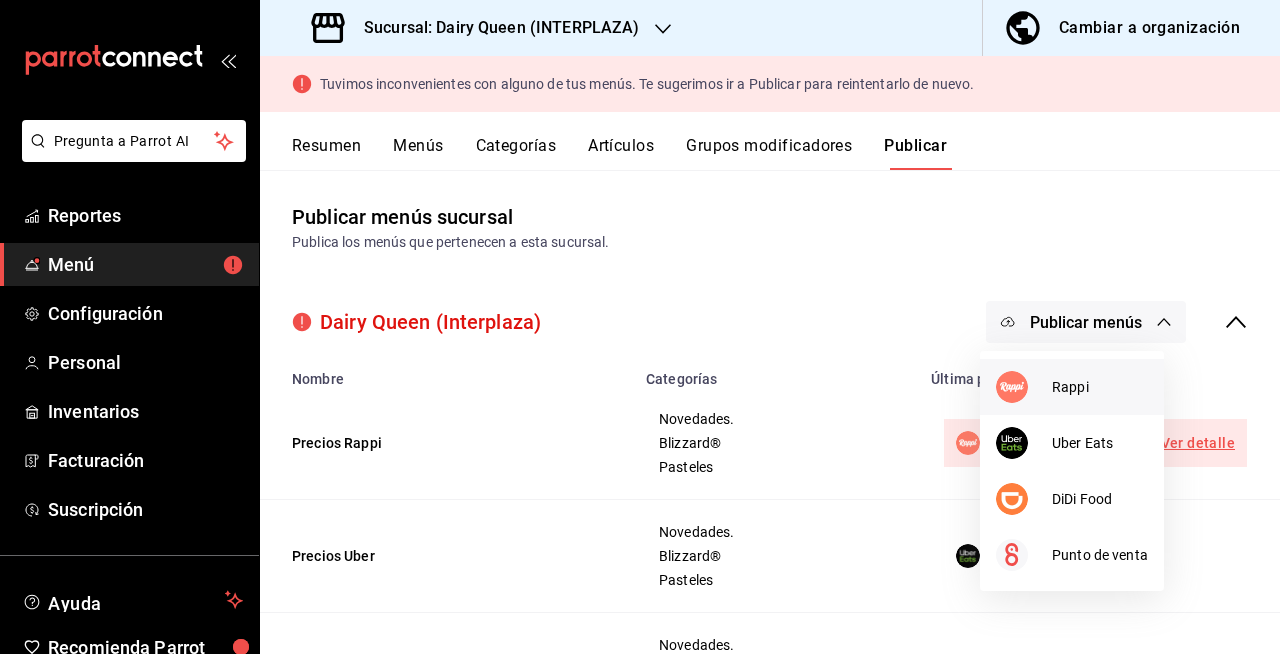 click on "Rappi" at bounding box center [1100, 387] 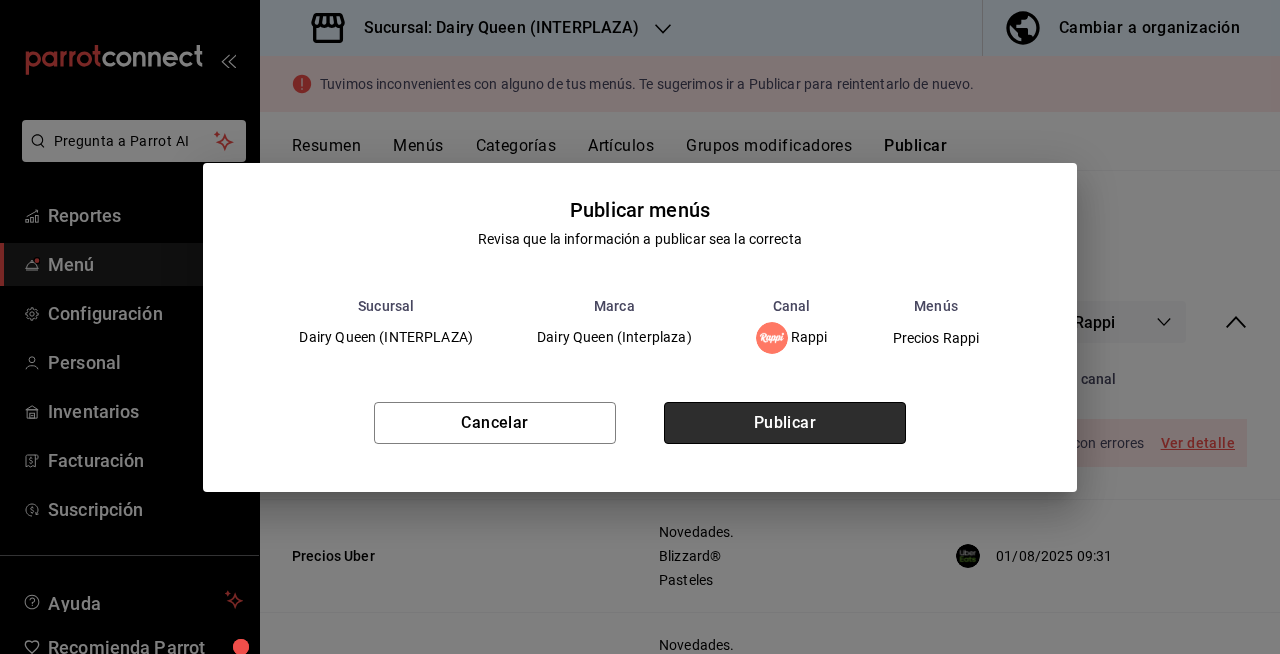 click on "Publicar" at bounding box center (785, 423) 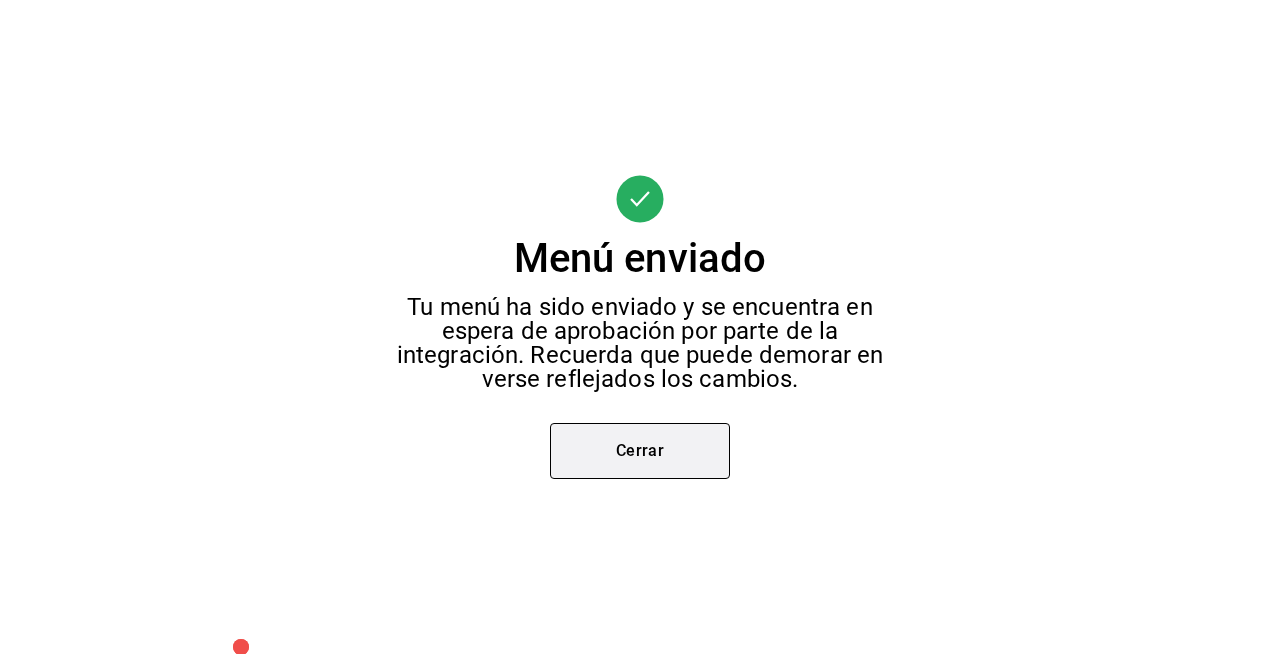 click on "Cerrar" at bounding box center (640, 451) 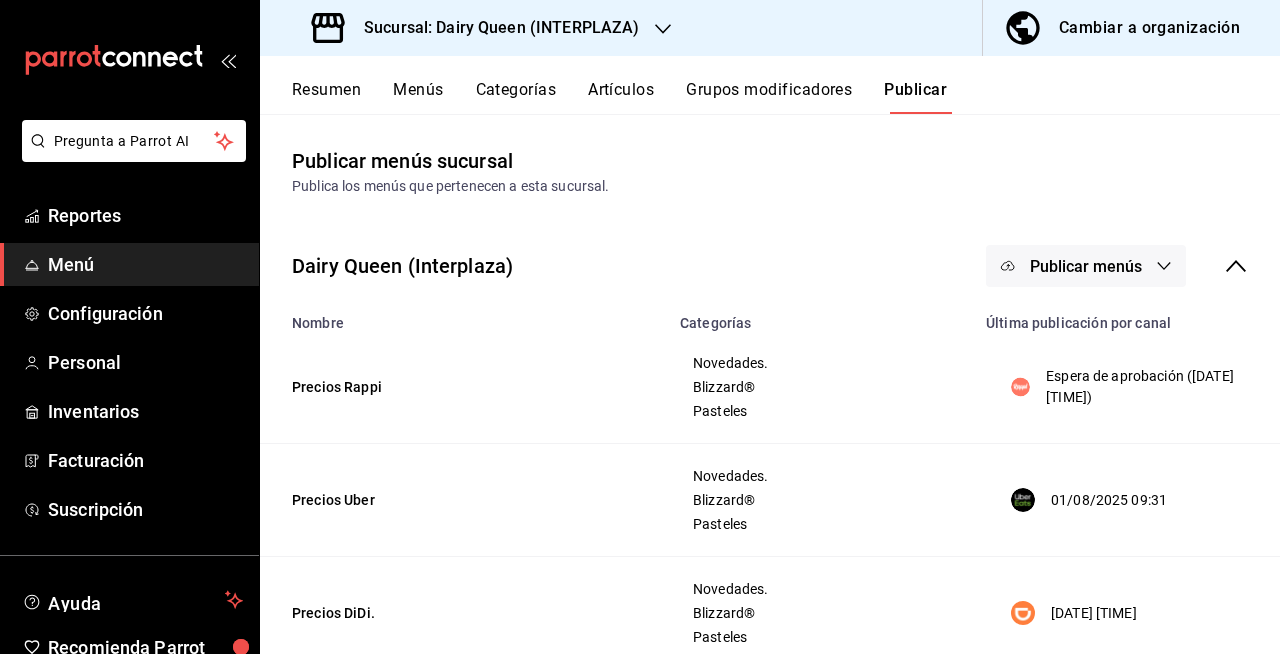 click on "Sucursal: Dairy Queen (INTERPLAZA)" at bounding box center (477, 28) 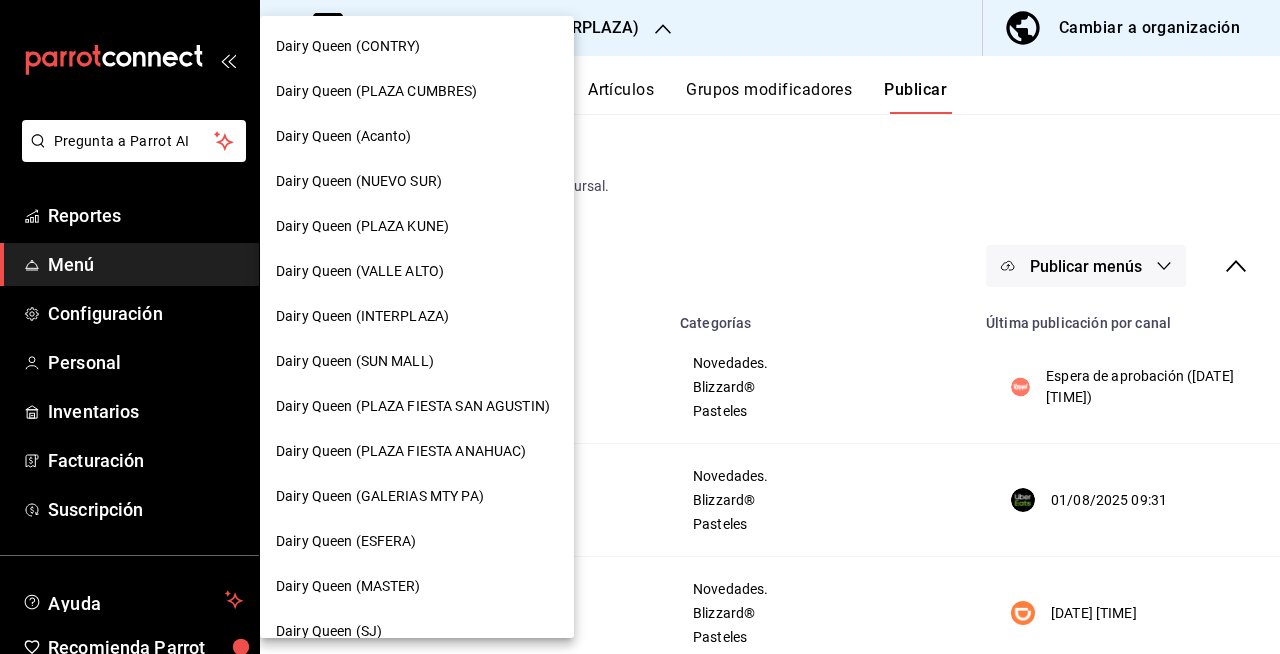 click on "Dairy Queen (SUN MALL)" at bounding box center (417, 361) 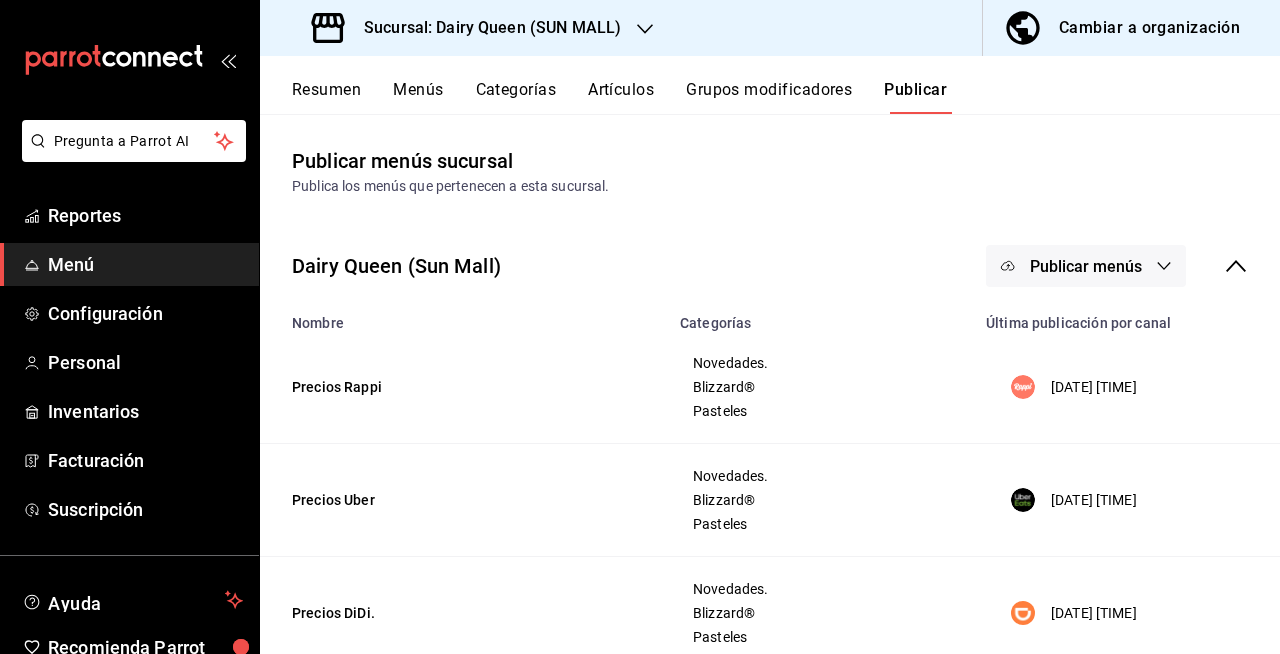 click on "Menús" at bounding box center [418, 97] 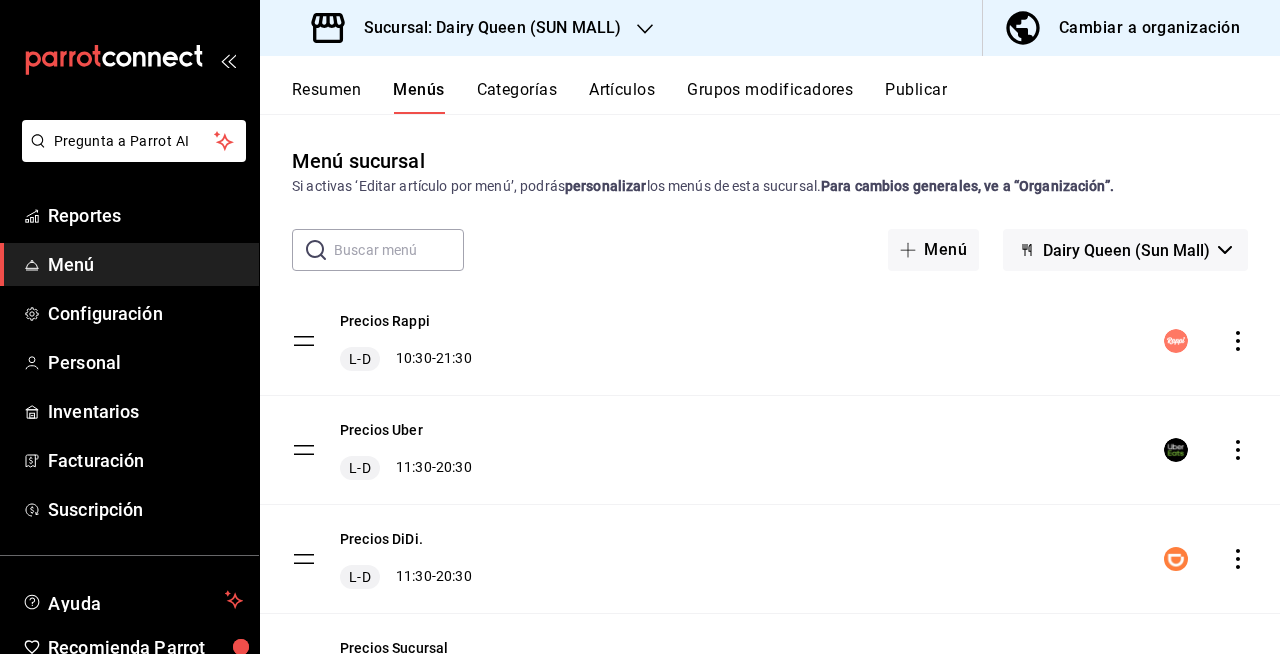 click 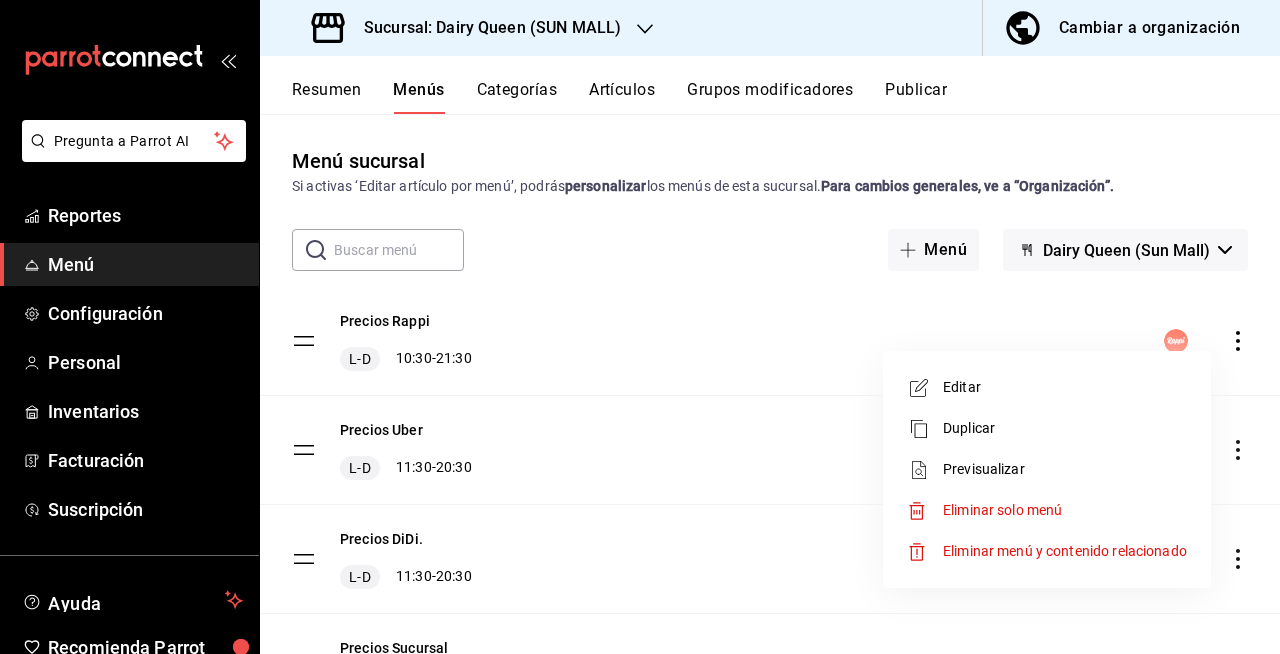 click on "Editar" at bounding box center (1065, 387) 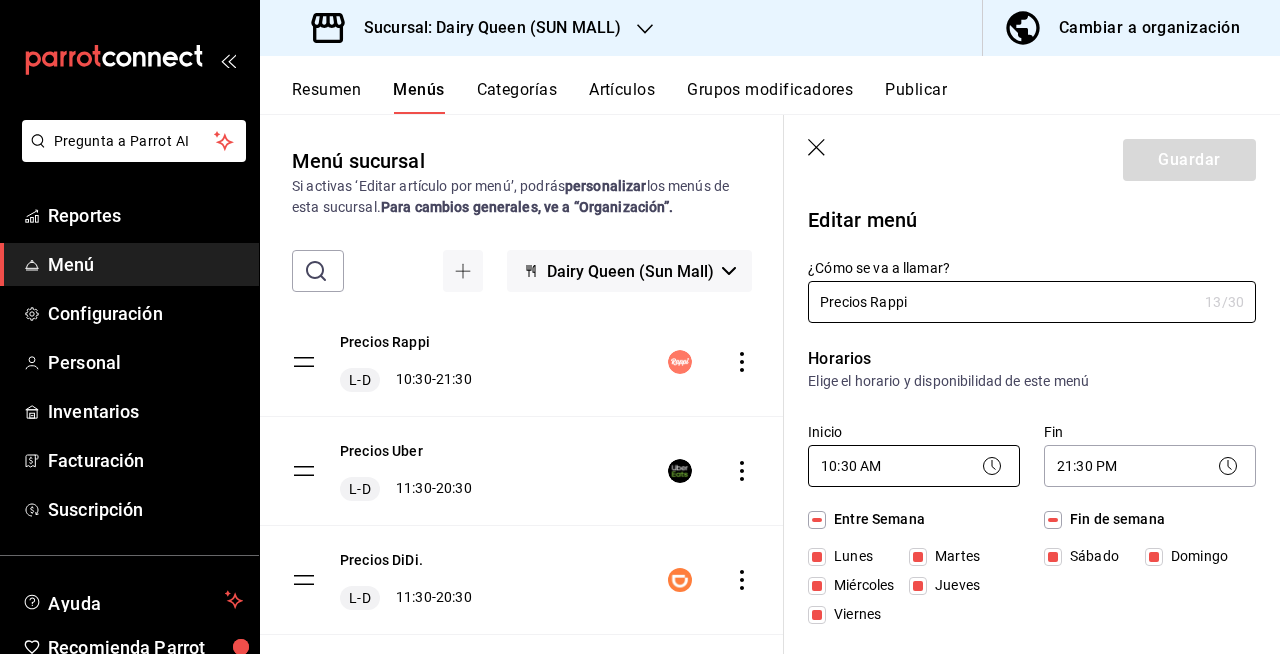 click on "Pregunta a Parrot AI Reportes   Menú   Configuración   Personal   Inventarios   Facturación   Suscripción   Ayuda Recomienda Parrot   [FIRST] [LAST]   Sugerir nueva función   Sucursal: Dairy Queen ([SUN MALL]) Cambiar a organización Resumen Menús Categorías Artículos Grupos modificadores Publicar Menú sucursal Si activas ‘Editar artículo por menú’, podrás  personalizar  los menús de esta sucursal.  Para cambios generales, ve a “Organización”. ​ ​ Dairy Queen (Sun Mall) Precios Rappi L-D 10:30  -  21:30 Precios Uber L-D 11:30  -  20:30 Precios DiDi. L-D 11:30  -  20:30 Precios Sucursal L-D 00:00  -  23:59 Guardar Editar menú ¿Cómo se va a llamar? Precios Rappi 13 /30 ¿Cómo se va a llamar? Horarios Elige el horario y disponibilidad de este menú Inicio 10:30 AM 10:30 Fin 21:30 PM 21:30 Entre Semana Lunes Martes Miércoles Jueves Viernes Fin de semana Sábado Domingo Agregar horario Categorías Selecciona una categoría existente Novedades. Blizzard® Pasteles Punto de venta Uber Eats" at bounding box center [640, 327] 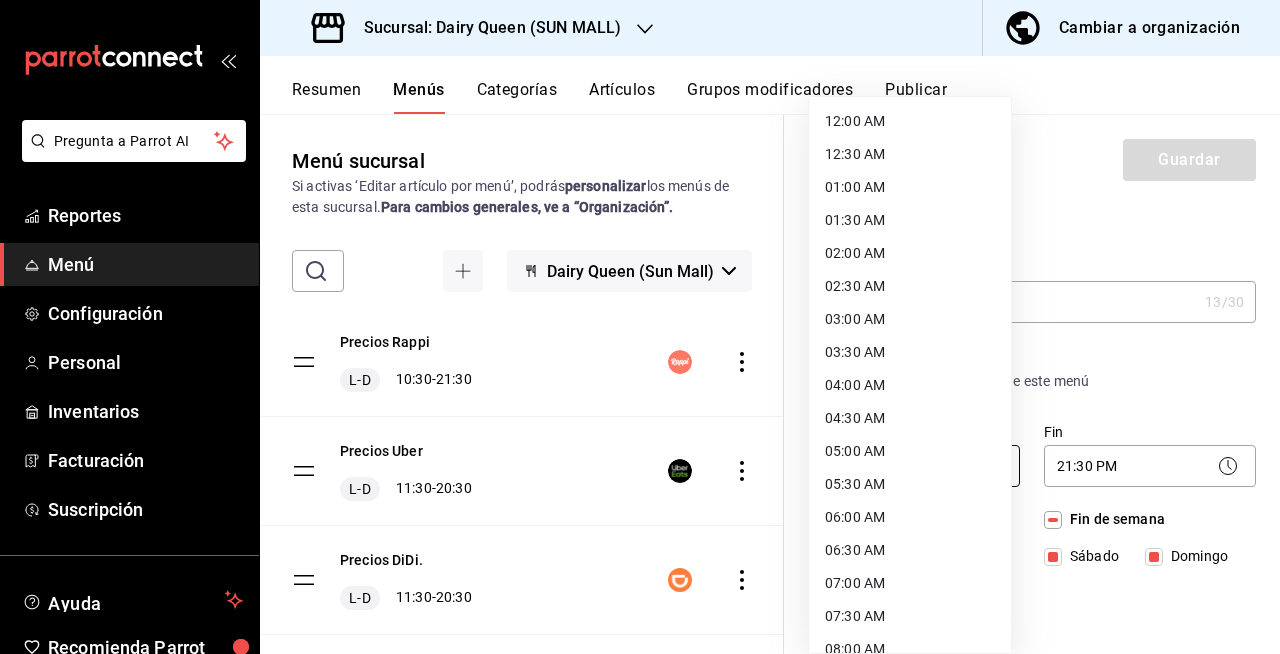 scroll, scrollTop: 439, scrollLeft: 0, axis: vertical 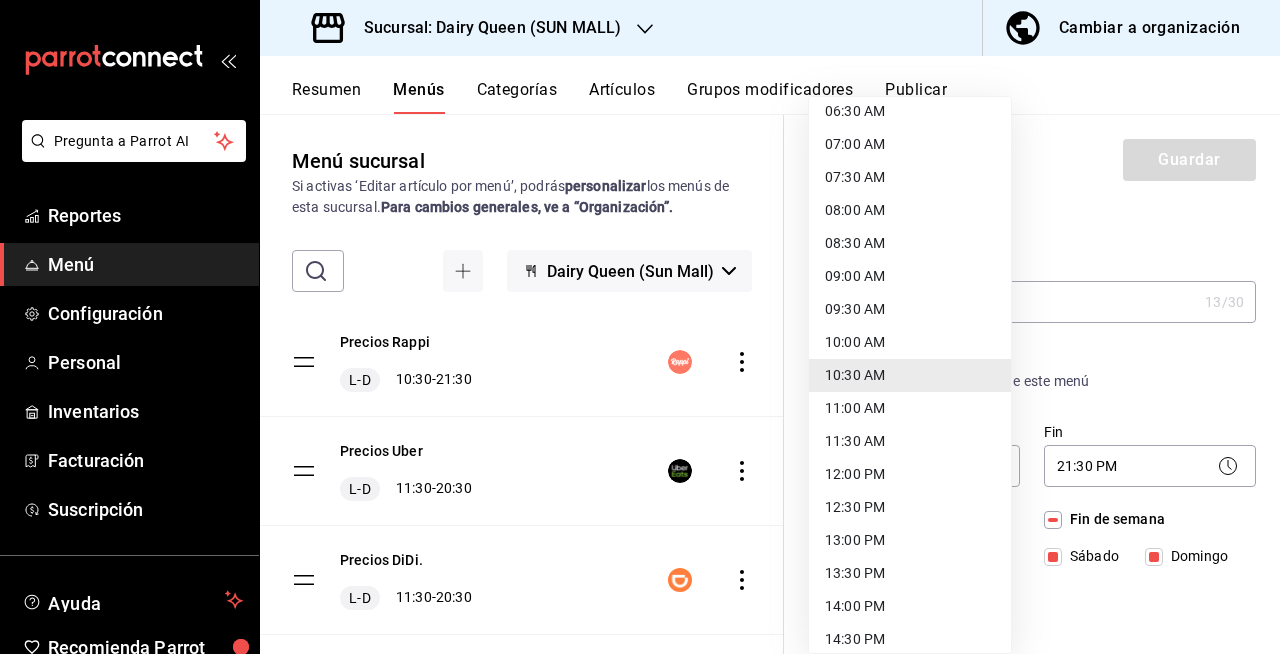 click on "11:30 AM" at bounding box center [910, 441] 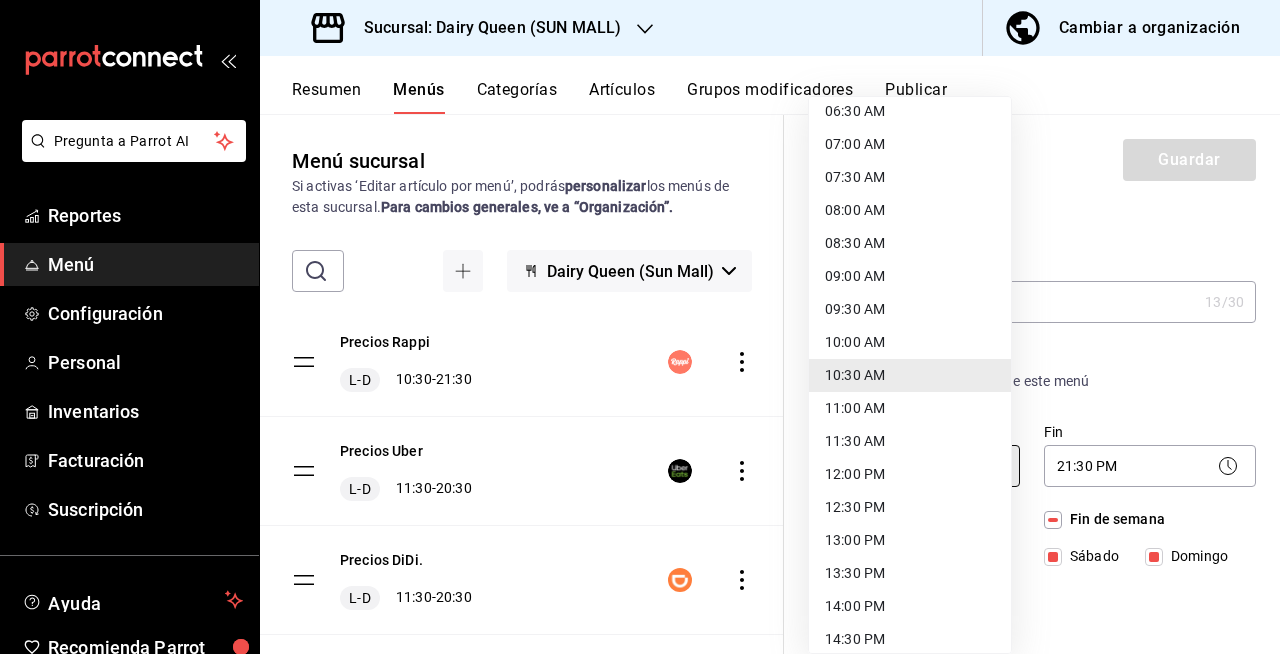 type on "11:30" 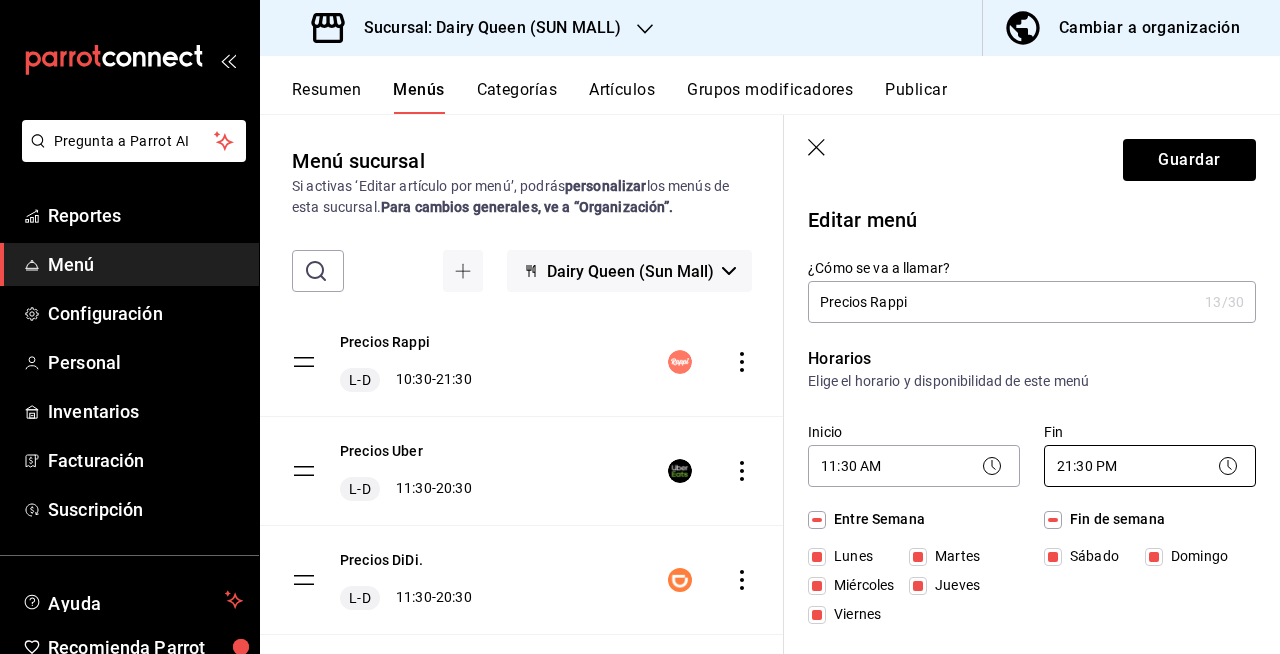 click on "Pregunta a Parrot AI Reportes   Menú   Configuración   Personal   Inventarios   Facturación   Suscripción   Ayuda Recomienda Parrot   [FIRST] [LAST]   Sugerir nueva función   Sucursal: Dairy Queen ([SUN MALL]) Cambiar a organización Resumen Menús Categorías Artículos Grupos modificadores Publicar Menú sucursal Si activas ‘Editar artículo por menú’, podrás  personalizar  los menús de esta sucursal.  Para cambios generales, ve a “Organización”. ​ ​ Dairy Queen (Sun Mall) Precios Rappi L-D 10:30  -  21:30 Precios Uber L-D 11:30  -  20:30 Precios DiDi. L-D 11:30  -  20:30 Precios Sucursal L-D 00:00  -  23:59 Guardar Editar menú ¿Cómo se va a llamar? Precios Rappi 13 /30 ¿Cómo se va a llamar? Horarios Elige el horario y disponibilidad de este menú Inicio 11:30 AM 11:30 Fin 21:30 PM 21:30 Entre Semana Lunes Martes Miércoles Jueves Viernes Fin de semana Sábado Domingo Agregar horario Categorías Selecciona una categoría existente Novedades. Blizzard® Pasteles Punto de venta Uber Eats" at bounding box center [640, 327] 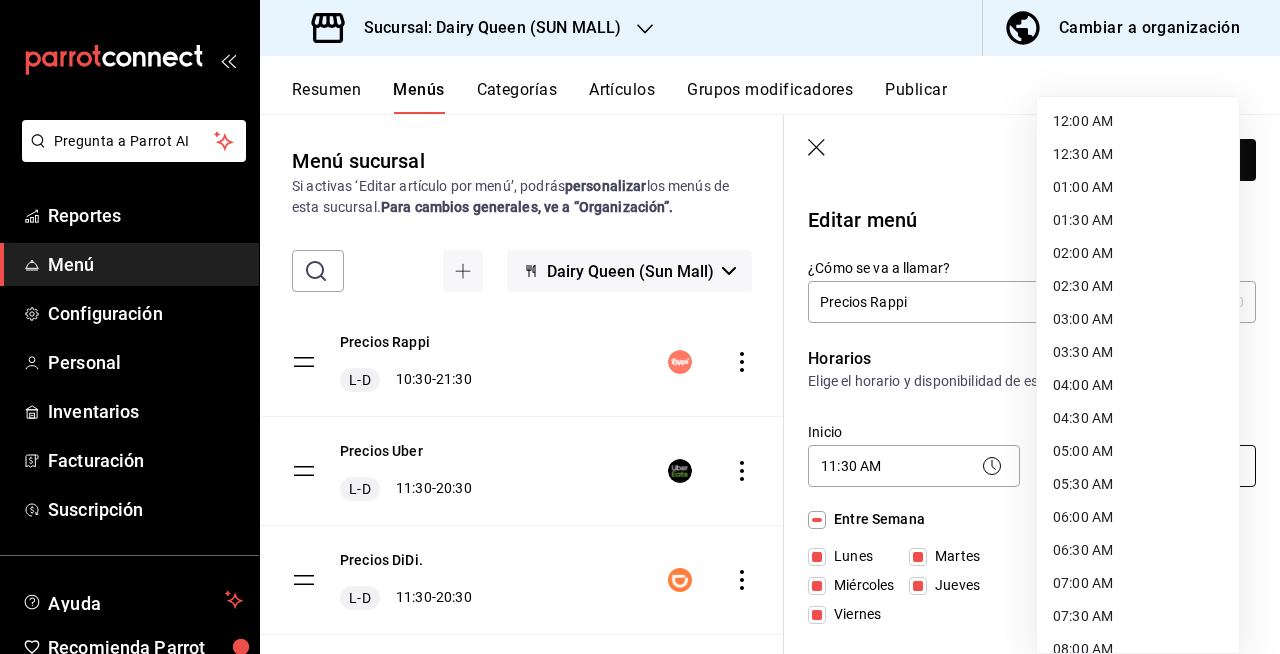scroll, scrollTop: 1076, scrollLeft: 0, axis: vertical 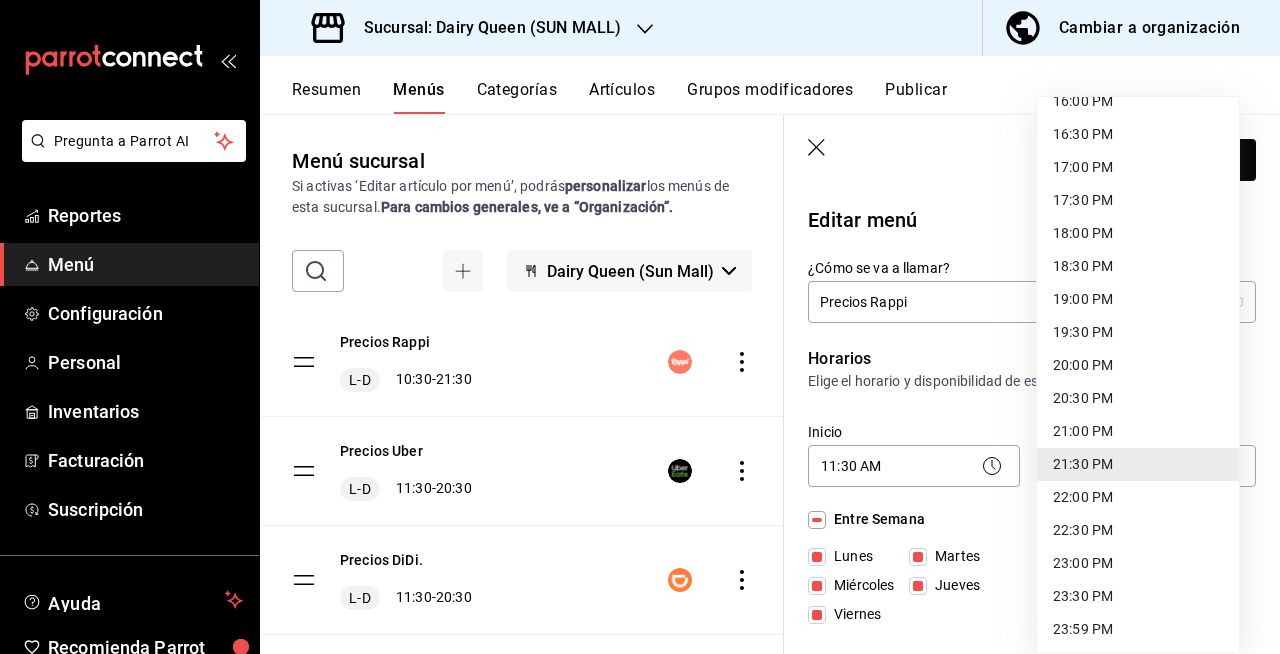 click on "20:30 PM" at bounding box center [1138, 398] 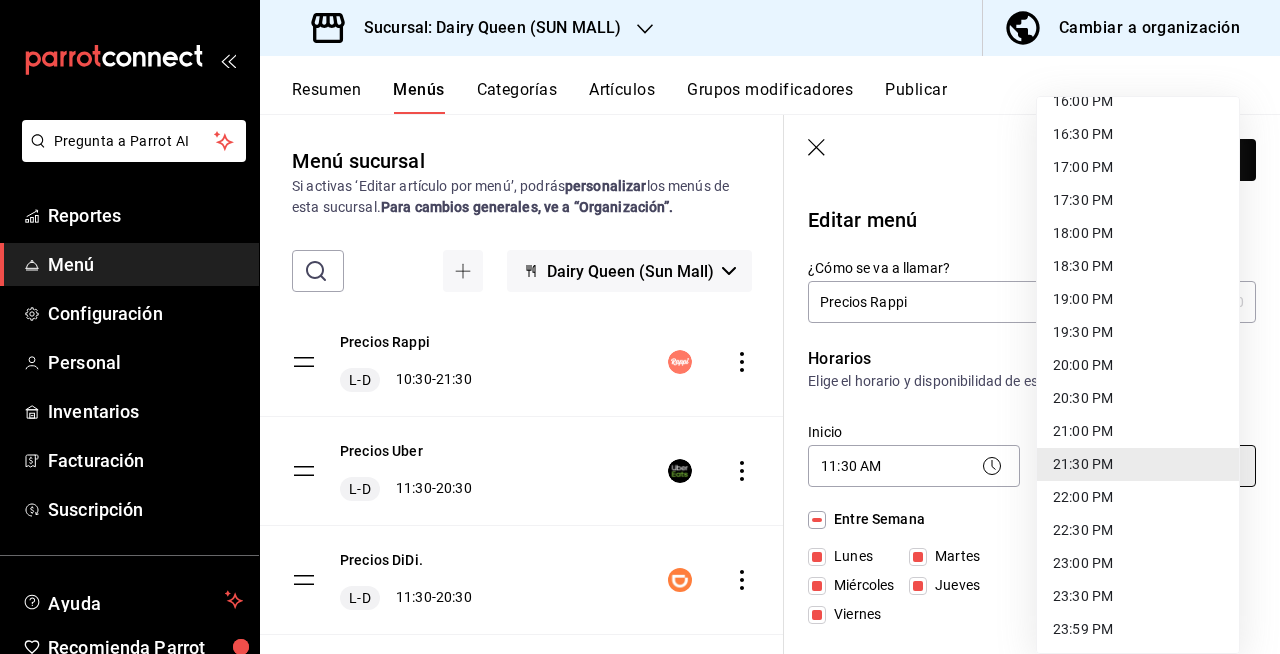 type on "20:30" 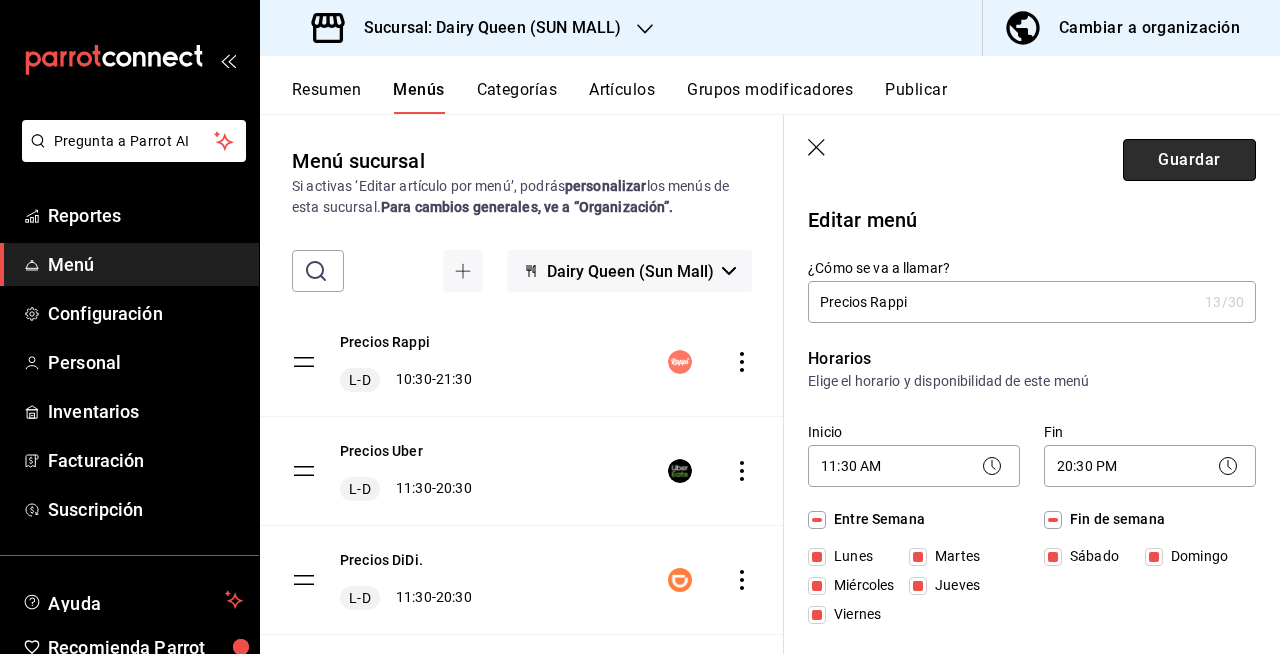 click on "Guardar" at bounding box center [1189, 160] 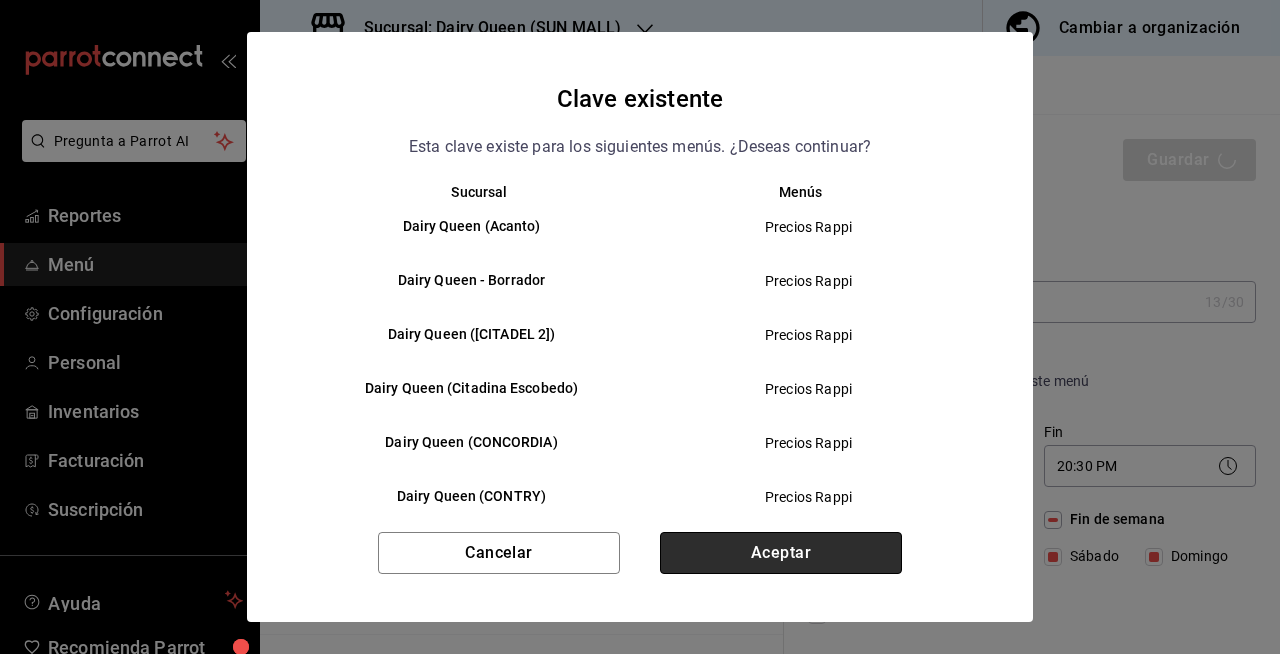 click on "Aceptar" at bounding box center [781, 553] 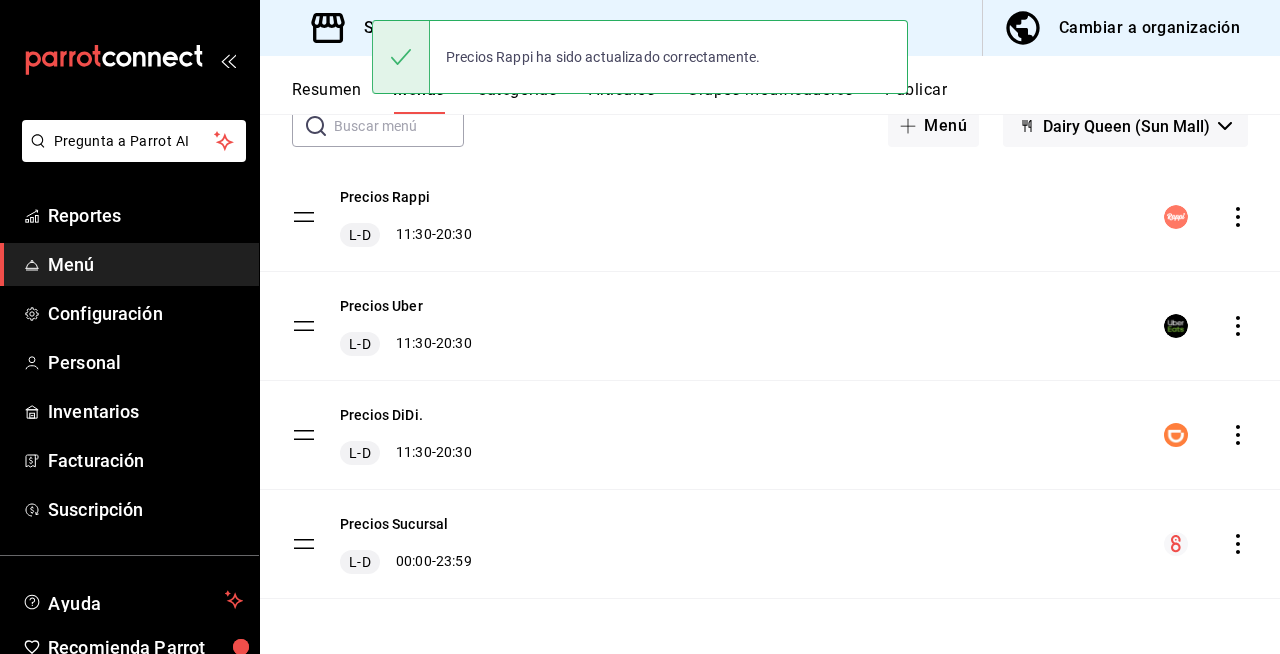 scroll, scrollTop: 0, scrollLeft: 0, axis: both 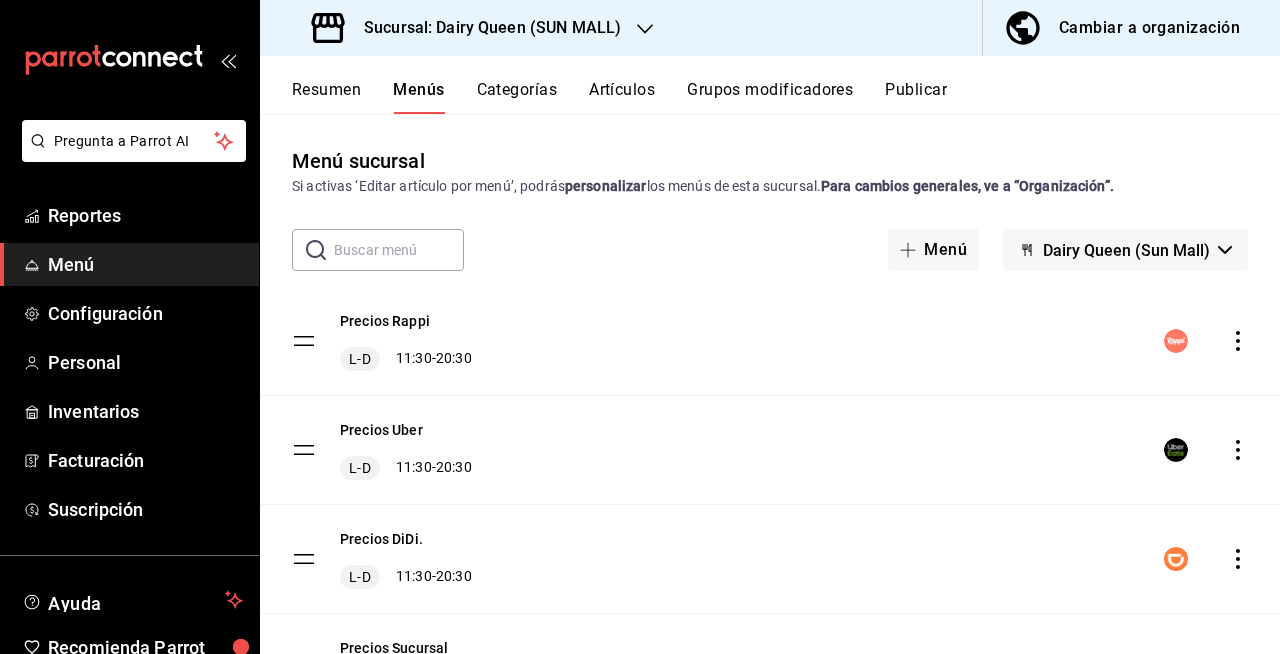 click on "Publicar" at bounding box center [916, 97] 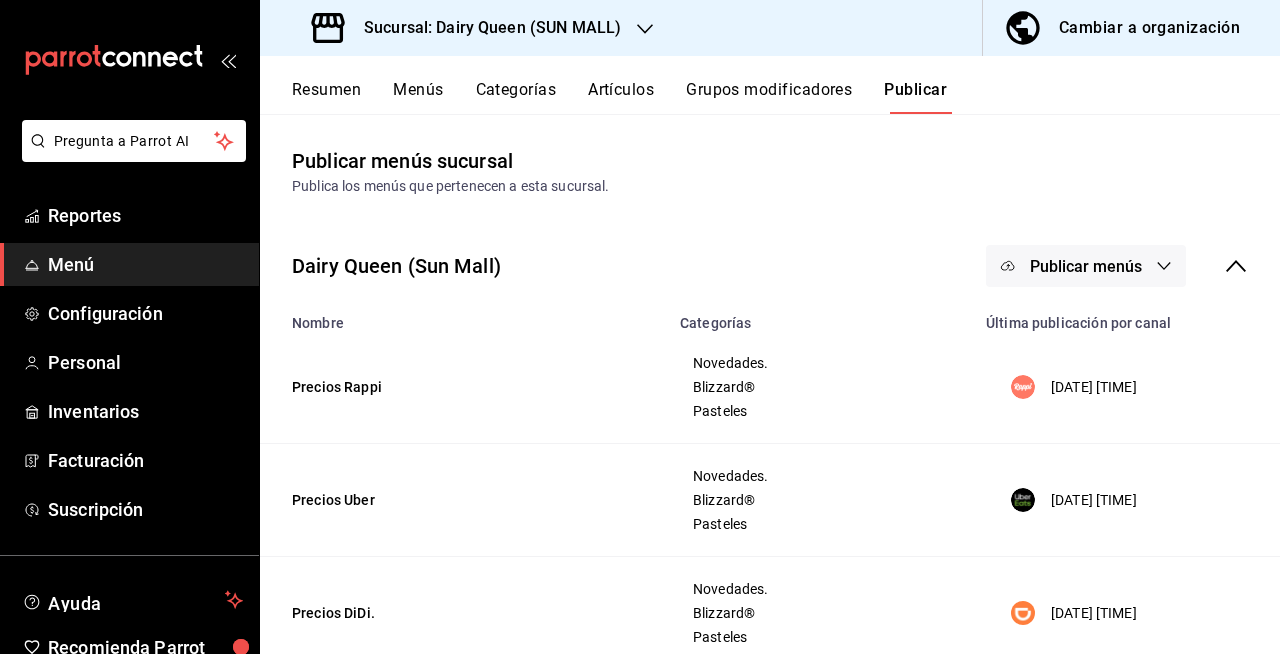 click on "Publicar menús" at bounding box center [1086, 266] 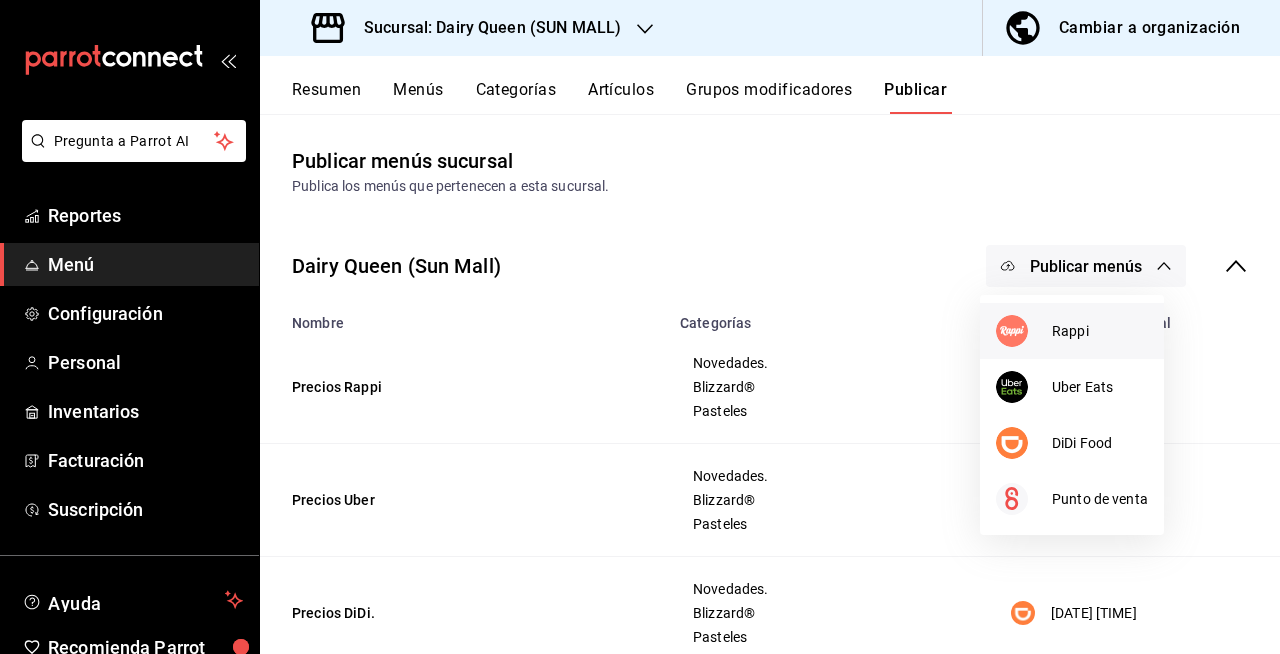 click on "Rappi" at bounding box center (1100, 331) 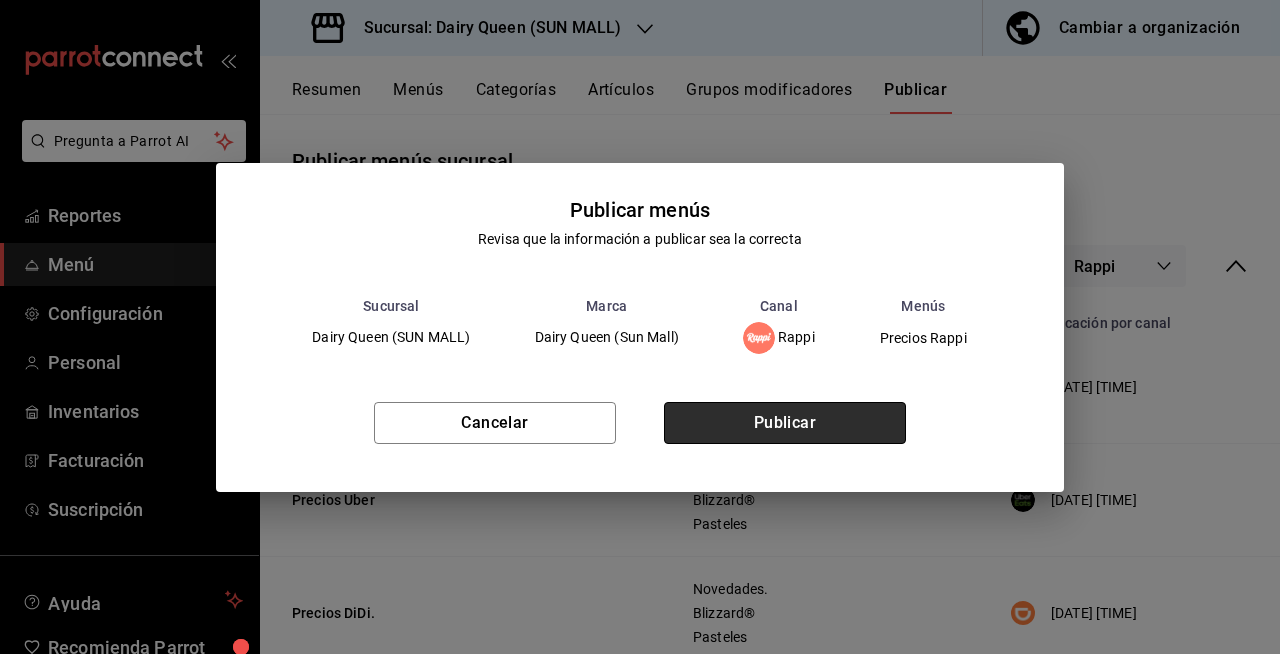 click on "Publicar" at bounding box center [785, 423] 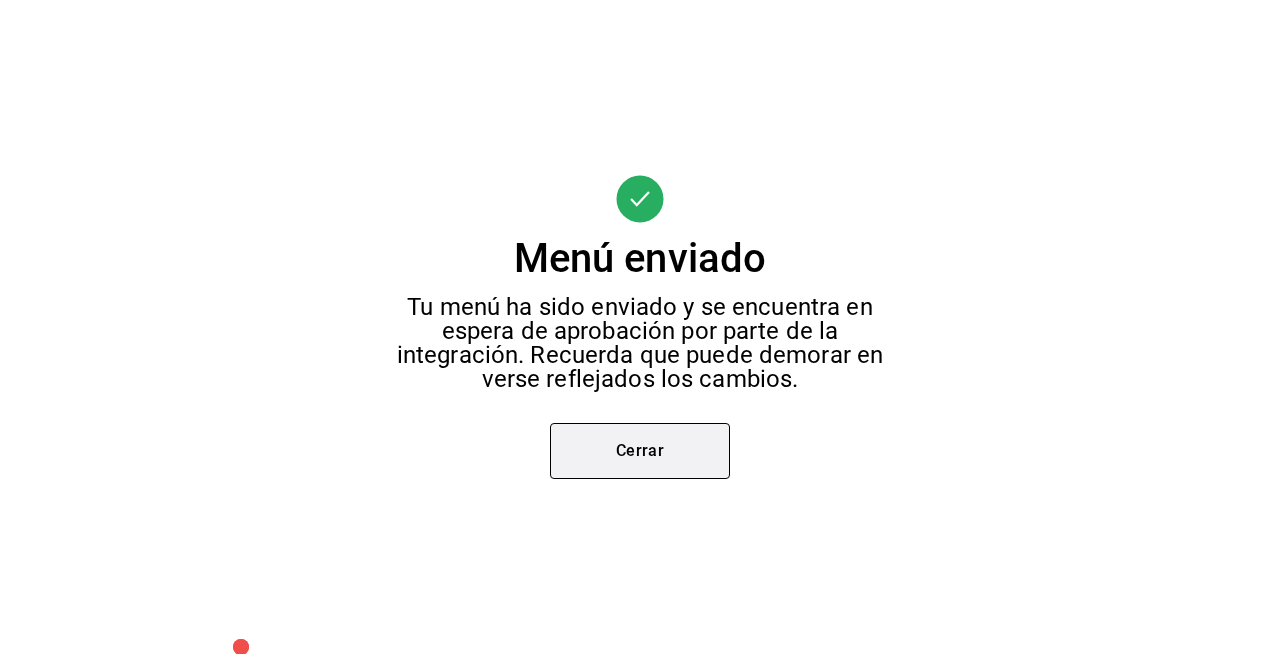 click on "Cerrar" at bounding box center (640, 451) 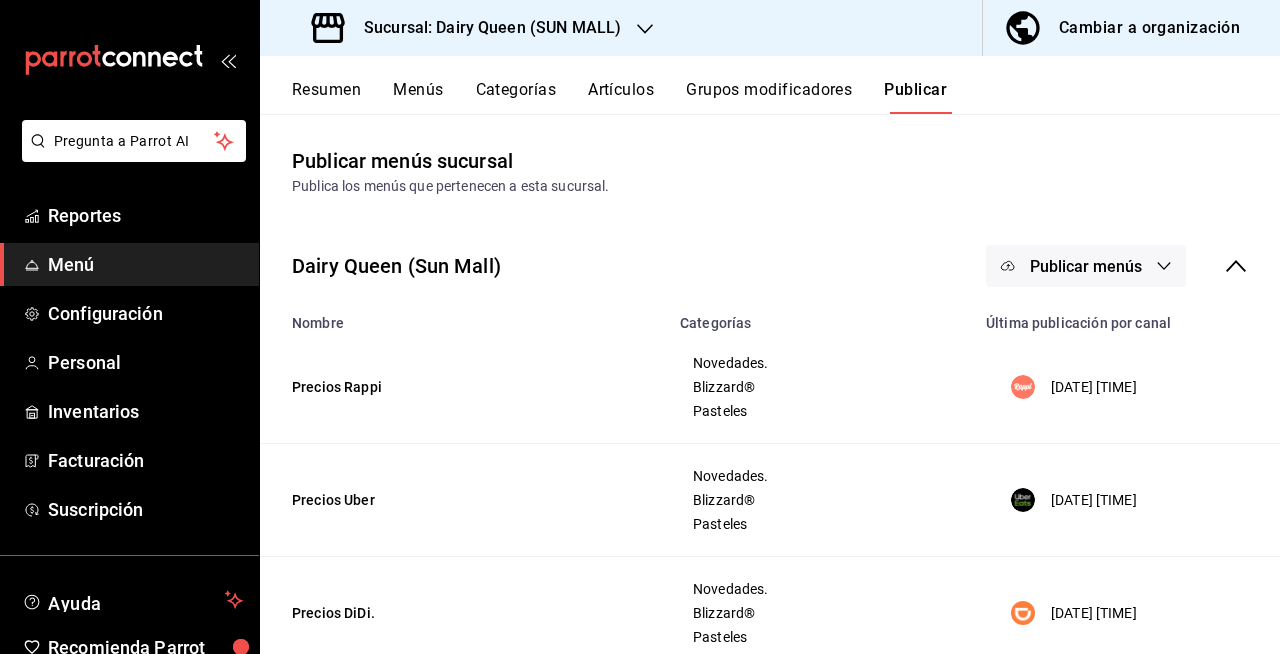 click on "Sucursal: Dairy Queen (SUN MALL)" at bounding box center [468, 28] 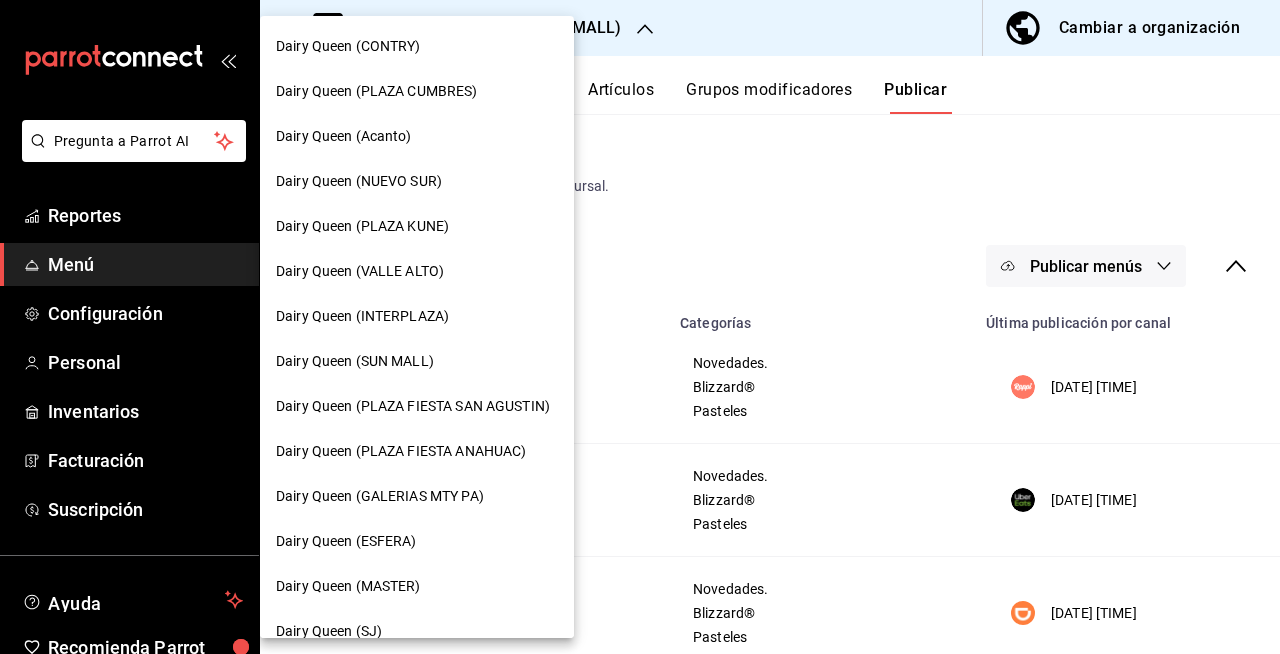 click on "Dairy Queen (PLAZA FIESTA SAN AGUSTIN)" at bounding box center (417, 406) 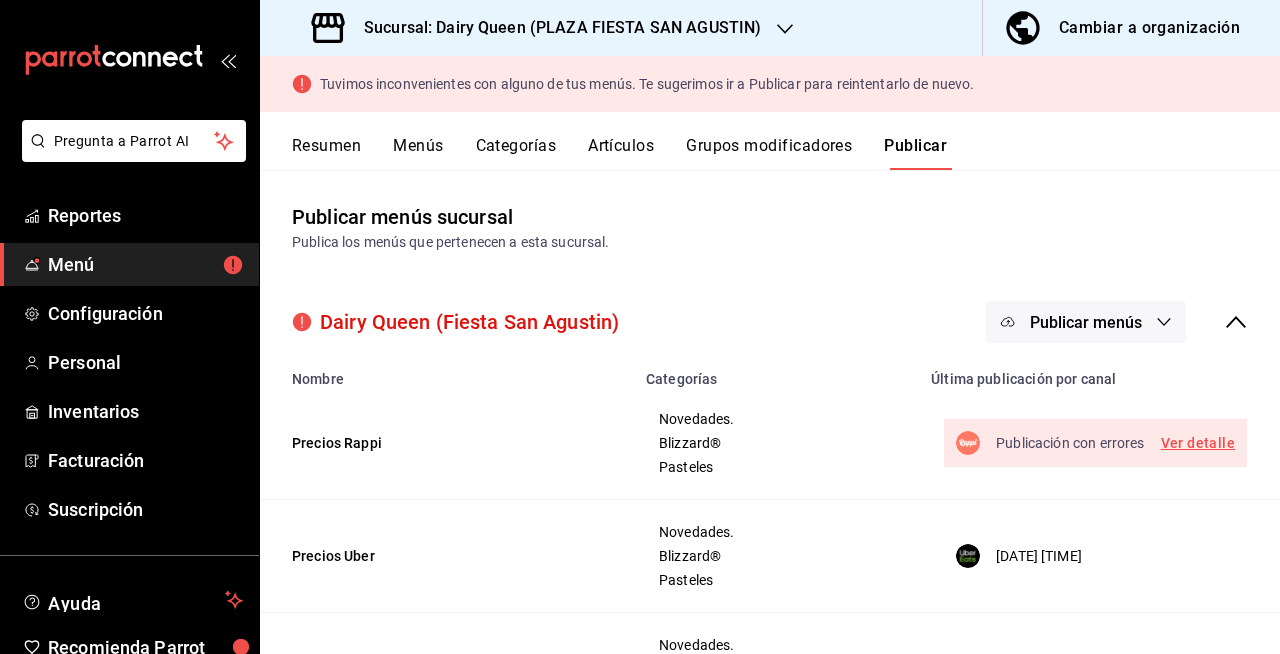 click on "Menús" at bounding box center [418, 153] 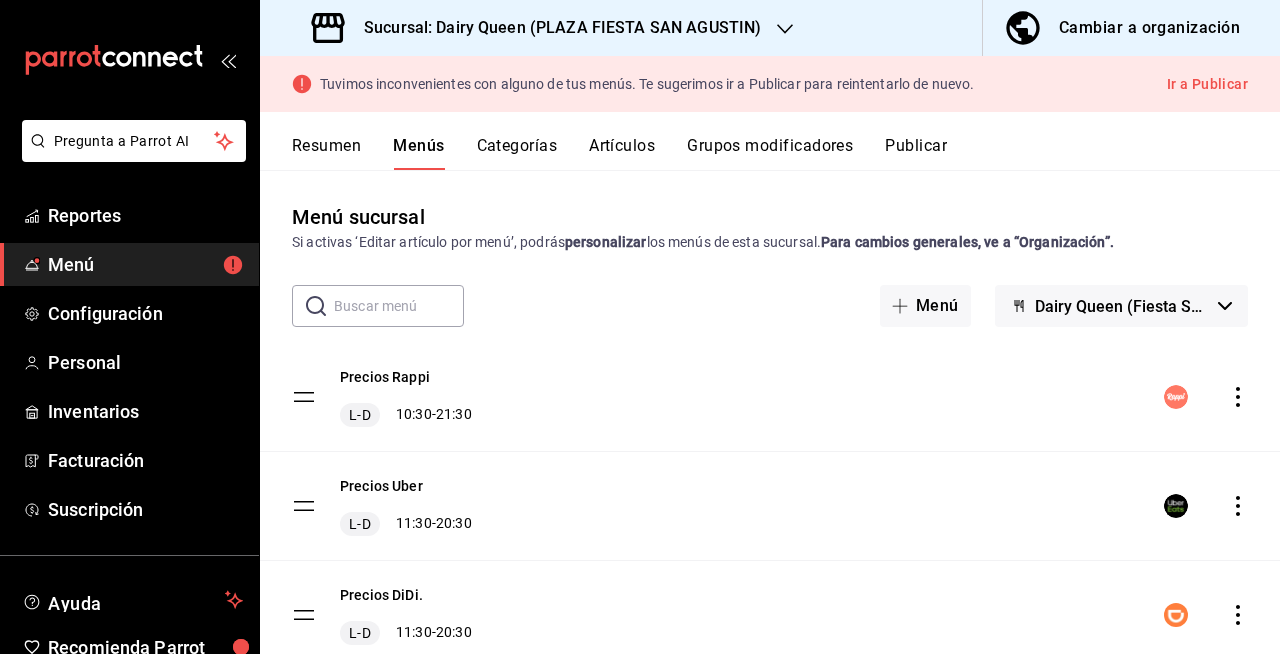 click 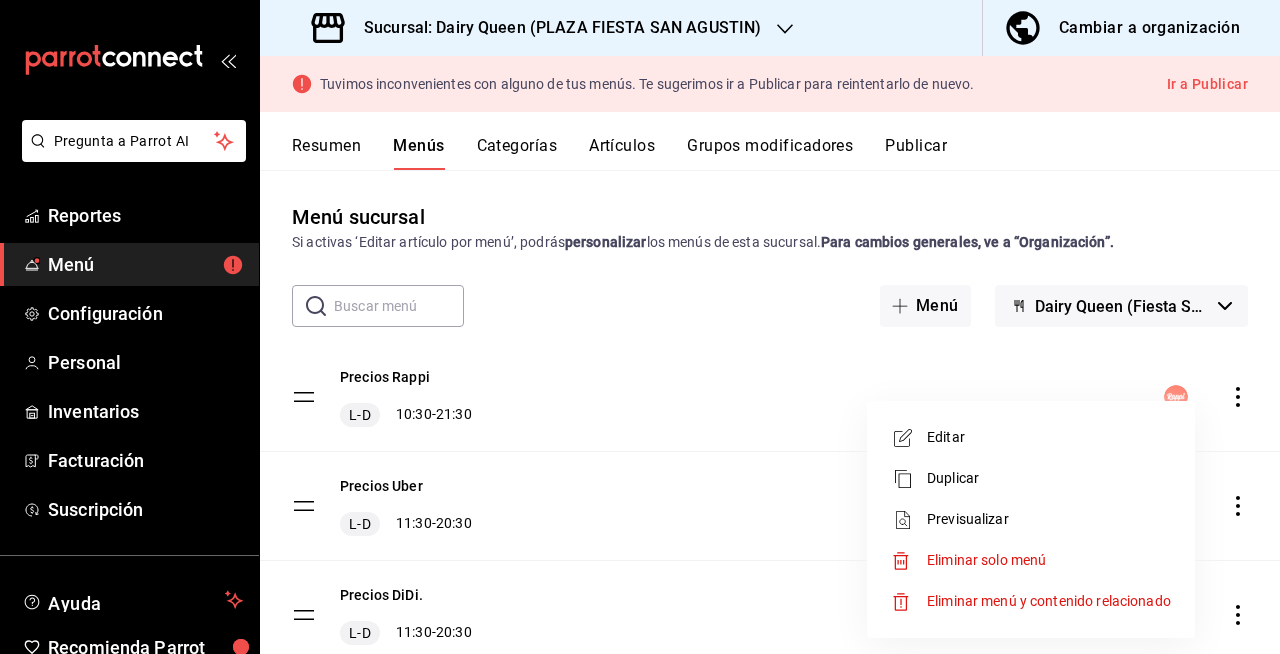 click on "Editar" at bounding box center [1049, 437] 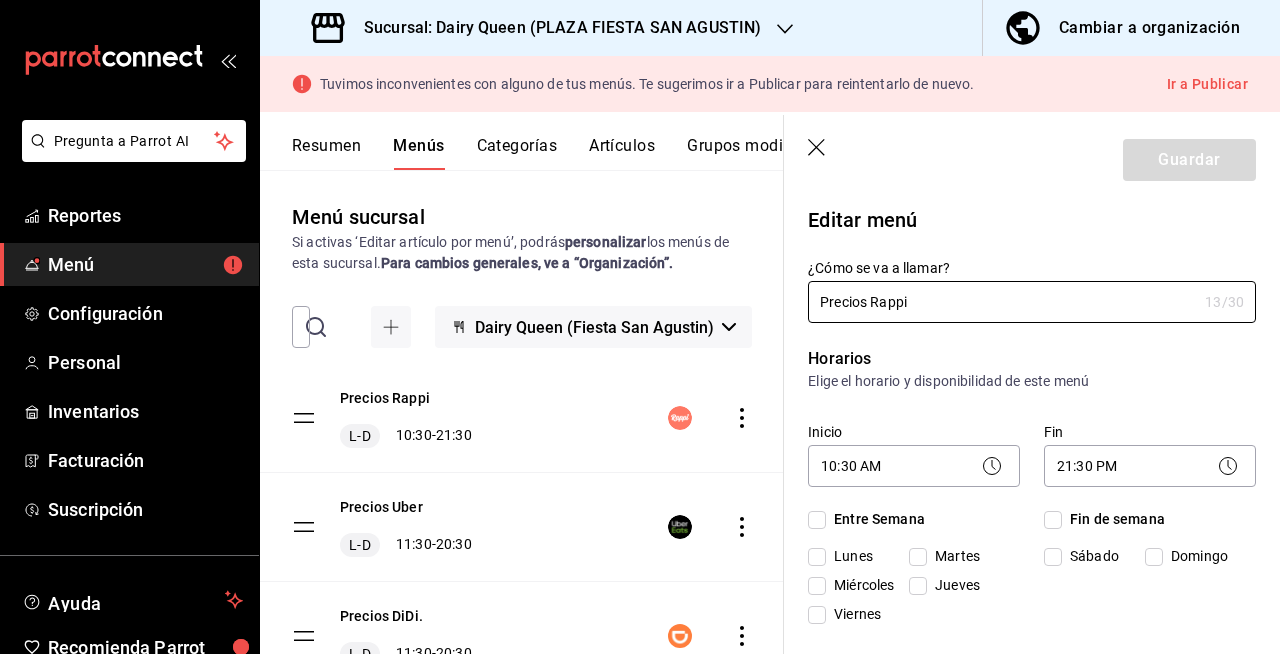 checkbox on "true" 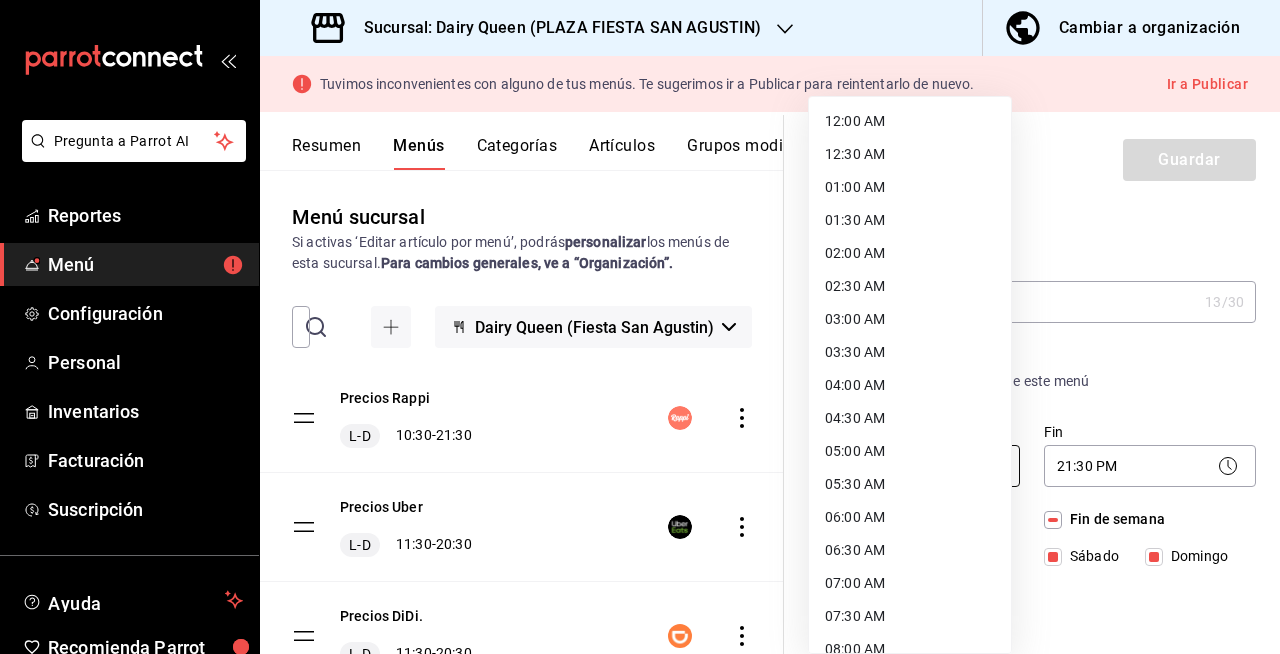 click on "Pregunta a Parrot AI Reportes   Menú   Configuración   Personal   Inventarios   Facturación   Suscripción   Ayuda Recomienda Parrot   [FIRST] [LAST]   Sugerir nueva función   Sucursal: Dairy Queen ([PLAZA FIESTA SAN AGUSTIN]) Cambiar a organización Tuvimos inconvenientes con alguno de tus menús. Te sugerimos ir a Publicar para reintentarlo de nuevo. Ir a Publicar Resumen Menús Categorías Artículos Grupos modificadores Publicar Menú sucursal Si activas ‘Editar artículo por menú’, podrás  personalizar  los menús de esta sucursal.  Para cambios generales, ve a “Organización”. ​ ​ Dairy Queen (Fiesta San Agustin) Precios Rappi L-D 10:30  -  21:30 Precios Uber L-D 11:30  -  20:30 Precios DiDi. L-D 11:30  -  20:30 Precios Sucursal L-D 00:00  -  23:59 Guardar Editar menú ¿Cómo se va a llamar? Precios Rappi 13 /30 ¿Cómo se va a llamar? Horarios Elige el horario y disponibilidad de este menú Inicio 10:30 AM 10:30 Fin 21:30 PM 21:30 Entre Semana Lunes Martes Miércoles Jueves Viernes Rappi" at bounding box center [640, 327] 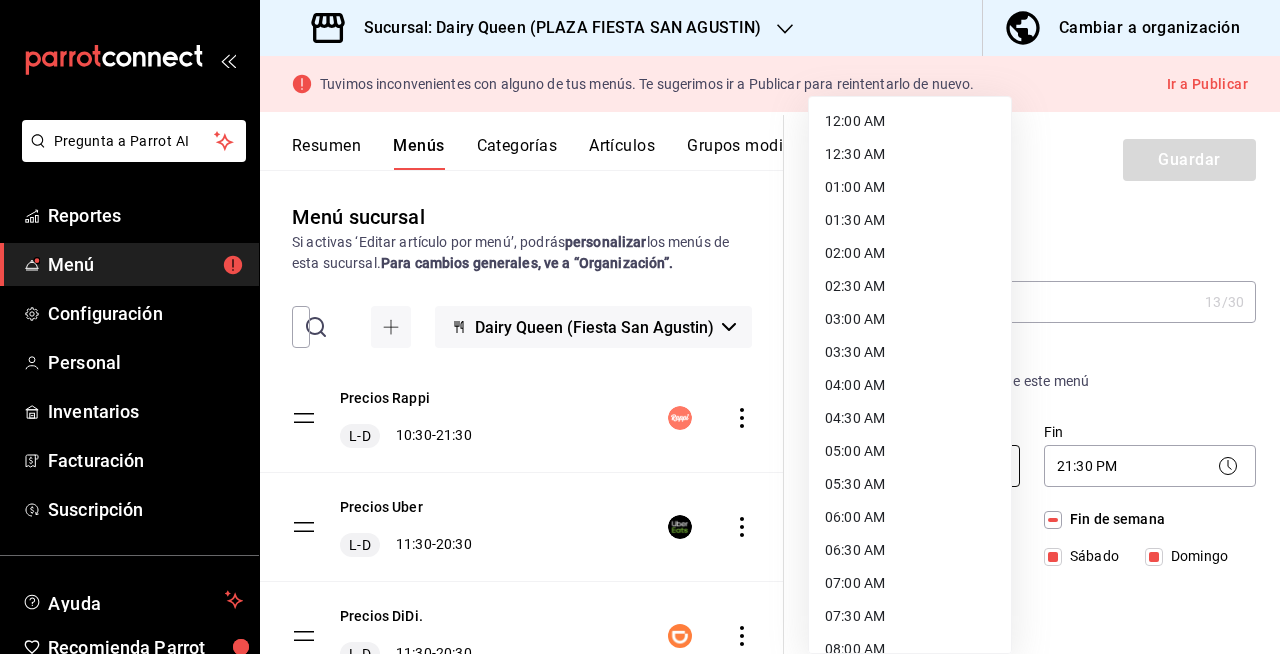 scroll, scrollTop: 439, scrollLeft: 0, axis: vertical 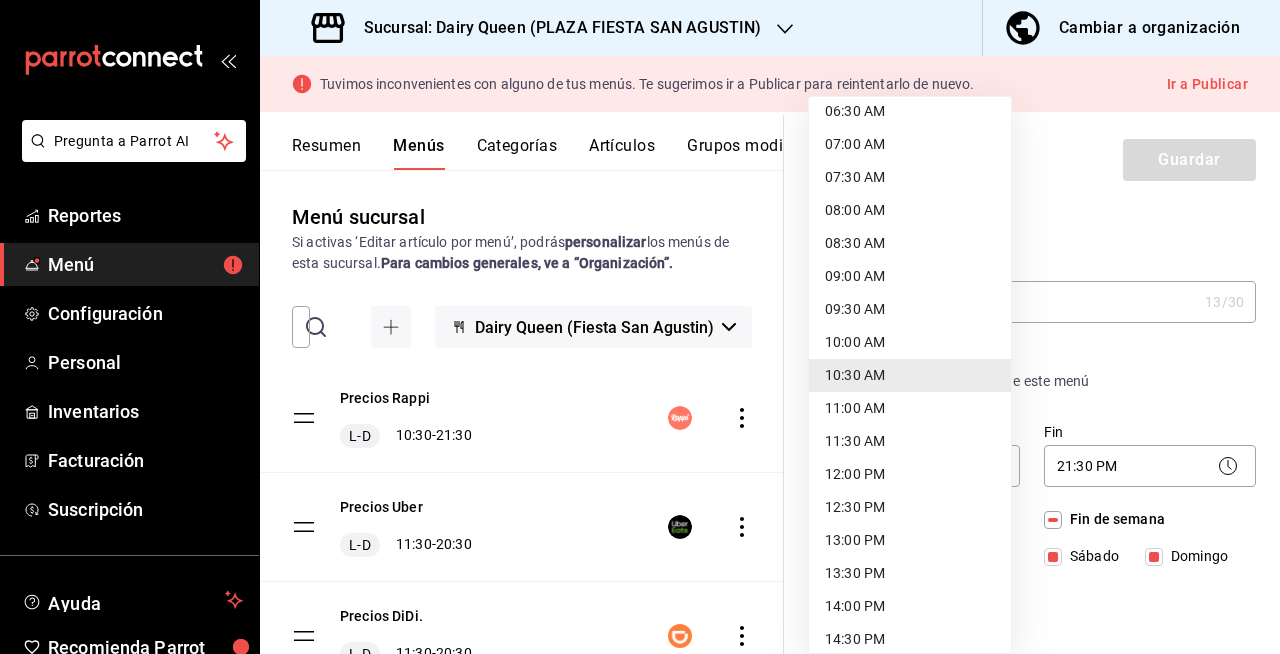 click on "11:30 AM" at bounding box center (910, 441) 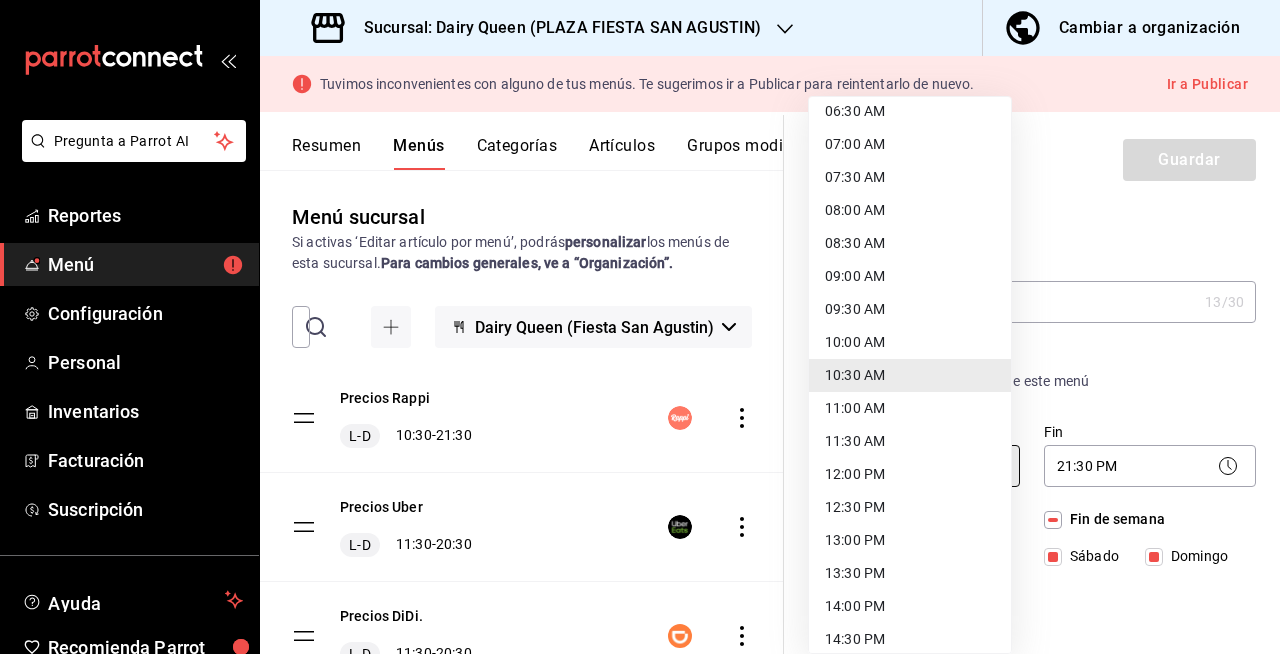 type on "11:30" 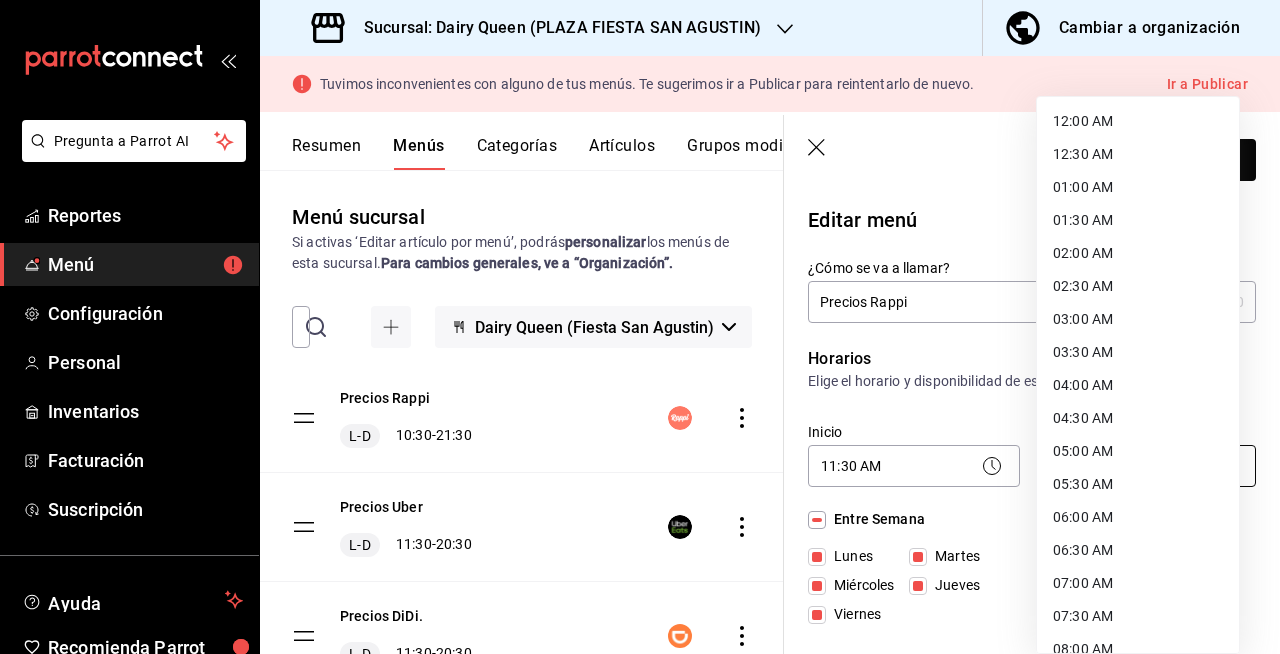 click on "Pregunta a Parrot AI Reportes   Menú   Configuración   Personal   Inventarios   Facturación   Suscripción   Ayuda Recomienda Parrot   [FIRST] [LAST]   Sugerir nueva función   Sucursal: Dairy Queen ([PLAZA FIESTA SAN AGUSTIN]) Cambiar a organización Tuvimos inconvenientes con alguno de tus menús. Te sugerimos ir a Publicar para reintentarlo de nuevo. Ir a Publicar Resumen Menús Categorías Artículos Grupos modificadores Publicar Menú sucursal Si activas ‘Editar artículo por menú’, podrás  personalizar  los menús de esta sucursal.  Para cambios generales, ve a “Organización”. ​ ​ Dairy Queen (Fiesta San Agustin) Precios Rappi L-D 10:30  -  21:30 Precios Uber L-D 11:30  -  20:30 Precios DiDi. L-D 11:30  -  20:30 Precios Sucursal L-D 00:00  -  23:59 Guardar Editar menú ¿Cómo se va a llamar? Precios Rappi 13 /30 ¿Cómo se va a llamar? Horarios Elige el horario y disponibilidad de este menú Inicio 11:30 AM 11:30 Fin 21:30 PM 21:30 Entre Semana Lunes Martes Miércoles Jueves Viernes Rappi" at bounding box center (640, 327) 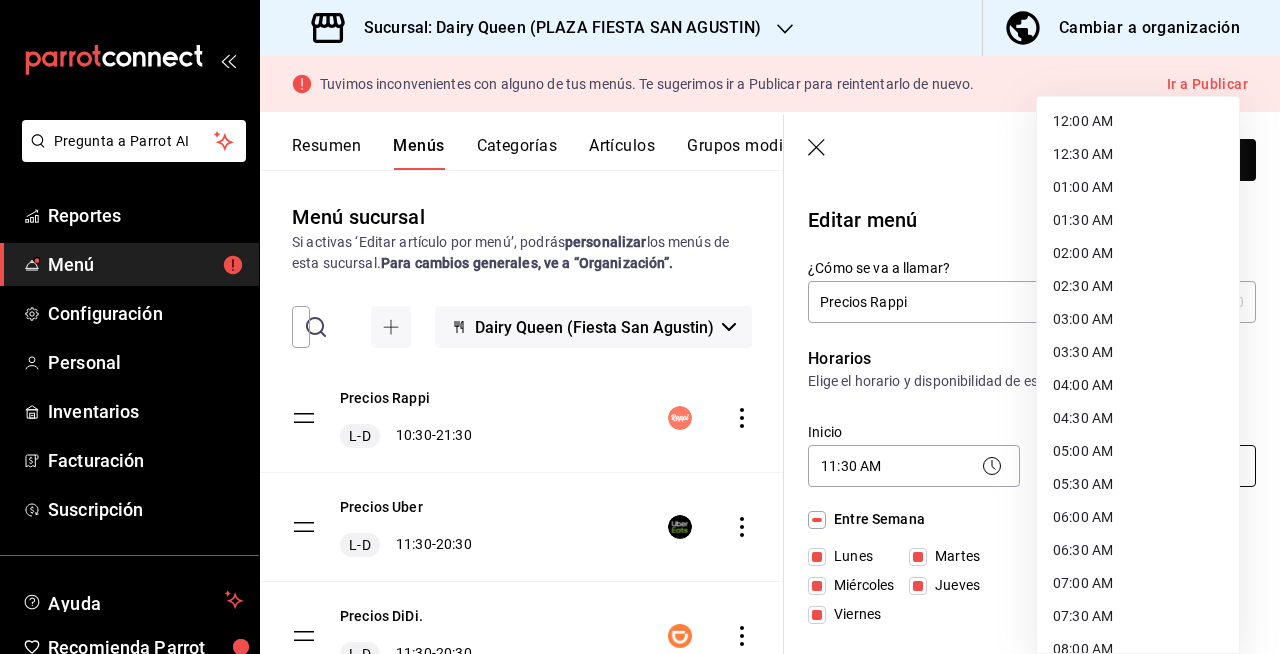 scroll, scrollTop: 1076, scrollLeft: 0, axis: vertical 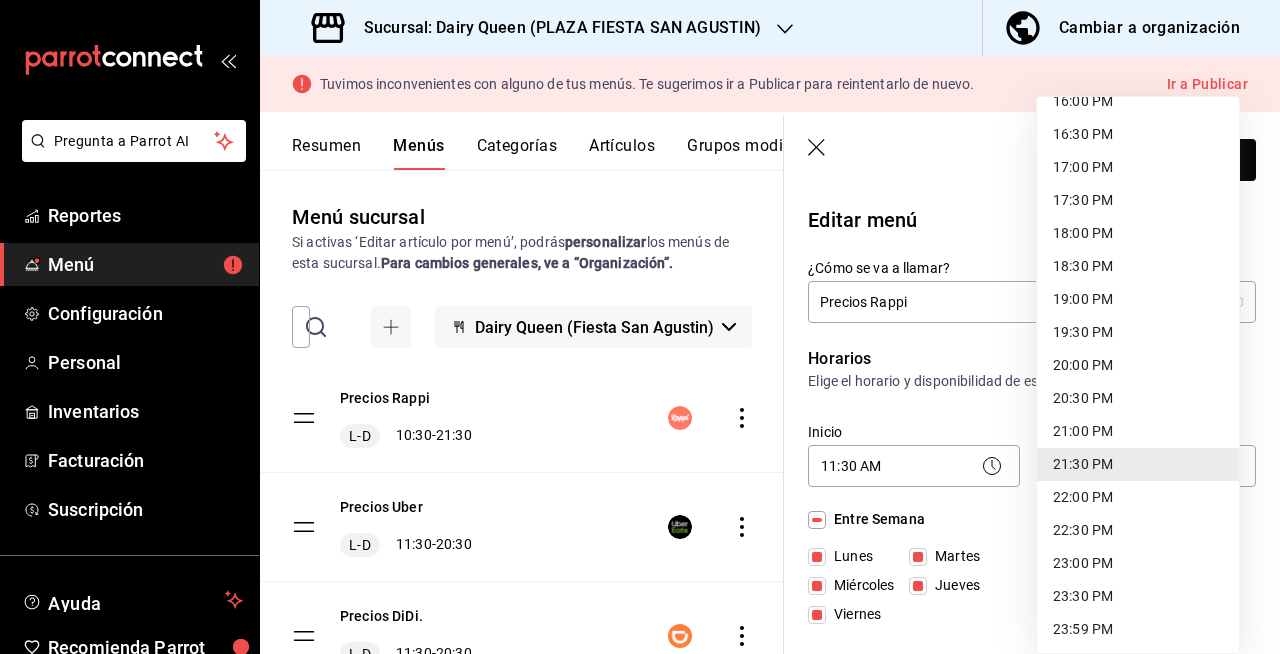 click on "20:30 PM" at bounding box center (1138, 398) 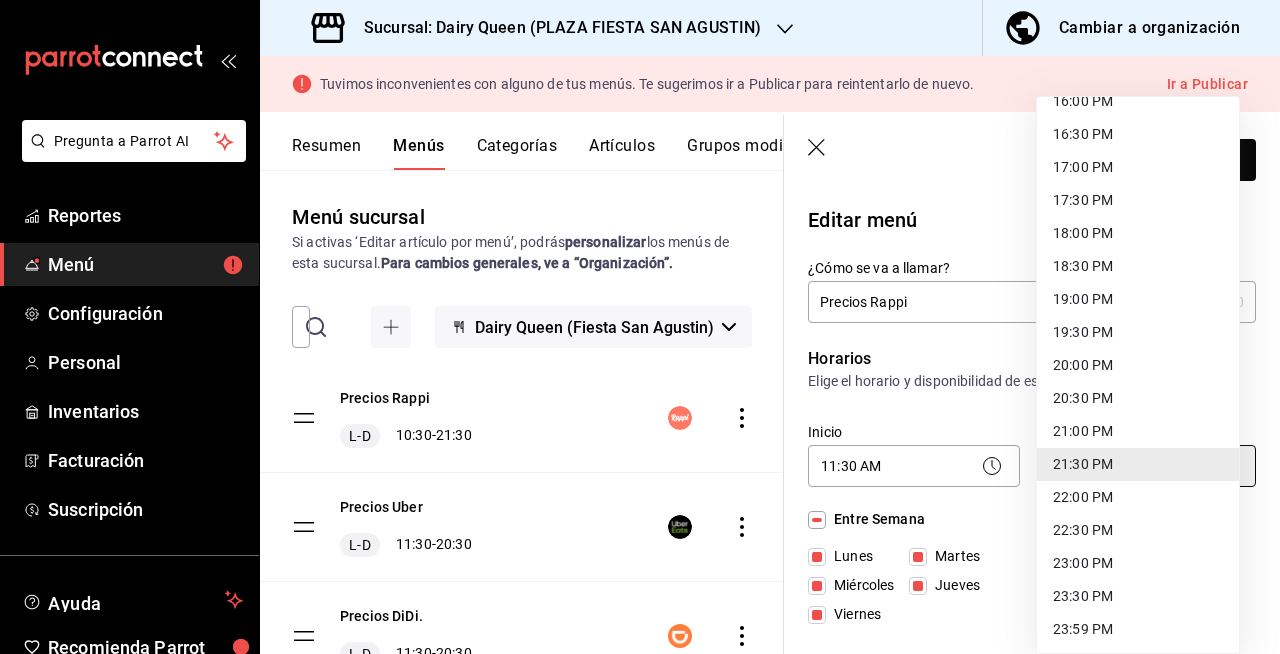 type on "20:30" 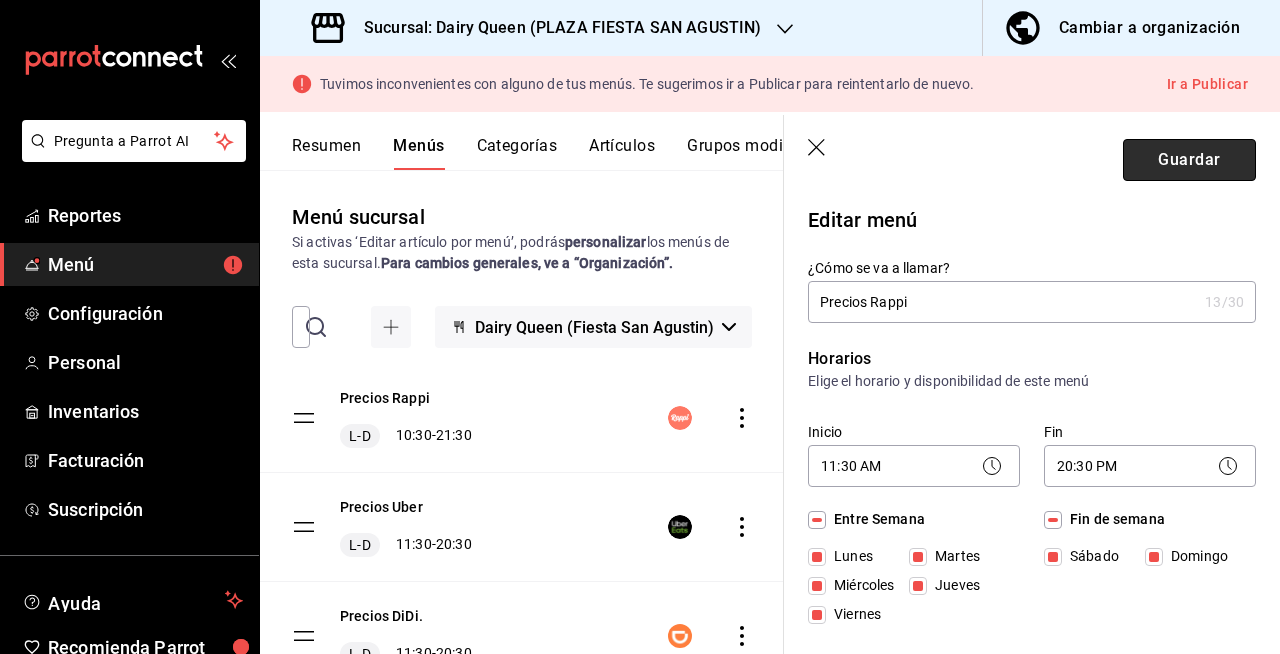 click on "Guardar" at bounding box center (1189, 160) 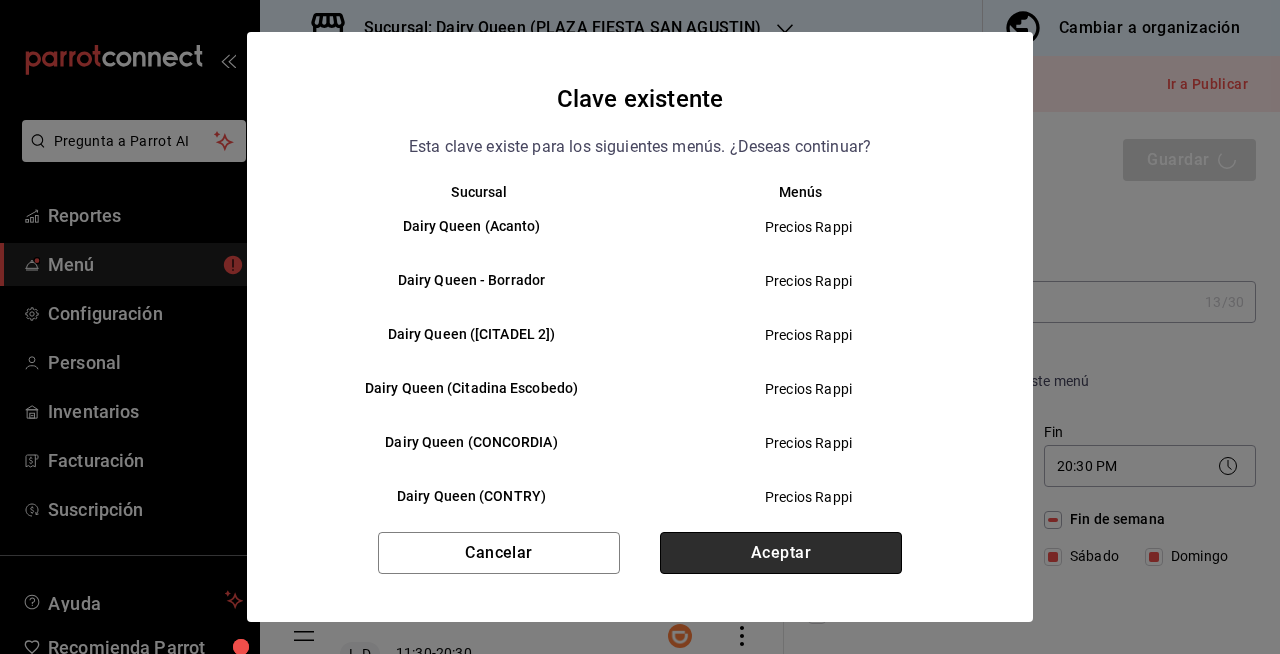 click on "Aceptar" at bounding box center (781, 553) 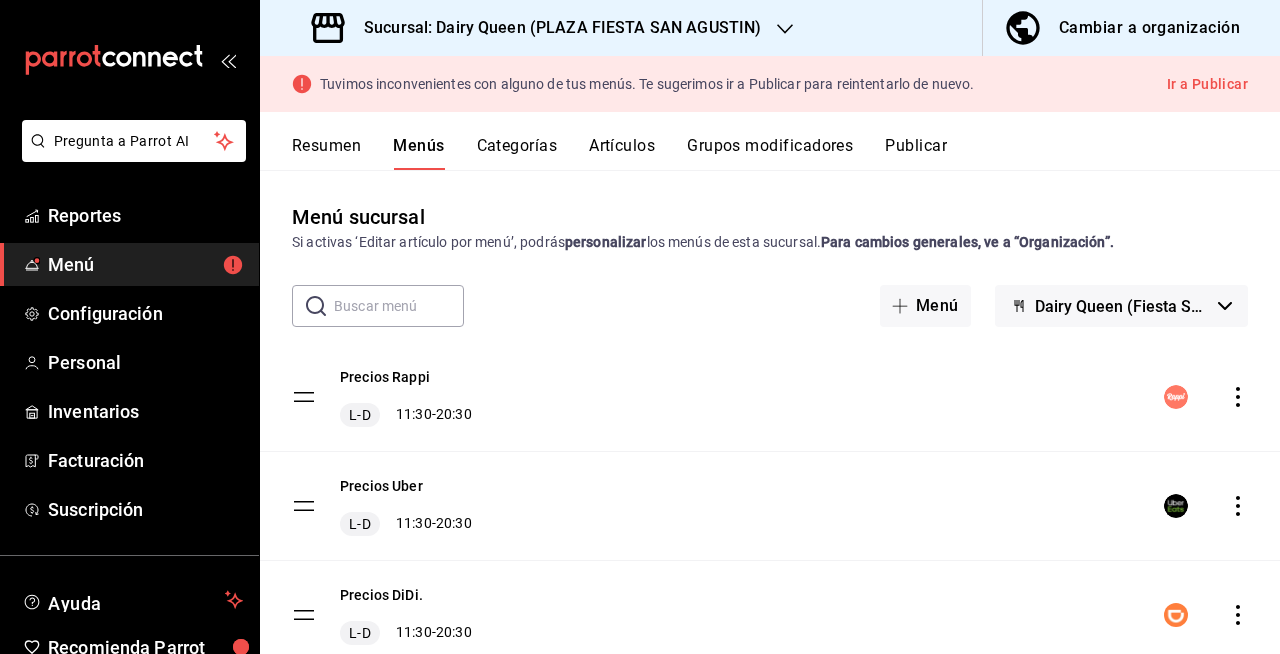 scroll, scrollTop: 55, scrollLeft: 0, axis: vertical 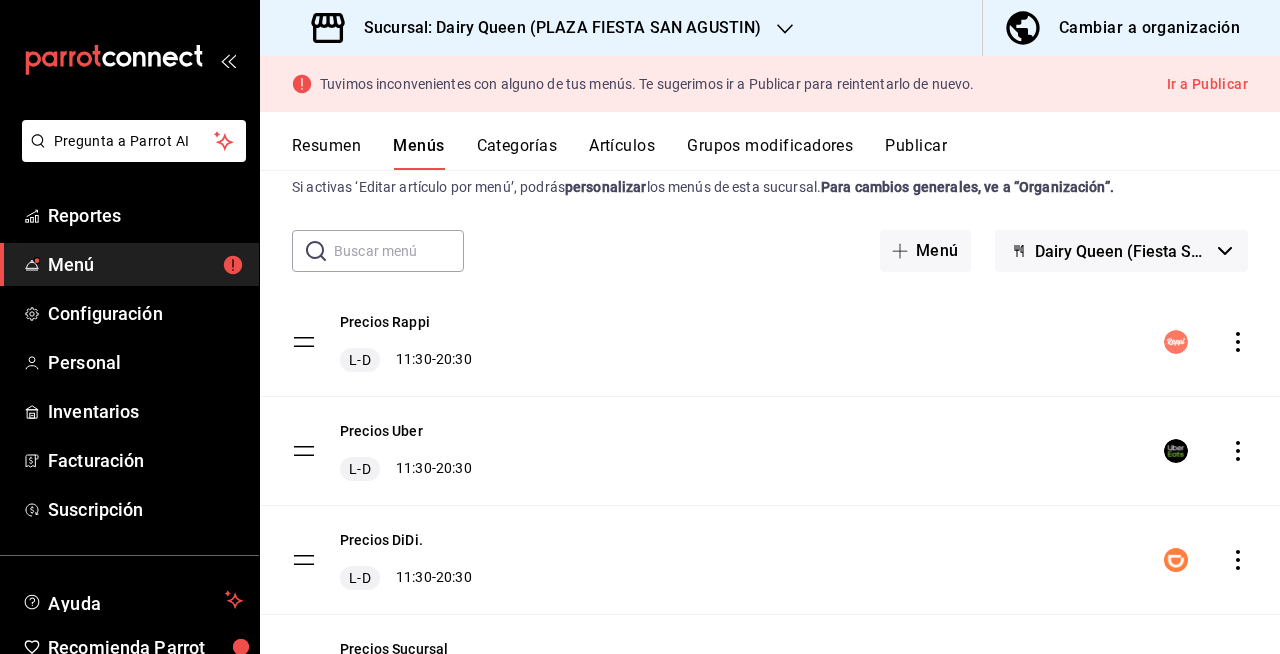 click on "Publicar" at bounding box center [916, 153] 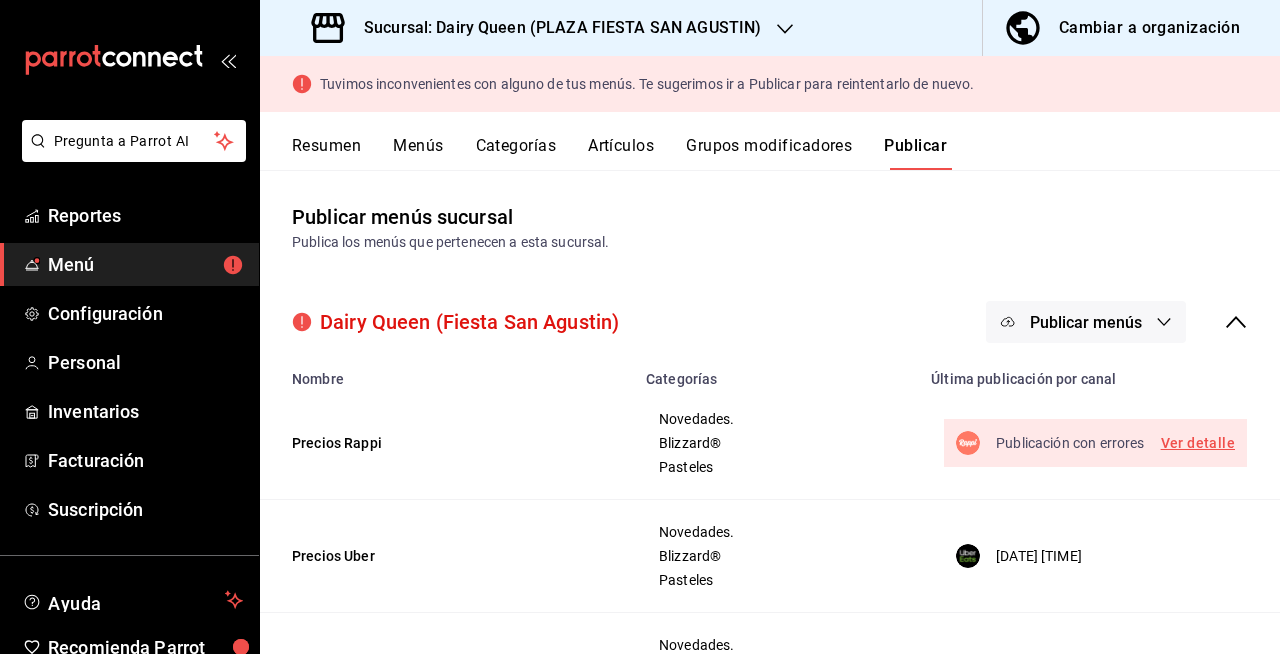 click on "Publicar menús" at bounding box center [1086, 322] 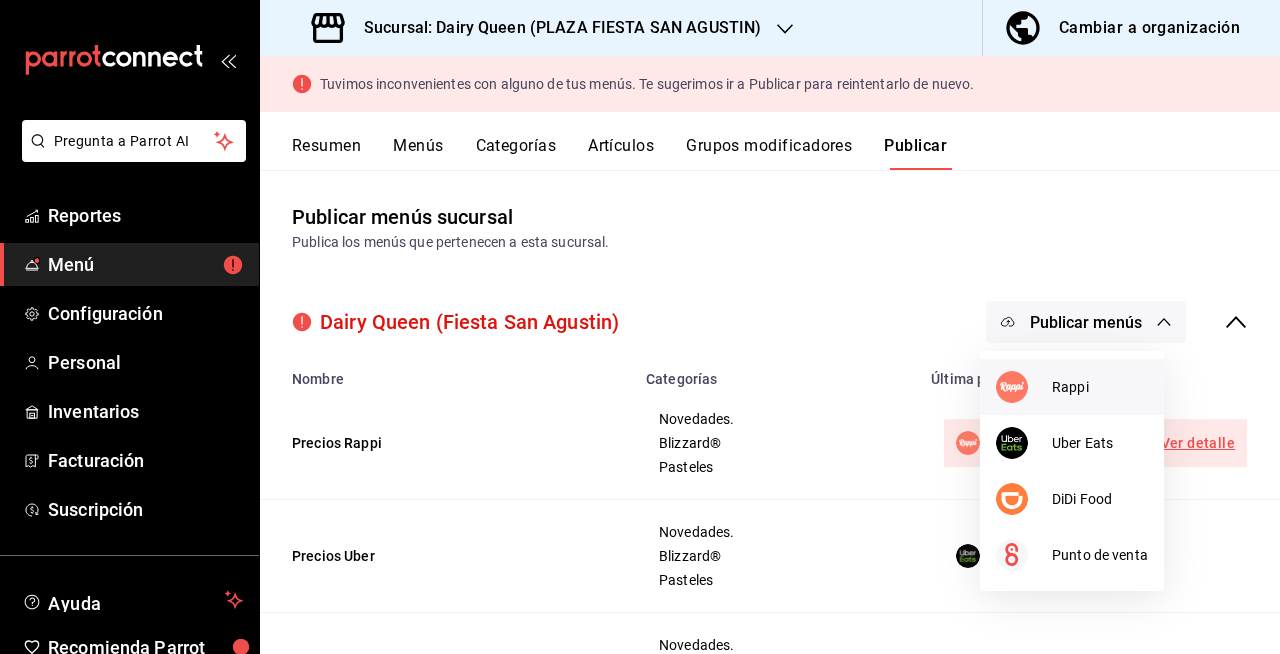 click on "Rappi" at bounding box center (1100, 387) 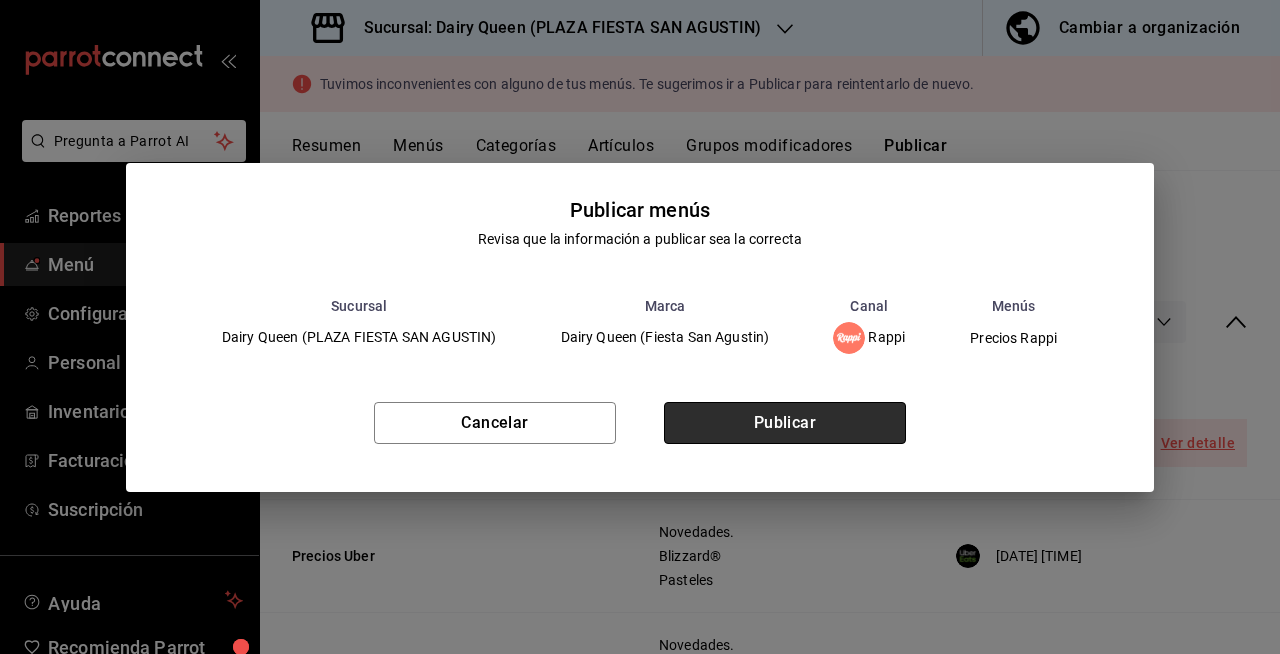 click on "Publicar" at bounding box center (785, 423) 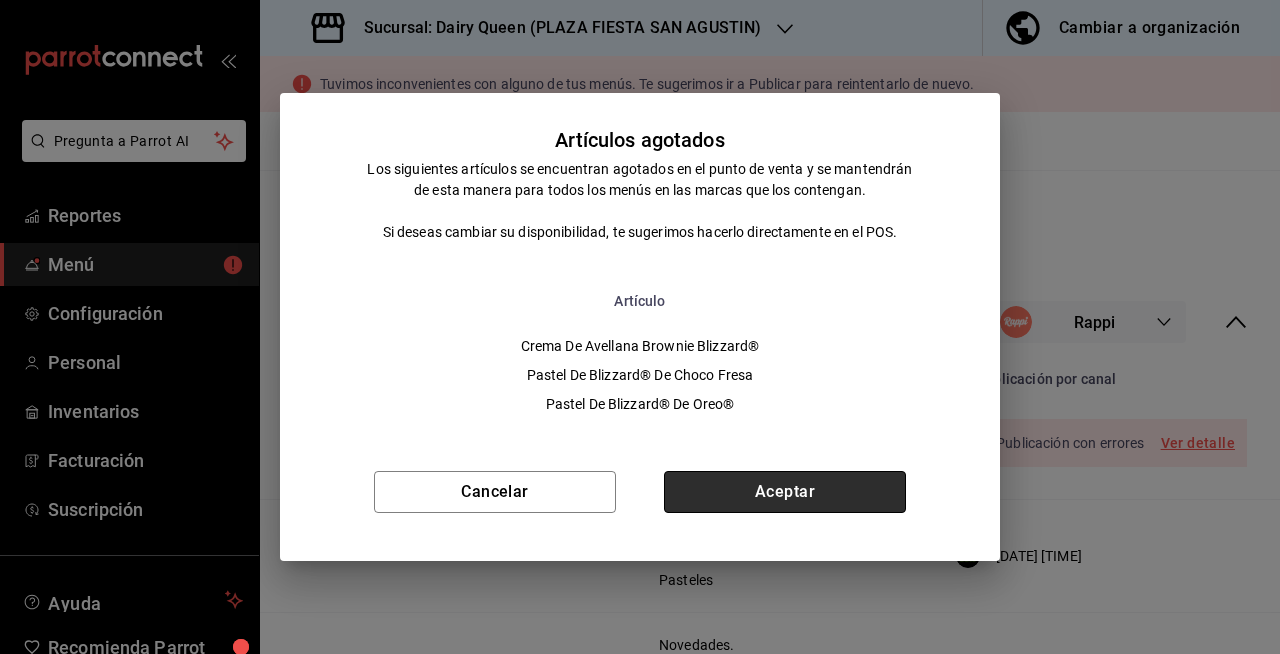 click on "Aceptar" at bounding box center (785, 492) 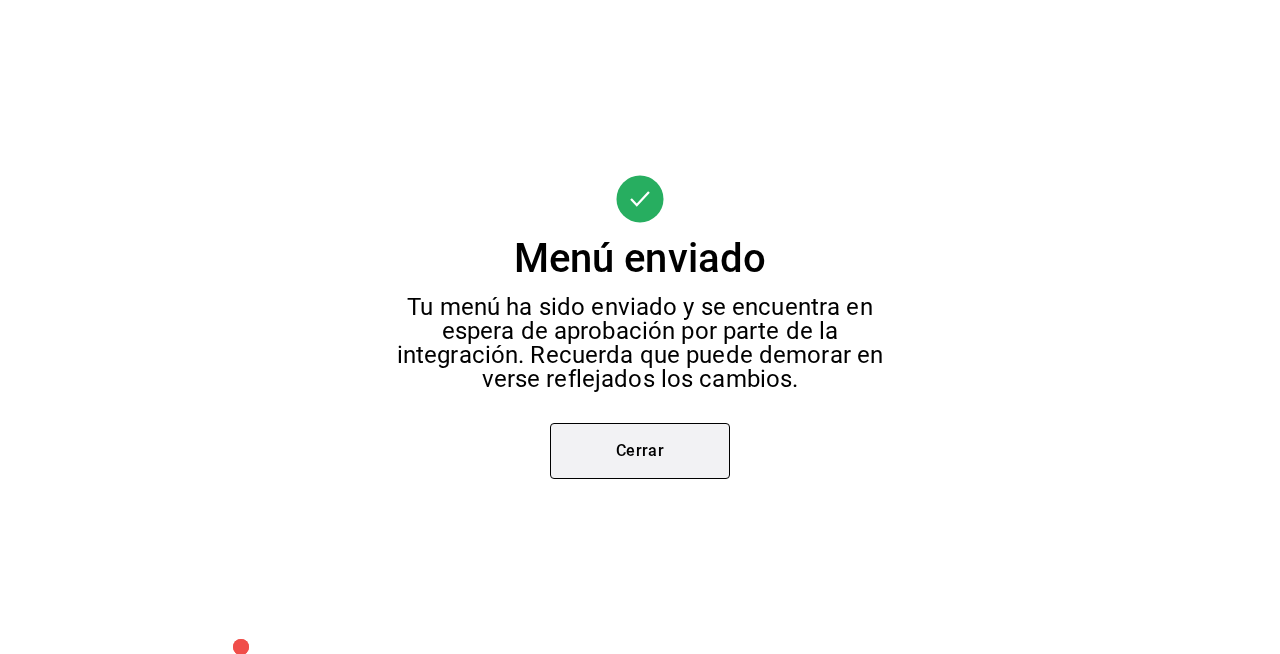 click on "Cerrar" at bounding box center [640, 451] 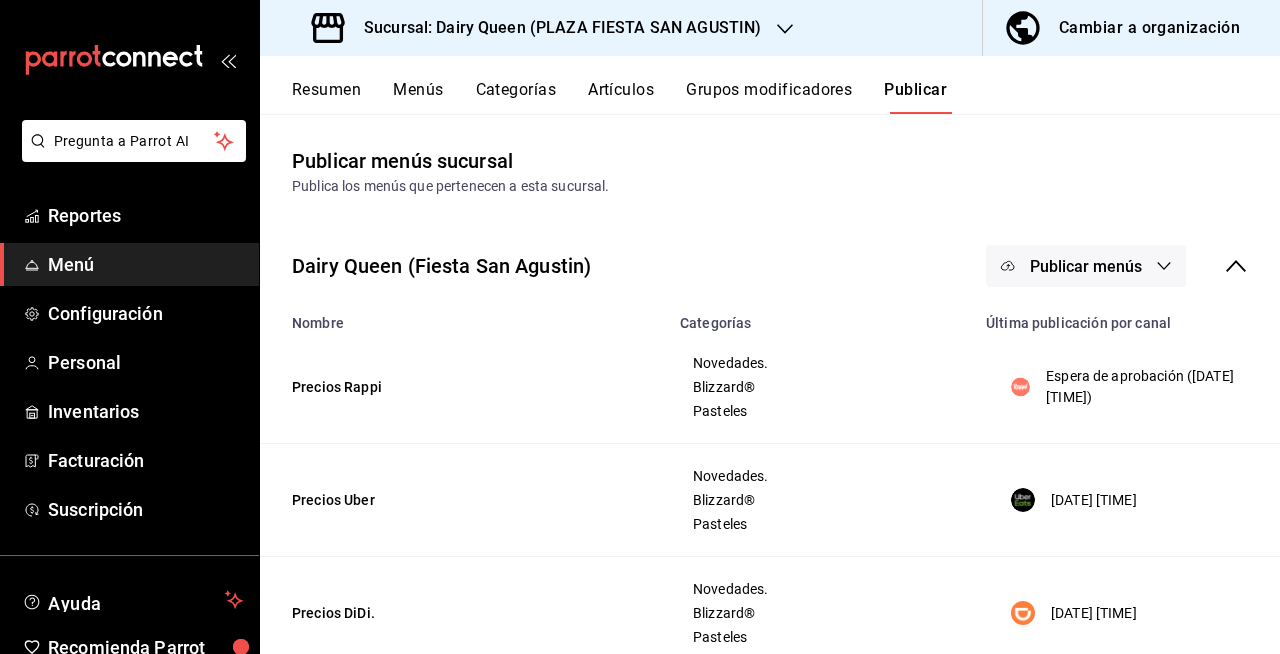 click on "Sucursal: Dairy Queen (PLAZA FIESTA SAN AGUSTIN)" at bounding box center (554, 28) 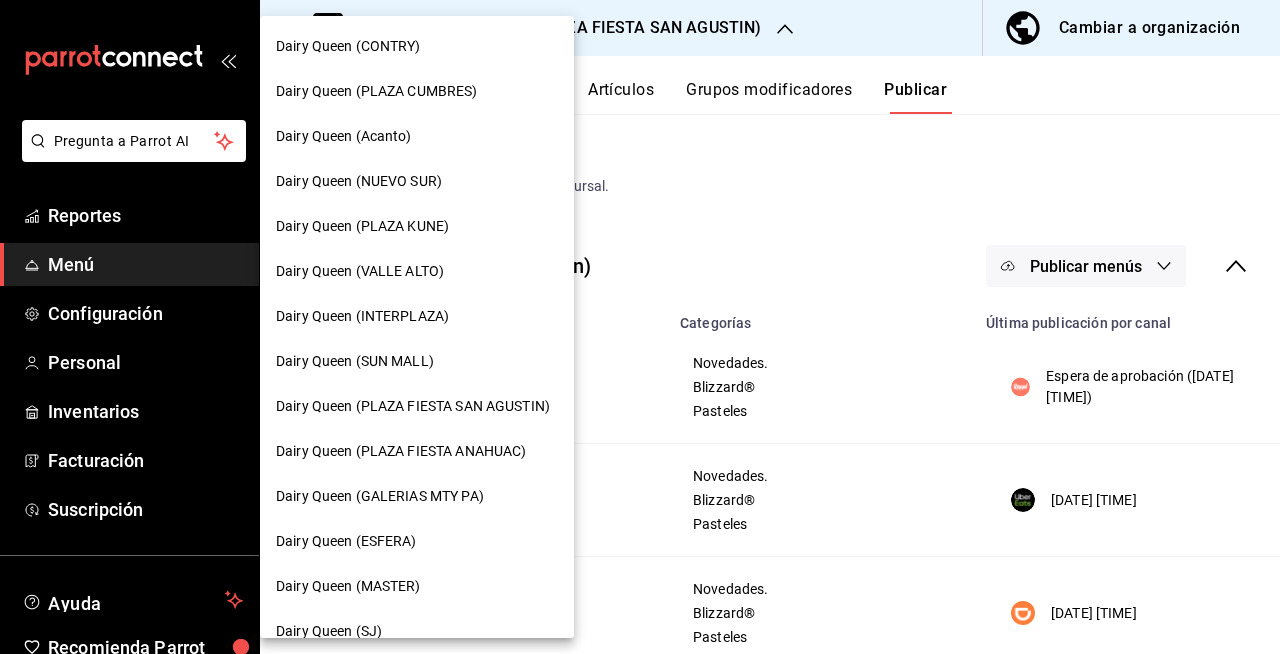 click on "Dairy Queen (PLAZA FIESTA ANAHUAC)" at bounding box center [401, 451] 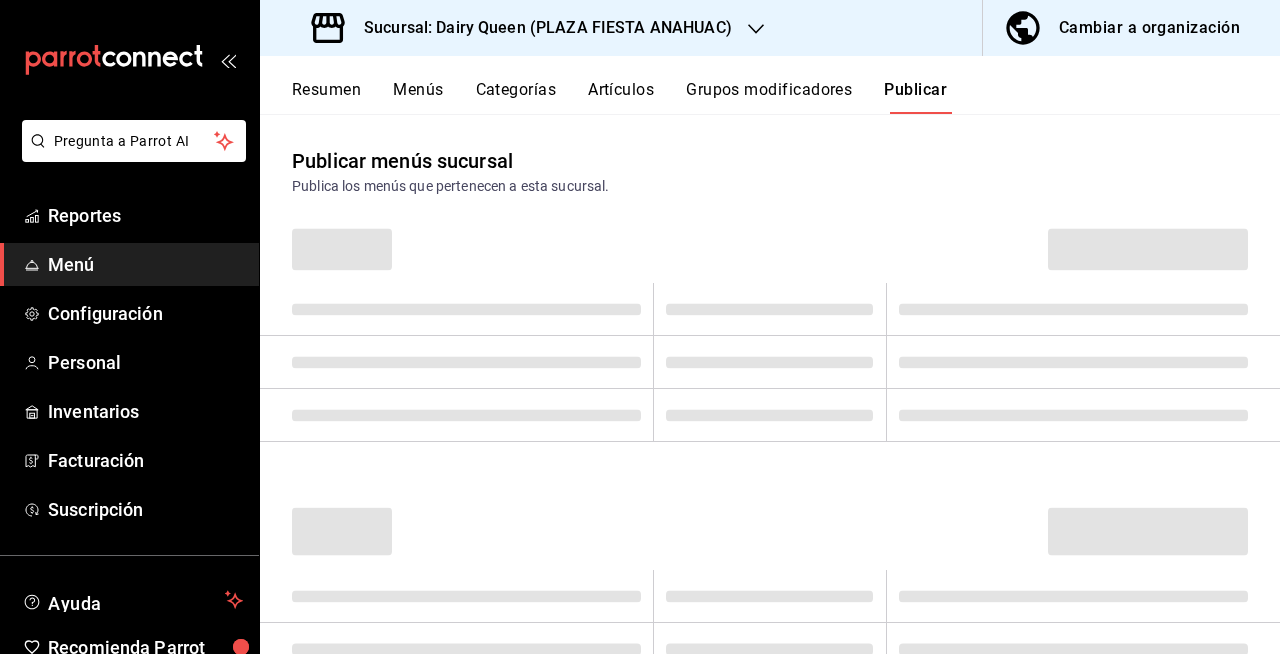 scroll, scrollTop: 23, scrollLeft: 0, axis: vertical 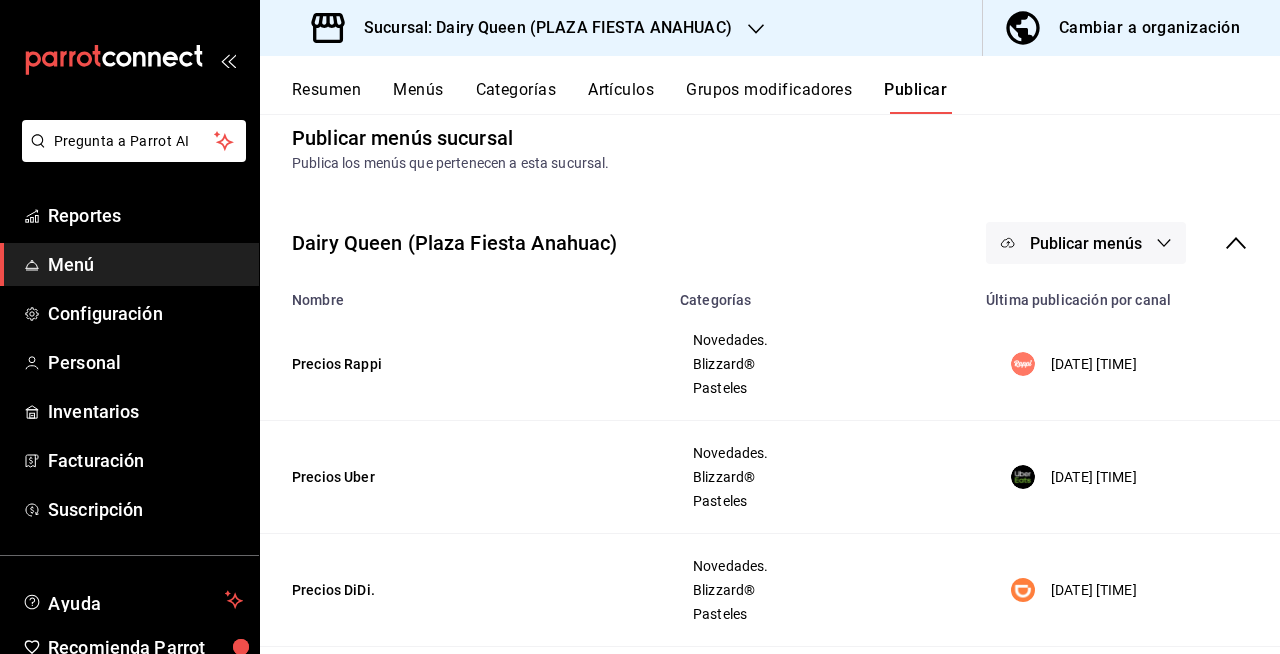 click on "Resumen" at bounding box center (326, 97) 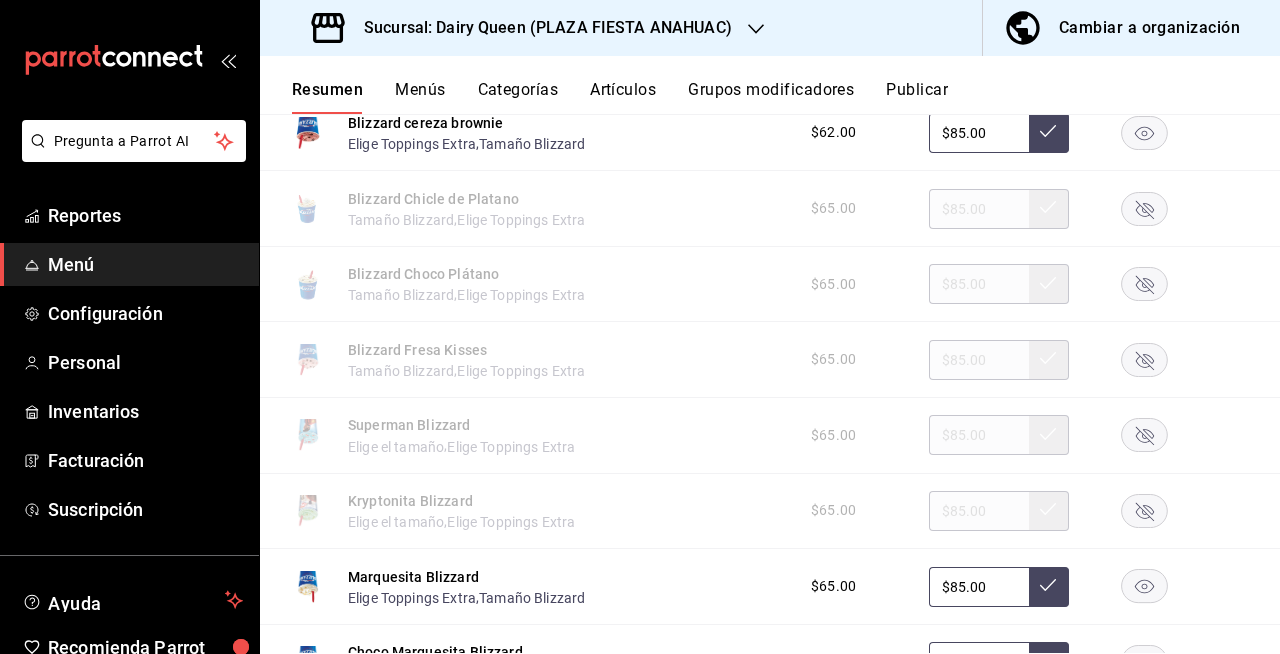 scroll, scrollTop: 2832, scrollLeft: 0, axis: vertical 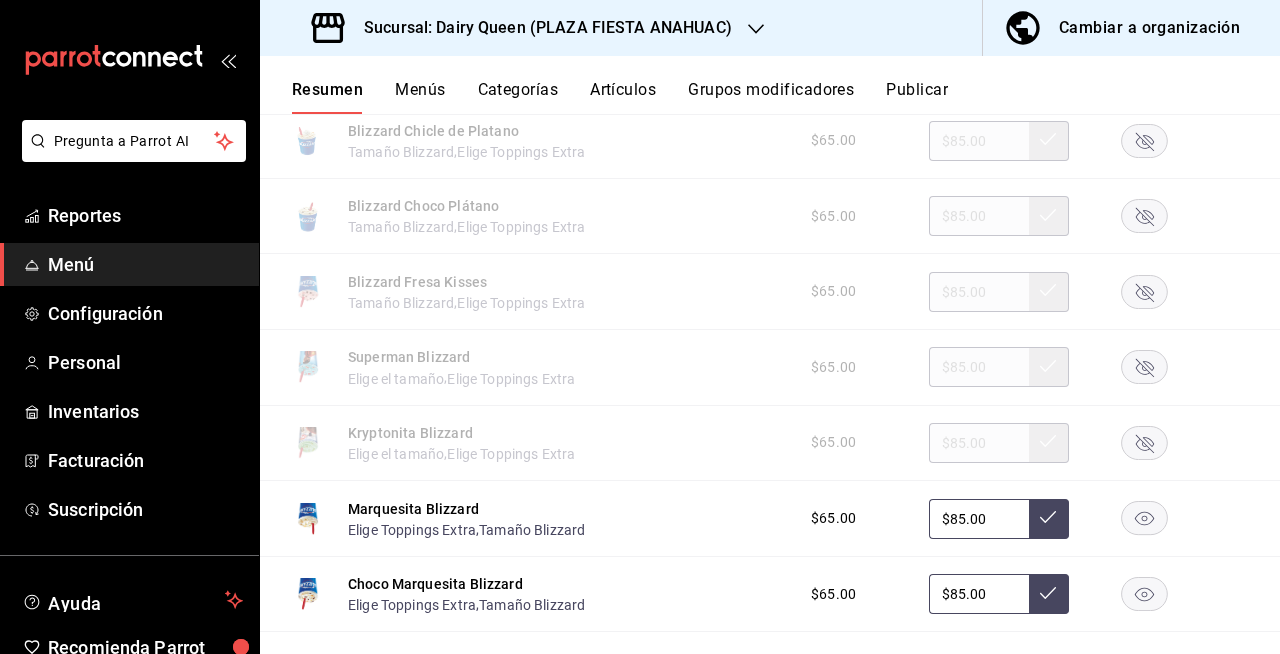 click on "Resumen Menús Categorías Artículos Grupos modificadores Publicar" at bounding box center [786, 97] 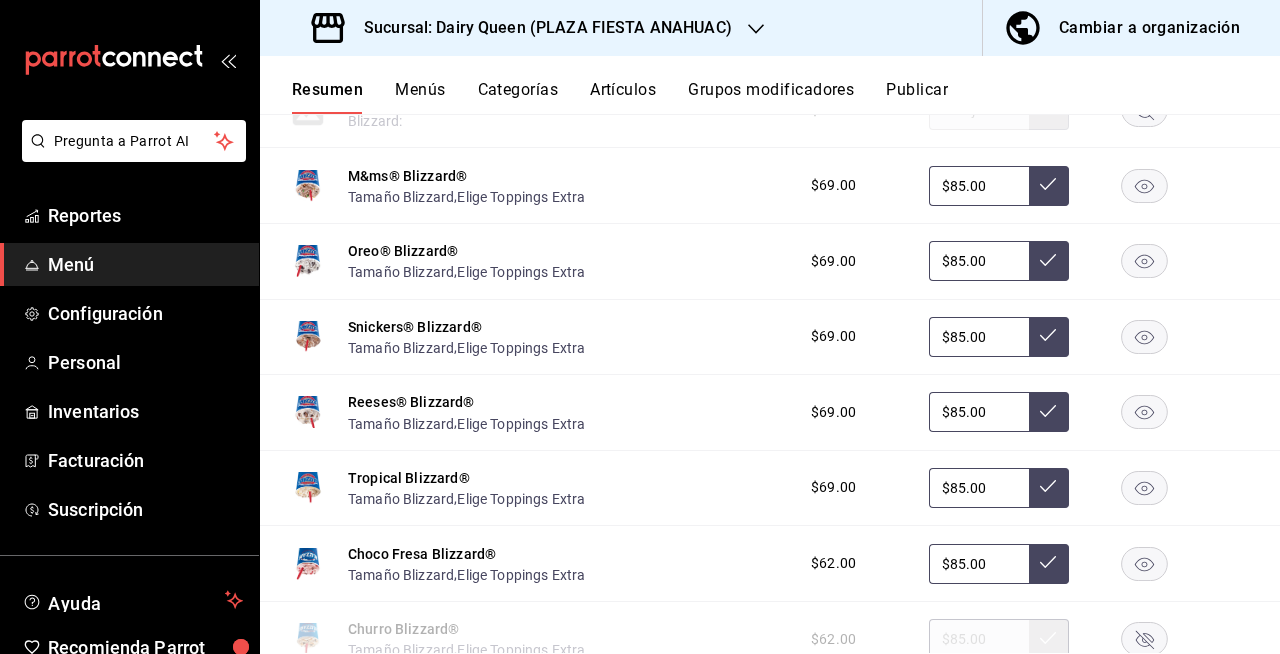 scroll, scrollTop: 2832, scrollLeft: 0, axis: vertical 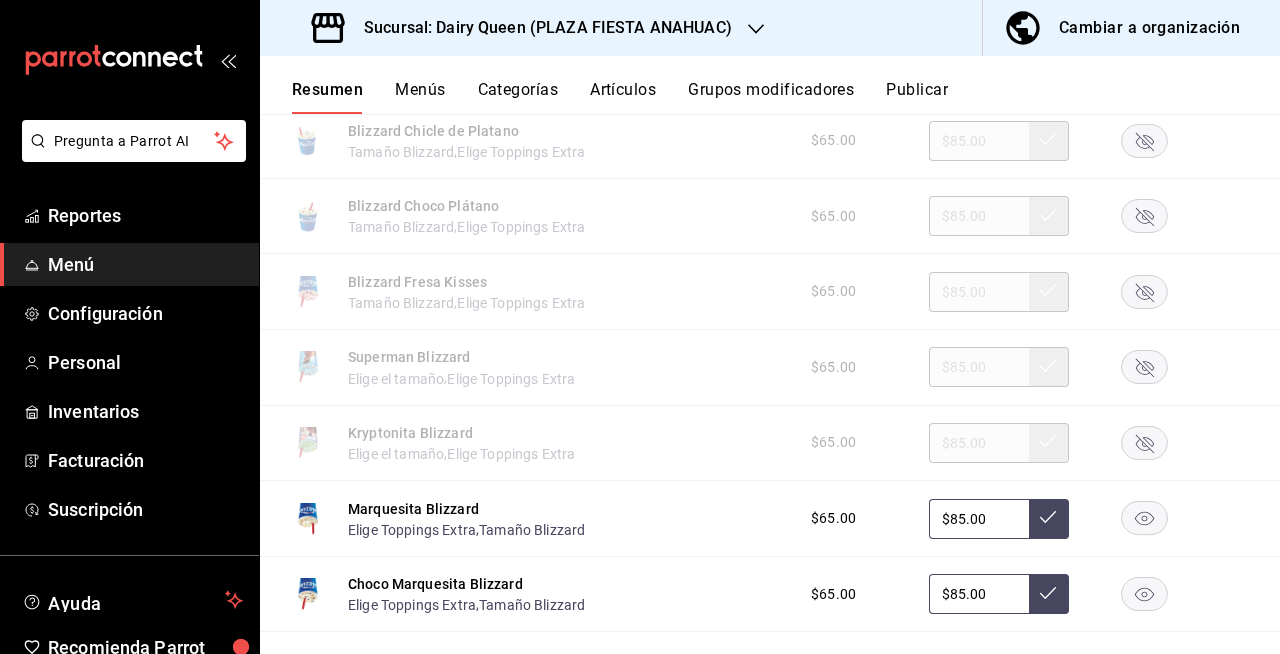 click on "Resumen Menús Categorías Artículos Grupos modificadores Publicar" at bounding box center [770, 85] 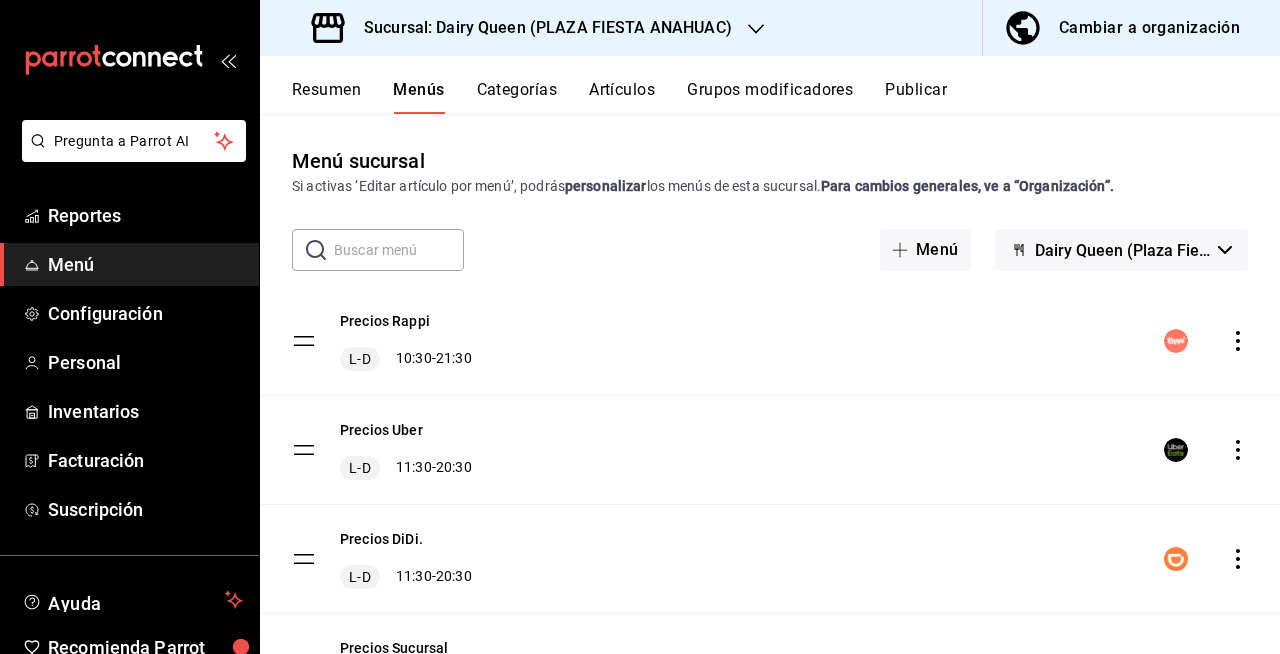 click 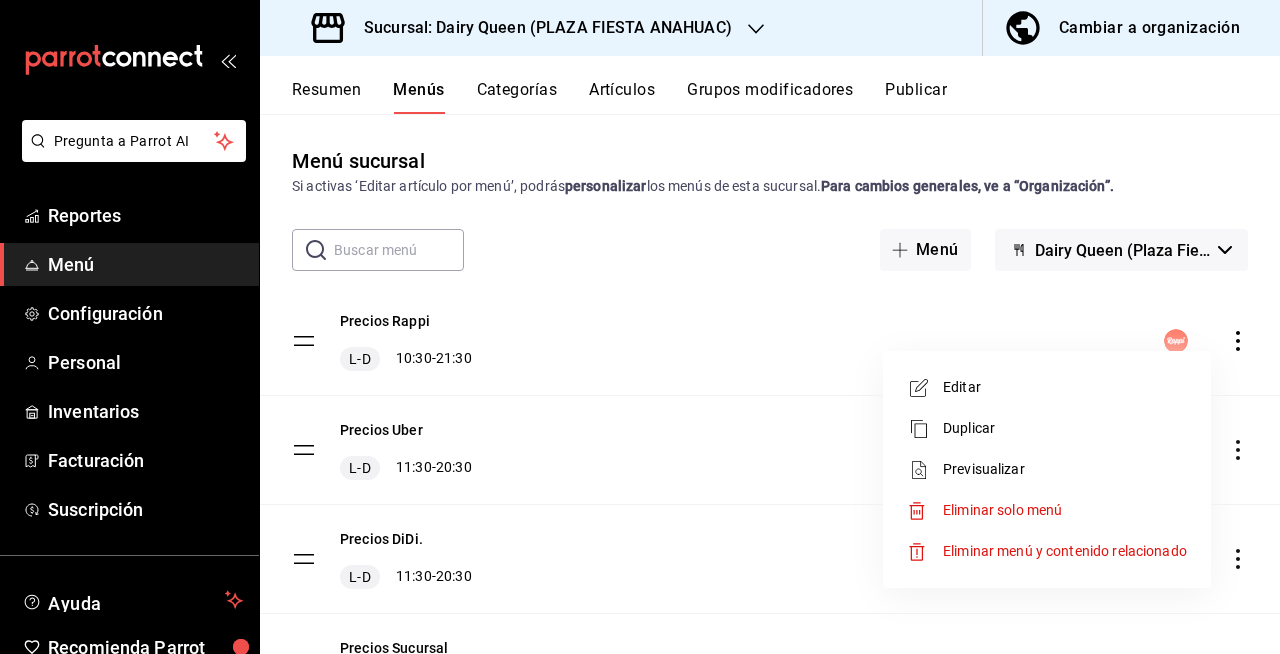 click on "Editar" at bounding box center [1047, 387] 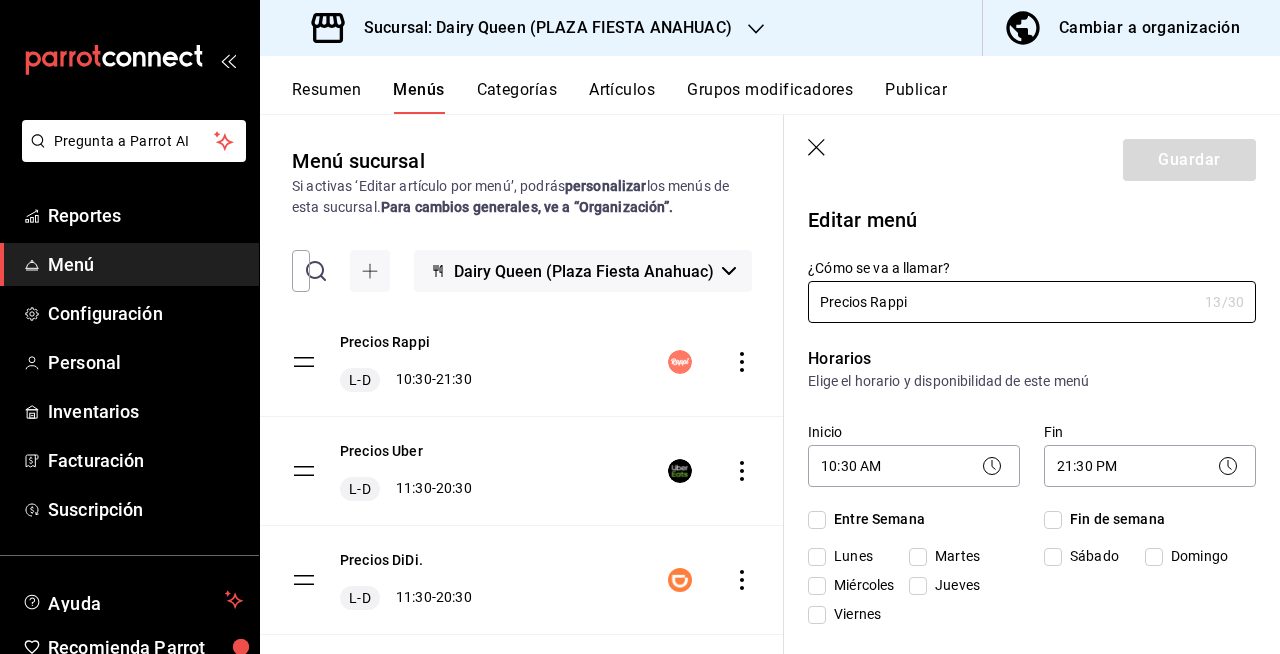checkbox on "true" 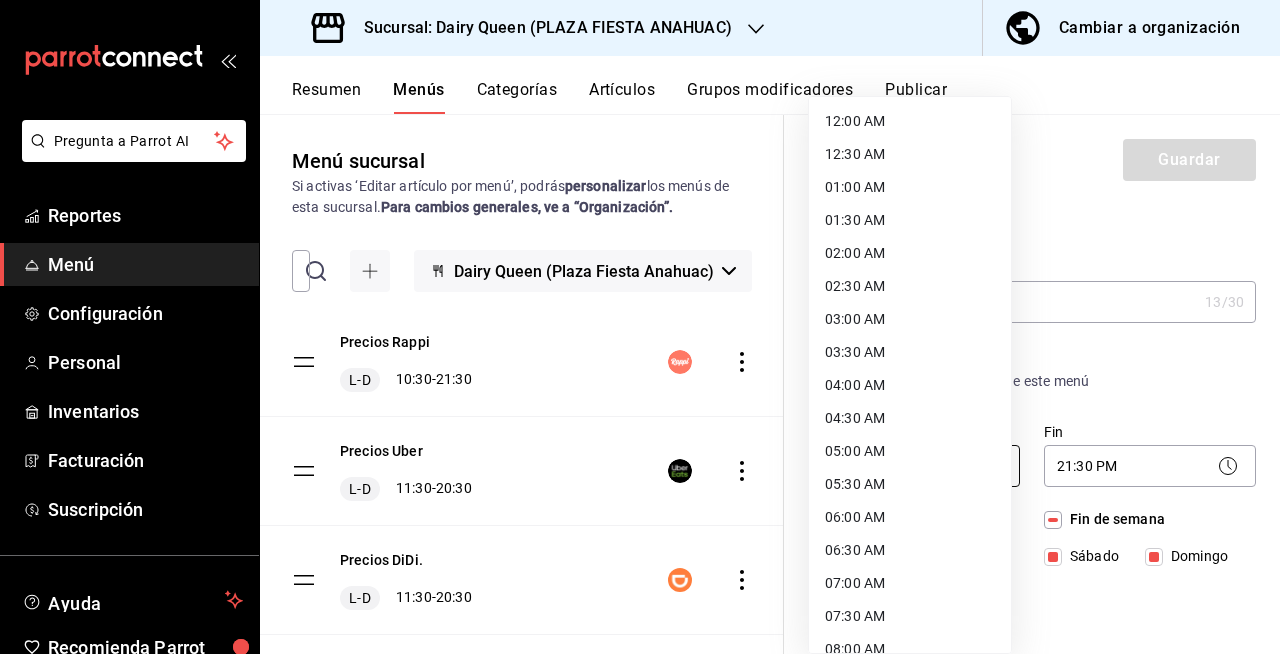 click on "Pregunta a Parrot AI Reportes   Menú   Configuración   Personal   Inventarios   Facturación   Suscripción   Ayuda Recomienda Parrot   [FIRST] [LAST]   Sugerir nueva función   Sucursal: Dairy Queen ([PLAZA FIESTA ANAHUAC]) Cambiar a organización Resumen Menús Categorías Artículos Grupos modificadores Publicar Menú sucursal Si activas ‘Editar artículo por menú’, podrás  personalizar  los menús de esta sucursal.  Para cambios generales, ve a “Organización”. ​ ​ Dairy Queen (Plaza Fiesta Anahuac) Precios Rappi L-D 10:30  -  21:30 Precios Uber L-D 11:30  -  20:30 Precios DiDi. L-D 11:30  -  20:30 Precios Sucursal L-D 00:00  -  23:59 Guardar Editar menú ¿Cómo se va a llamar? Precios Rappi 13 /30 ¿Cómo se va a llamar? Horarios Elige el horario y disponibilidad de este menú Inicio 10:30 AM 10:30 Fin 21:30 PM 21:30 Entre Semana Lunes Martes Miércoles Jueves Viernes Fin de semana Sábado Domingo Agregar horario Categorías Selecciona una categoría existente Novedades. Blizzard® Pasteles" at bounding box center (640, 327) 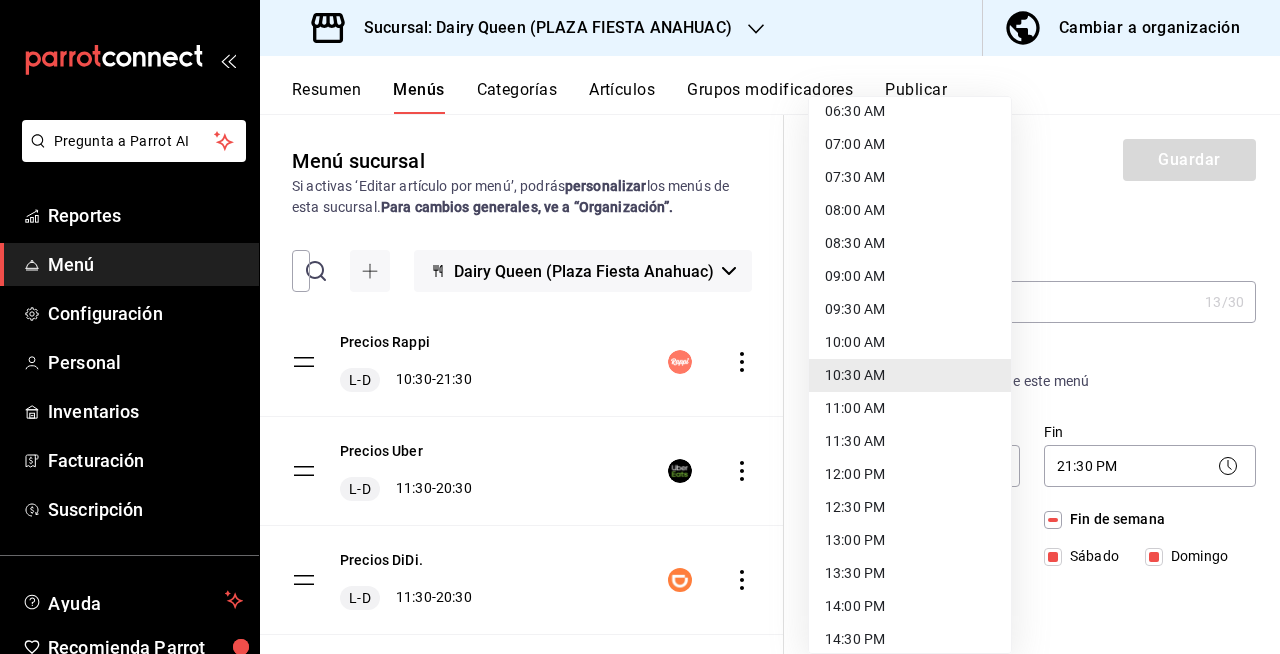 click on "11:30 AM" at bounding box center [910, 441] 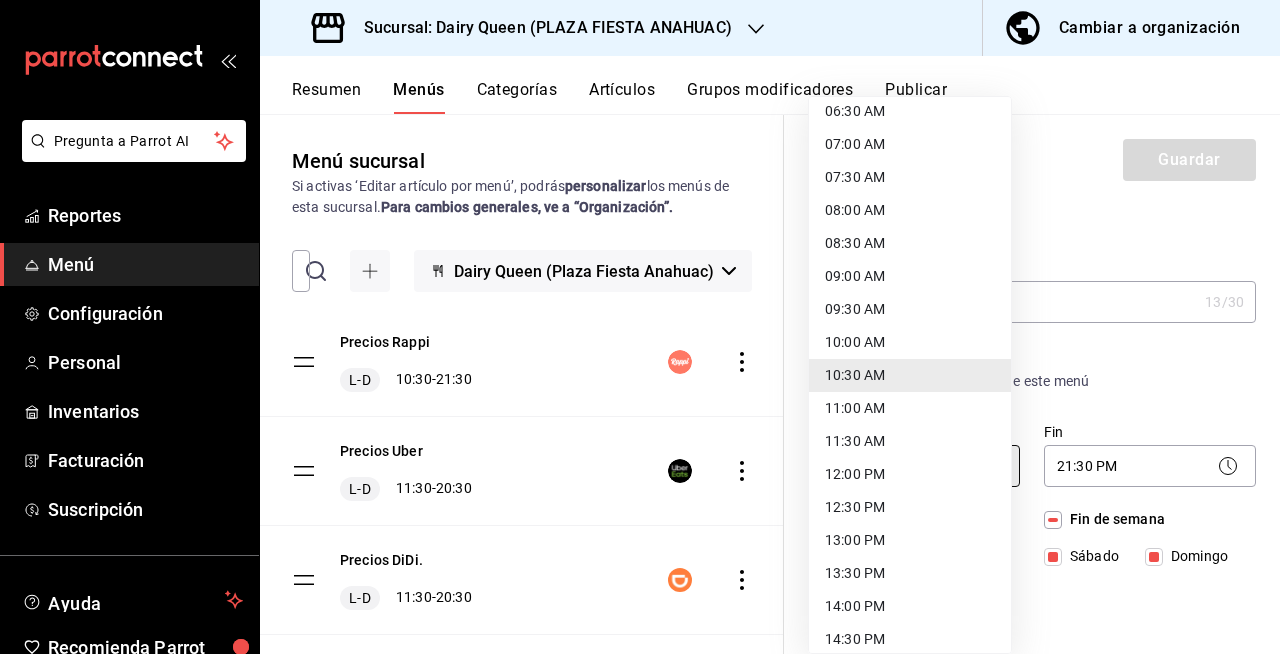 type on "11:30" 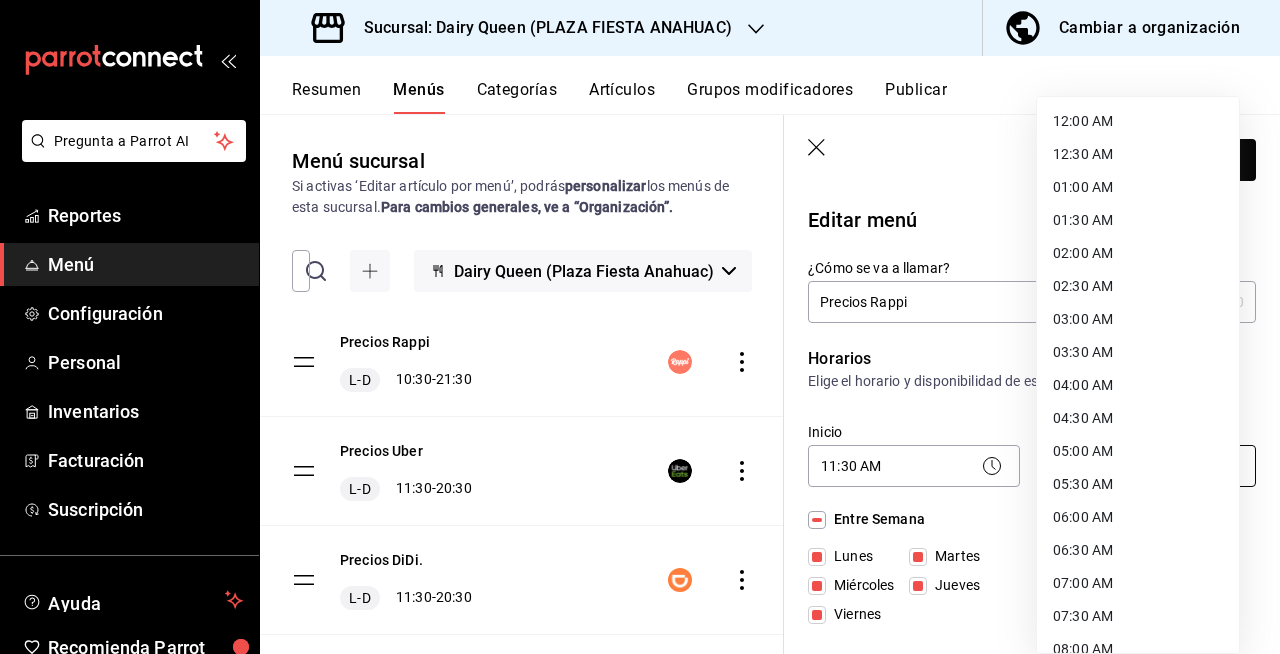 click on "Pregunta a Parrot AI Reportes   Menú   Configuración   Personal   Inventarios   Facturación   Suscripción   Ayuda Recomienda Parrot   [FIRST] [LAST]   Sugerir nueva función   Sucursal: Dairy Queen (PLAZA FIESTA ANAHUAC) Cambiar a organización Resumen Menús Categorías Artículos Grupos modificadores Publicar Menú sucursal Si activas ‘Editar artículo por menú’, podrás  personalizar  los menús de esta sucursal.  Para cambios generales, ve a “Organización”. ​ ​ Dairy Queen (Plaza Fiesta Anahuac) Precios Rappi L-D 10:30  -  21:30 Precios Uber L-D 11:30  -  20:30 Precios DiDi. L-D 11:30  -  20:30 Precios Sucursal L-D 00:00  -  23:59 Guardar Editar menú ¿Cómo se va a llamar? Precios Rappi 13 /30 ¿Cómo se va a llamar? Horarios Elige el horario y disponibilidad de este menú Inicio 11:30 AM 11:30 Fin 21:30 PM 21:30 Entre Semana Lunes Martes Miércoles Jueves Viernes Fin de semana Sábado Domingo Agregar horario Categorías Selecciona una categoría existente Novedades. Blizzard® Pasteles" at bounding box center [640, 327] 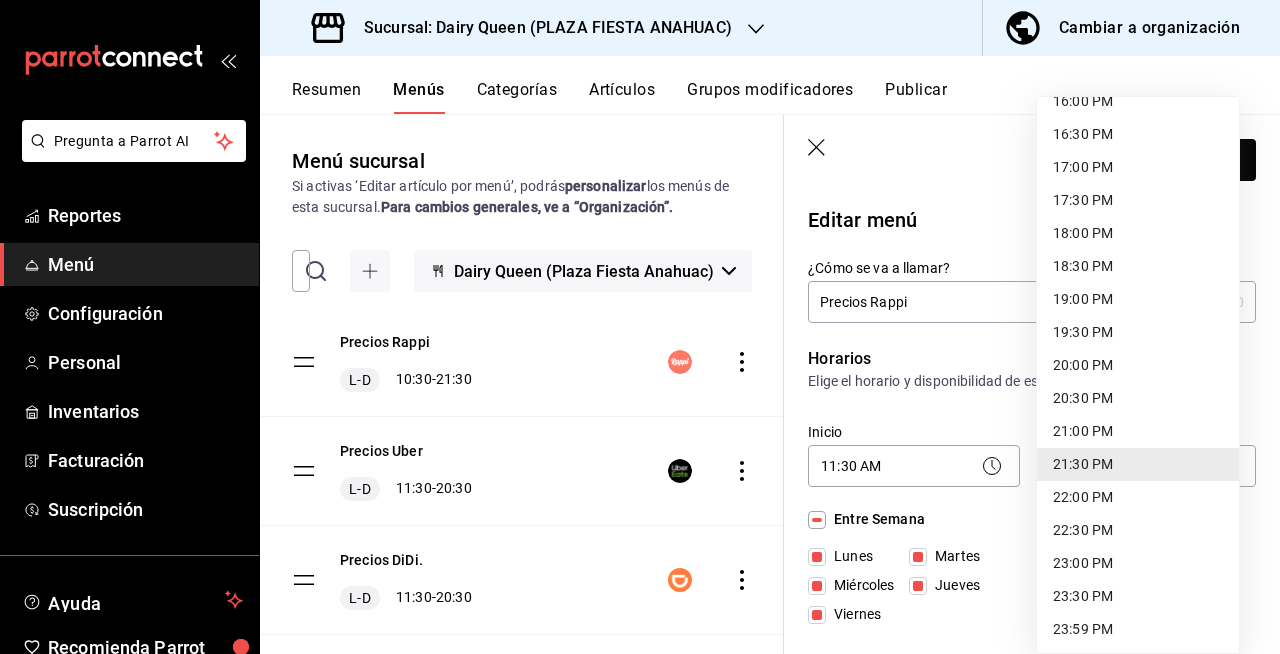 click on "20:30 PM" at bounding box center [1138, 398] 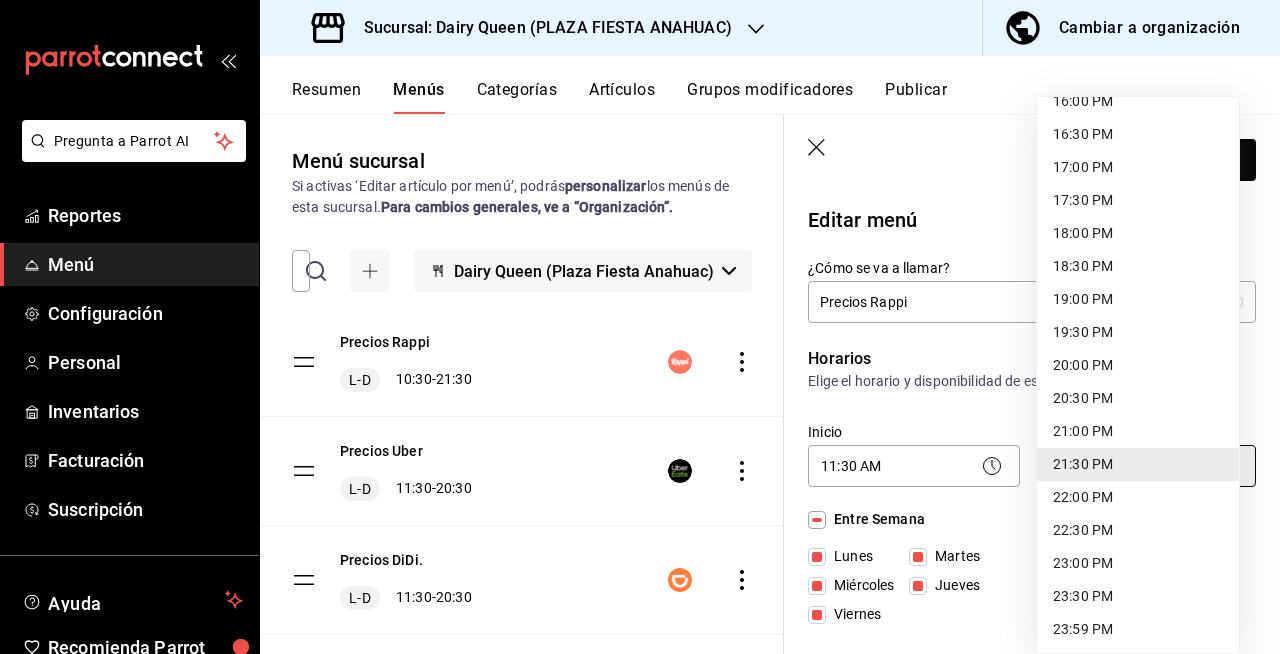 type on "20:30" 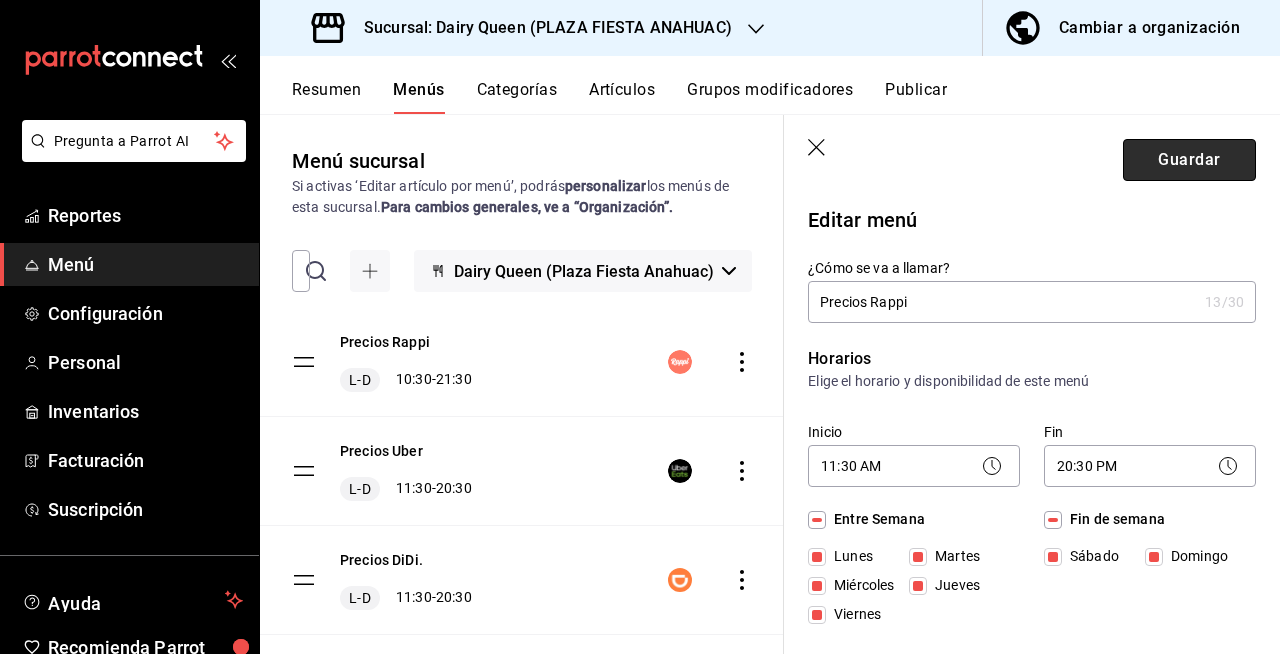 click on "Guardar" at bounding box center (1189, 160) 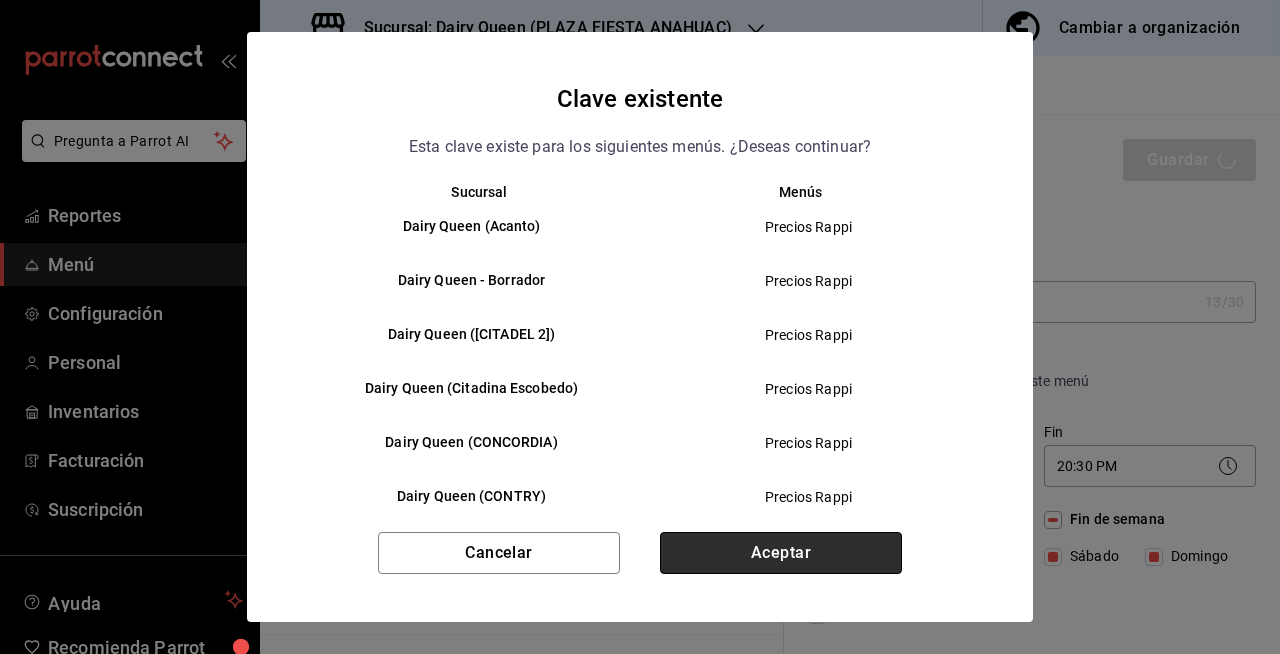 click on "Aceptar" at bounding box center [781, 553] 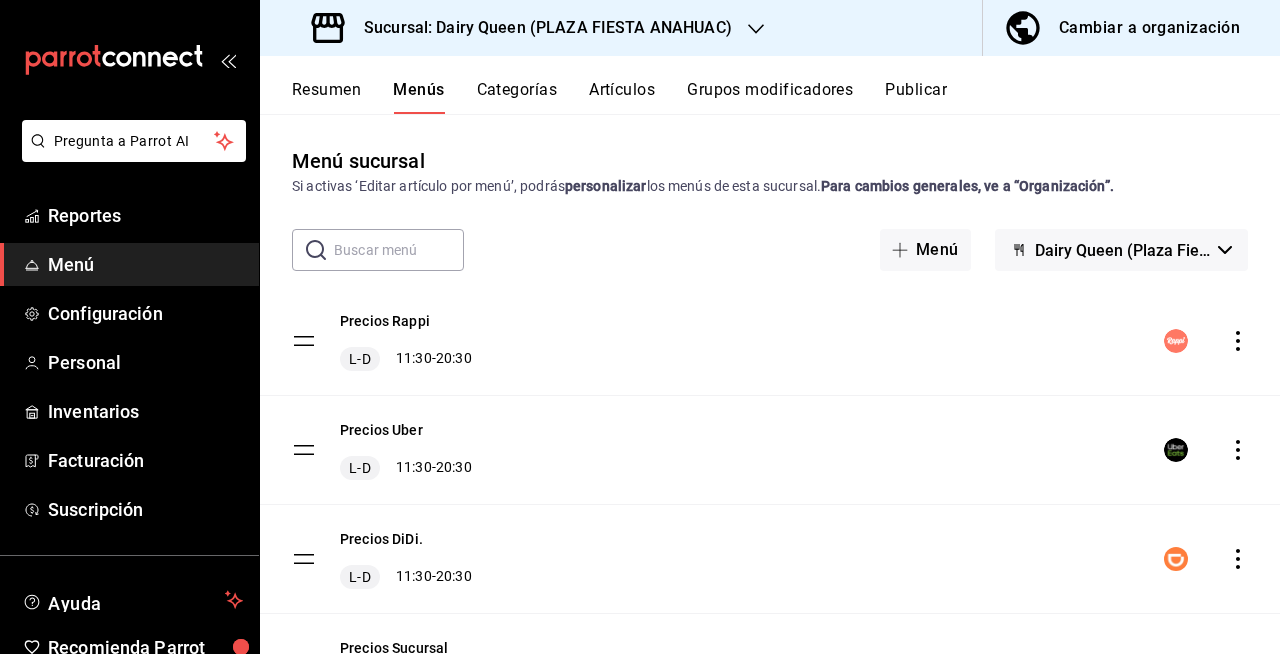 click on "Publicar" at bounding box center (916, 97) 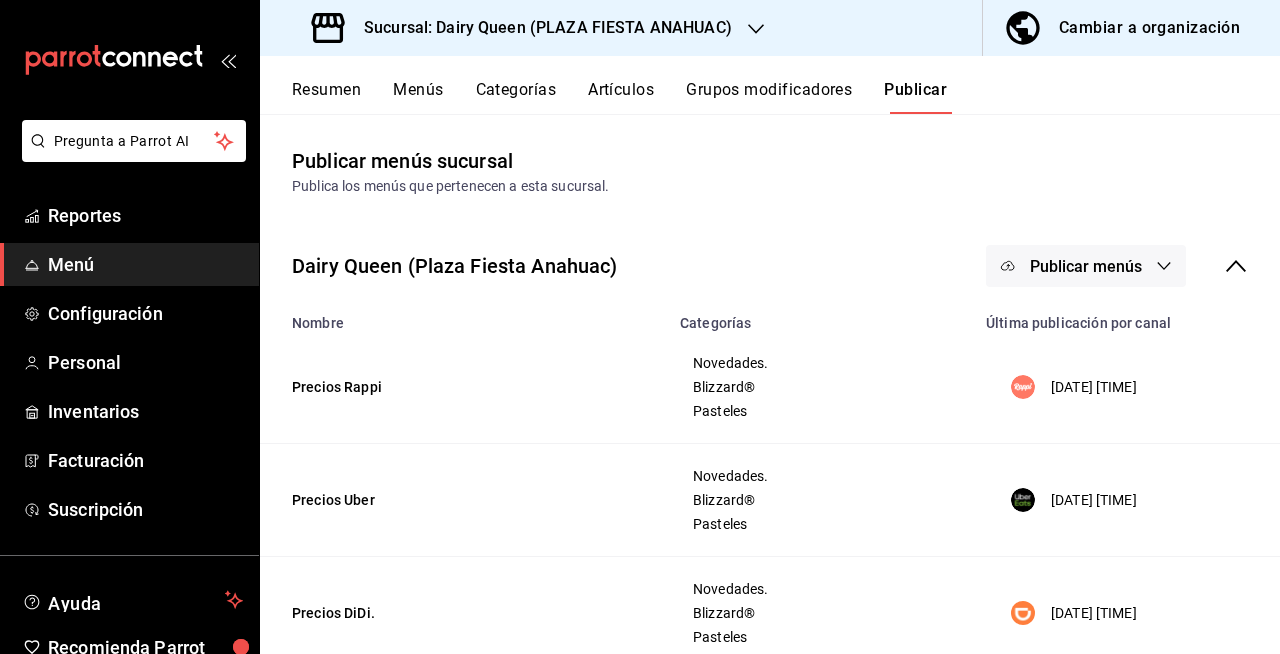 click 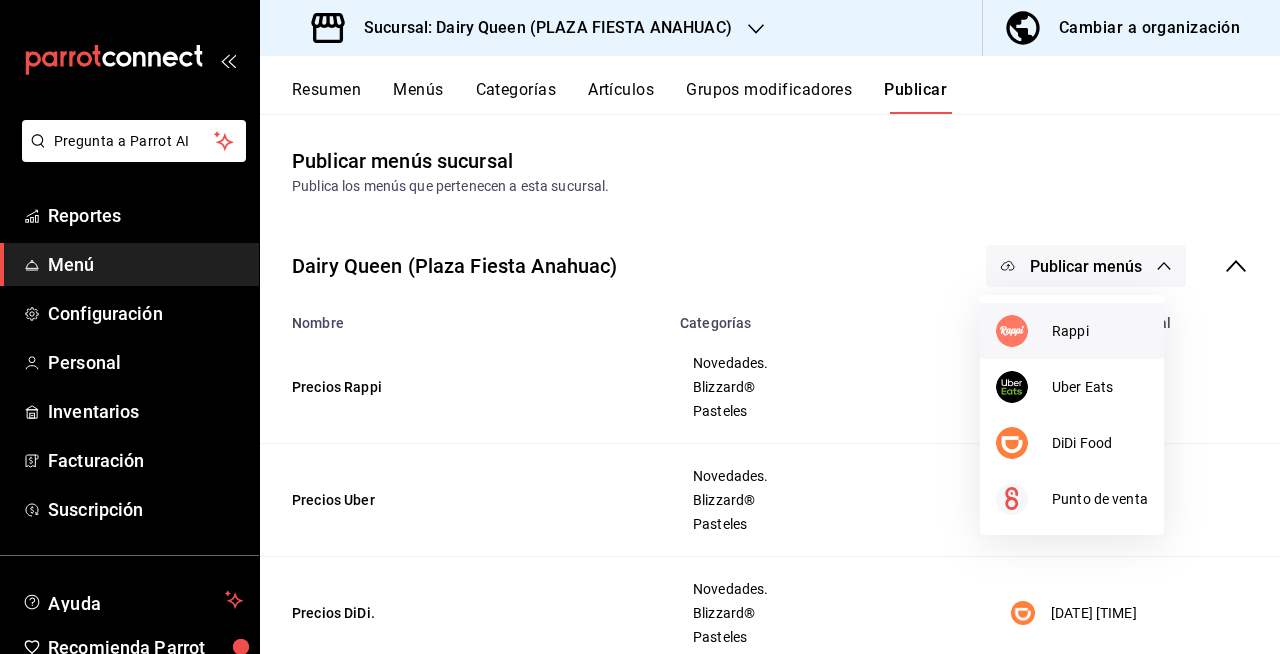 click on "Rappi" at bounding box center (1100, 331) 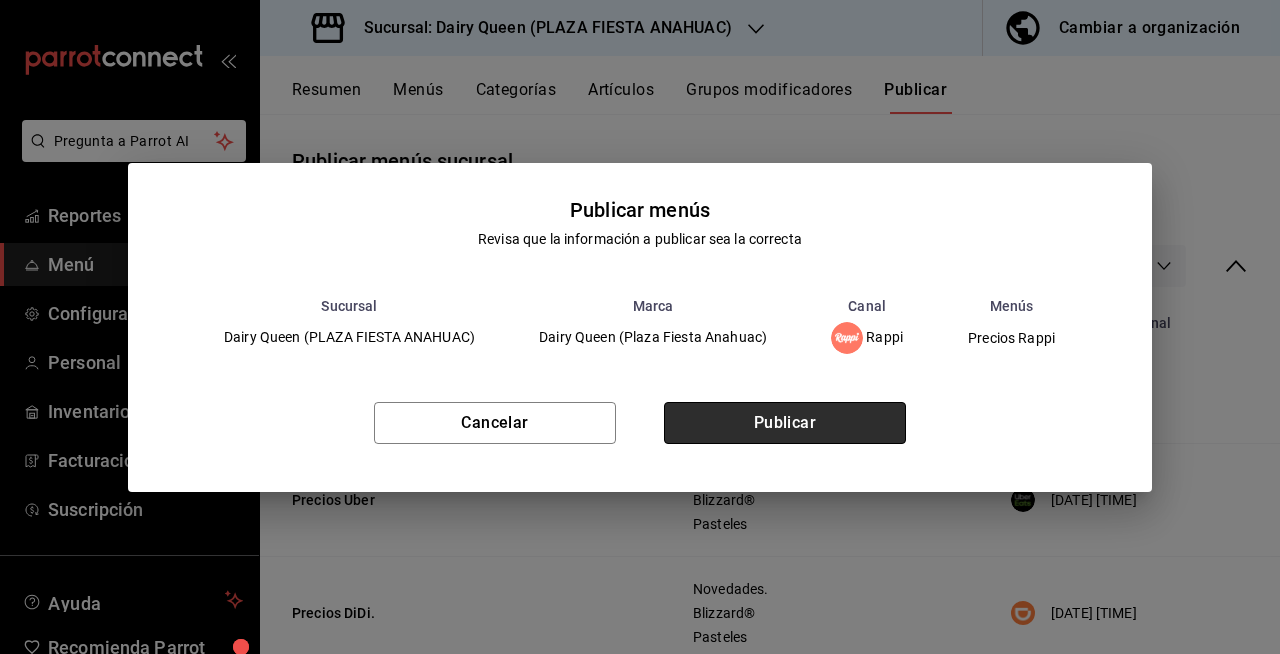 click on "Publicar" at bounding box center (785, 423) 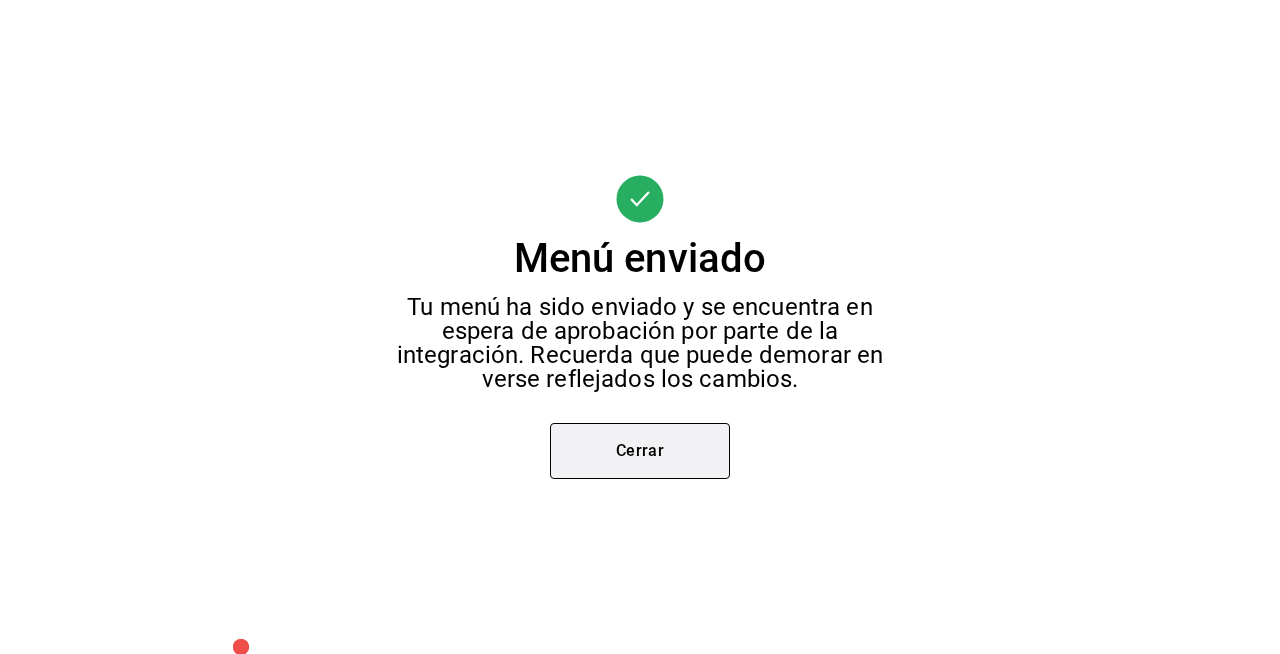 click on "Cerrar" at bounding box center [640, 451] 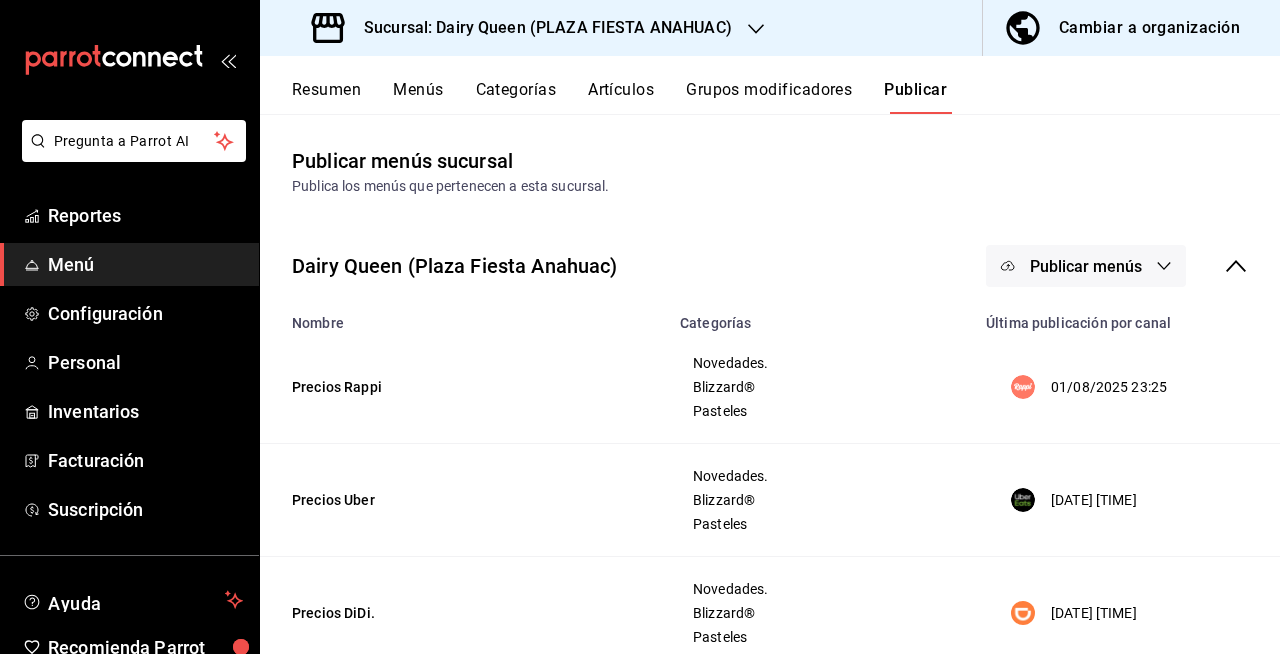 click on "Sucursal: Dairy Queen (PLAZA FIESTA ANAHUAC)" at bounding box center [524, 28] 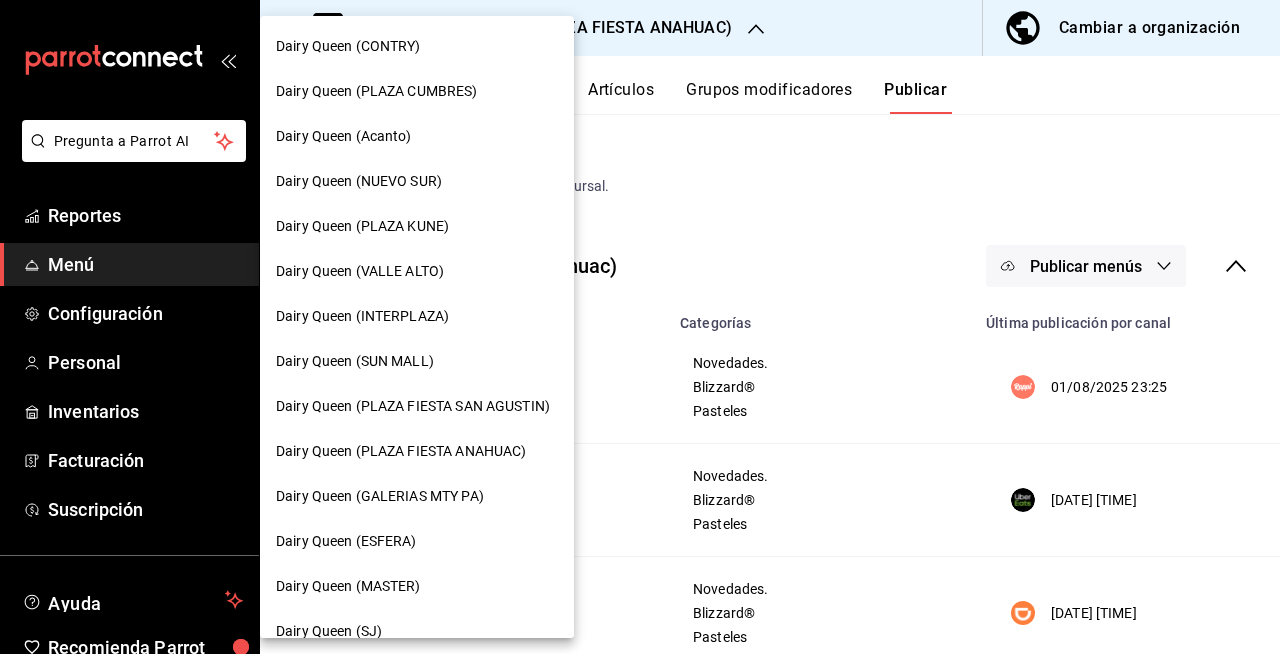 click on "Dairy Queen (ESFERA)" at bounding box center (417, 541) 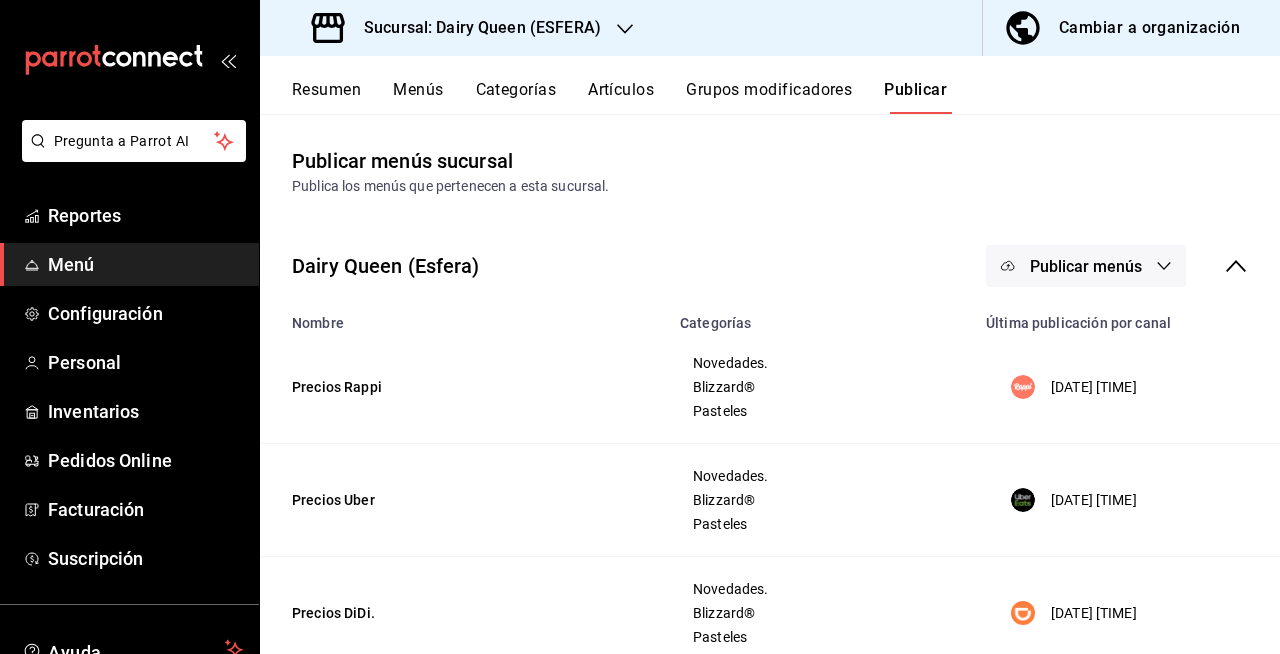 click on "Menús" at bounding box center (418, 97) 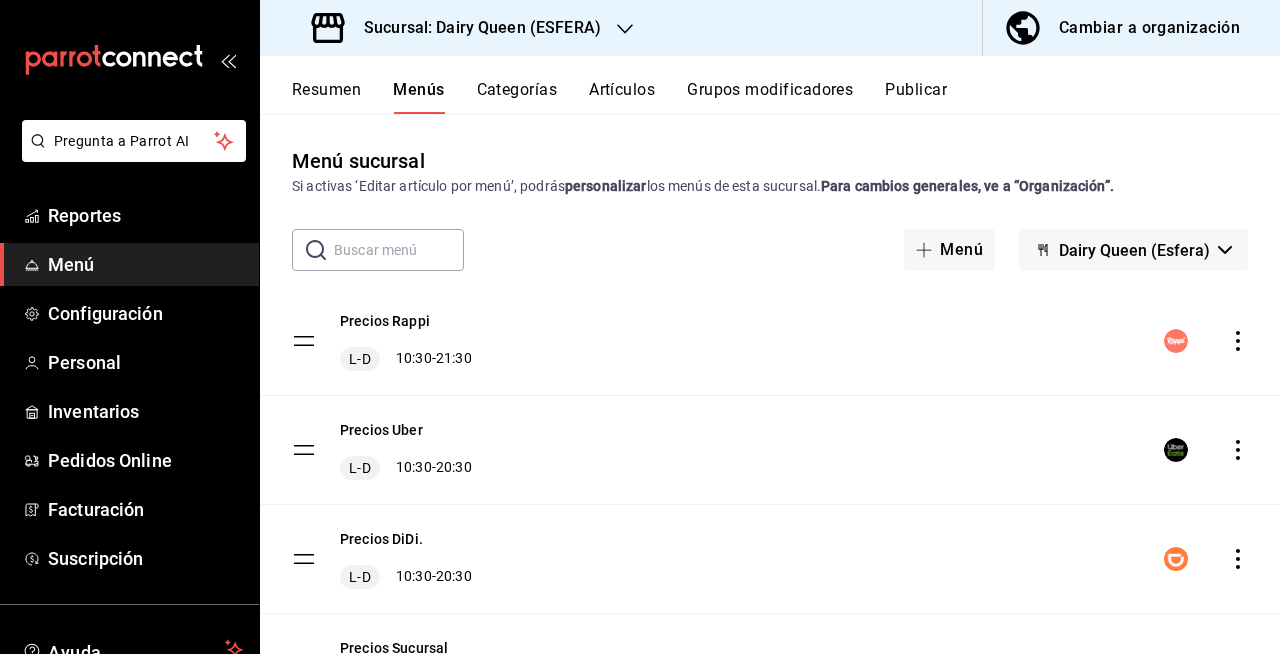 click 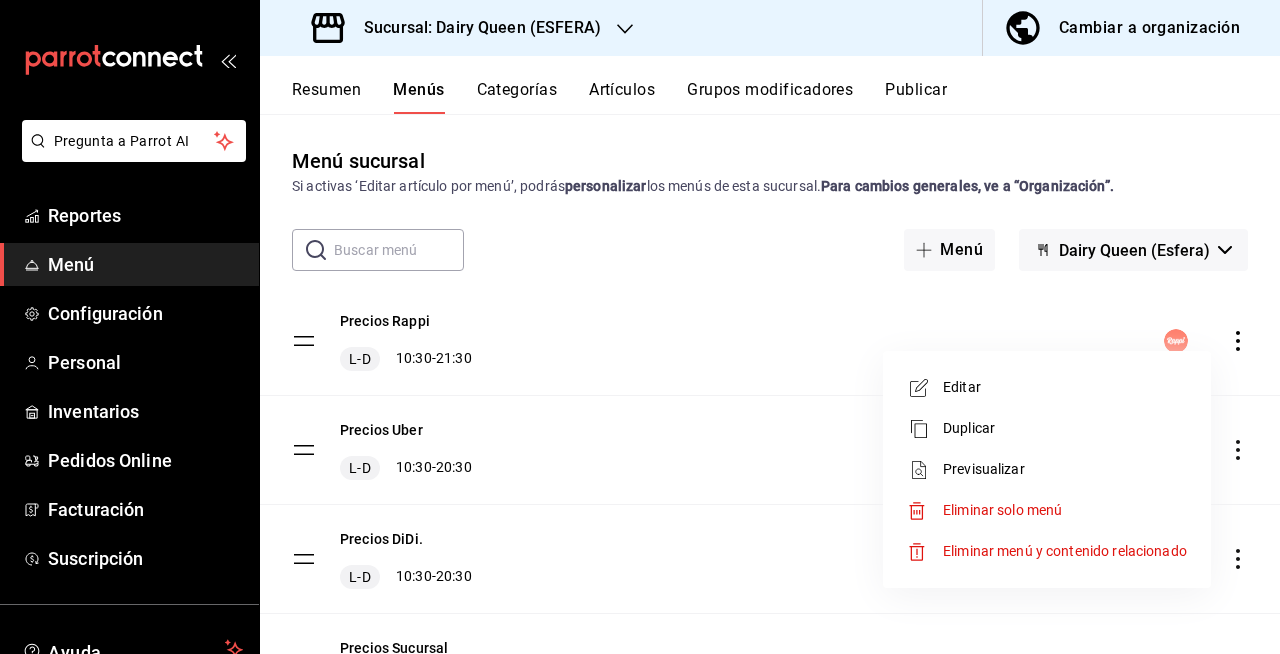 click on "Editar" at bounding box center [1065, 387] 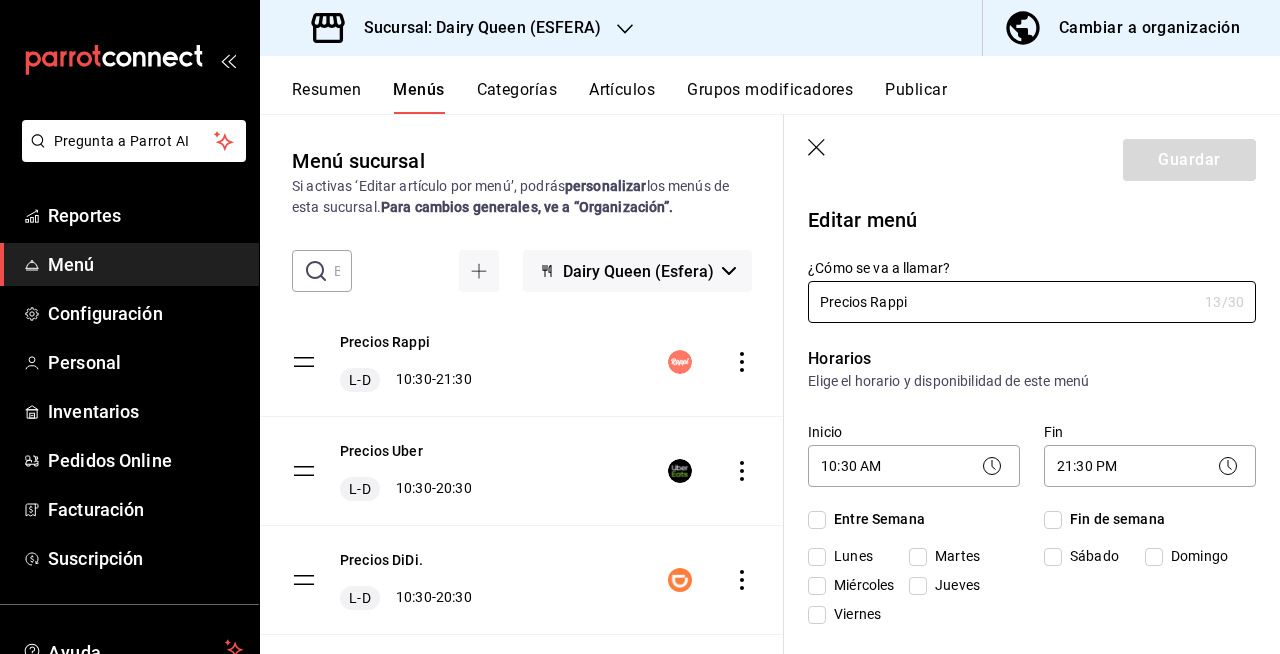 checkbox on "true" 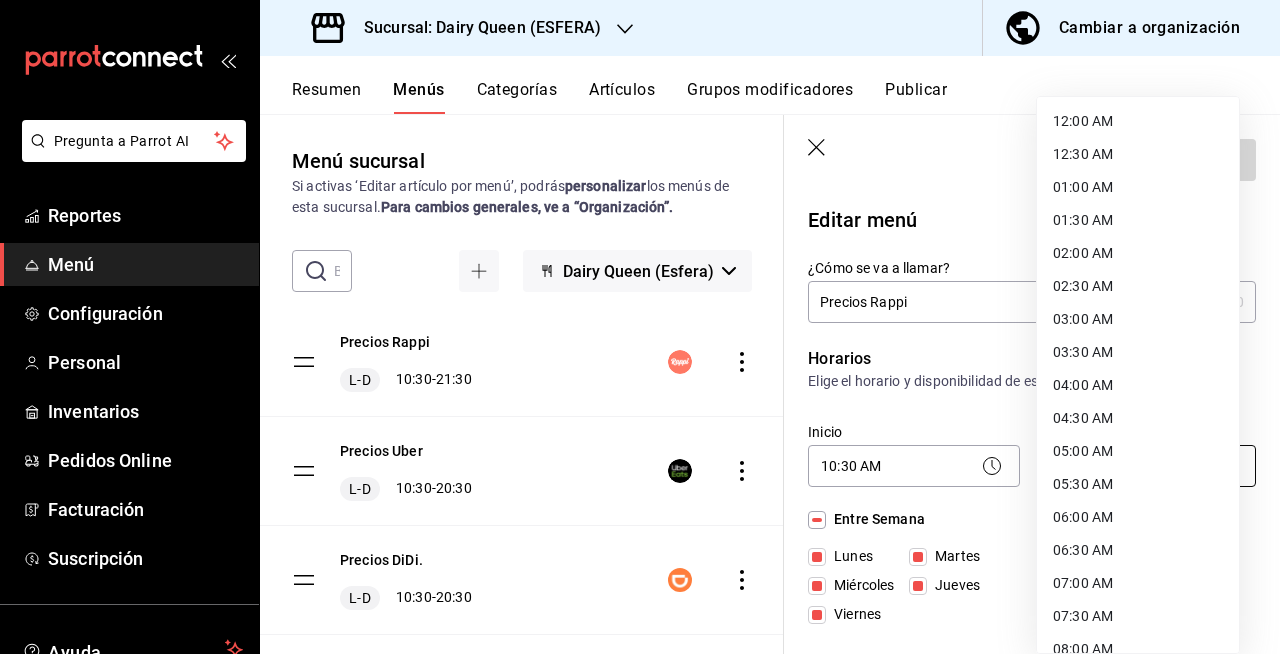 click on "Pregunta a Parrot AI Reportes   Menú   Configuración   Personal   Inventarios   Pedidos Online   Facturación   Suscripción   Ayuda Recomienda Parrot   [FIRST] [LAST]   Sugerir nueva función   Sucursal: Dairy Queen ([ESFERA]) Cambiar a organización Resumen Menús Categorías Artículos Grupos modificadores Publicar Menú sucursal Si activas ‘Editar artículo por menú’, podrás  personalizar  los menús de esta sucursal.  Para cambios generales, ve a “Organización”. ​ ​ Dairy Queen (Esfera) Precios Rappi L-D 10:30  -  21:30 Precios Uber L-D 10:30  -  20:30 Precios DiDi. L-D 10:30  -  20:30 Precios Sucursal L-D 00:00  -  23:59 Guardar Editar menú ¿Cómo se va a llamar? Precios Rappi 13 /30 ¿Cómo se va a llamar? Horarios Elige el horario y disponibilidad de este menú Inicio 10:30 AM 10:30 Fin 21:30 PM 21:30 Entre Semana Lunes Martes Miércoles Jueves Viernes Fin de semana Sábado Domingo Agregar horario Categorías Selecciona una categoría existente Novedades. Blizzard® Pasteles Uber Eats /" at bounding box center (640, 327) 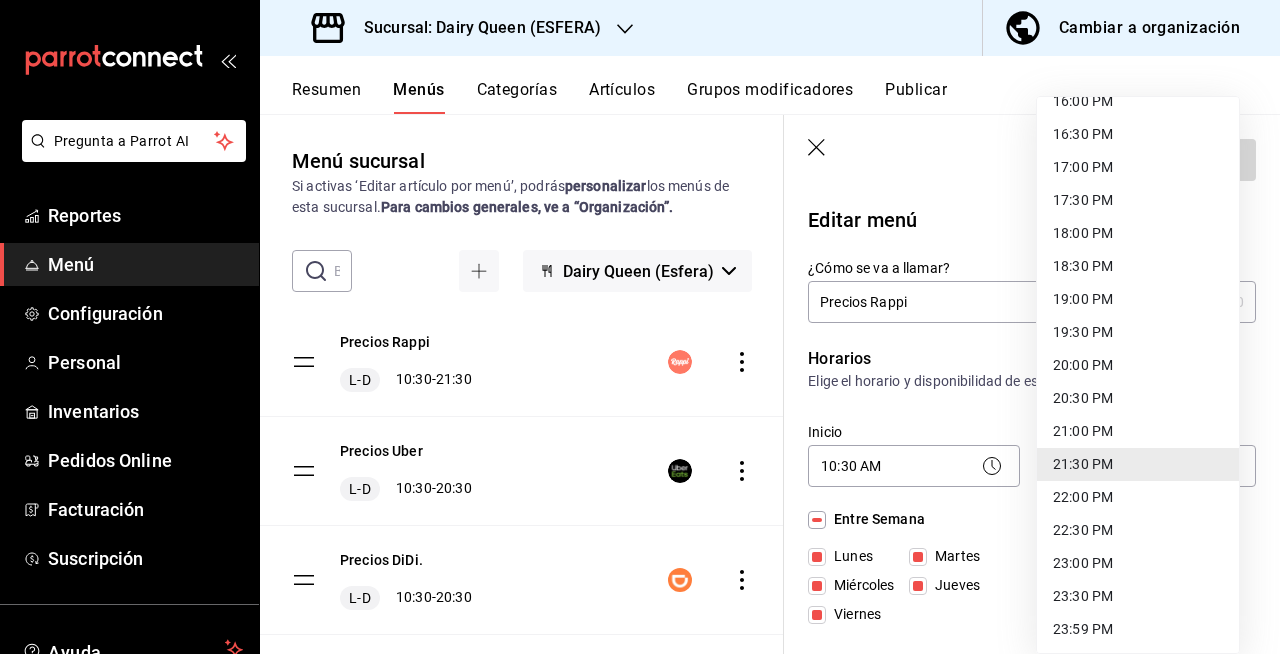 click on "20:30 PM" at bounding box center [1138, 398] 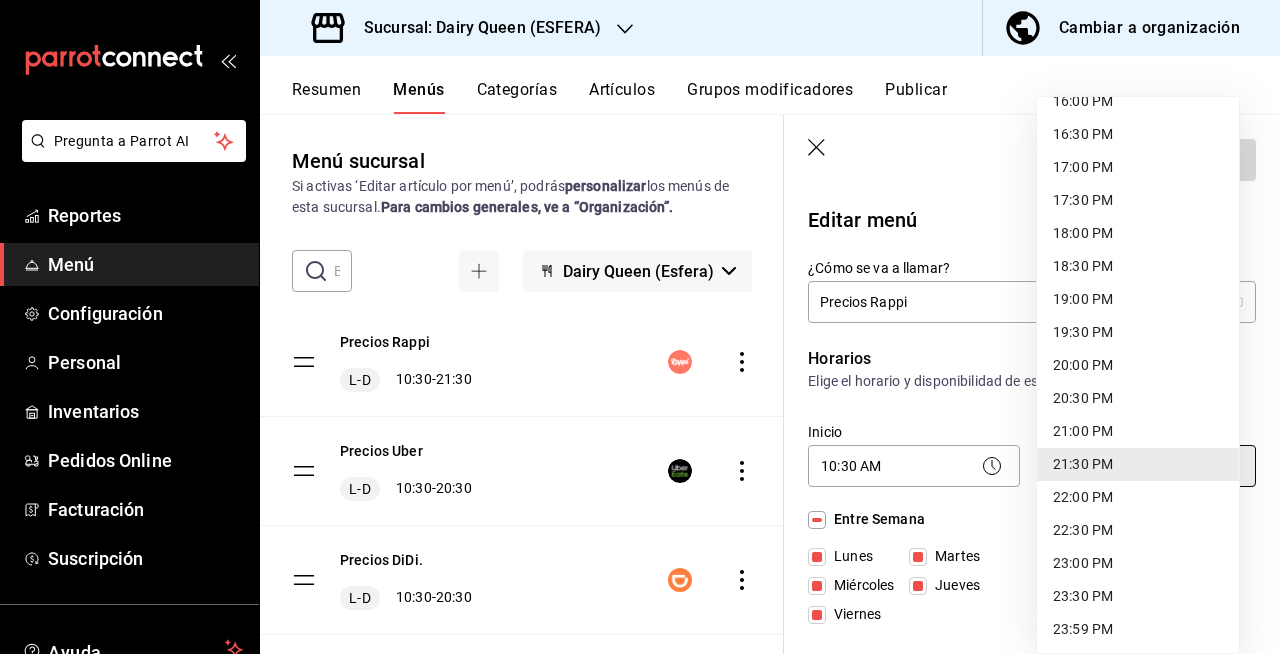 type on "20:30" 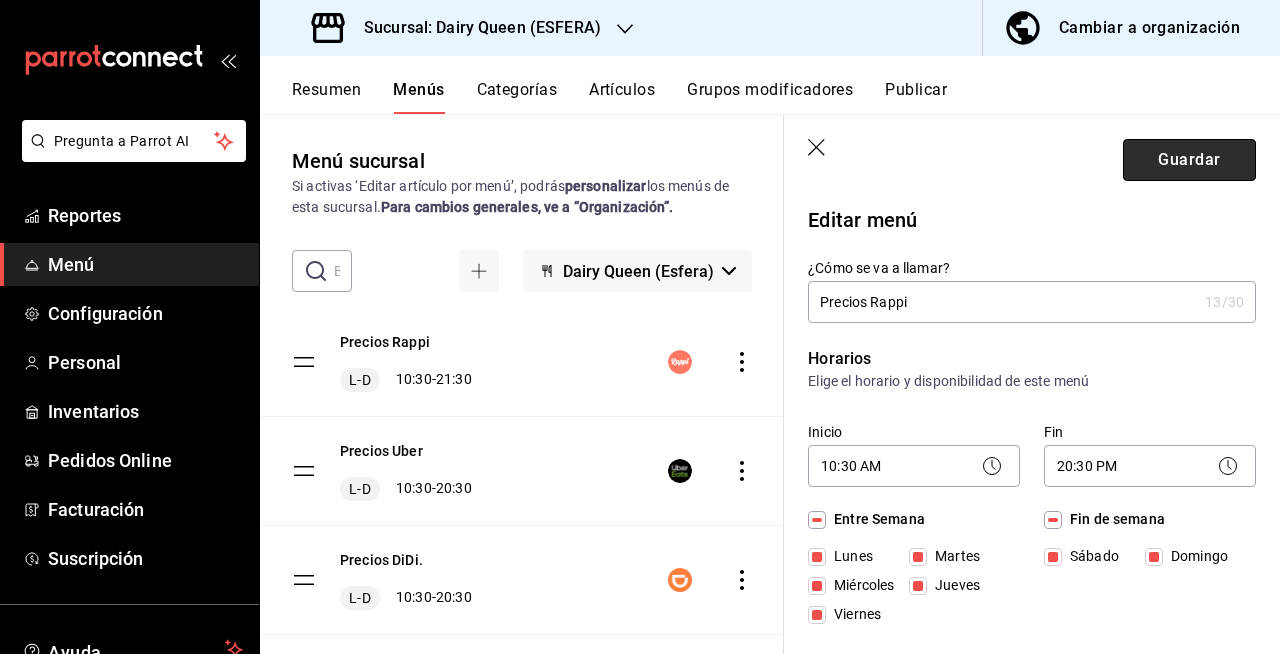 click on "Guardar" at bounding box center (1189, 160) 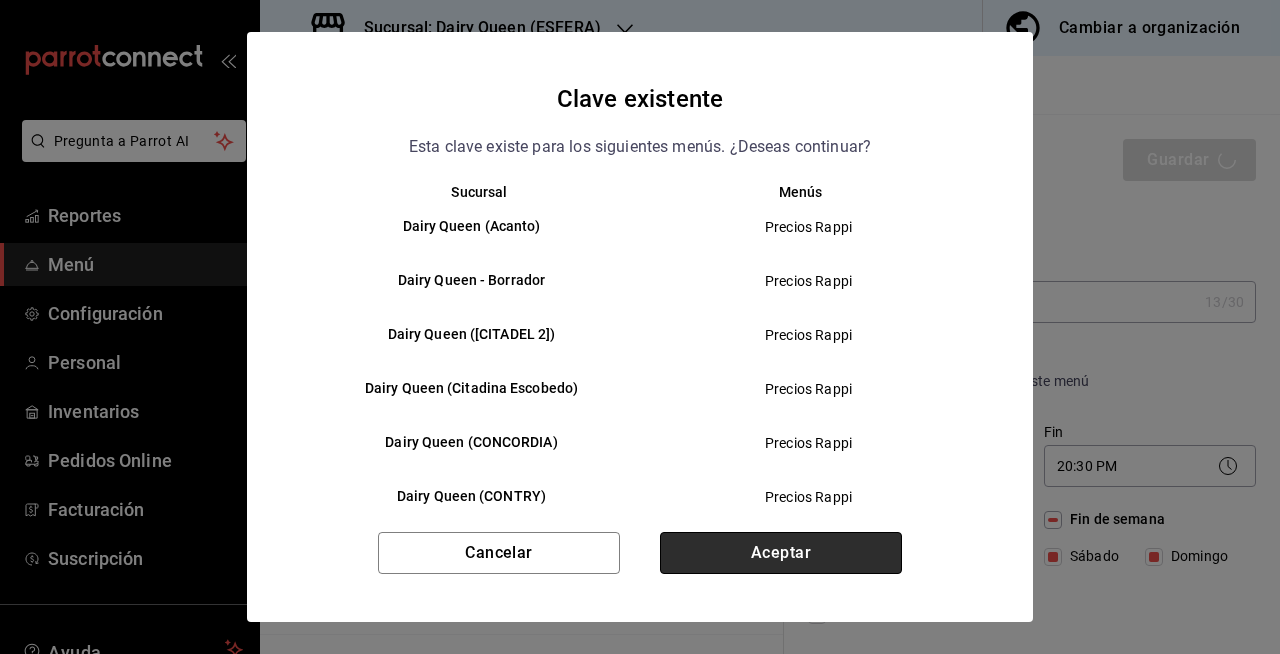 click on "Aceptar" at bounding box center (781, 553) 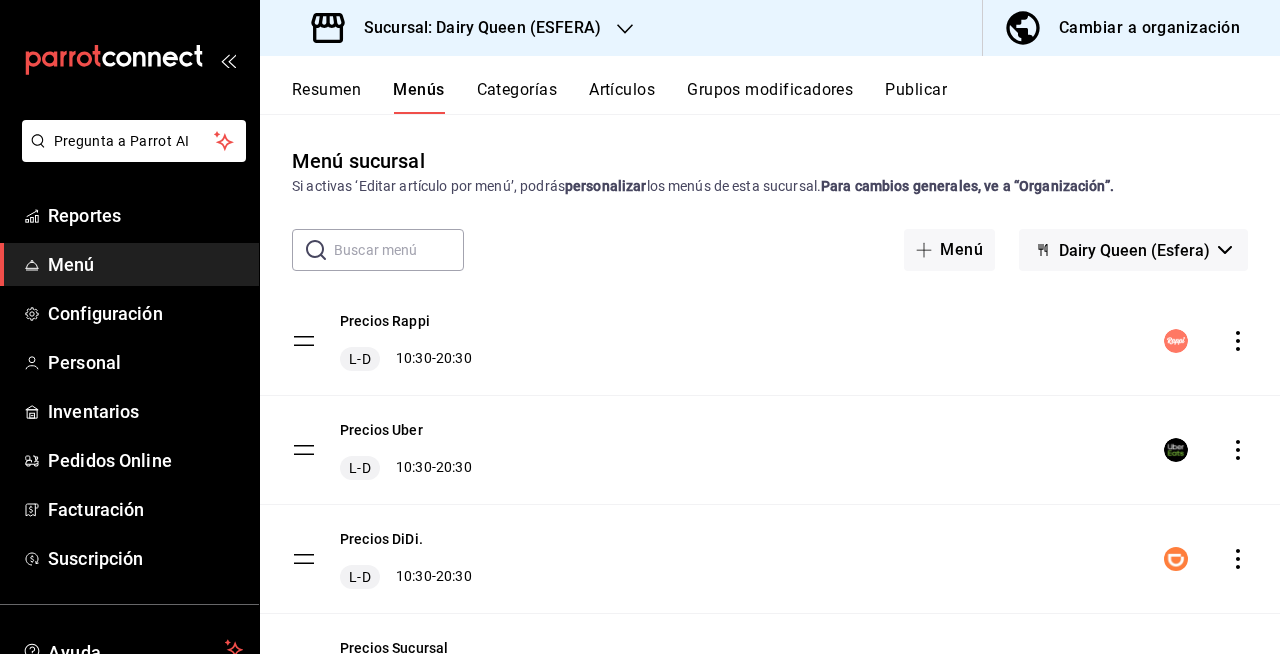 click on "Publicar" at bounding box center [916, 97] 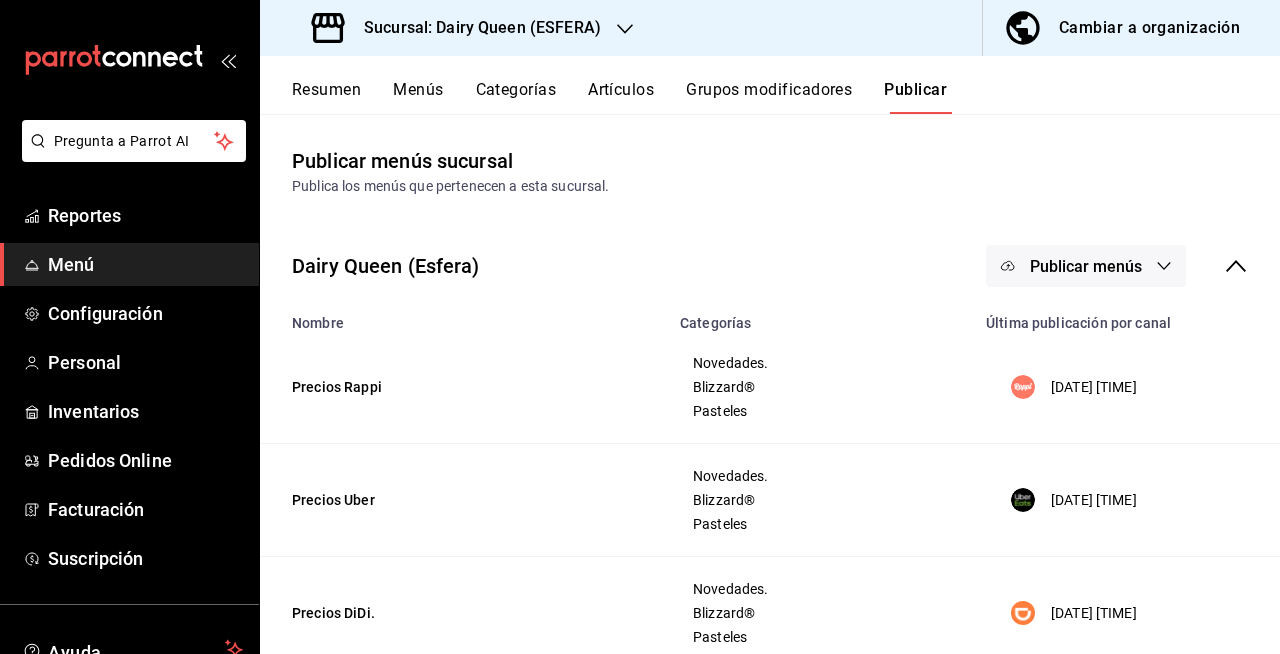 click on "Publicar menús" at bounding box center (1086, 266) 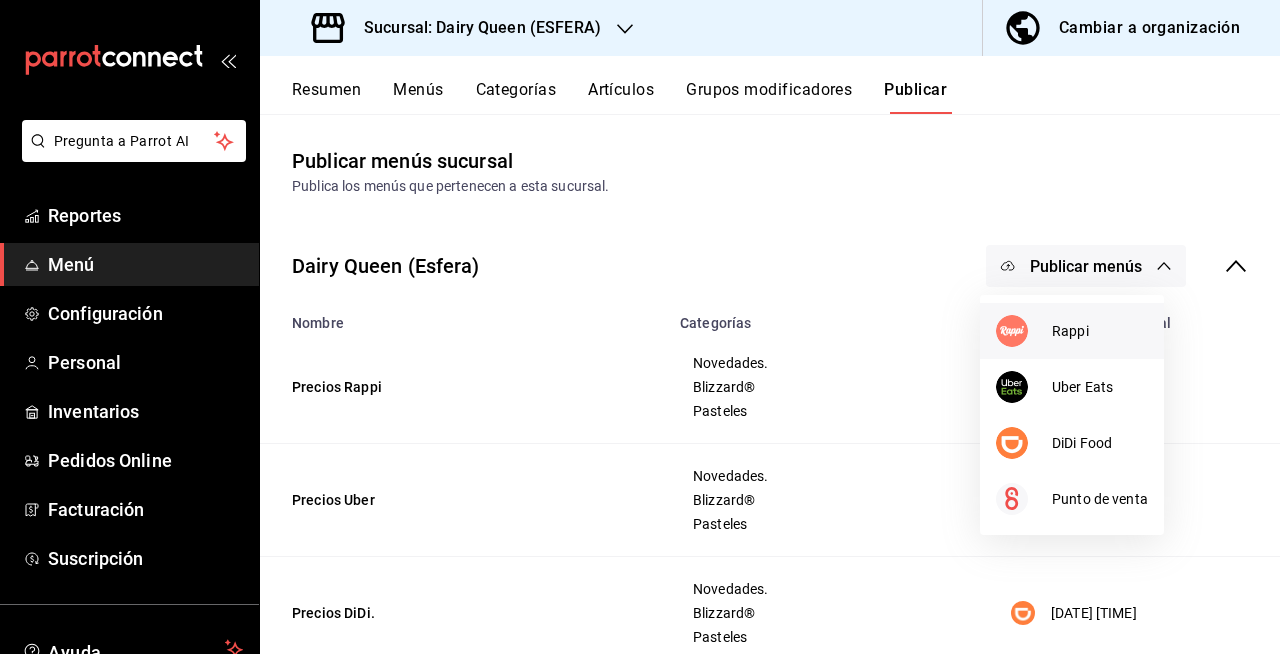click on "Rappi" at bounding box center (1072, 331) 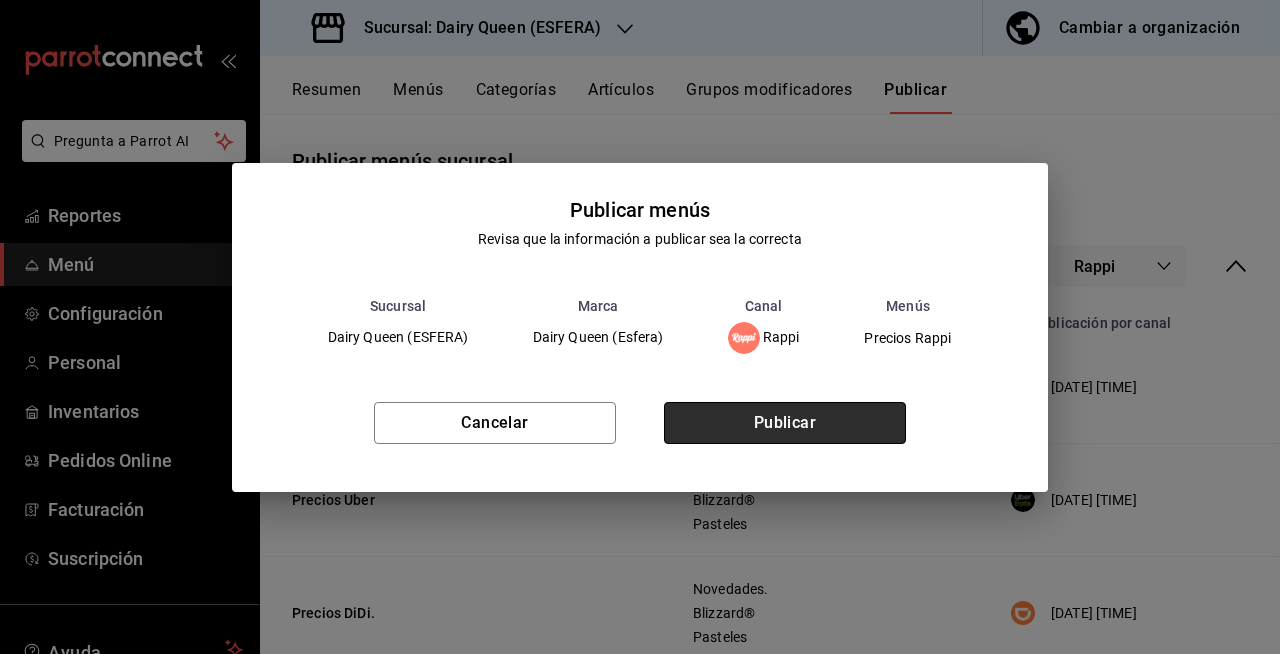 click on "Publicar" at bounding box center (785, 423) 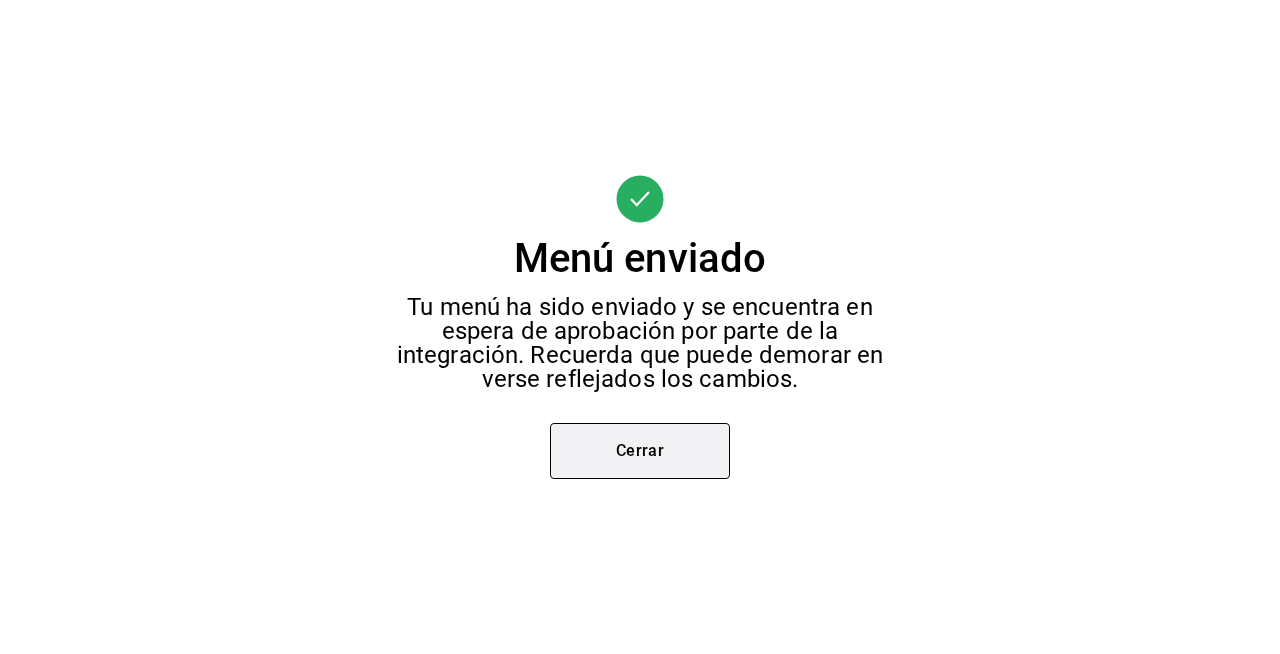 click on "Cerrar" at bounding box center [640, 451] 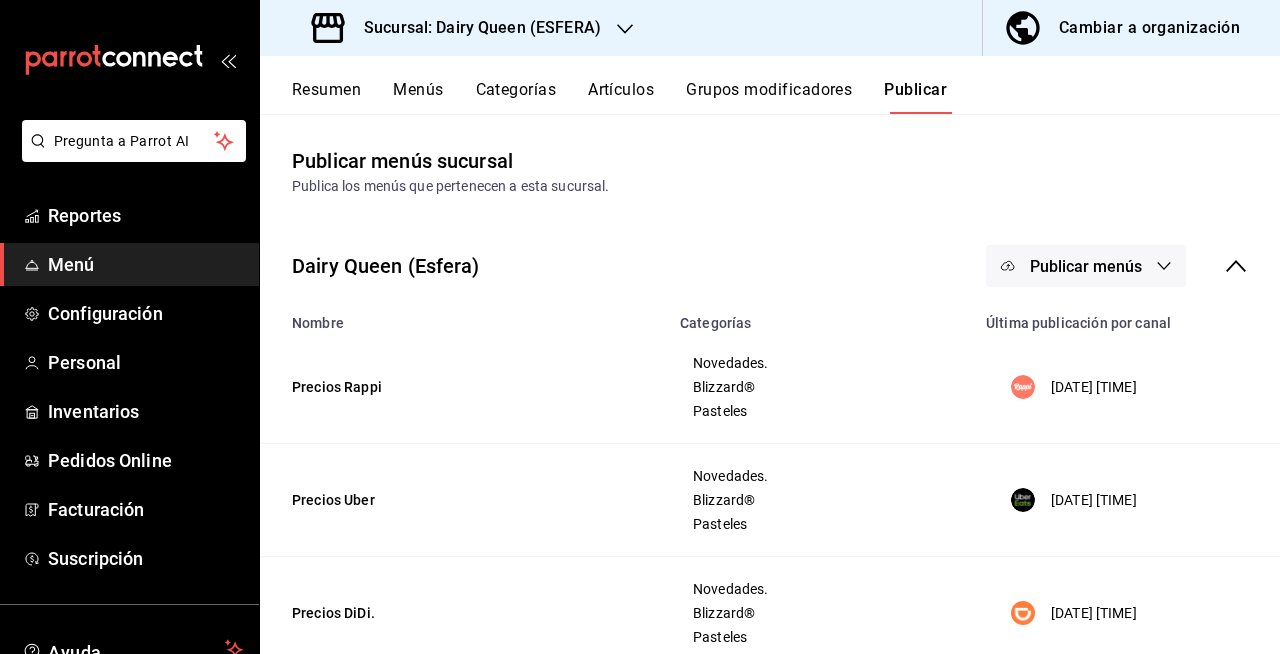 click on "Sucursal: Dairy Queen (ESFERA)" at bounding box center [458, 28] 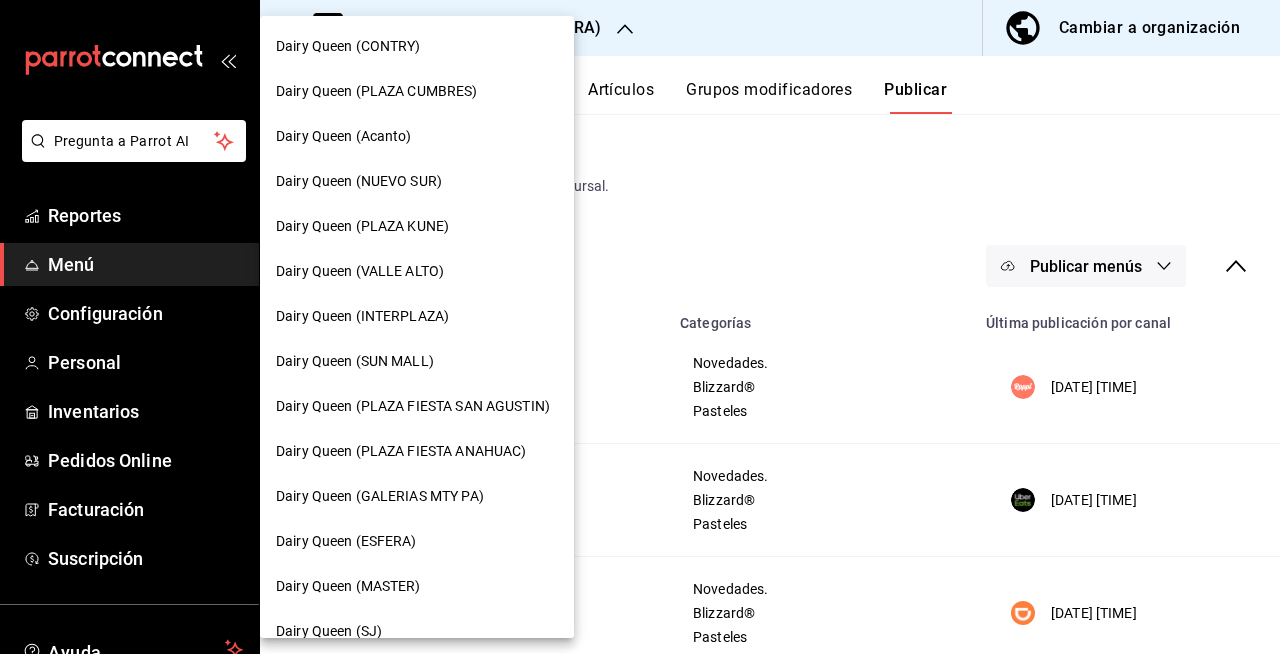 click on "Dairy Queen (SJ)" at bounding box center (417, 631) 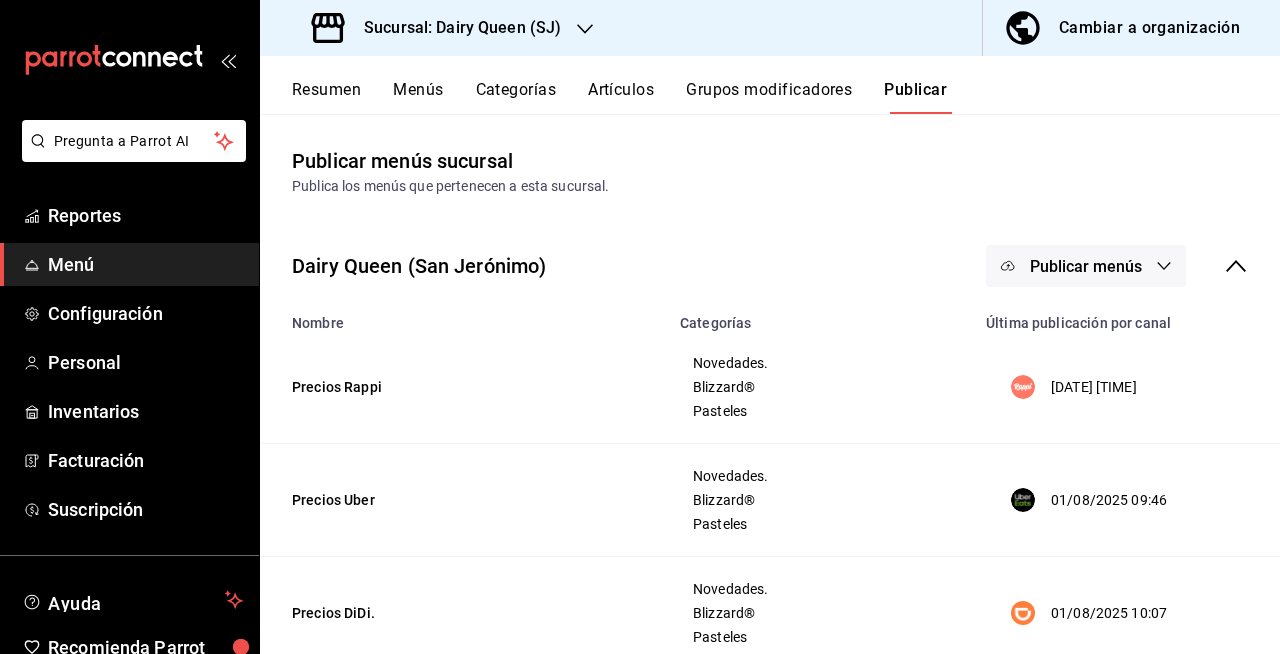 click on "Resumen" at bounding box center [326, 97] 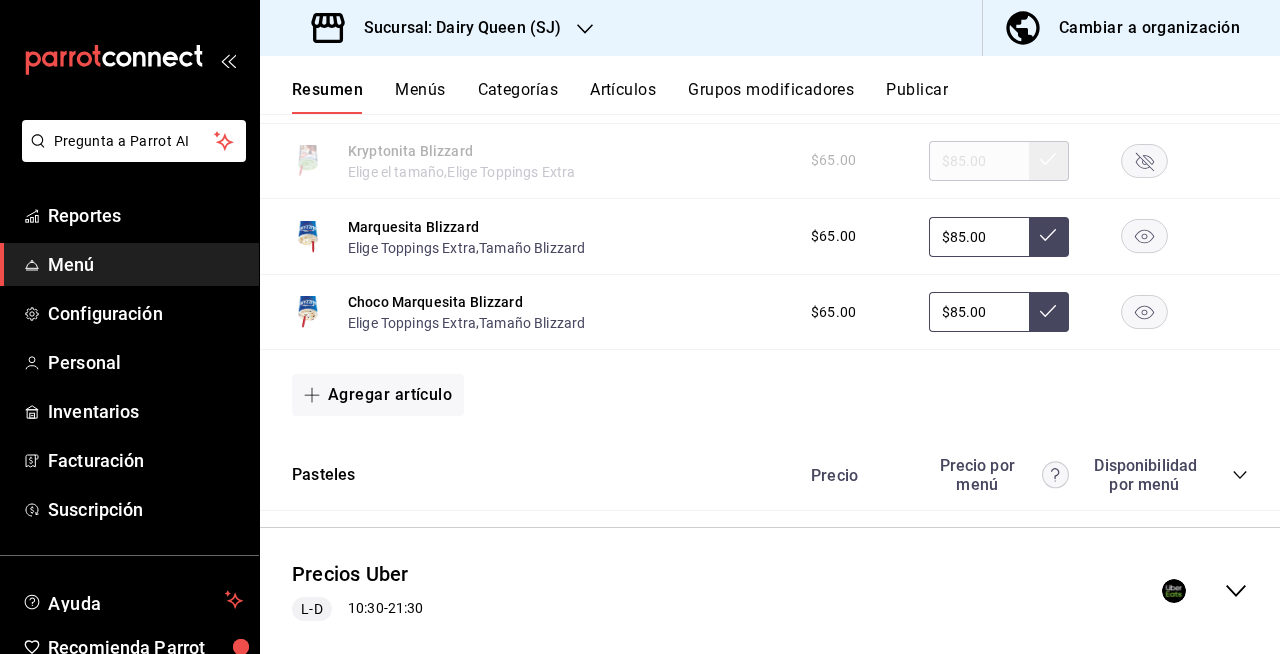 scroll, scrollTop: 3125, scrollLeft: 0, axis: vertical 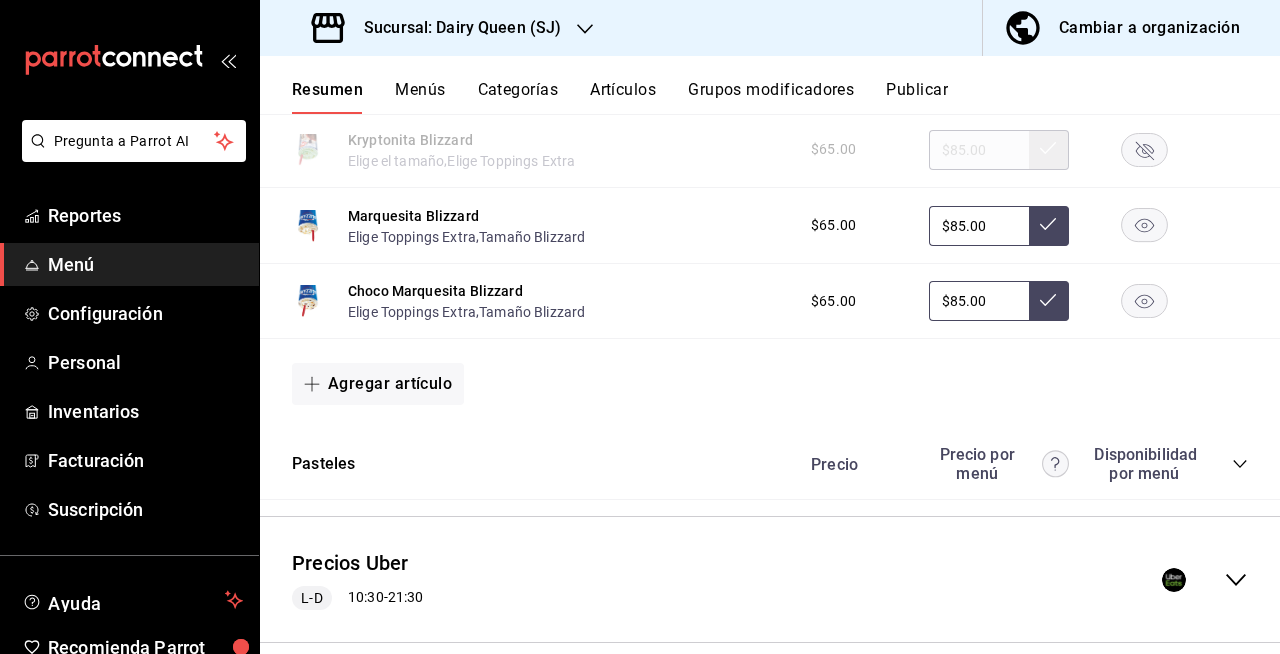 click 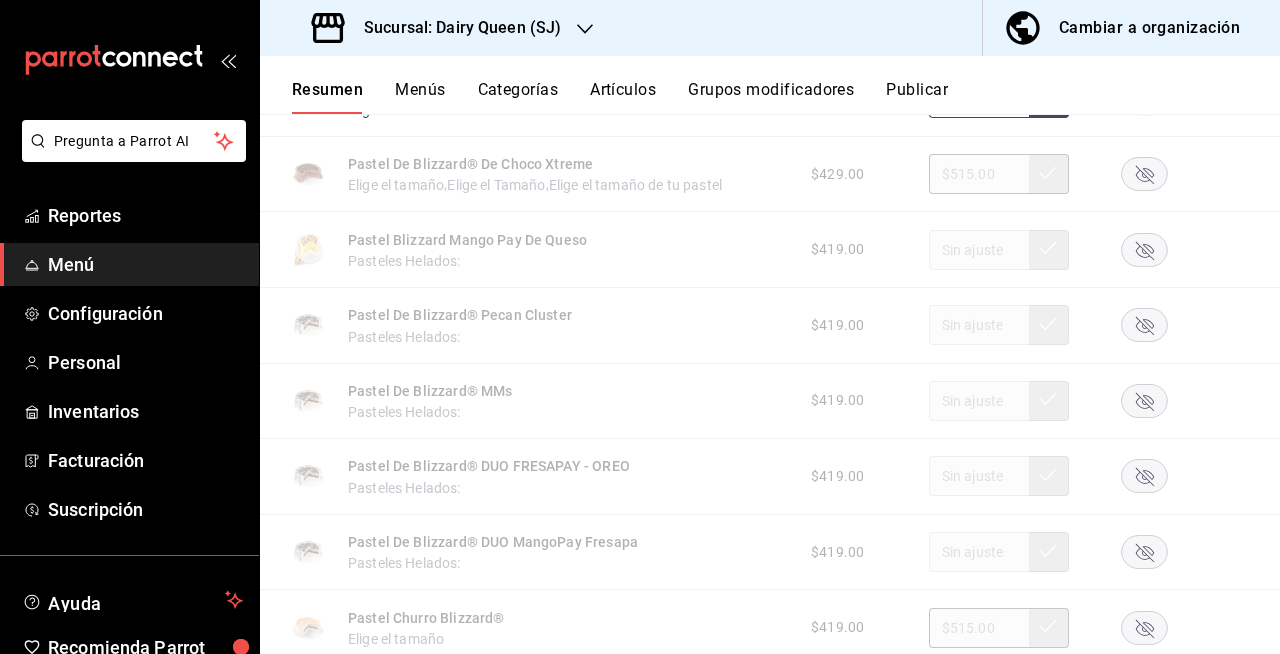 scroll, scrollTop: 3633, scrollLeft: 0, axis: vertical 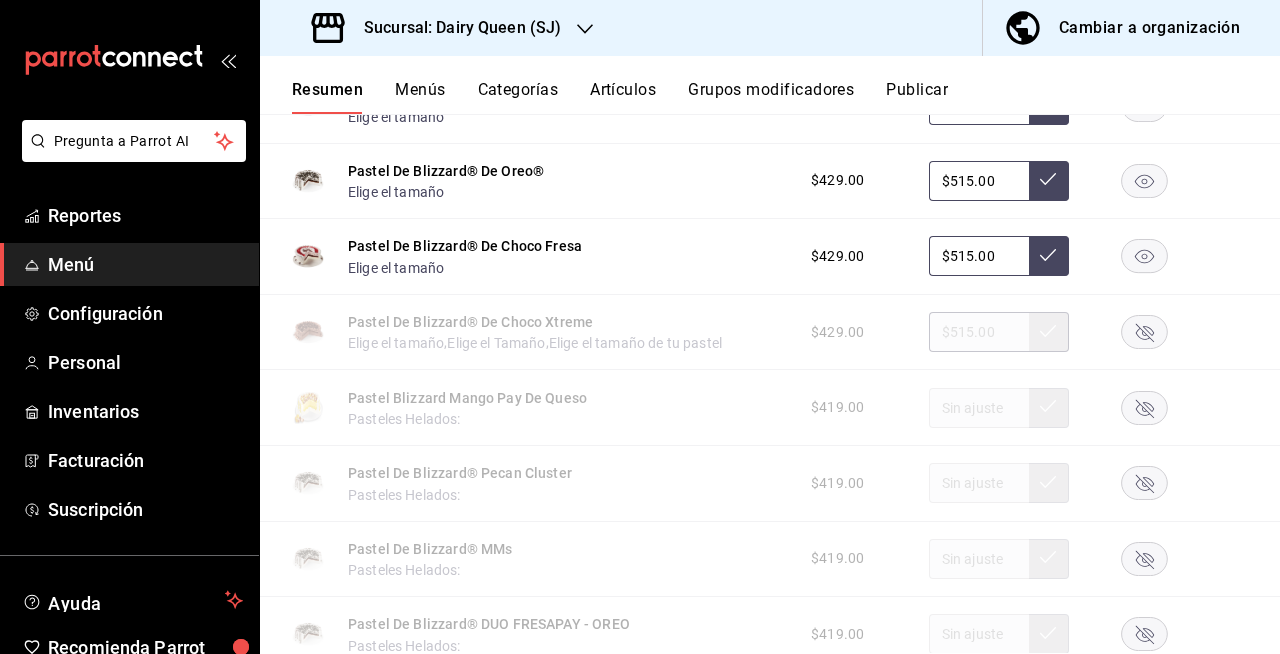 click 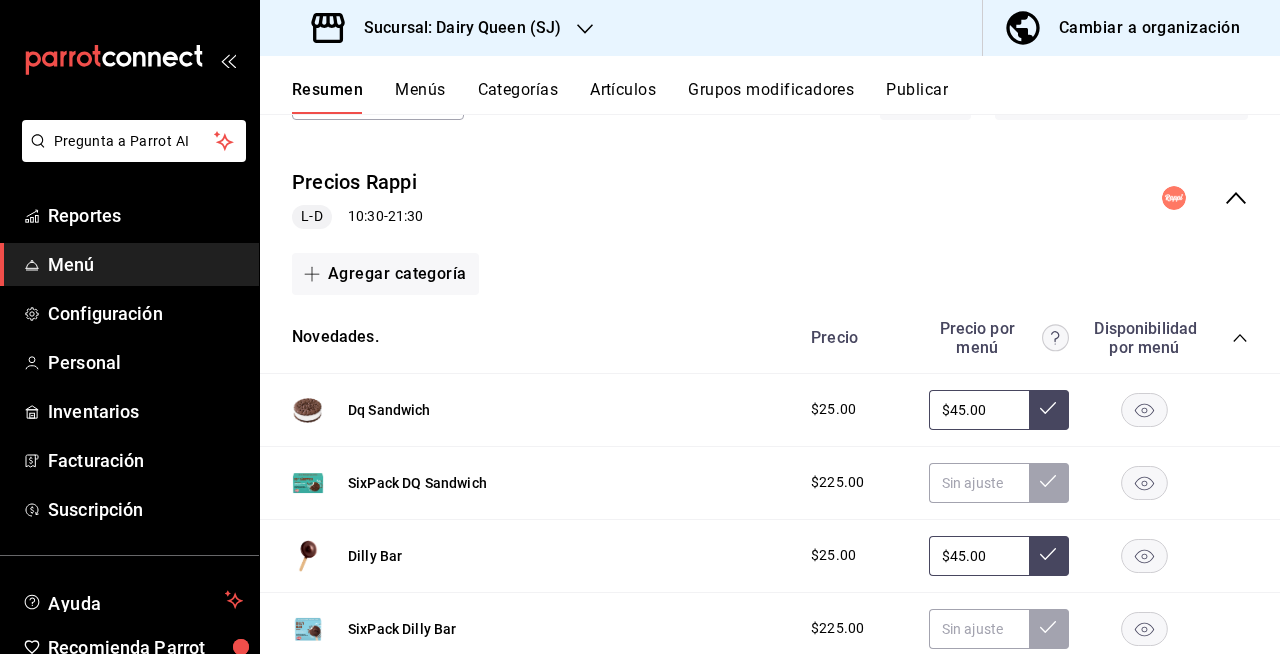 scroll, scrollTop: 0, scrollLeft: 0, axis: both 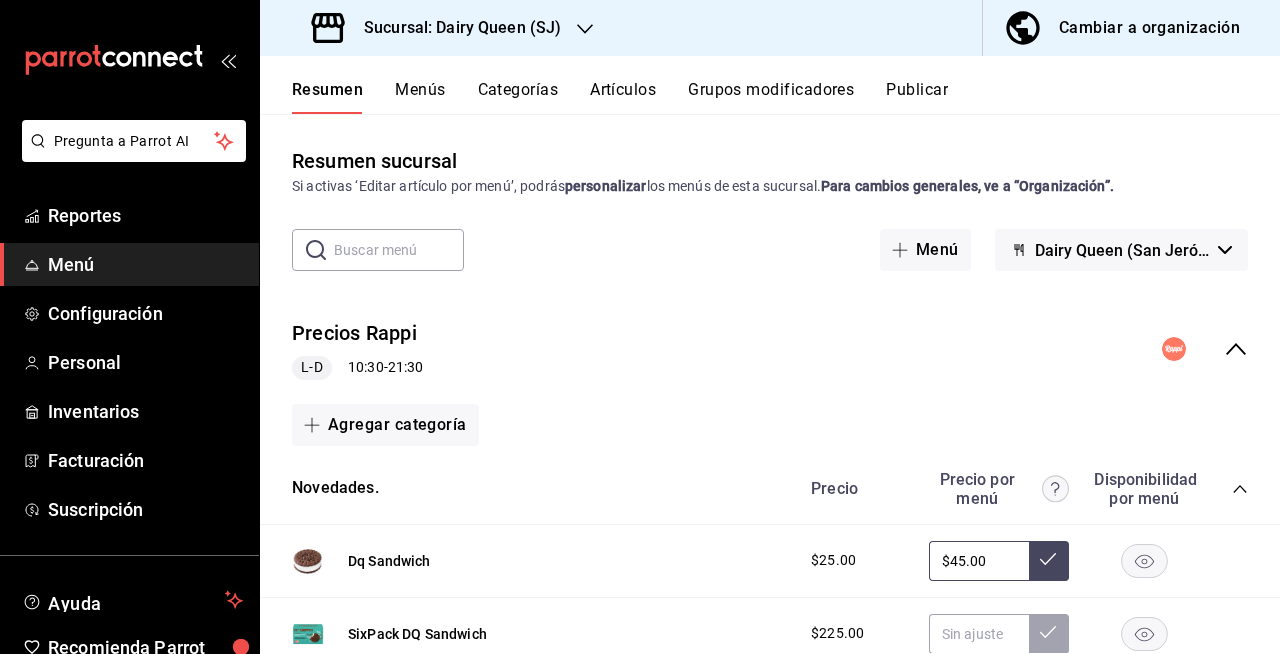 click on "Menús" at bounding box center (420, 97) 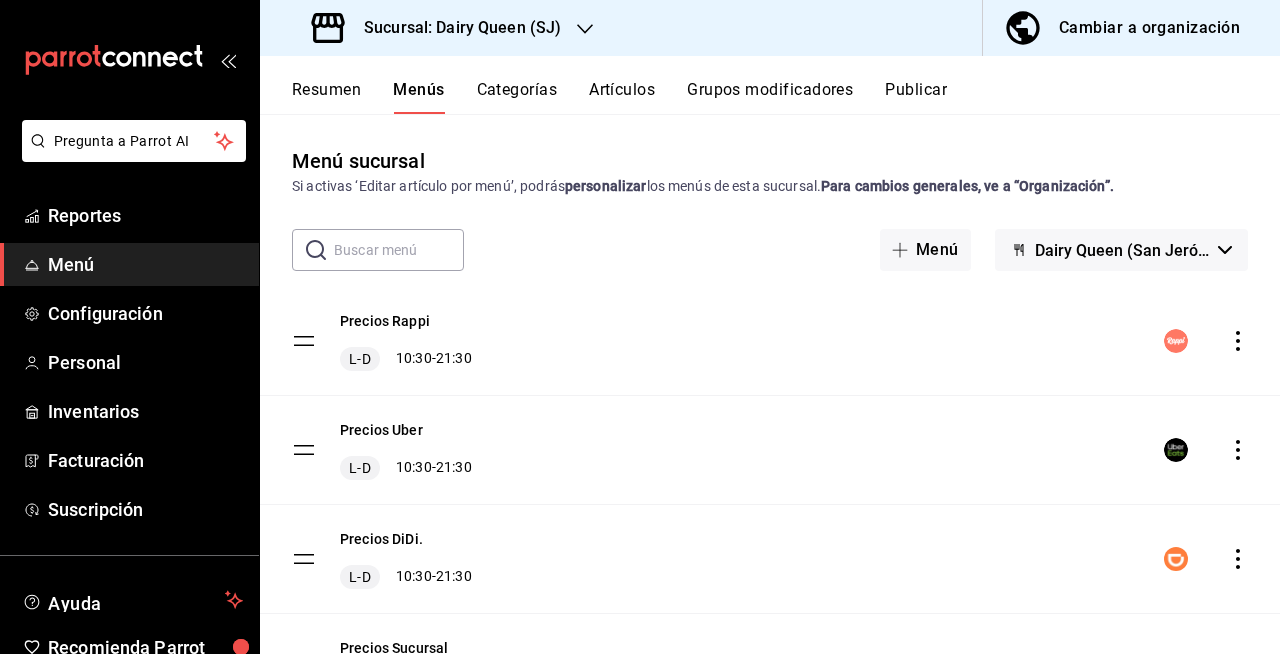 click on "Publicar" at bounding box center [916, 97] 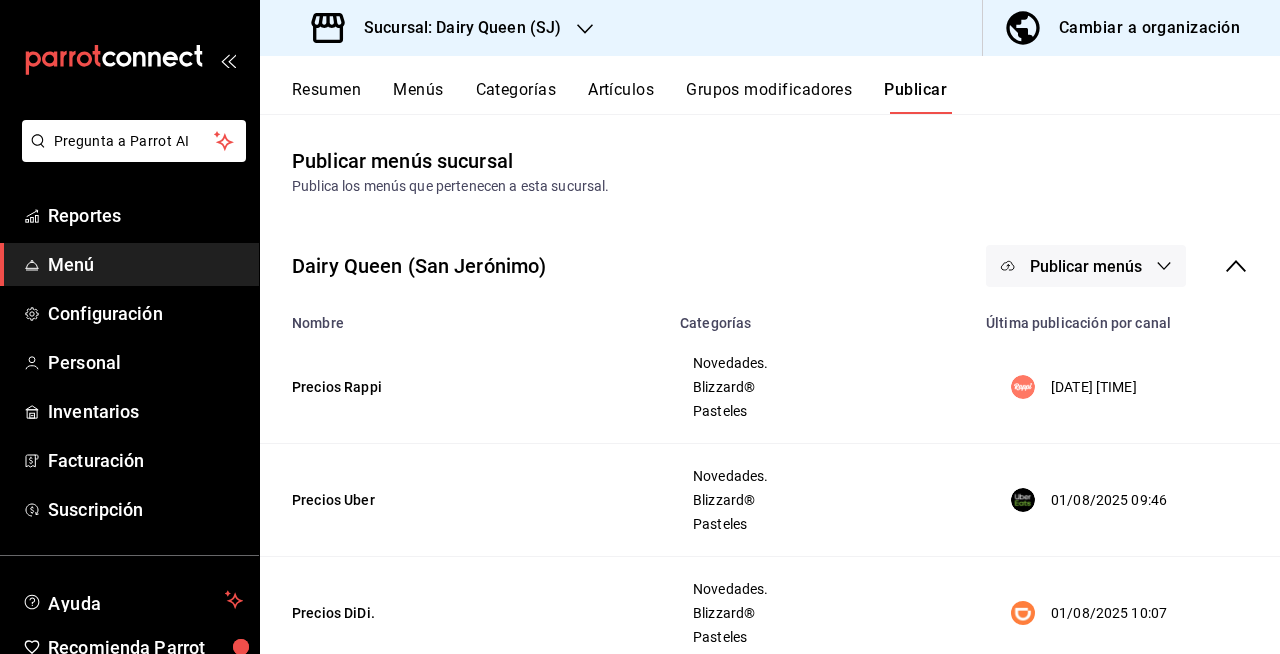 click on "Publicar menús" at bounding box center (1086, 266) 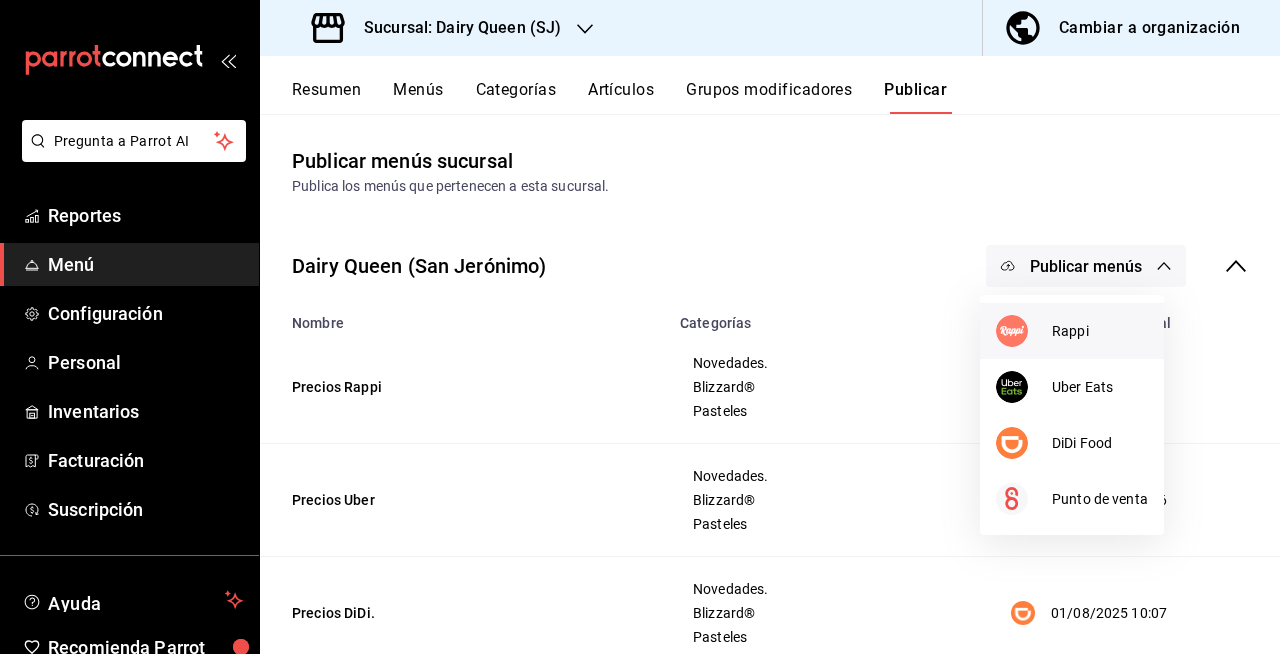 click at bounding box center (1024, 331) 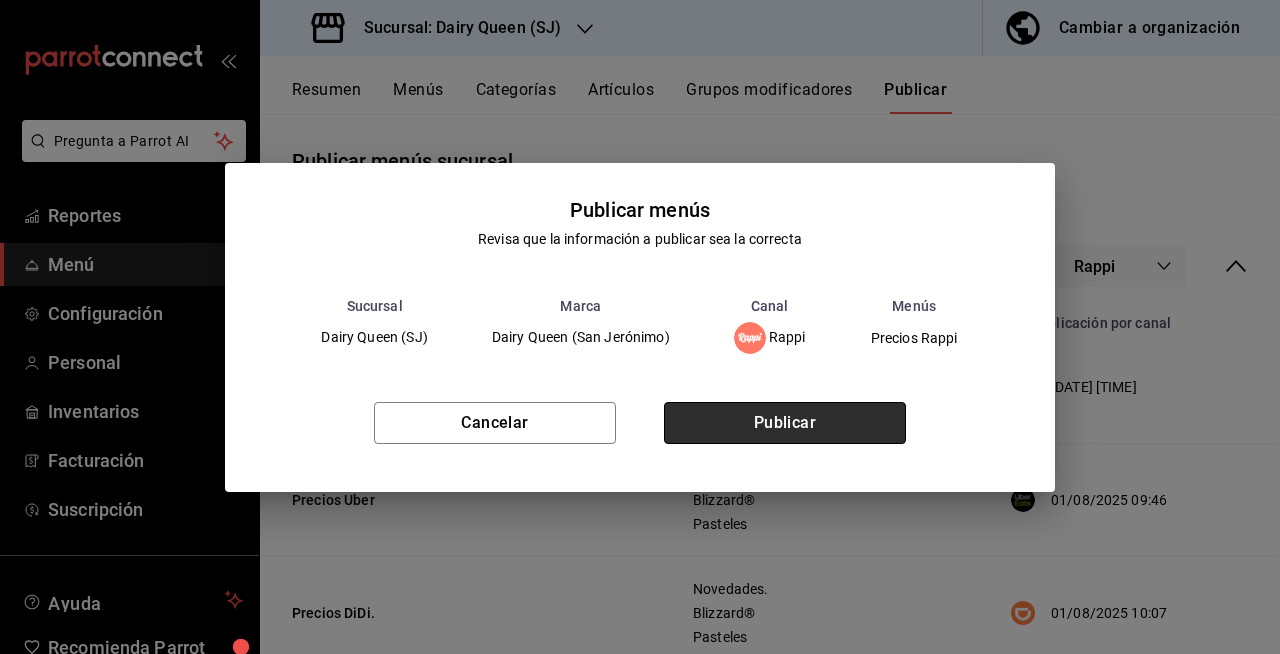 click on "Publicar" at bounding box center [785, 423] 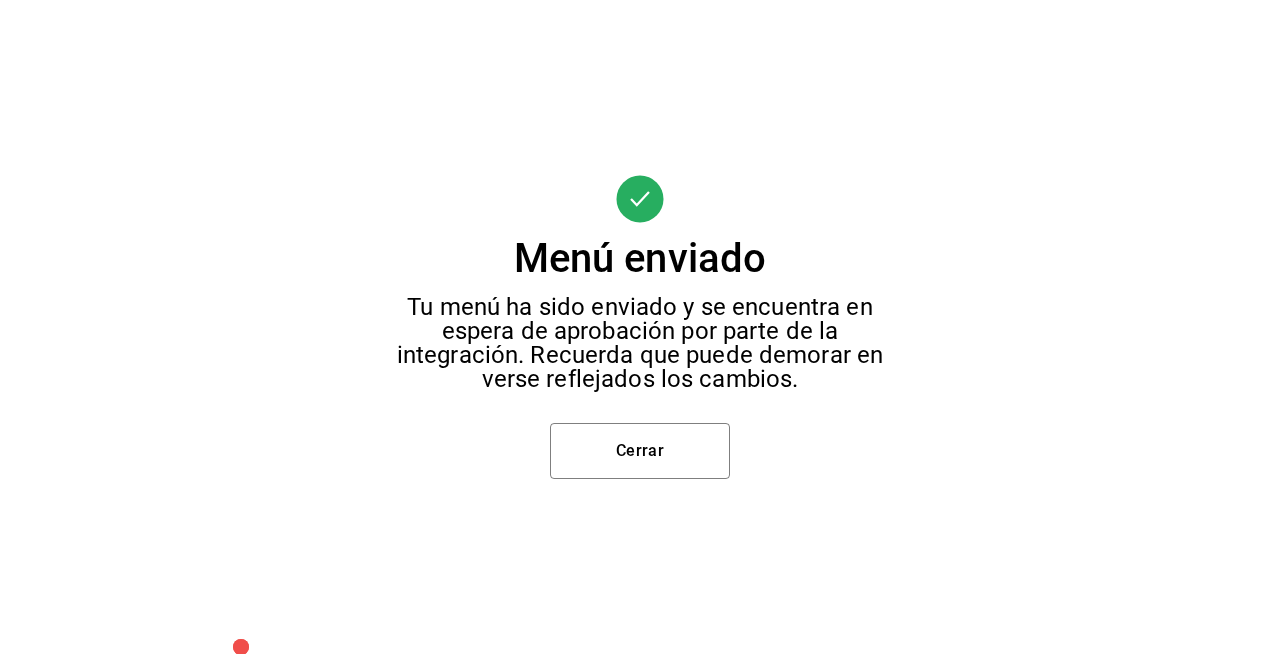 click on "Menú enviado Tu menú ha sido enviado y se encuentra en espera de aprobación por parte de la integración. Recuerda que puede demorar en verse reflejados los cambios. Cerrar" at bounding box center [640, 327] 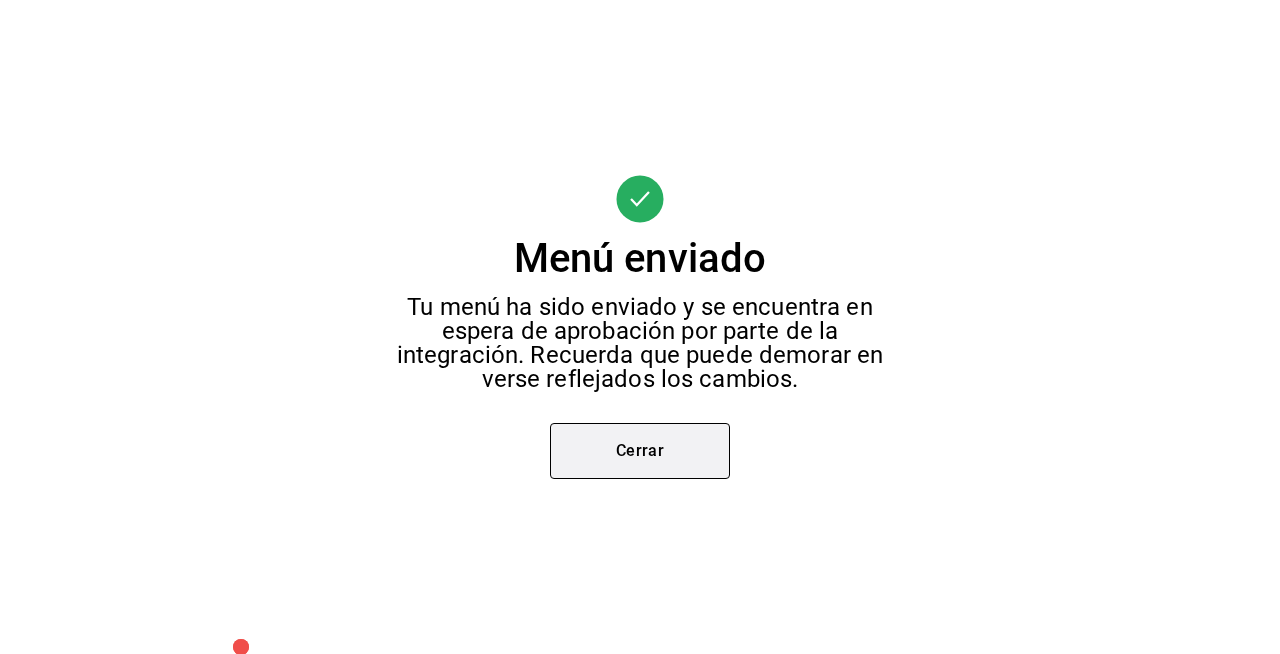 click on "Cerrar" at bounding box center (640, 451) 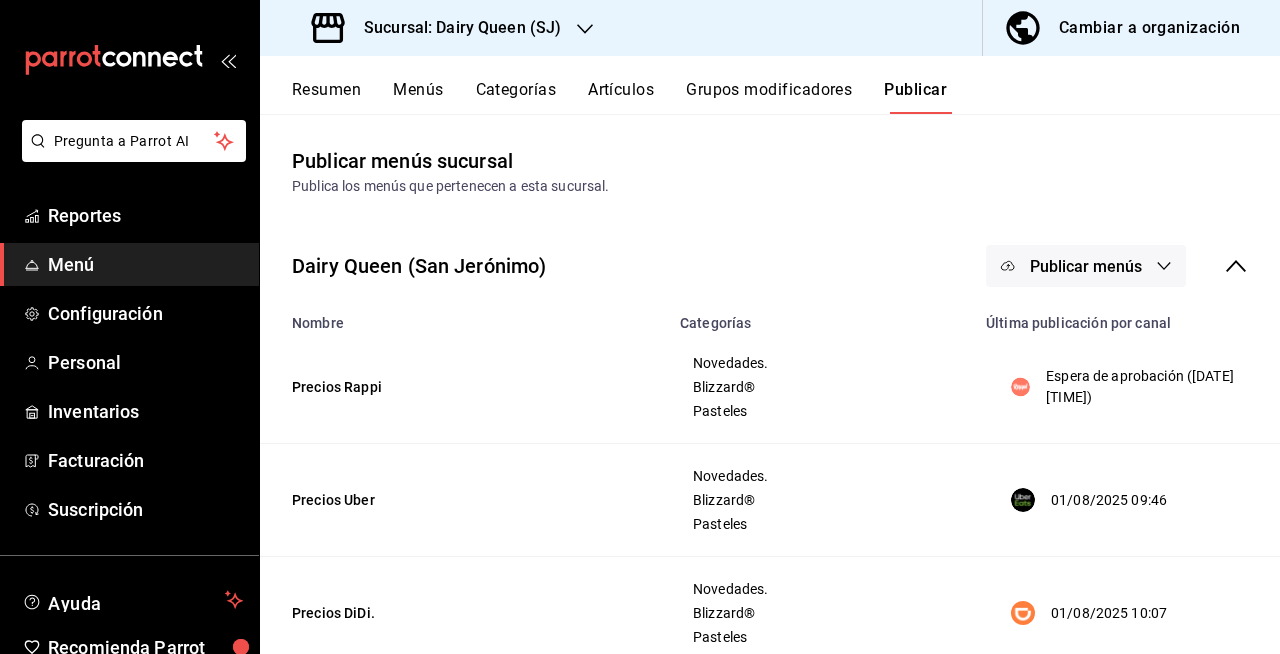 click on "Sucursal: Dairy Queen (SJ)" at bounding box center [454, 28] 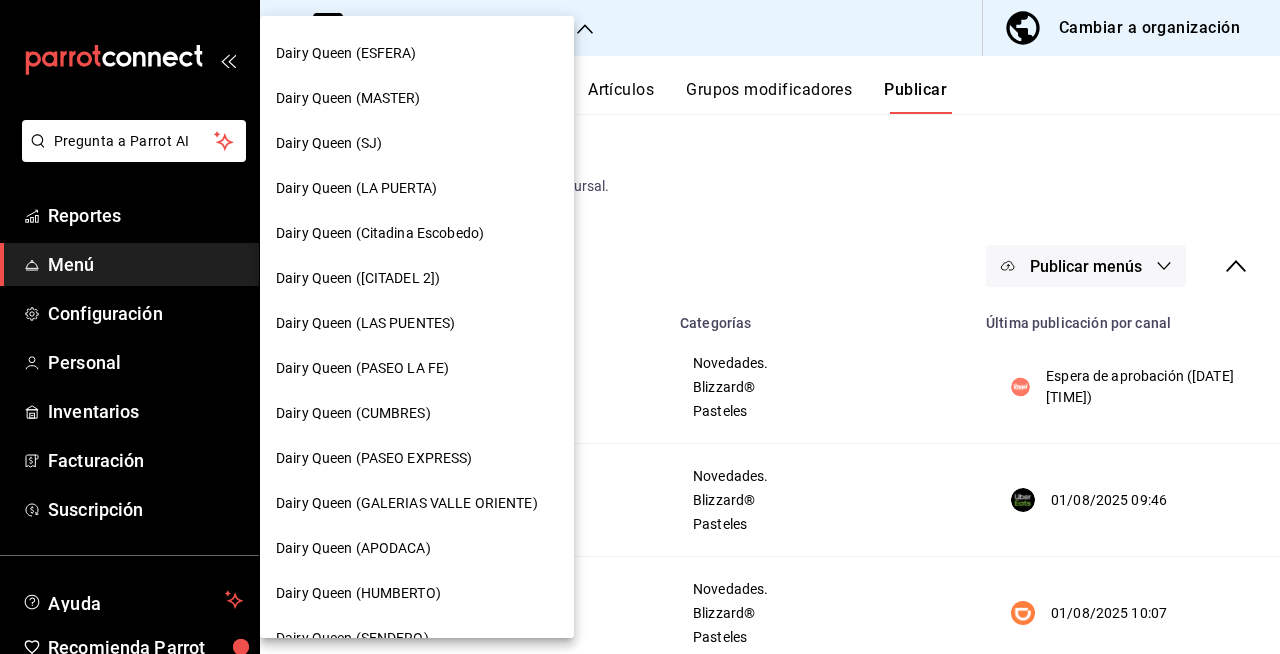 scroll, scrollTop: 489, scrollLeft: 0, axis: vertical 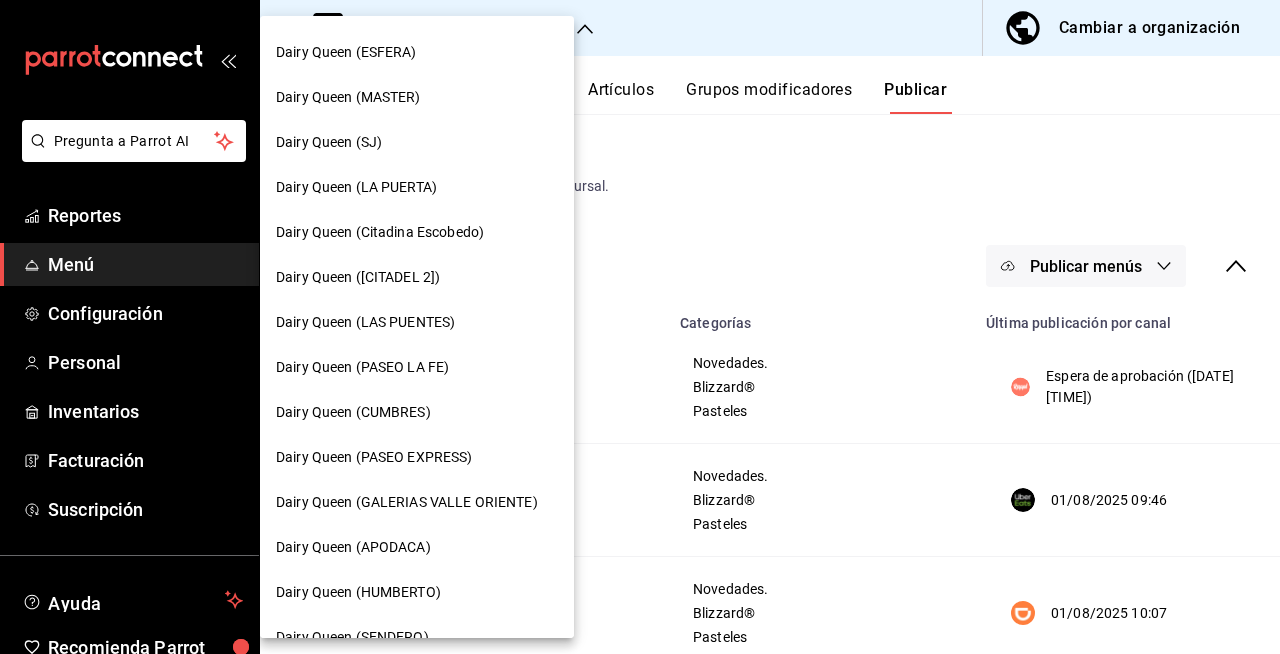 click on "Dairy Queen (LA PUERTA)" at bounding box center [417, 187] 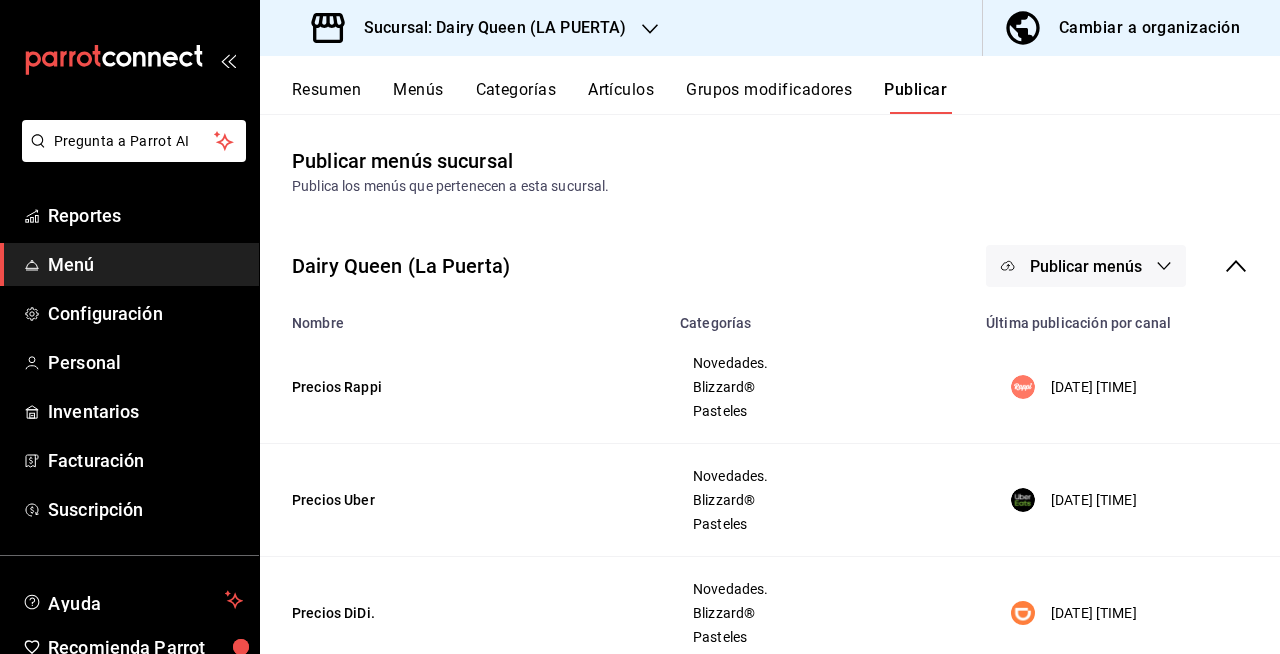 click on "Resumen" at bounding box center (326, 97) 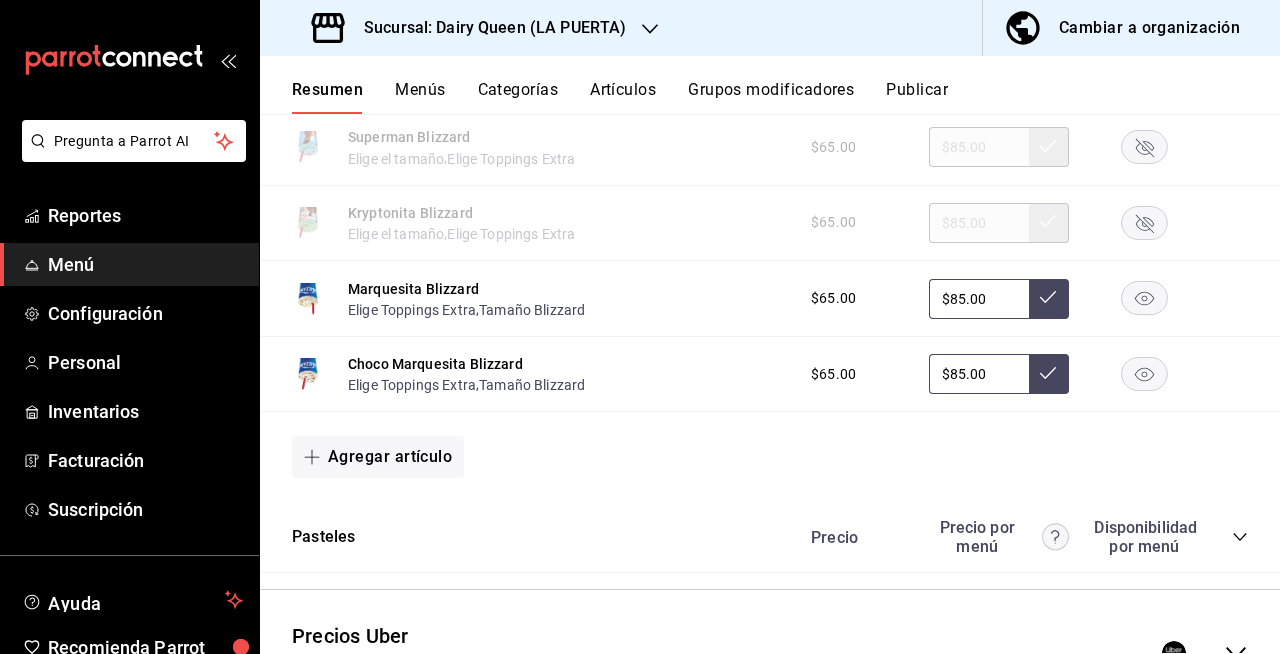 scroll, scrollTop: 3413, scrollLeft: 0, axis: vertical 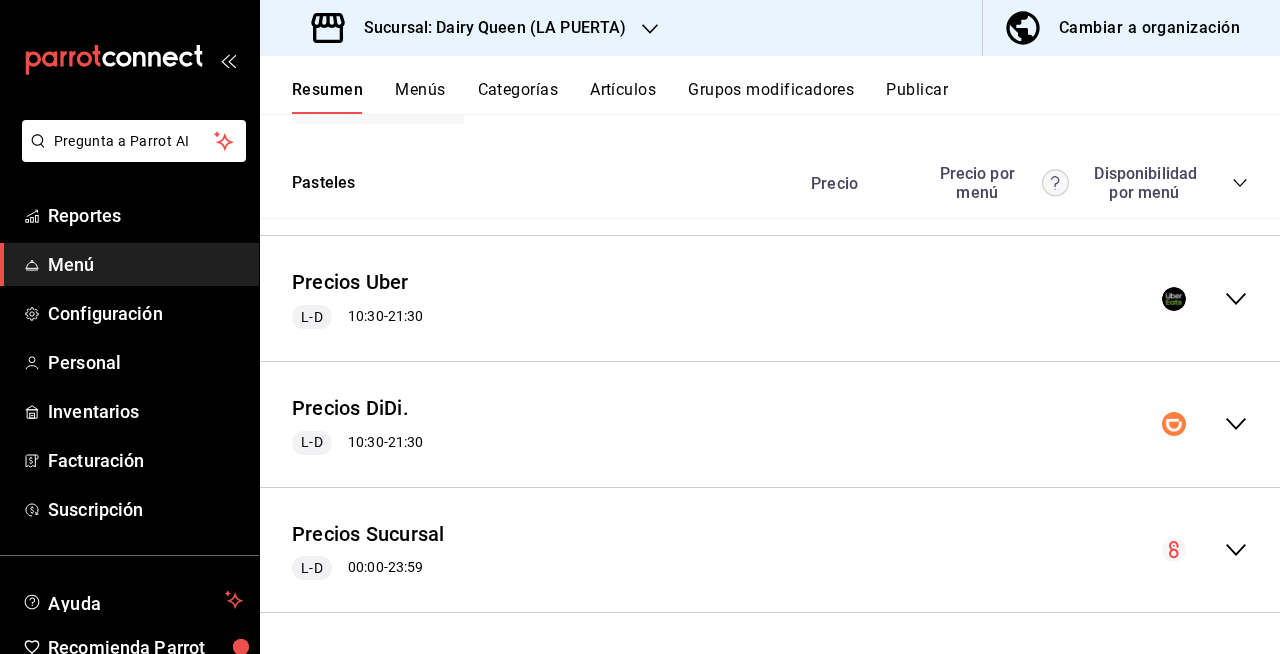 click 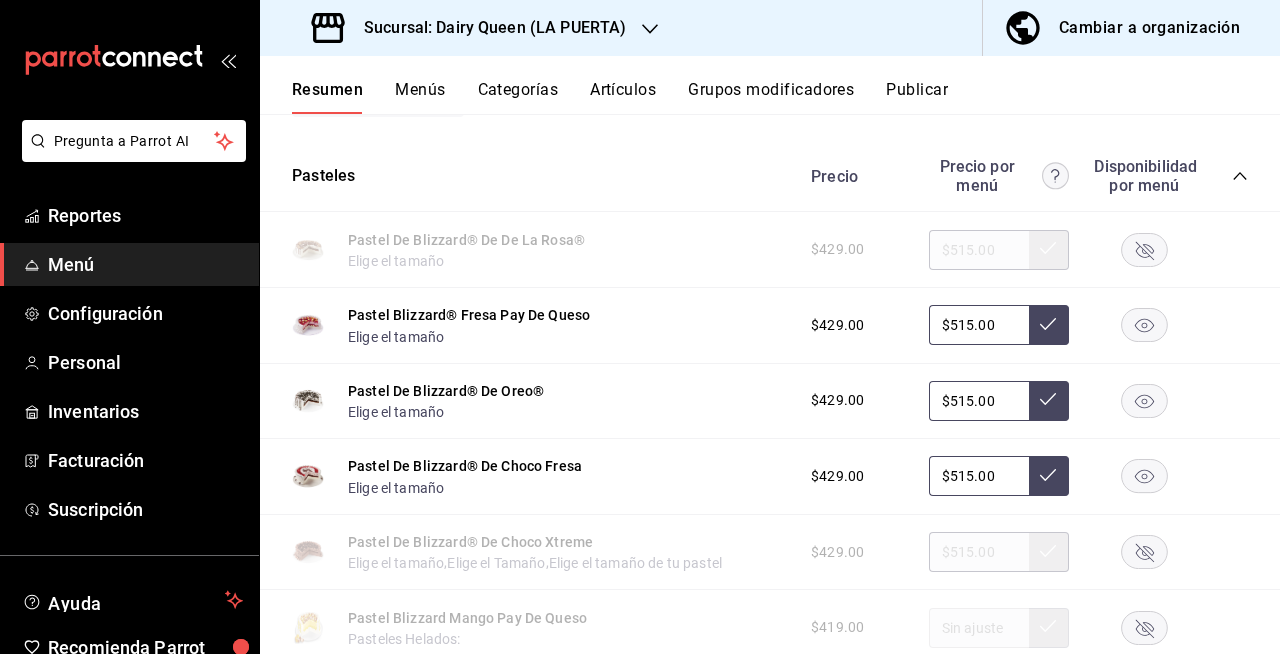 click 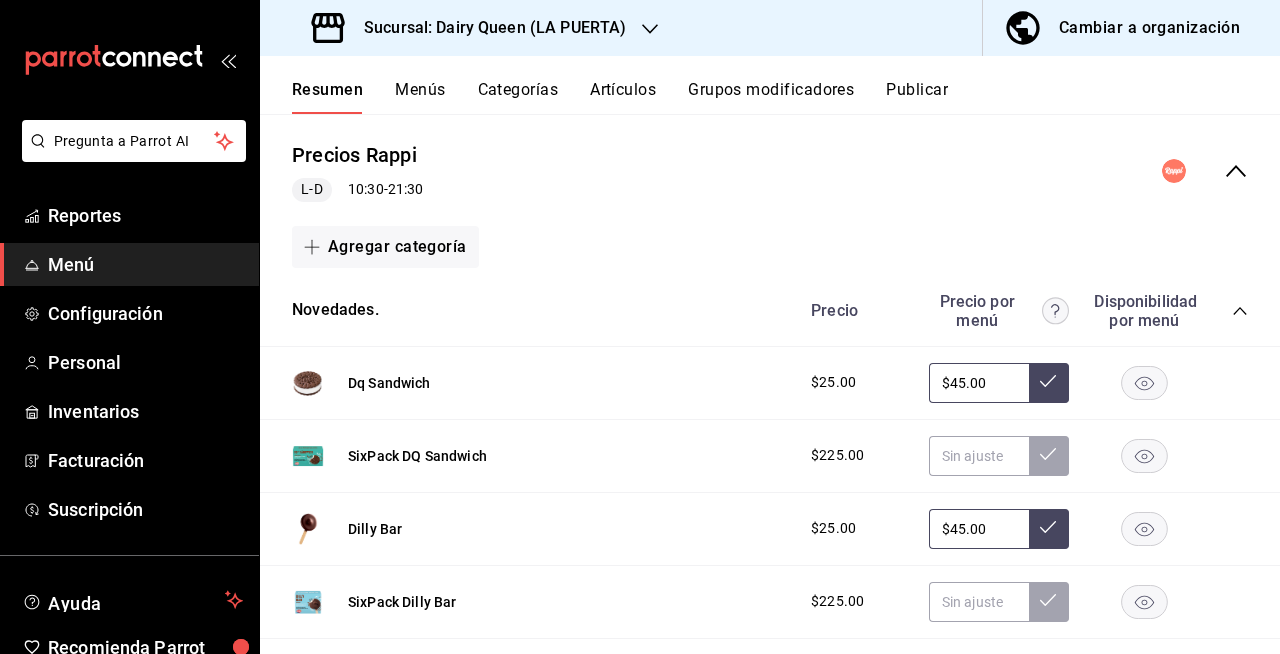 scroll, scrollTop: 116, scrollLeft: 0, axis: vertical 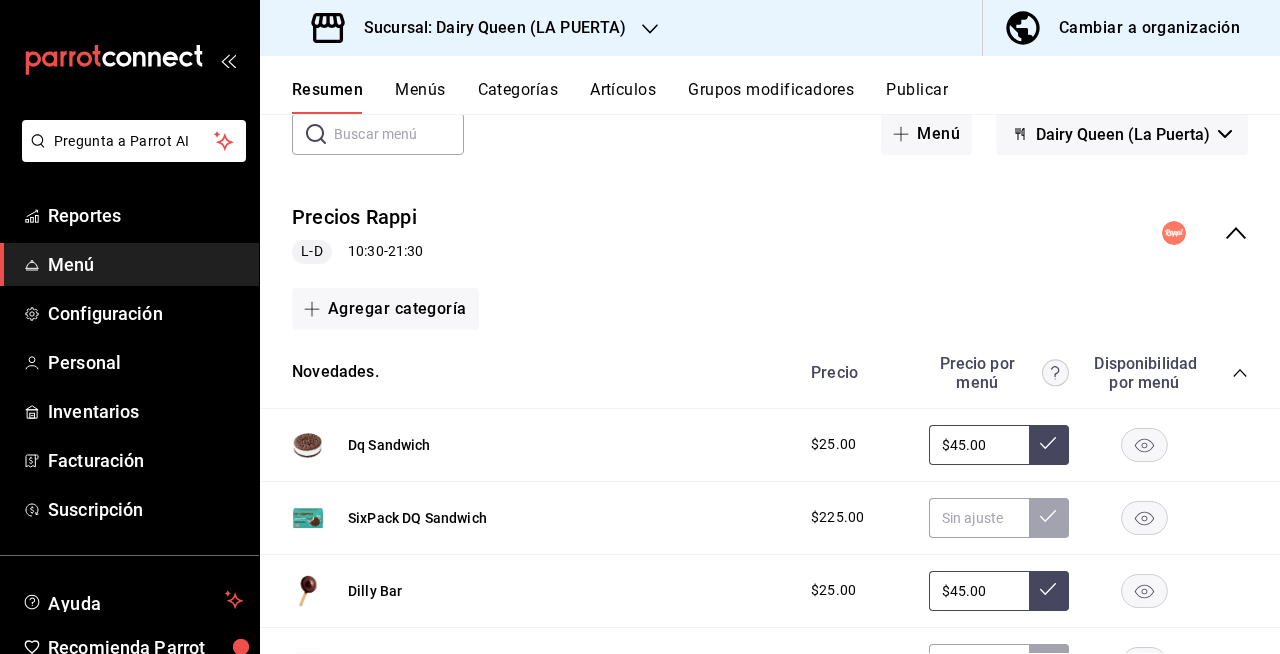 click on "Publicar" at bounding box center (917, 97) 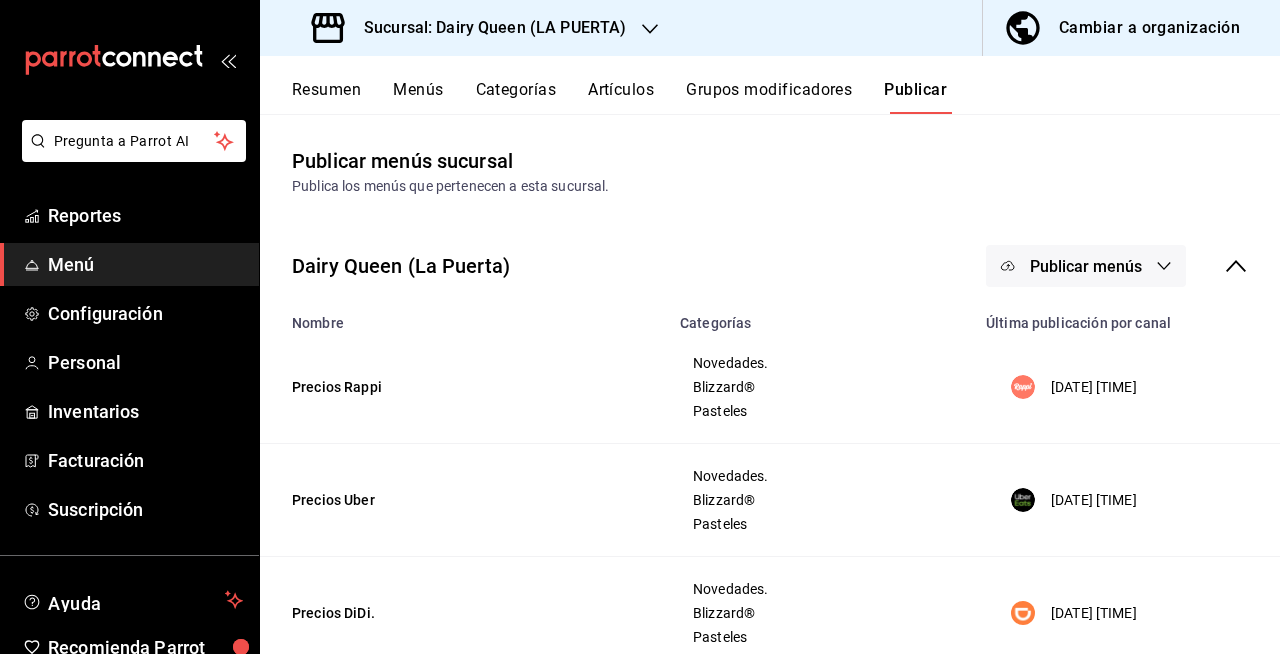 click on "Publicar menús" at bounding box center [1086, 266] 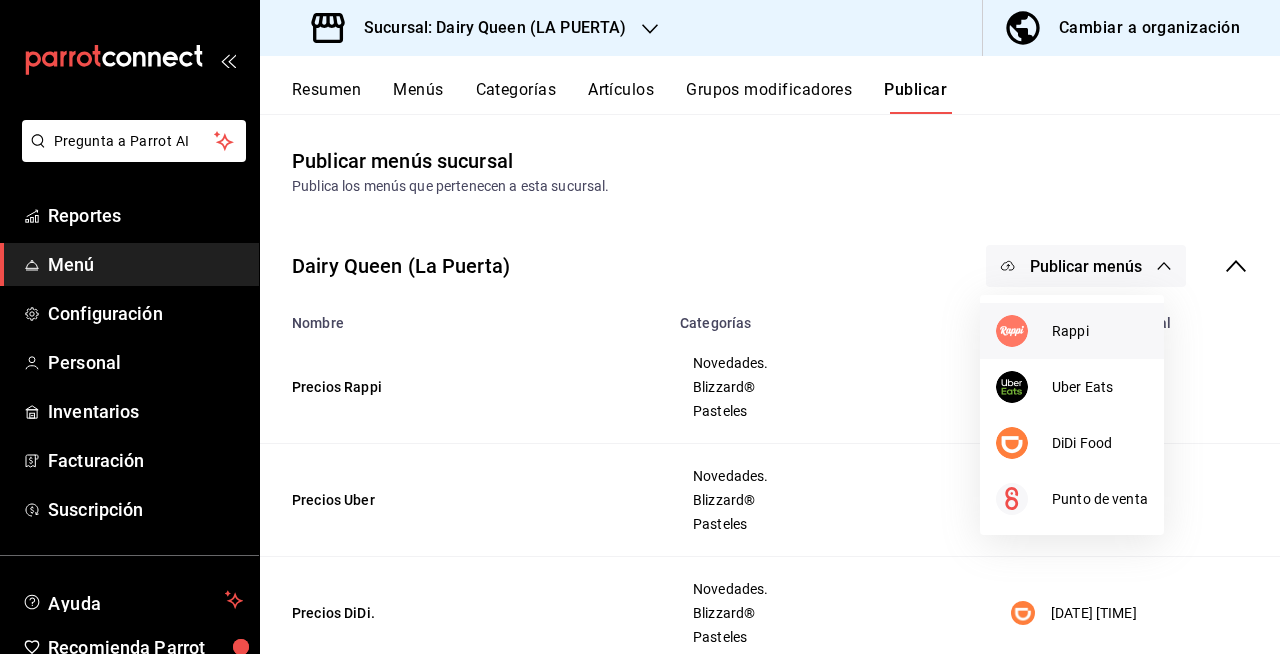 click at bounding box center [1012, 331] 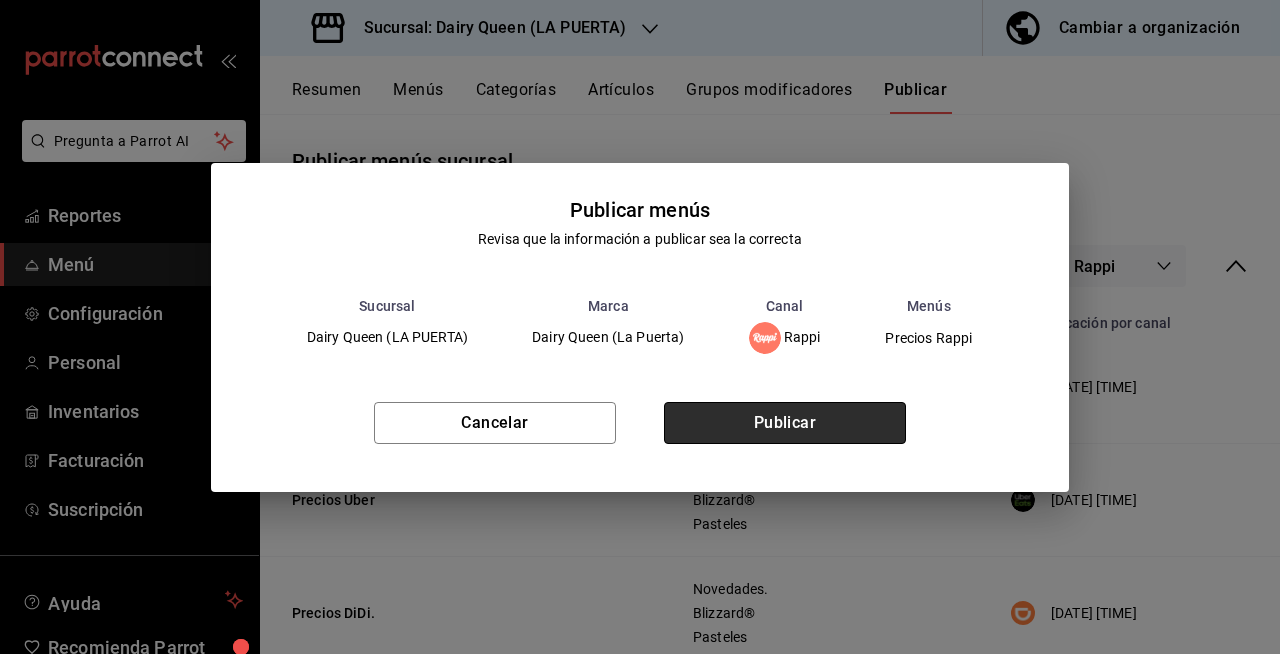 click on "Publicar" at bounding box center [785, 423] 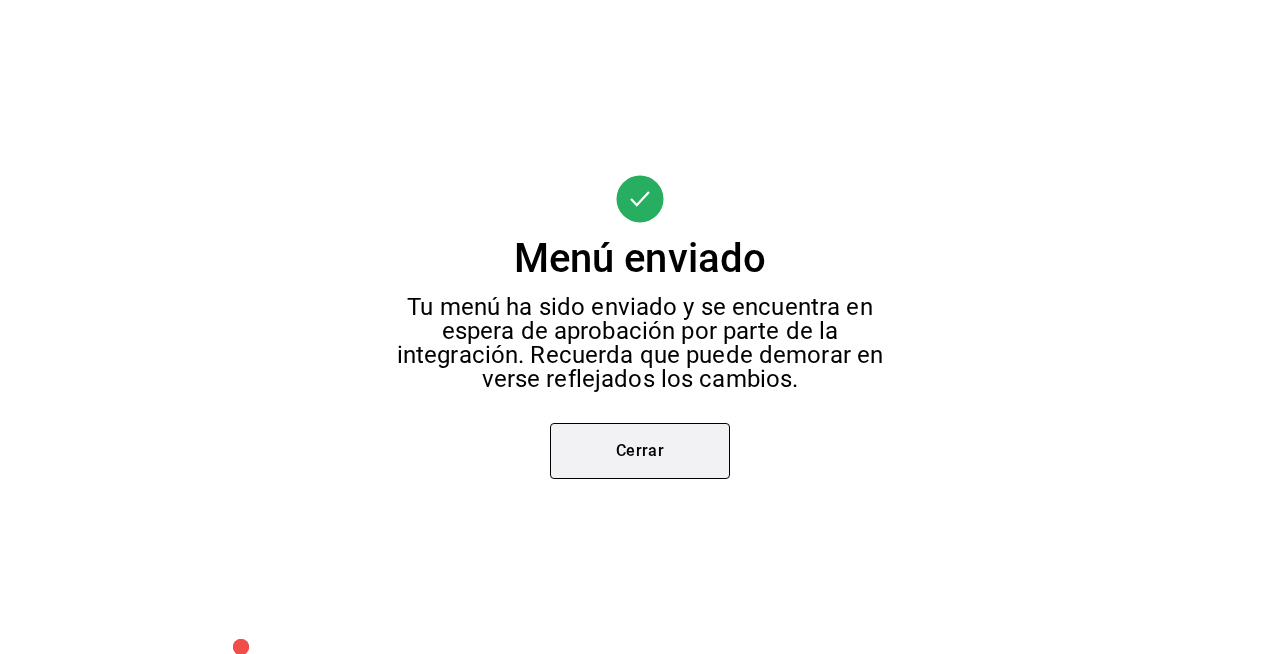 click on "Cerrar" at bounding box center (640, 451) 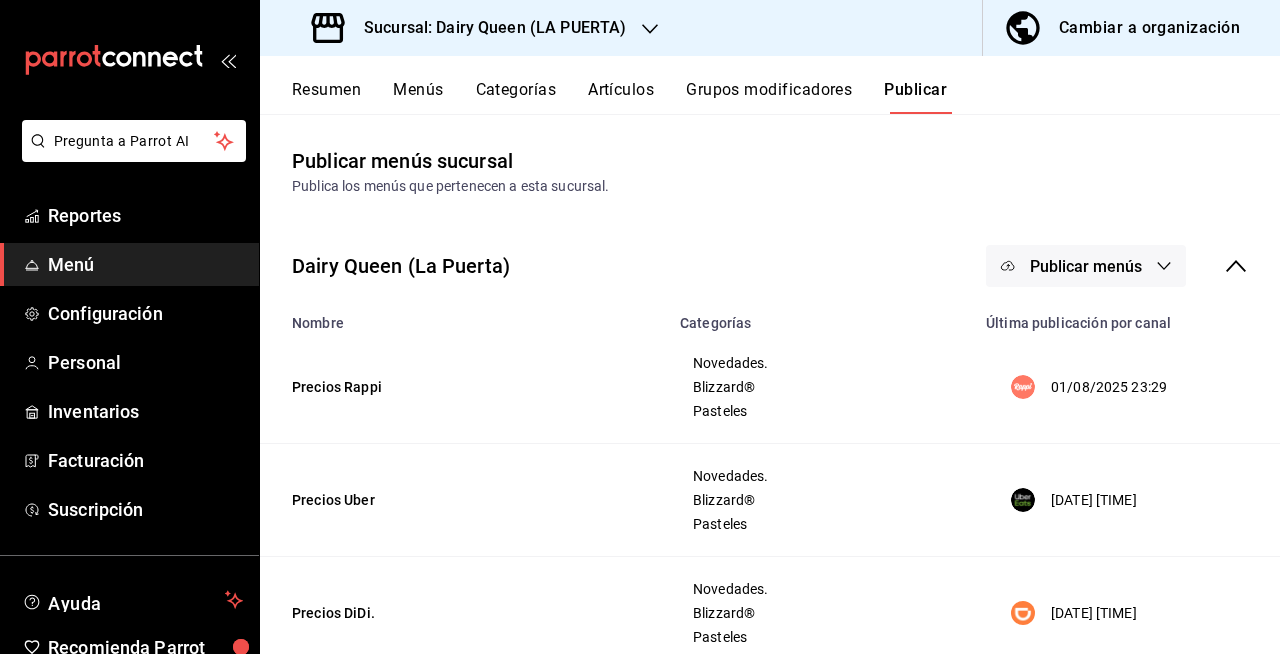 click on "Sucursal: Dairy Queen (LA PUERTA)" at bounding box center (487, 28) 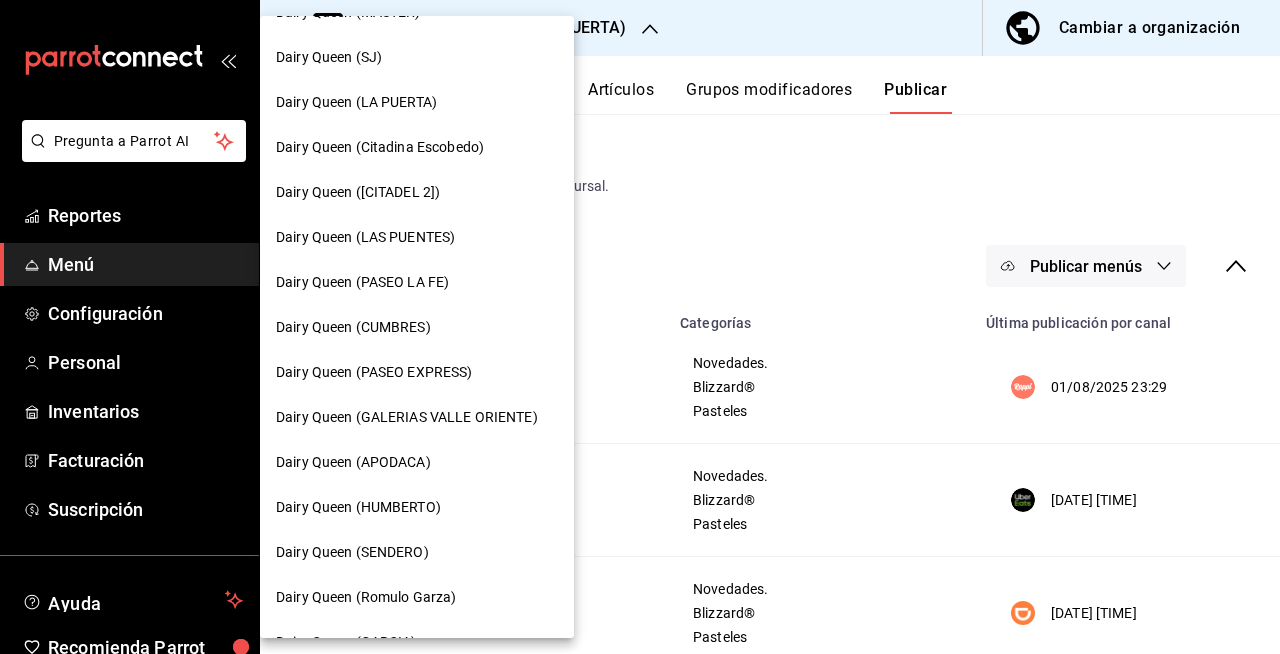 scroll, scrollTop: 630, scrollLeft: 0, axis: vertical 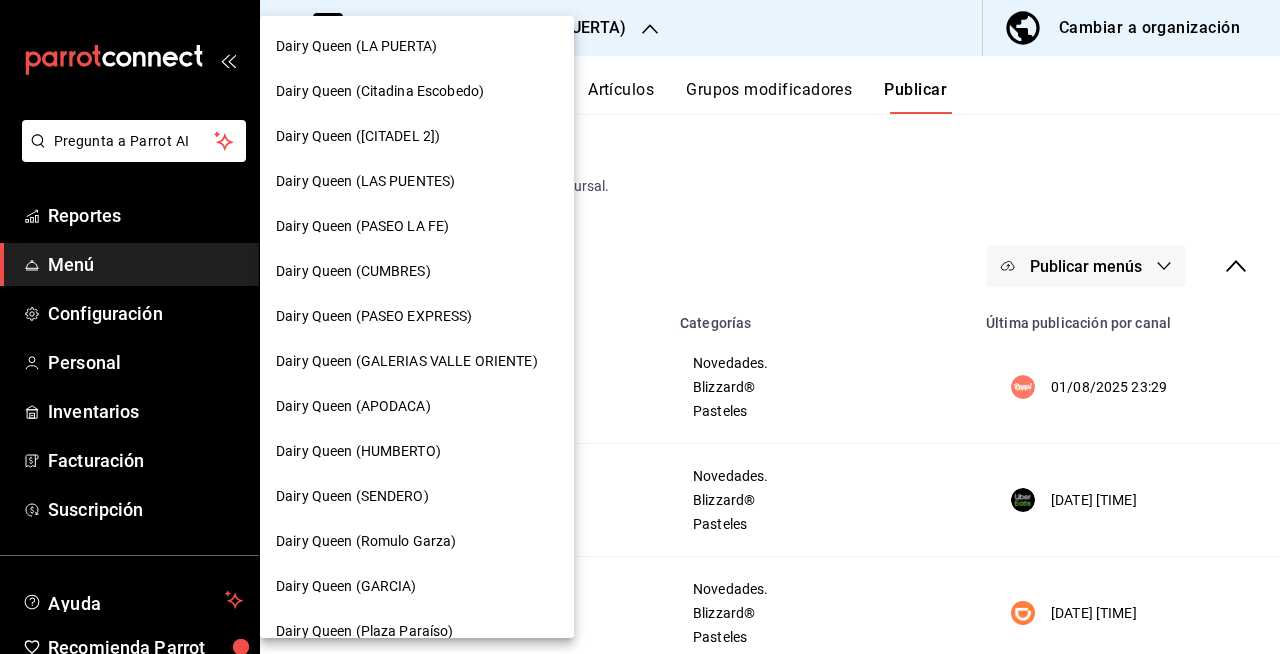 click on "Dairy Queen (Citadina Escobedo)" at bounding box center (417, 91) 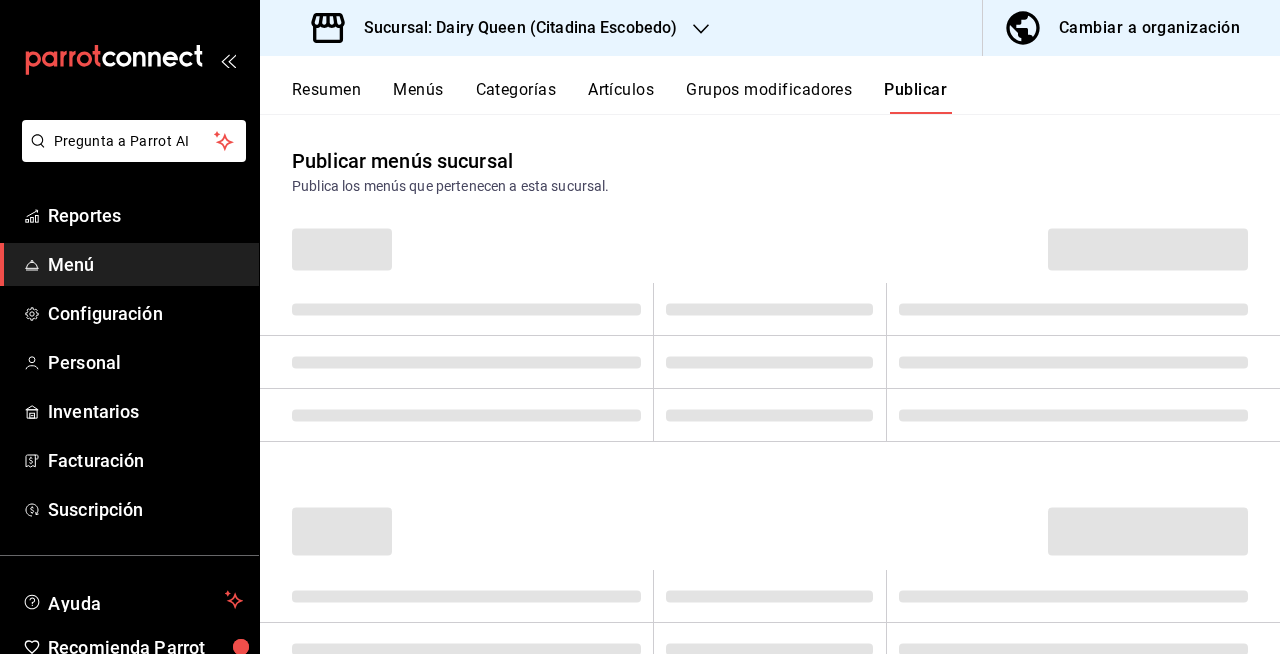 click on "Resumen" at bounding box center [326, 97] 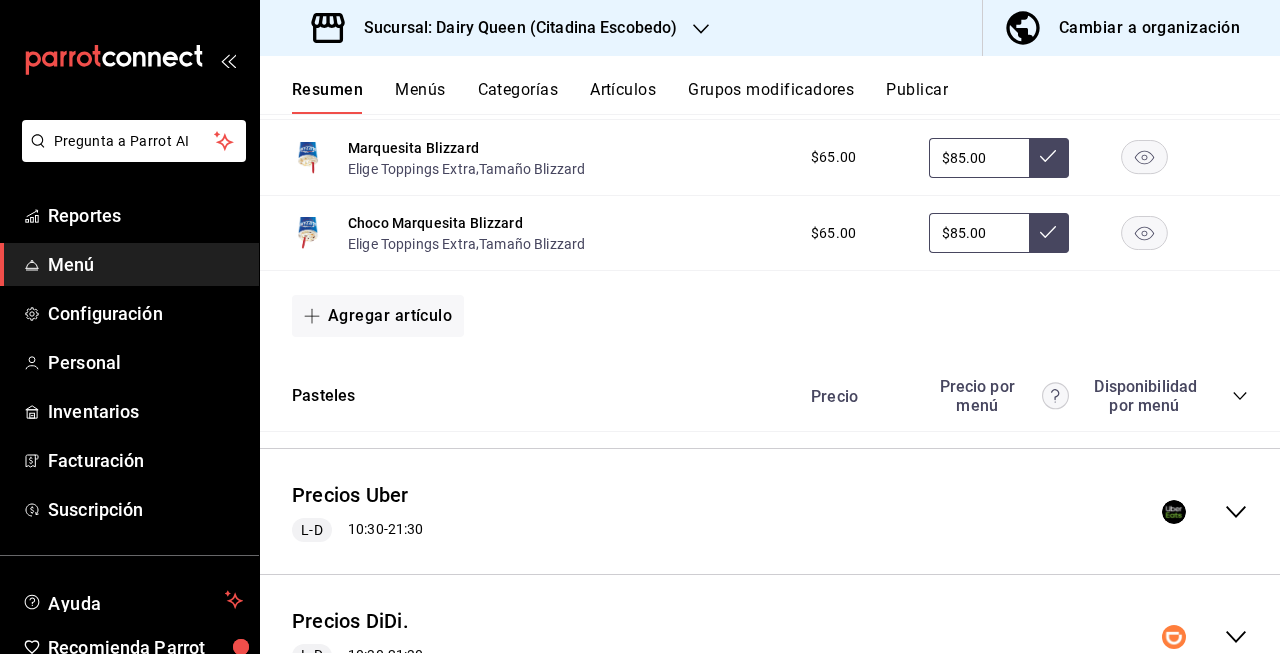 scroll, scrollTop: 3413, scrollLeft: 0, axis: vertical 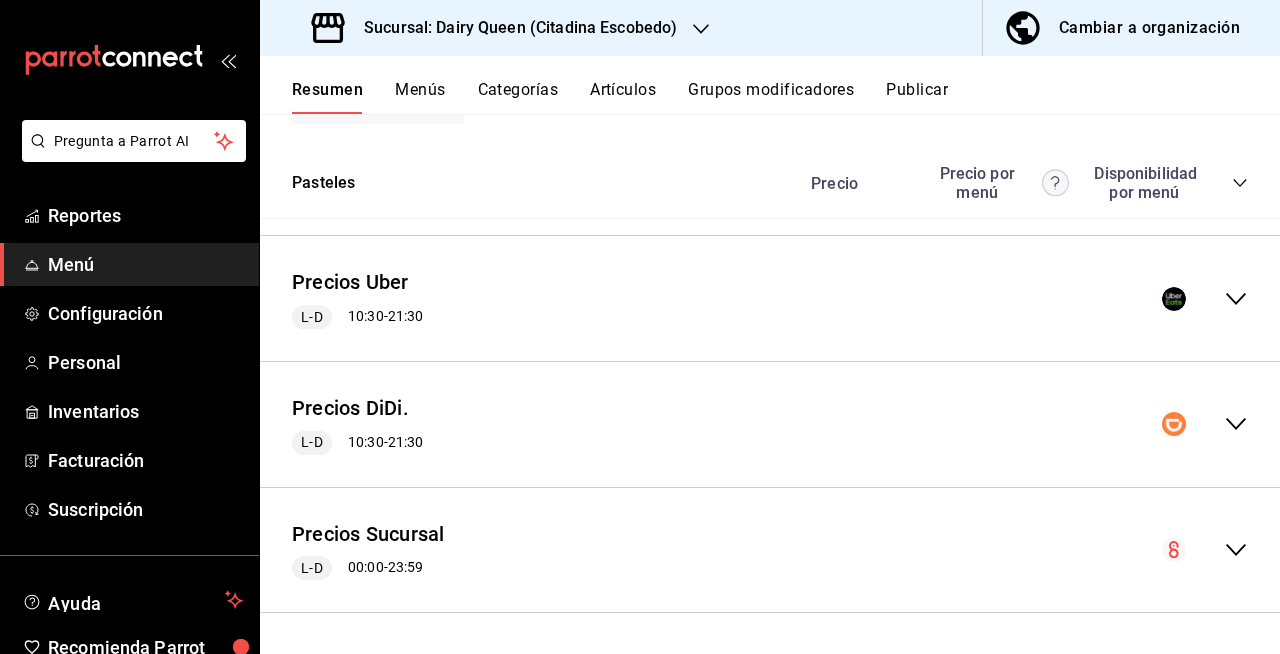 click 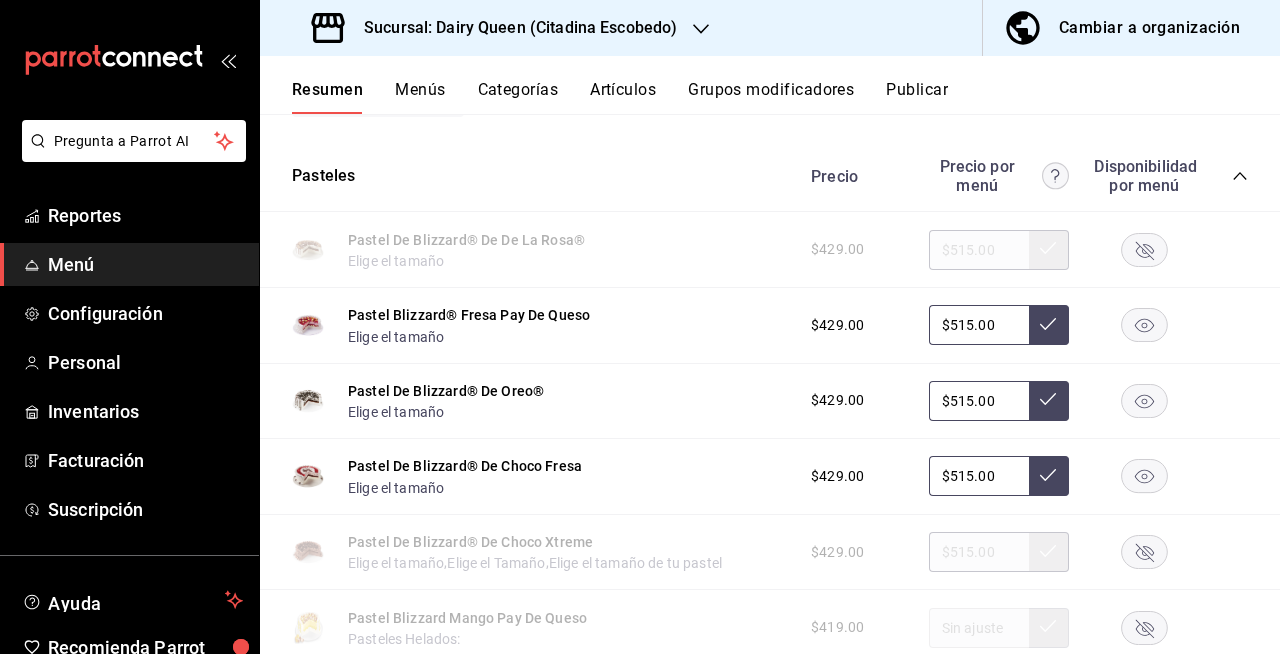 click on "Pastel De Blizzard® De Choco Xtreme Elige el tamaño ,  Elige el Tamaño ,  Elige el tamaño de tu pastel $429.00 $515.00" at bounding box center [770, 553] 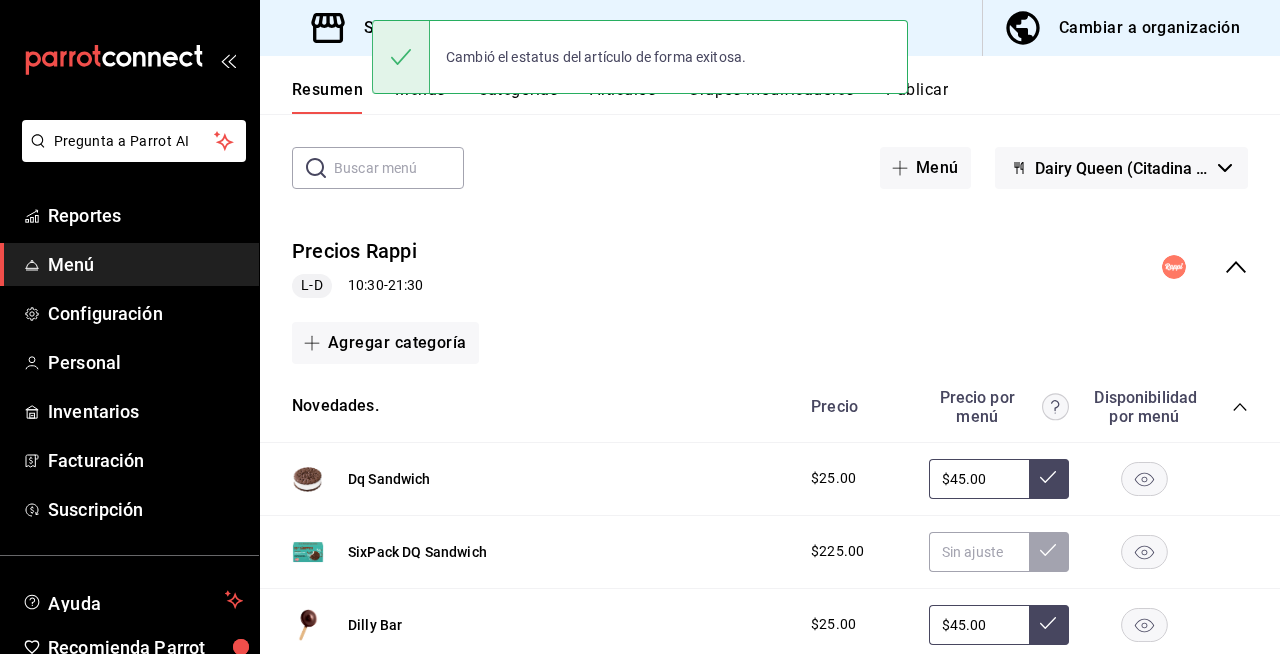 scroll, scrollTop: 0, scrollLeft: 0, axis: both 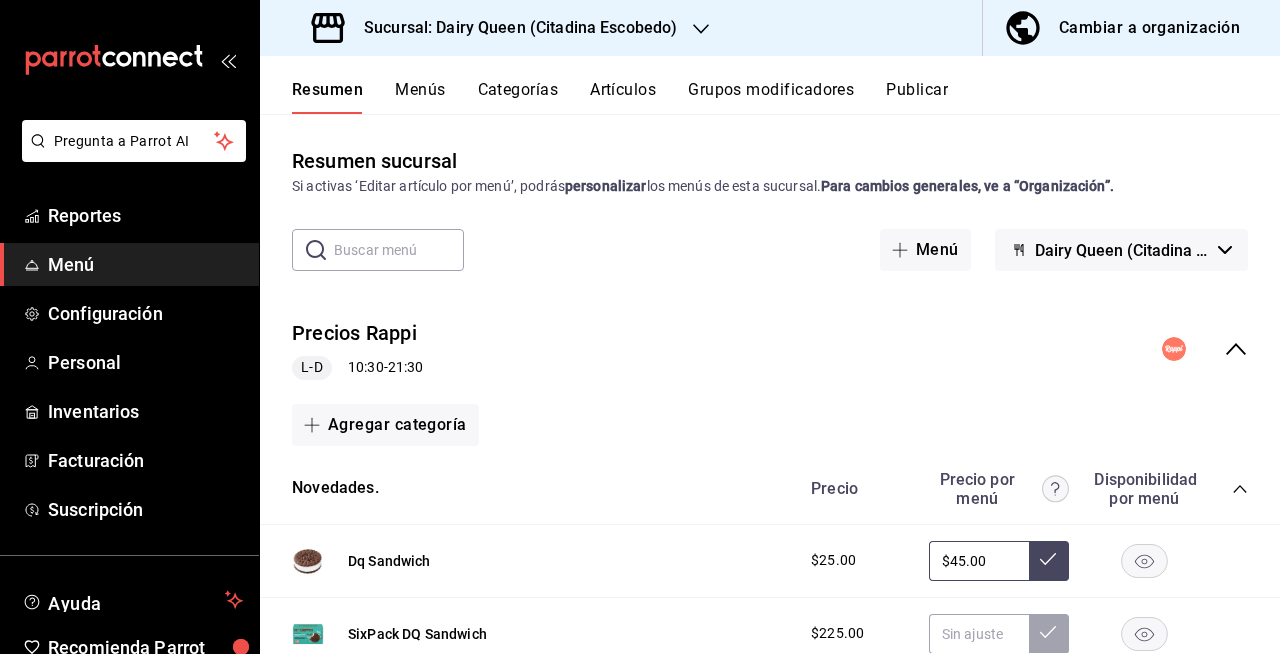 click on "Publicar" at bounding box center [917, 97] 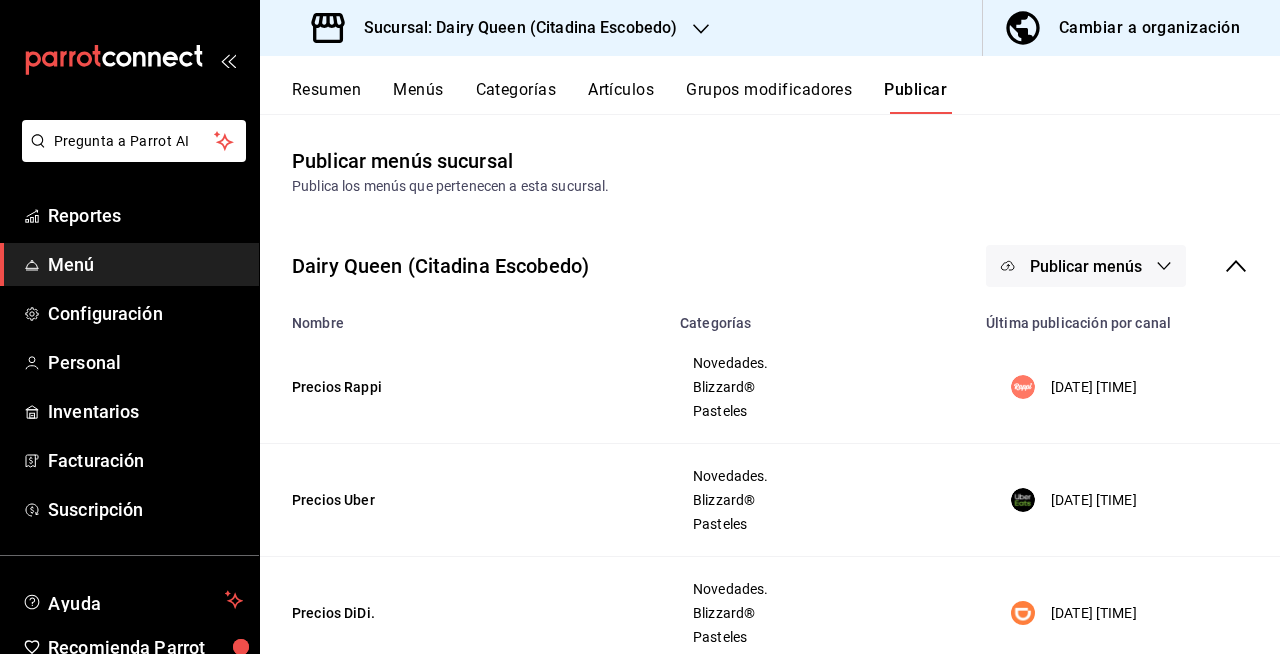 click on "Publicar menús" at bounding box center (1086, 266) 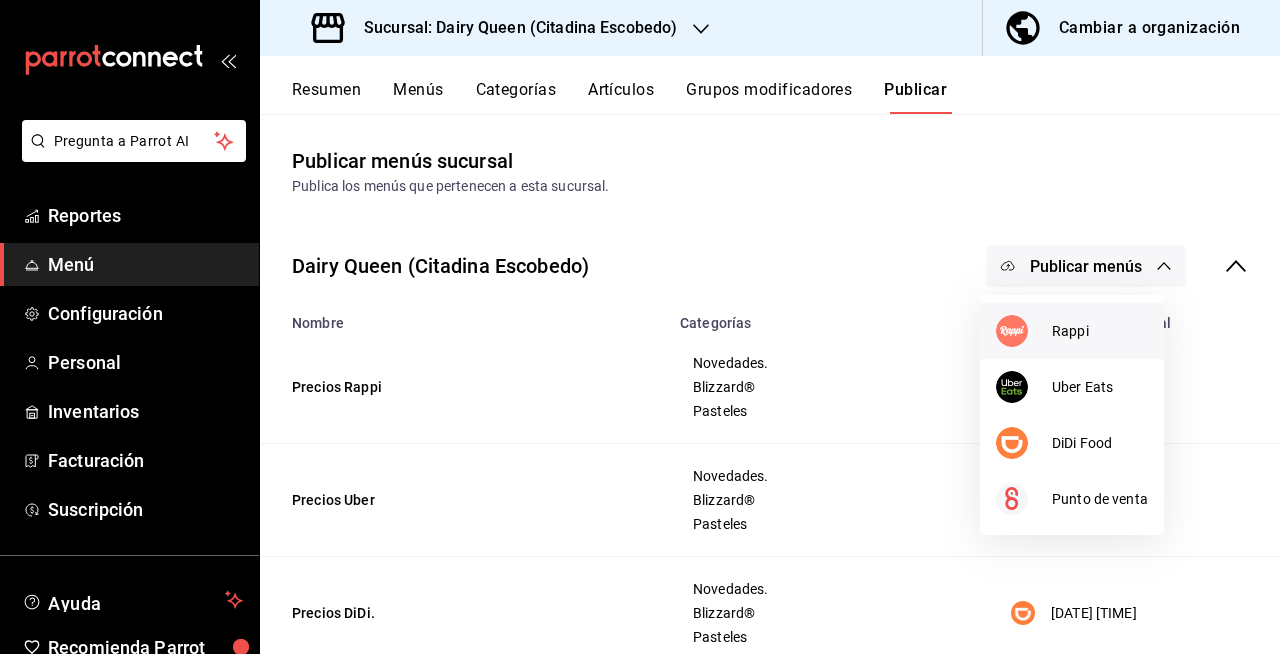 click at bounding box center (1024, 331) 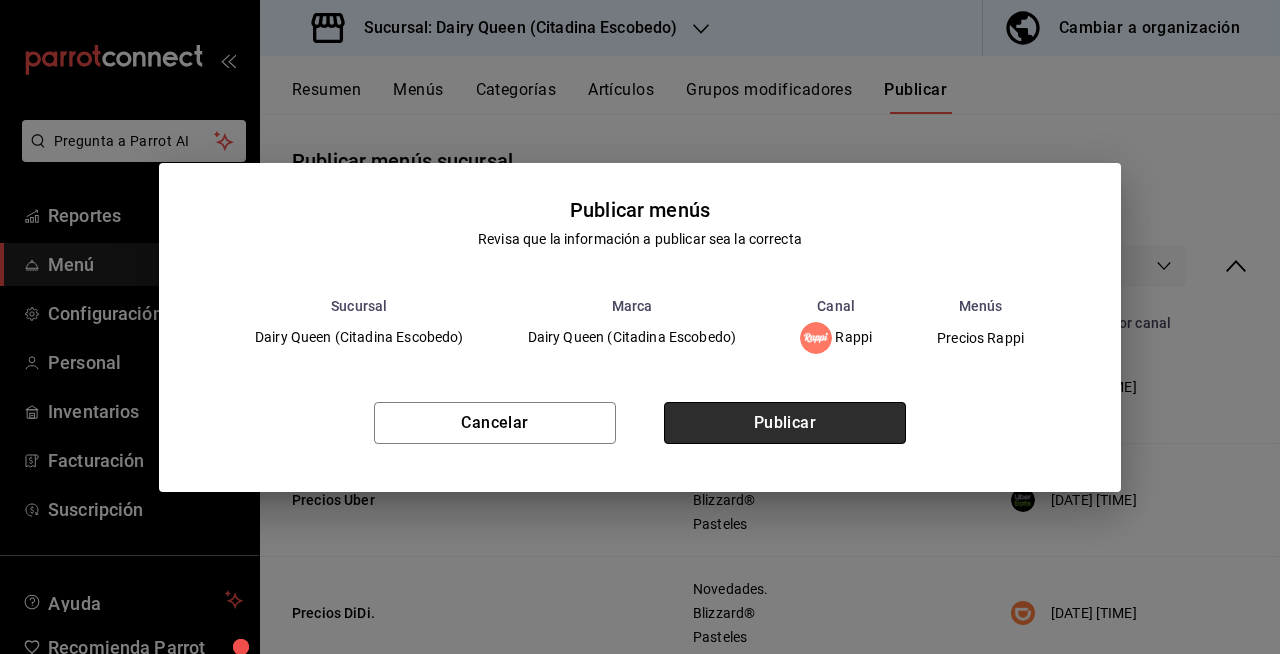 click on "Publicar" at bounding box center (785, 423) 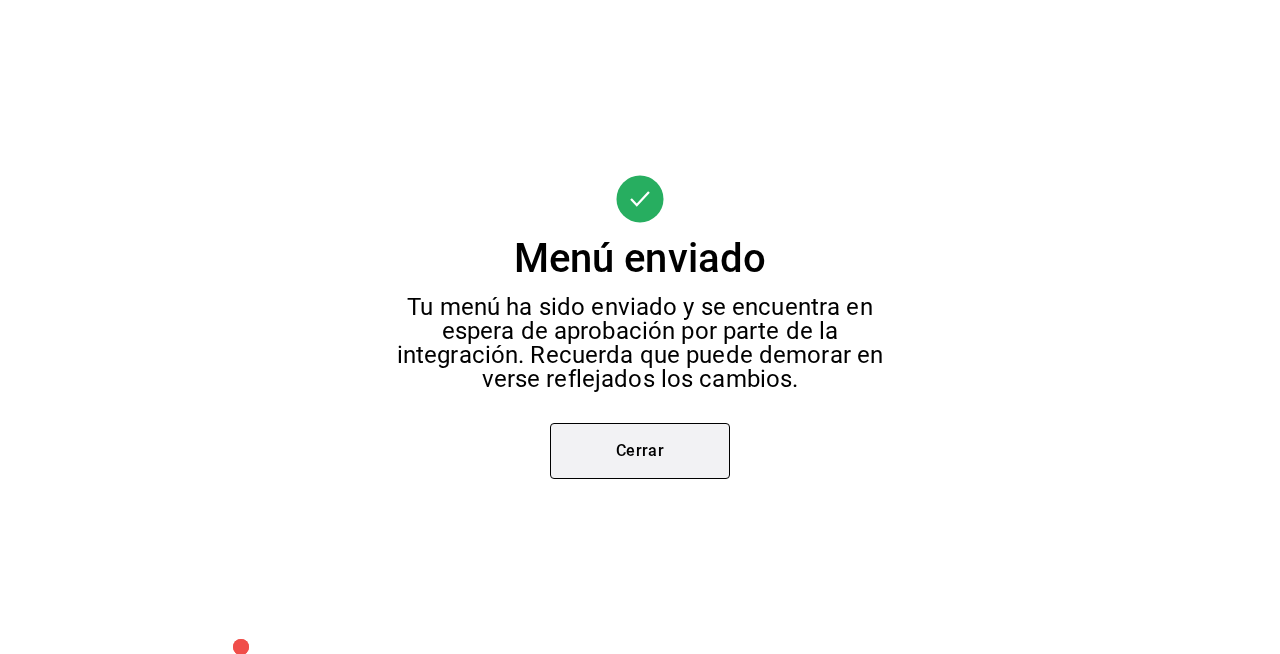 click on "Cerrar" at bounding box center (640, 451) 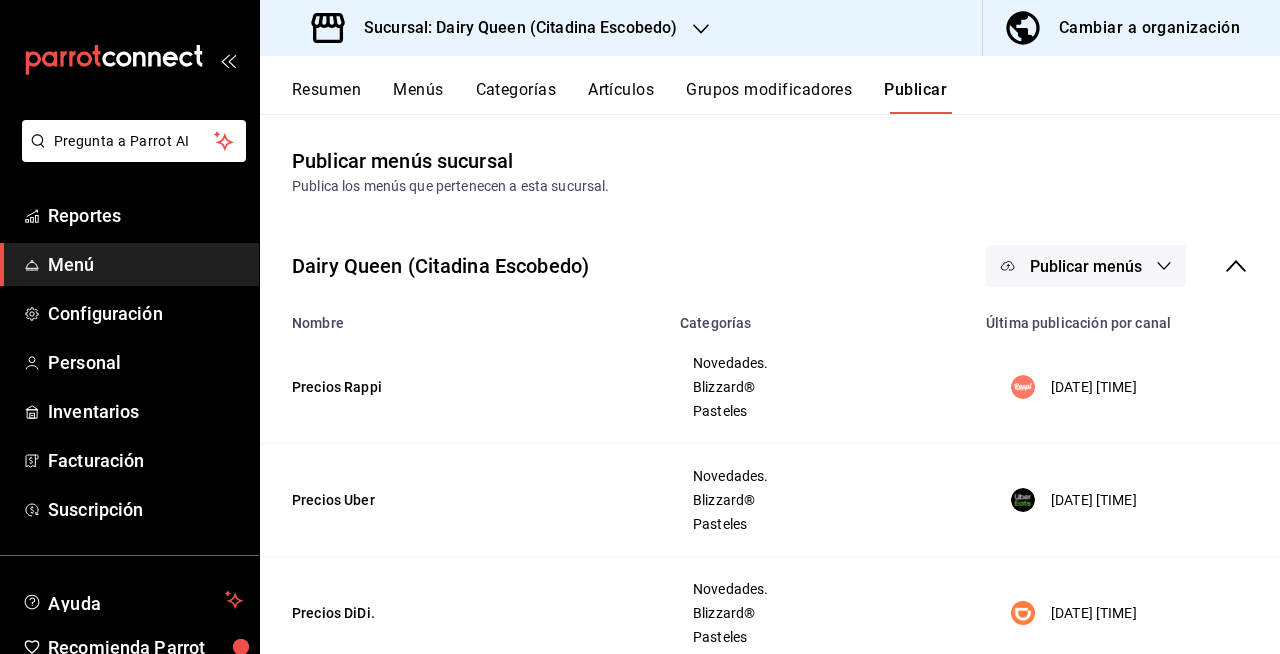 click on "Sucursal: Dairy Queen (Citadina Escobedo)" at bounding box center (496, 28) 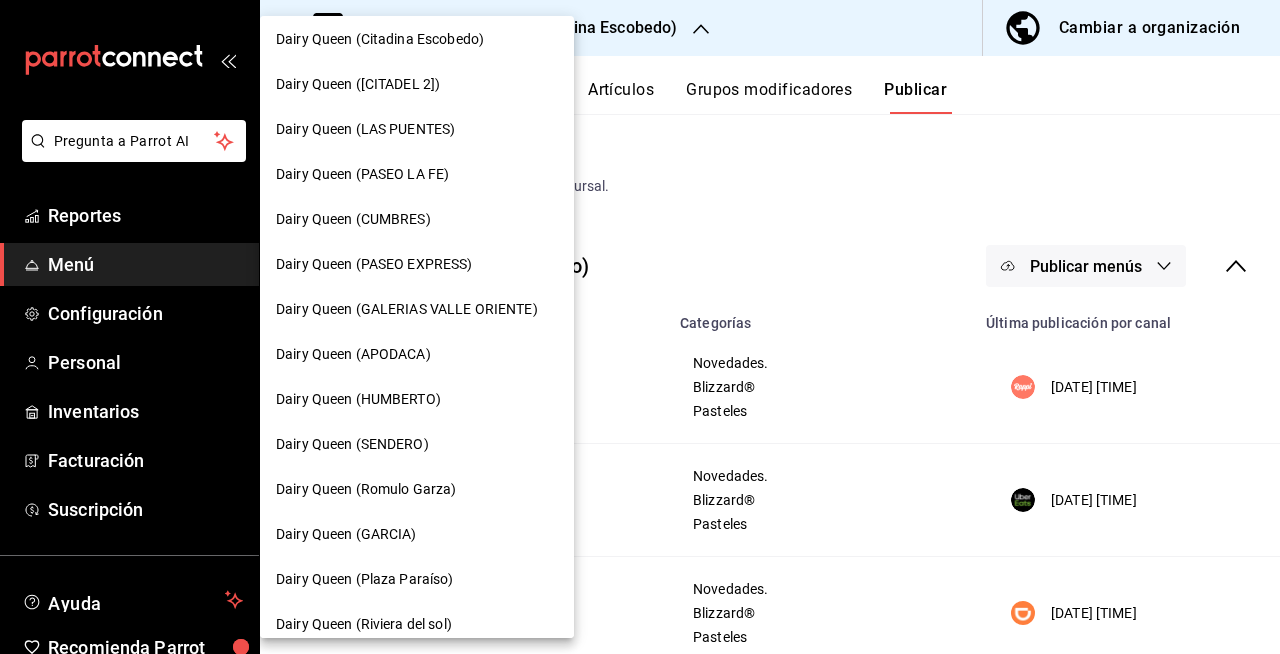 scroll, scrollTop: 685, scrollLeft: 0, axis: vertical 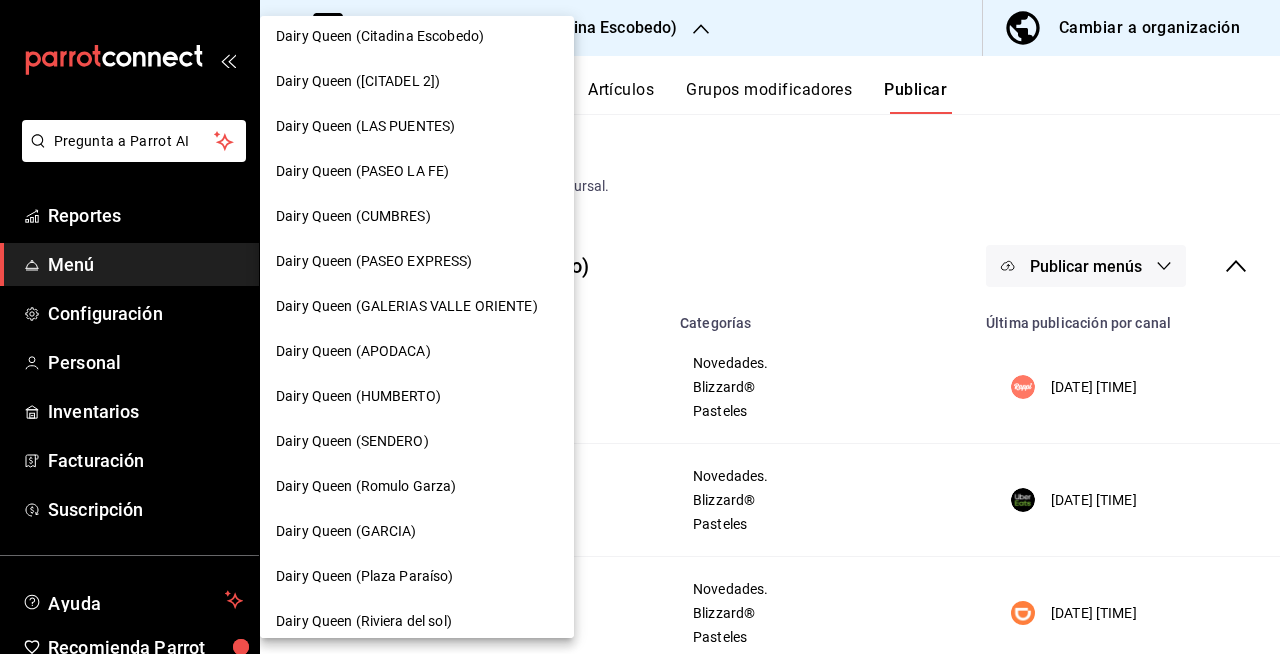 click on "Dairy Queen ([CITADEL 2])" at bounding box center (417, 81) 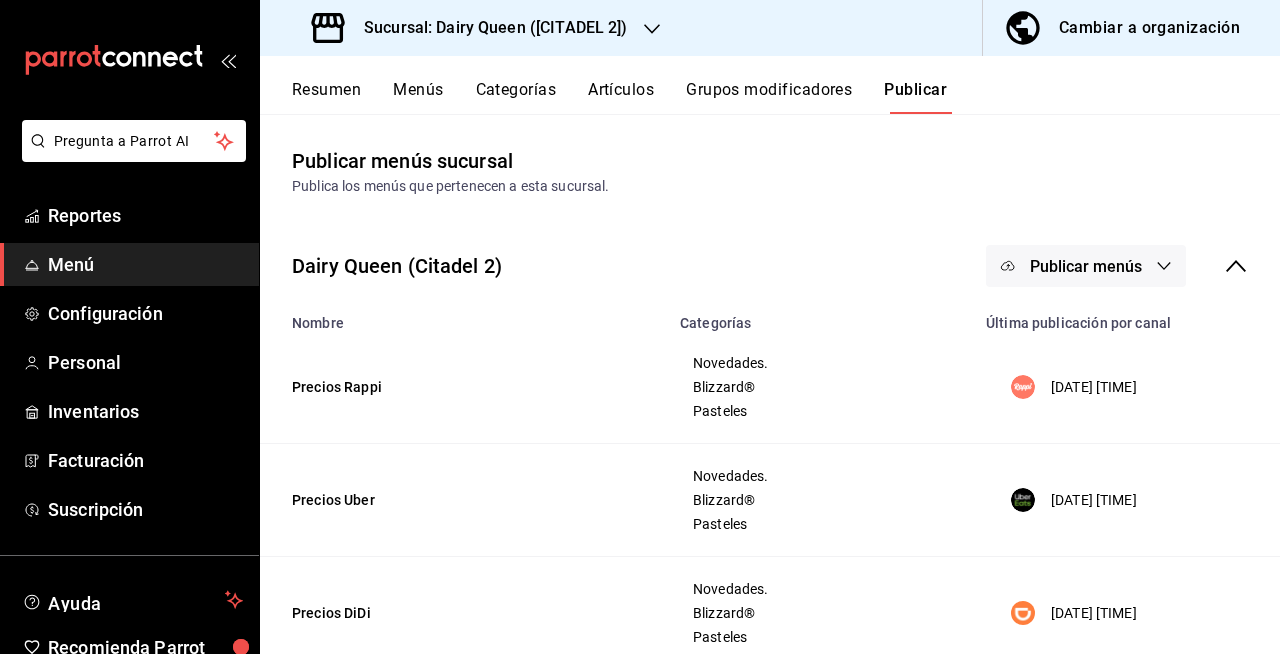 click on "Menús" at bounding box center (418, 97) 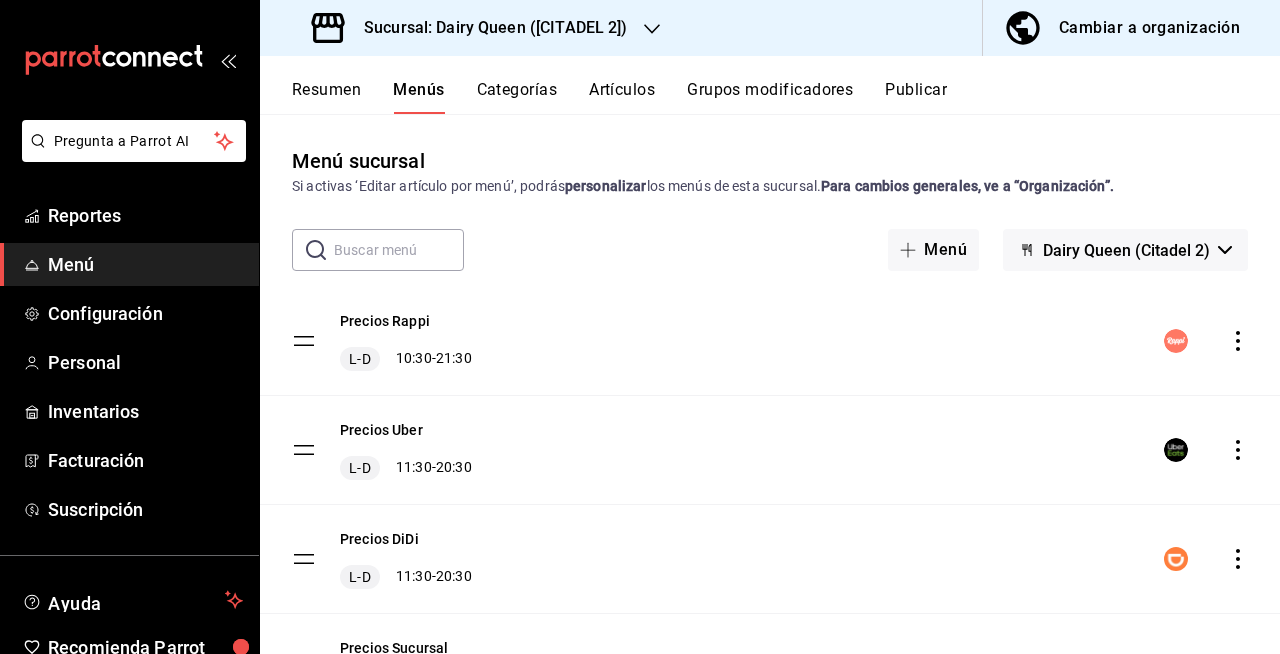 click 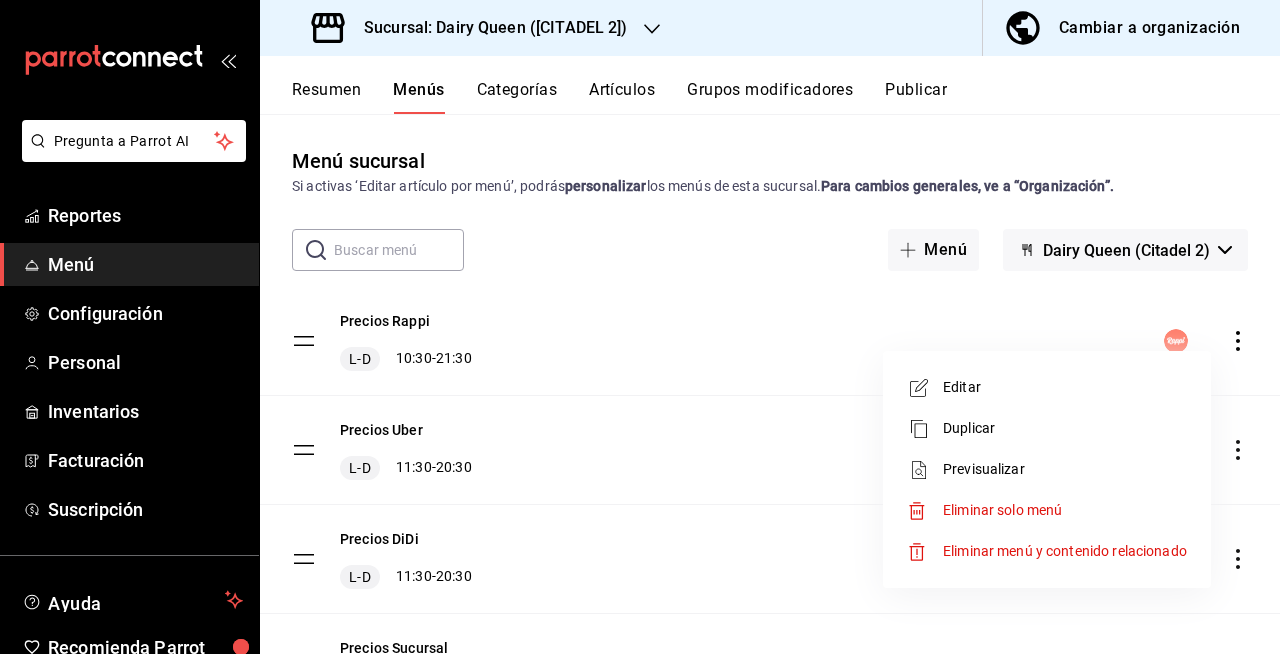 click on "Editar" at bounding box center (1065, 387) 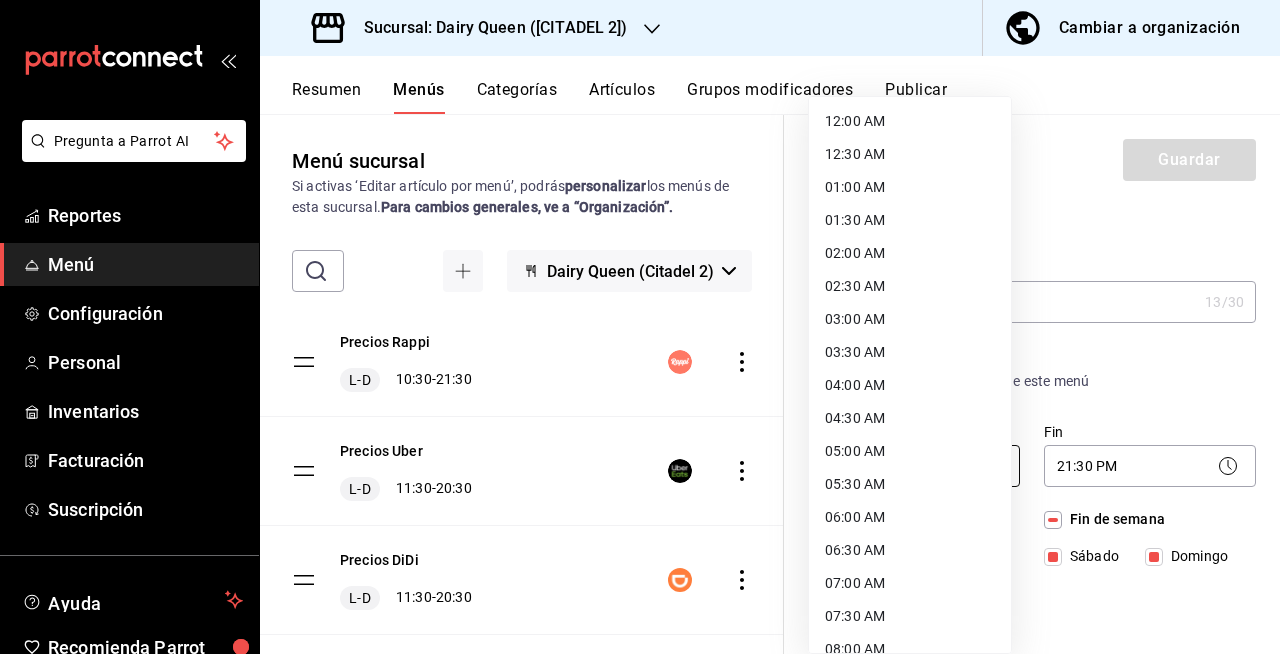 click on "Pregunta a Parrot AI Reportes   Menú   Configuración   Personal   Inventarios   Facturación   Suscripción   Ayuda Recomienda Parrot   [FIRST] [LAST]   Sugerir nueva función   Sucursal: Dairy Queen ([CITADEL 2]) Cambiar a organización Resumen Menús Categorías Artículos Grupos modificadores Publicar Menú sucursal Si activas ‘Editar artículo por menú’, podrás  personalizar  los menús de esta sucursal.  Para cambios generales, ve a “Organización”. ​ ​ Dairy Queen (Citadel 2) Precios Rappi L-D 10:30  -  21:30 Precios Uber L-D 11:30  -  20:30 Precios DiDi L-D 11:30  -  20:30 Precios Sucursal L-D 00:00  -  23:59 Guardar Editar menú ¿Cómo se va a llamar? Precios Rappi 13 /30 ¿Cómo se va a llamar? Horarios Elige el horario y disponibilidad de este menú Inicio 10:30 AM 10:30 Fin 21:30 PM 21:30 Entre Semana Lunes Martes Miércoles Jueves Viernes Fin de semana Sábado Domingo Agregar horario Categorías Selecciona una categoría existente Novedades. Blizzard® Pasteles Punto de venta Rappi Si" at bounding box center (640, 327) 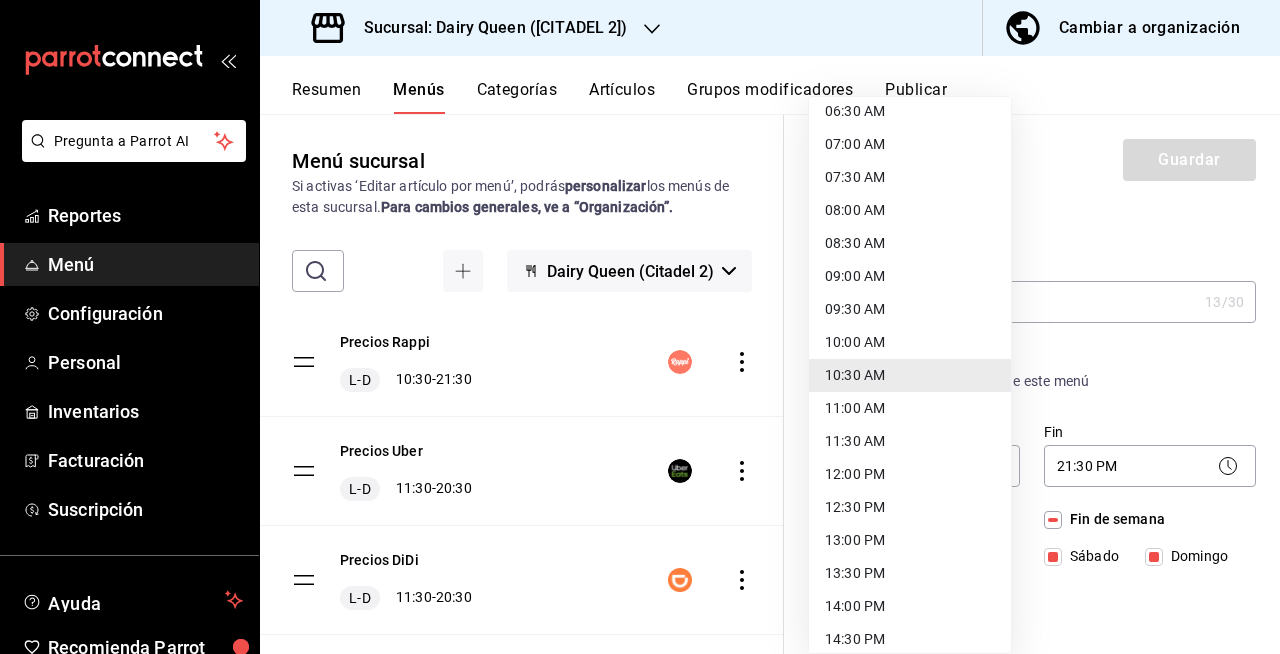 click on "11:30 AM" at bounding box center (910, 441) 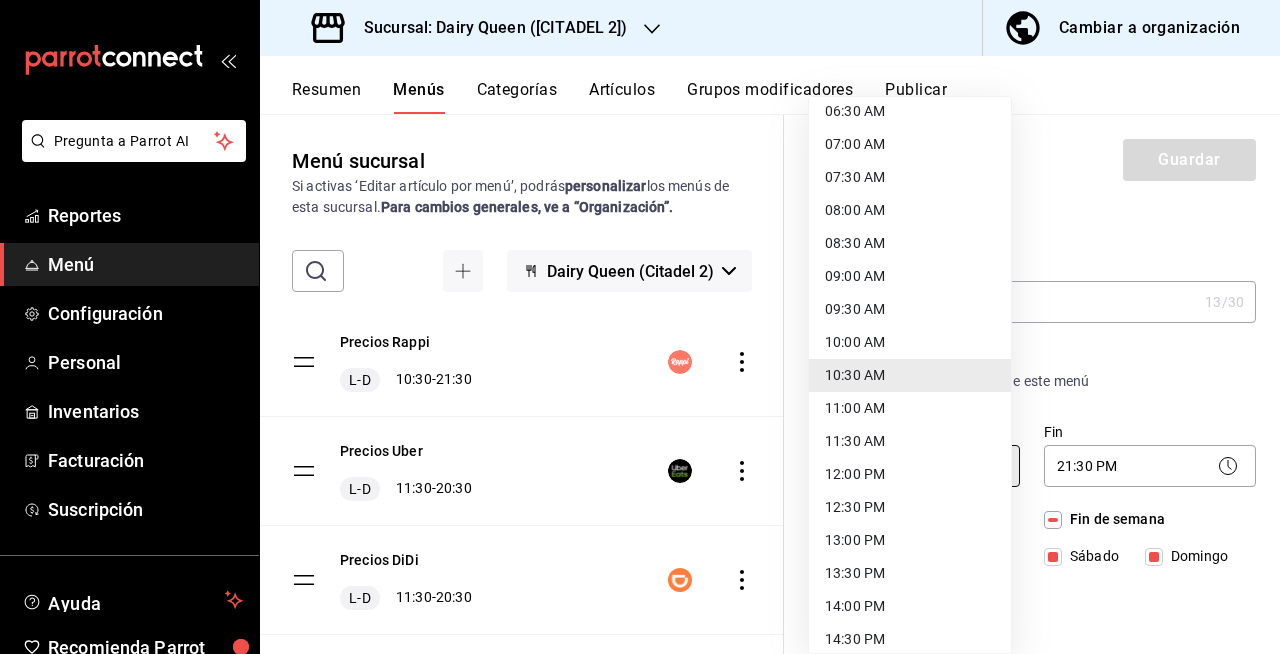 type on "11:30" 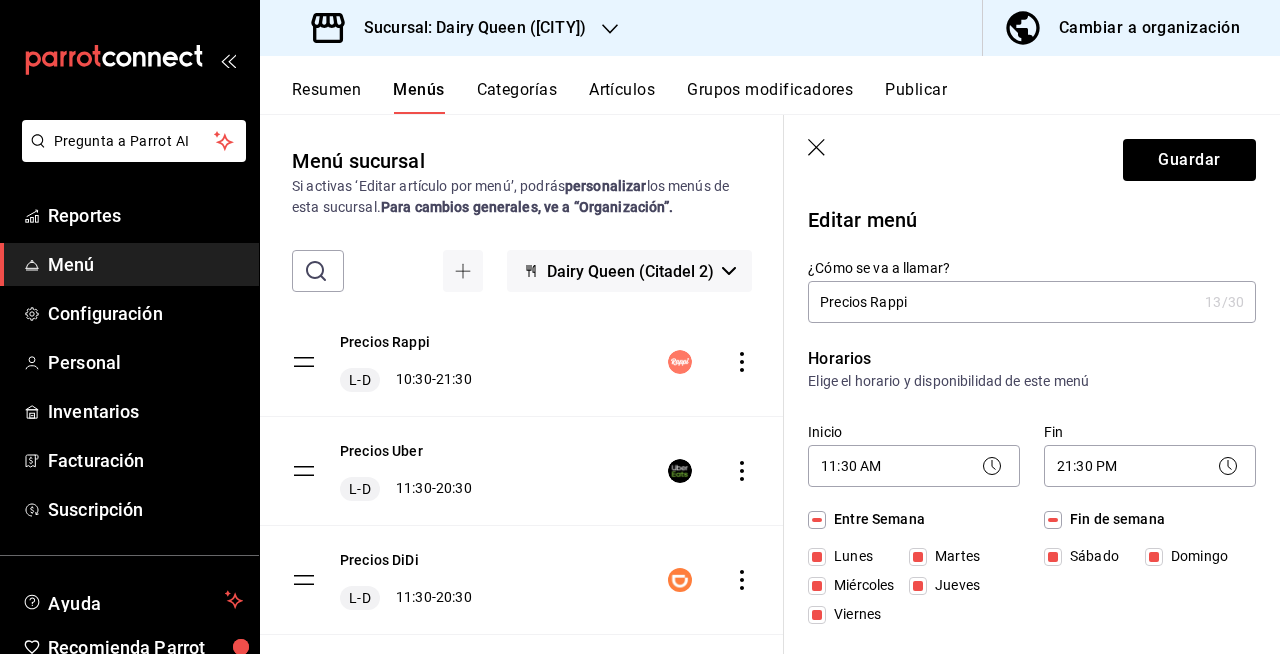 scroll, scrollTop: 0, scrollLeft: 0, axis: both 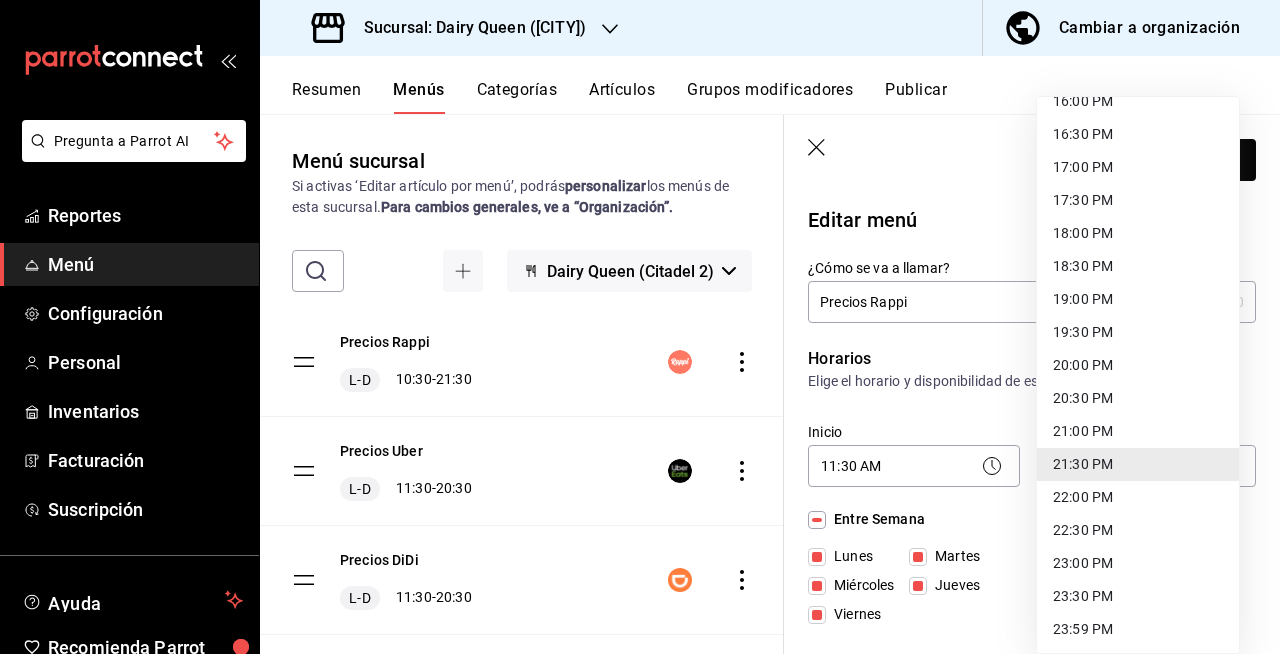 click on "20:30 PM" at bounding box center (1138, 398) 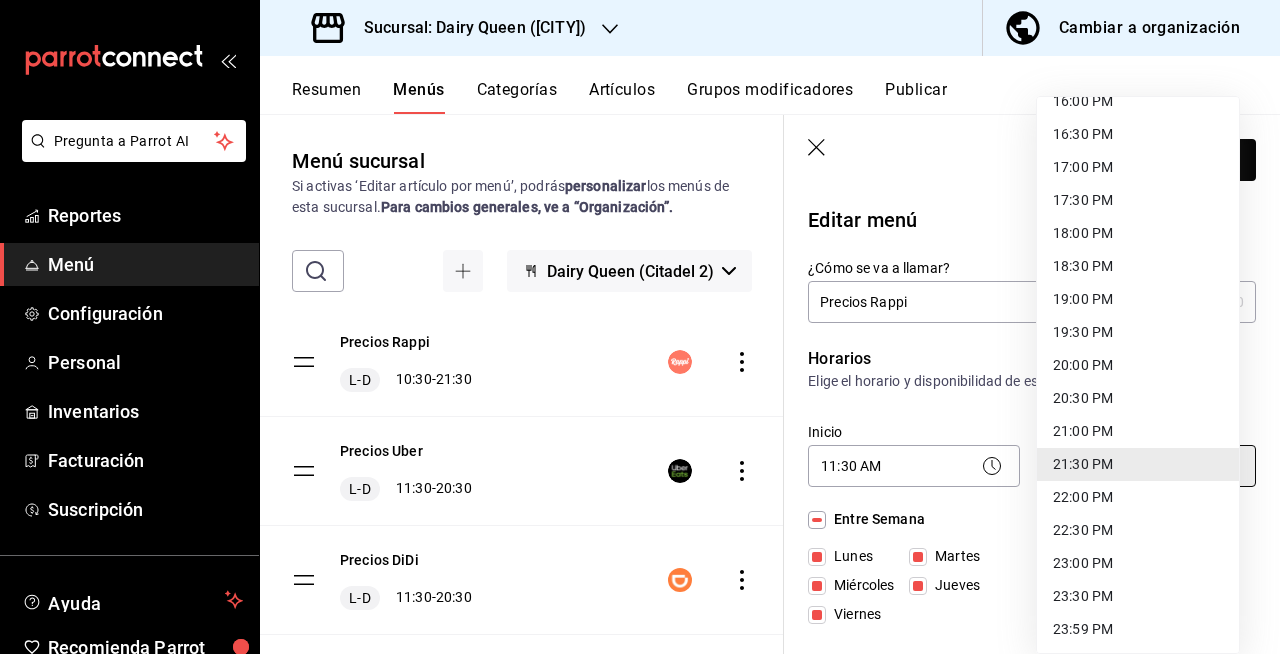 type on "20:30" 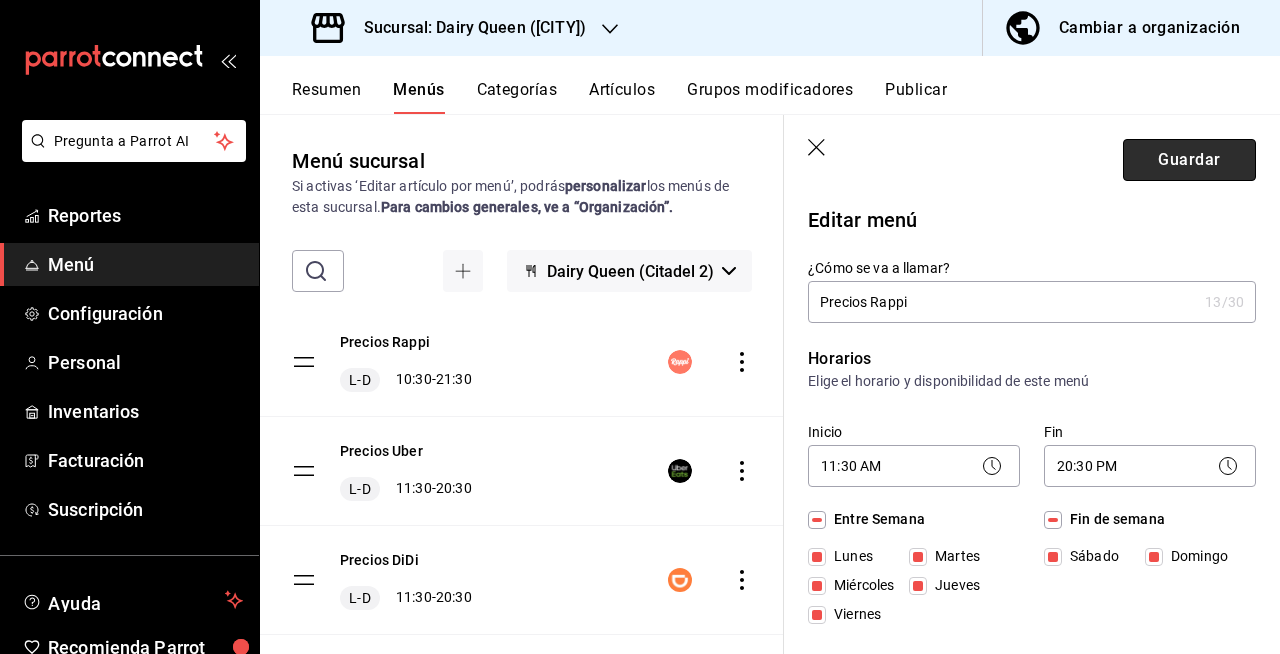 click on "Guardar" at bounding box center [1189, 160] 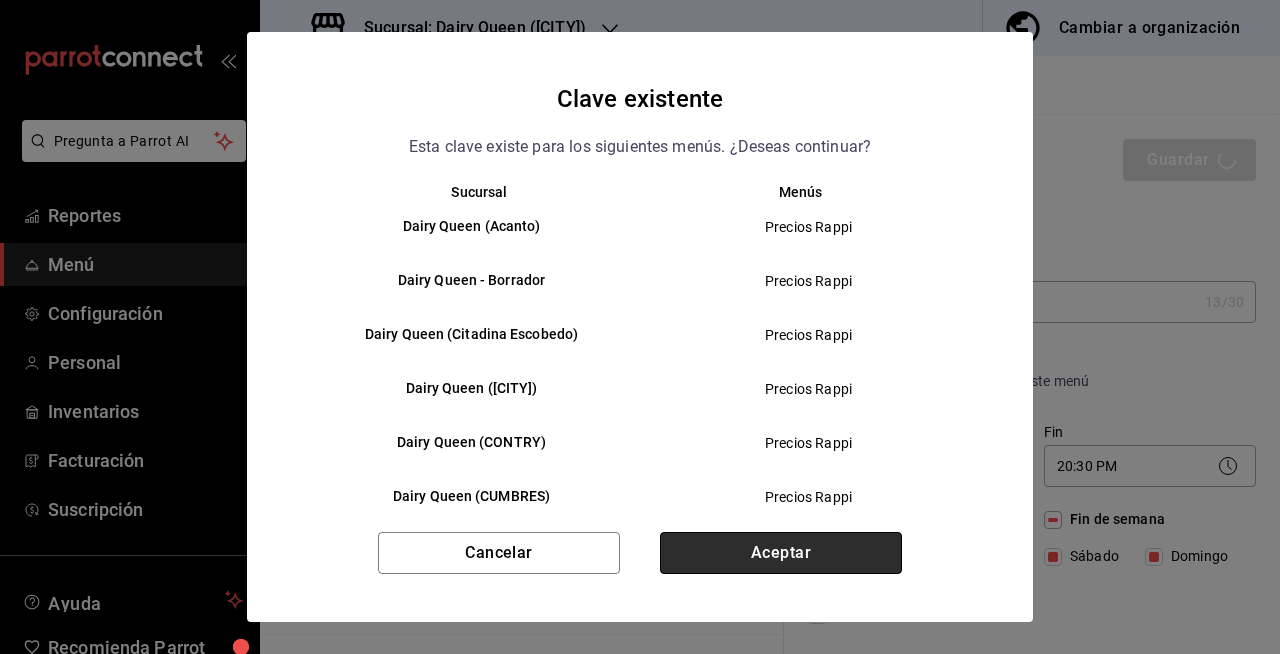 click on "Aceptar" at bounding box center [781, 553] 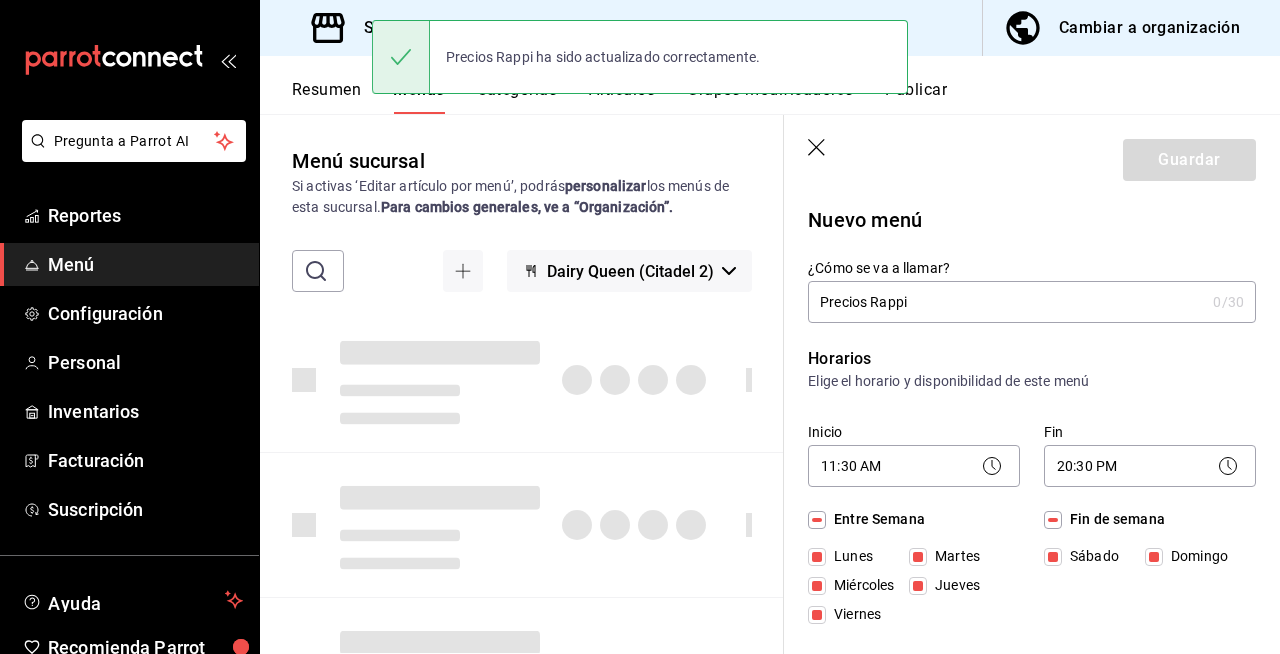 type 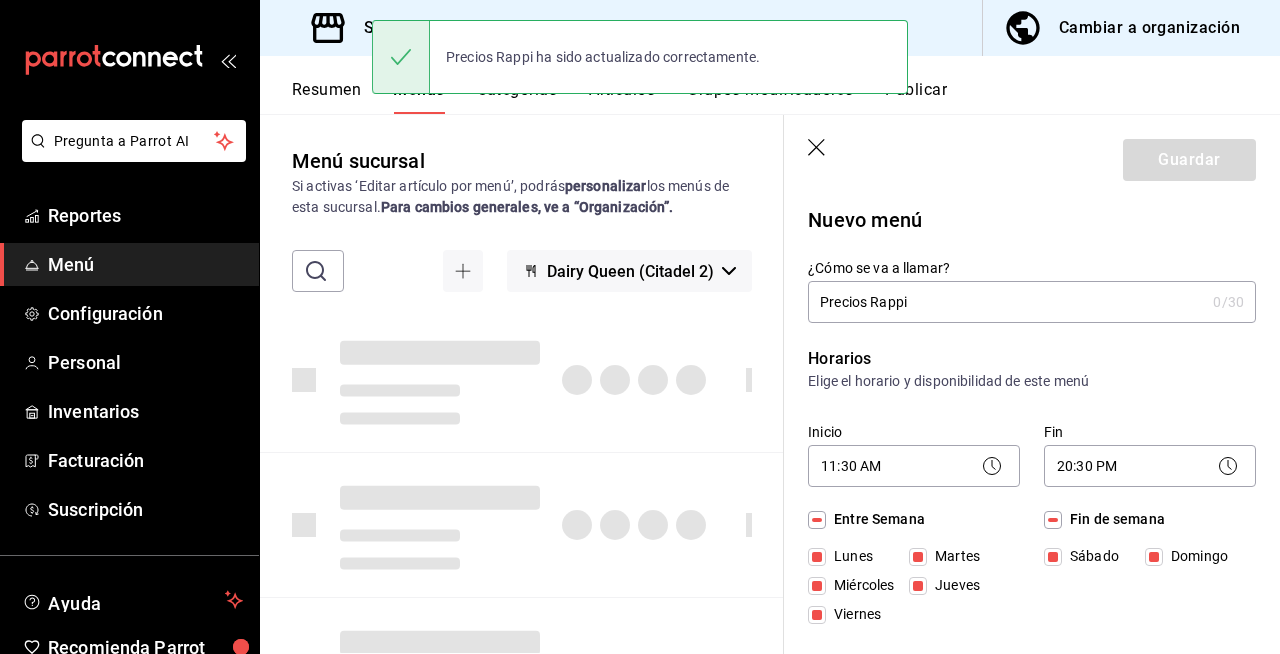 checkbox on "false" 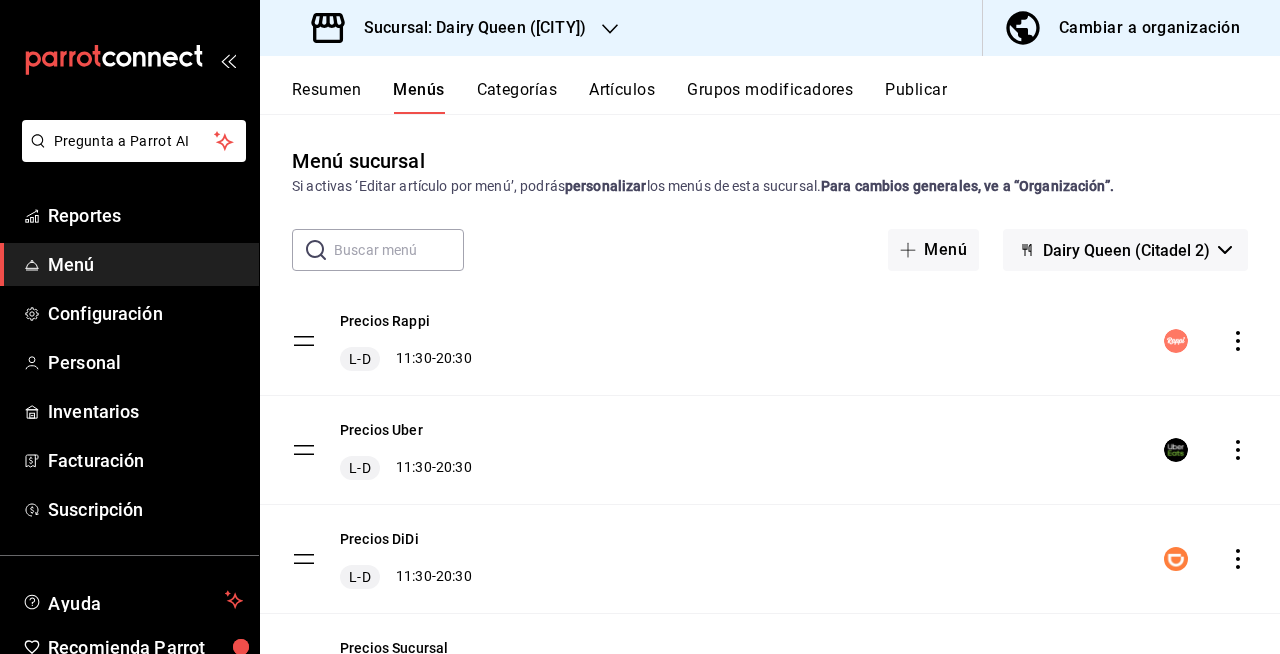 click on "Publicar" at bounding box center (916, 97) 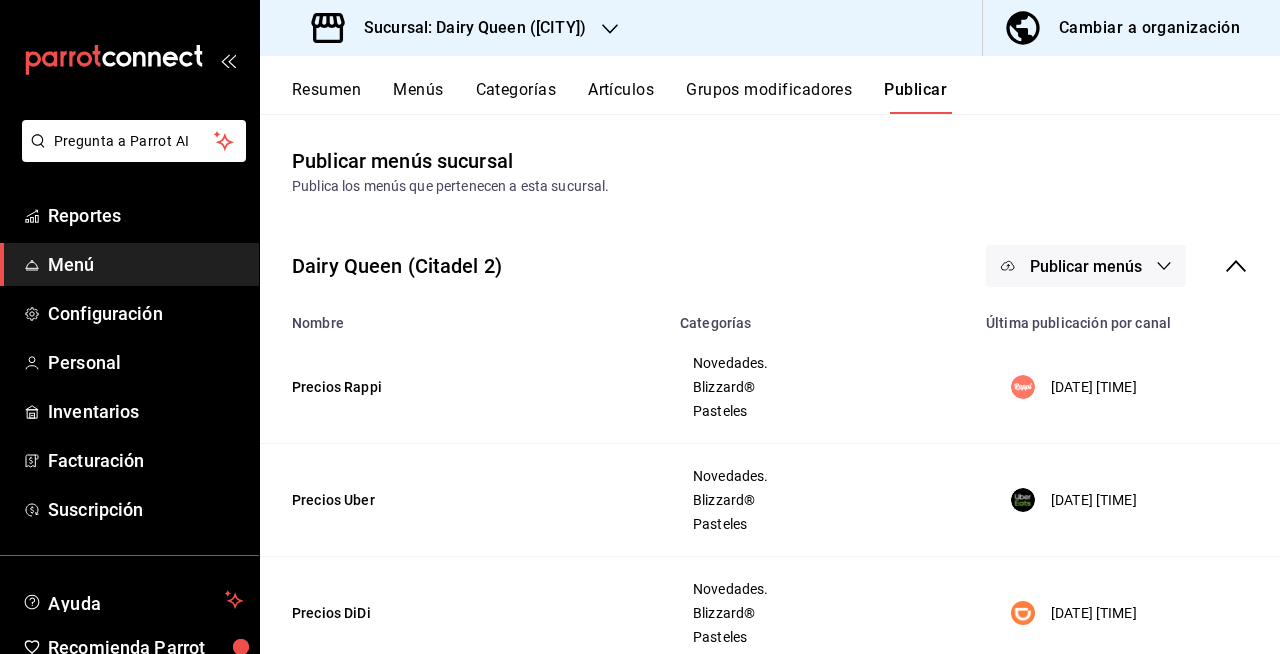 click on "Publicar menús" at bounding box center (1086, 266) 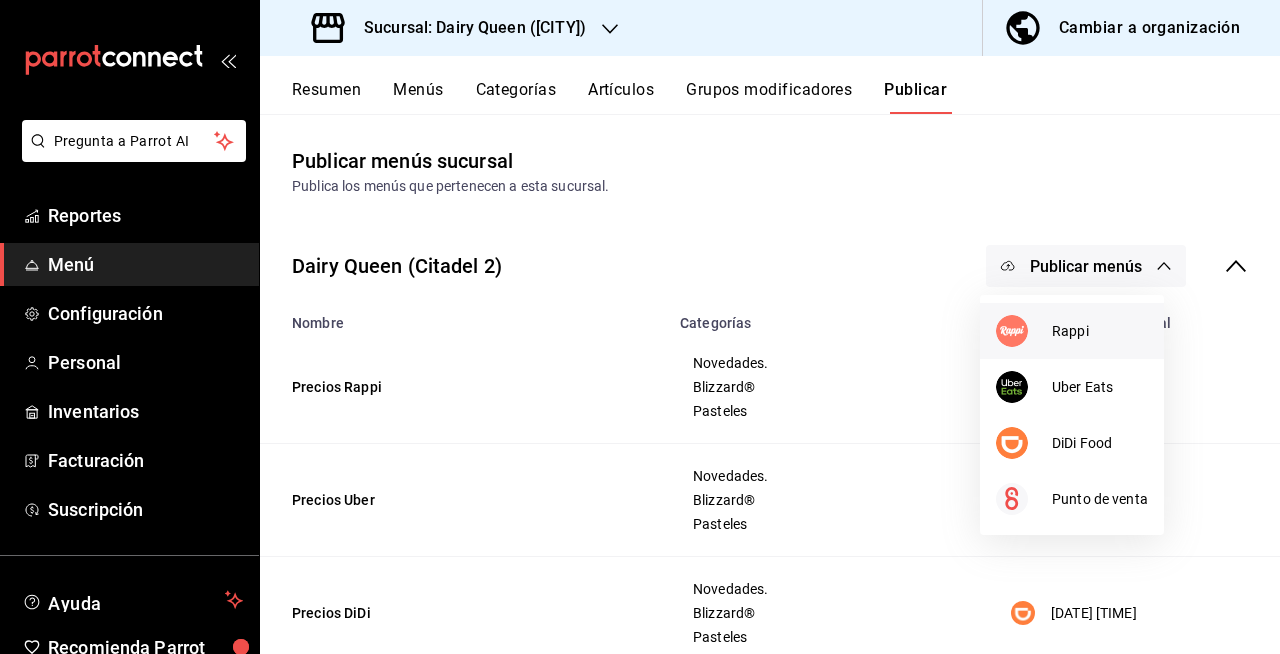 click at bounding box center [1024, 331] 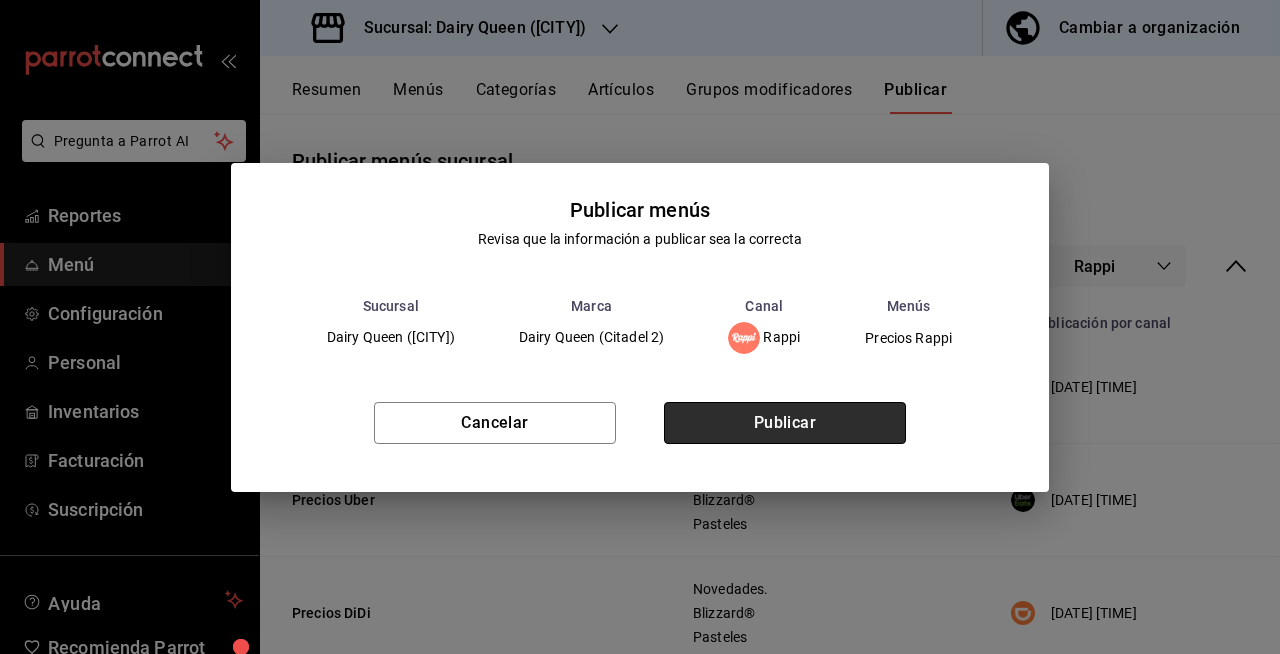 click on "Publicar" at bounding box center (785, 423) 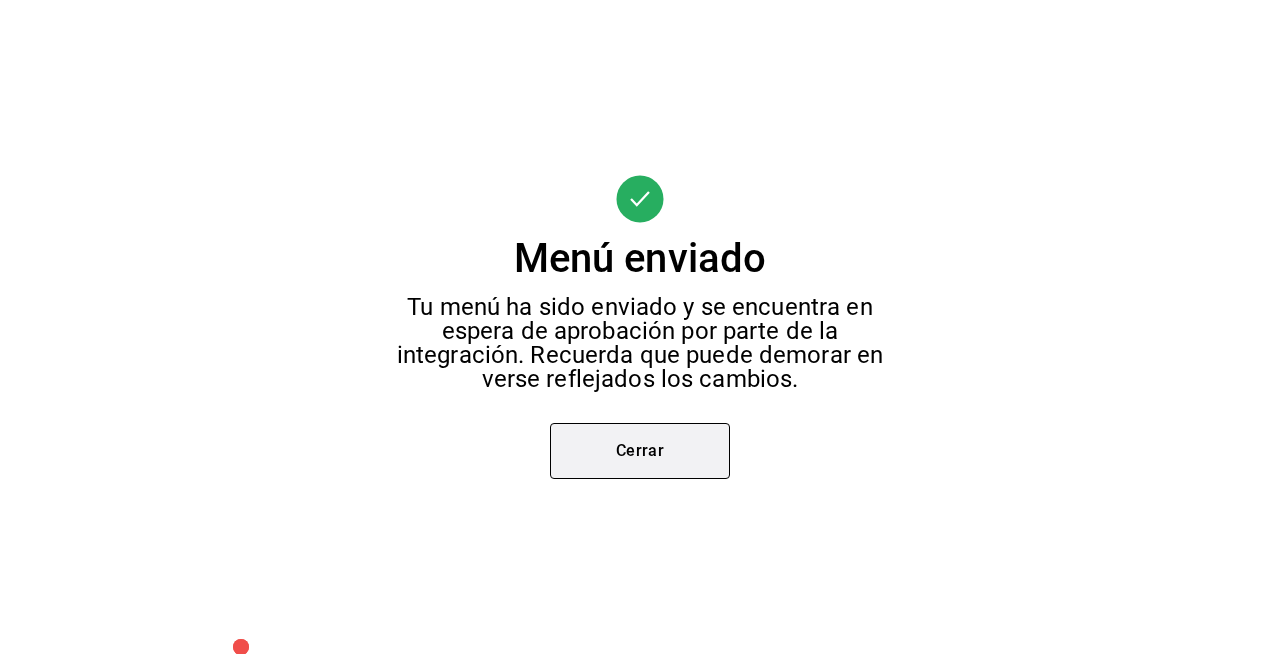 click on "Cerrar" at bounding box center [640, 451] 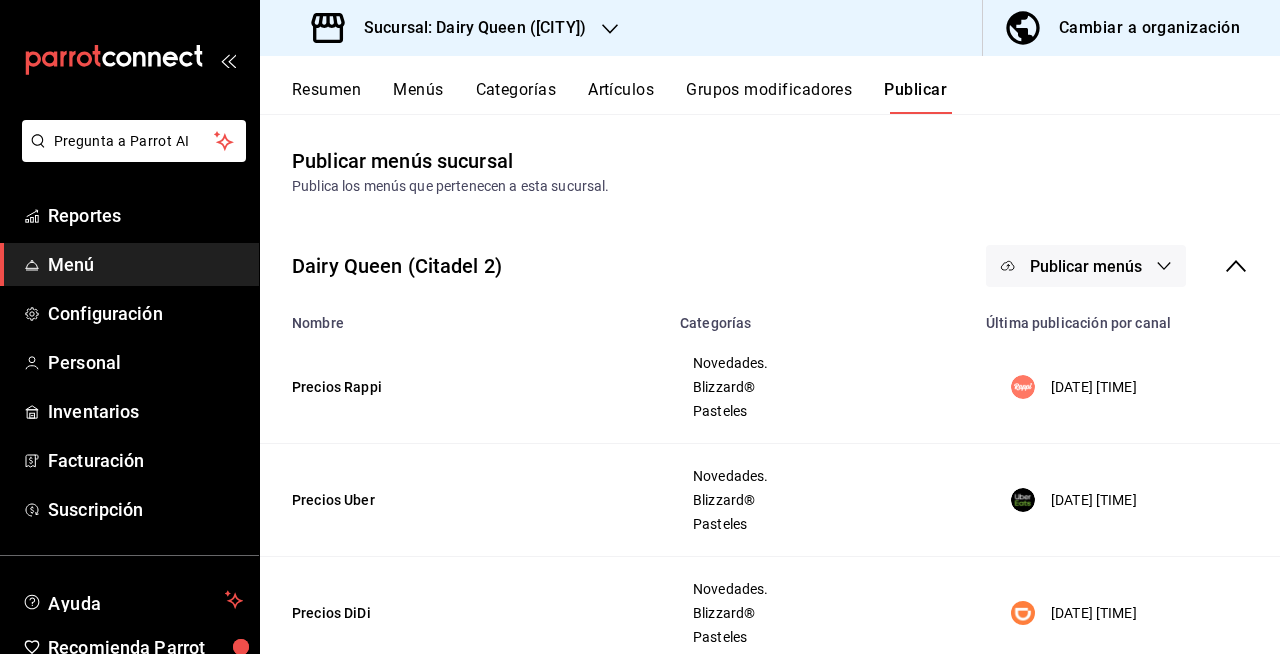 click on "Sucursal: Dairy Queen ([CITADEL 2])" at bounding box center (467, 28) 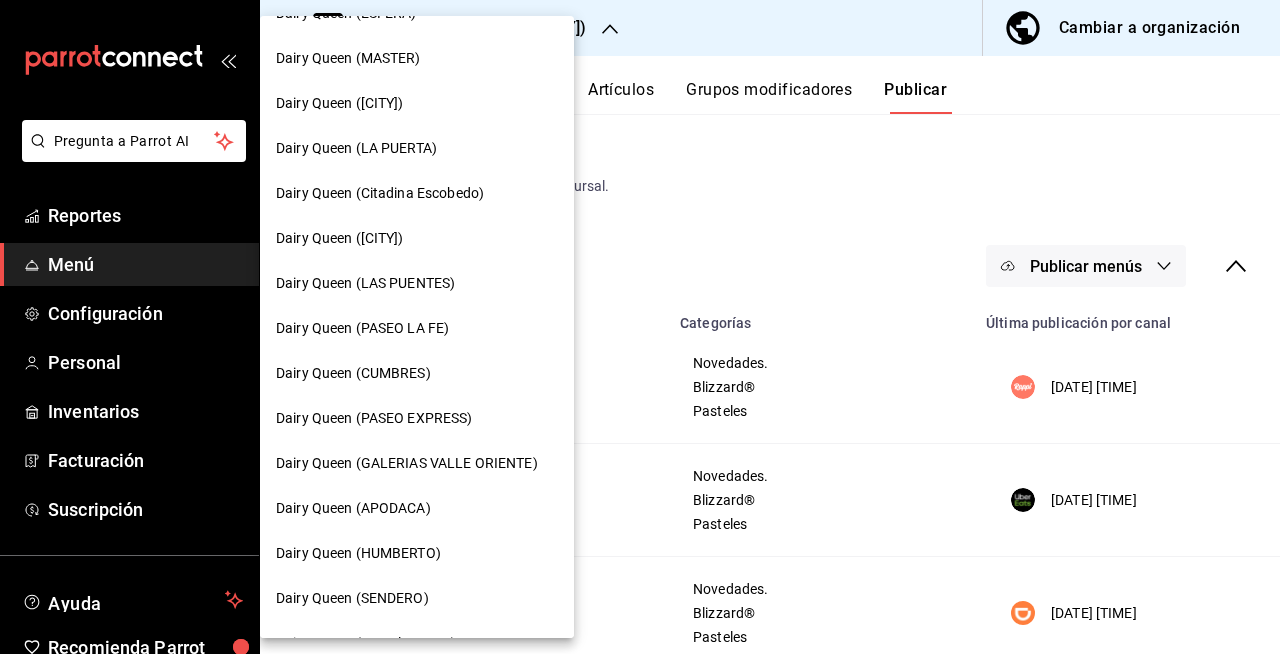 scroll, scrollTop: 548, scrollLeft: 0, axis: vertical 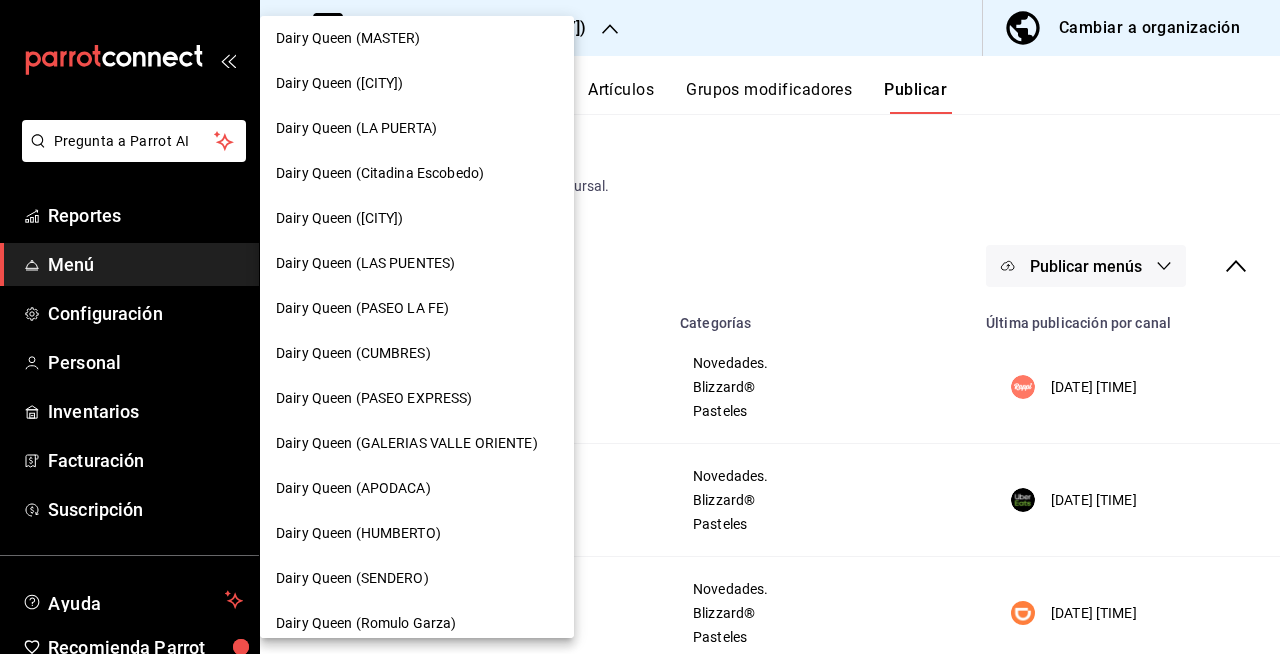 click on "Dairy Queen (LAS PUENTES)" at bounding box center (417, 263) 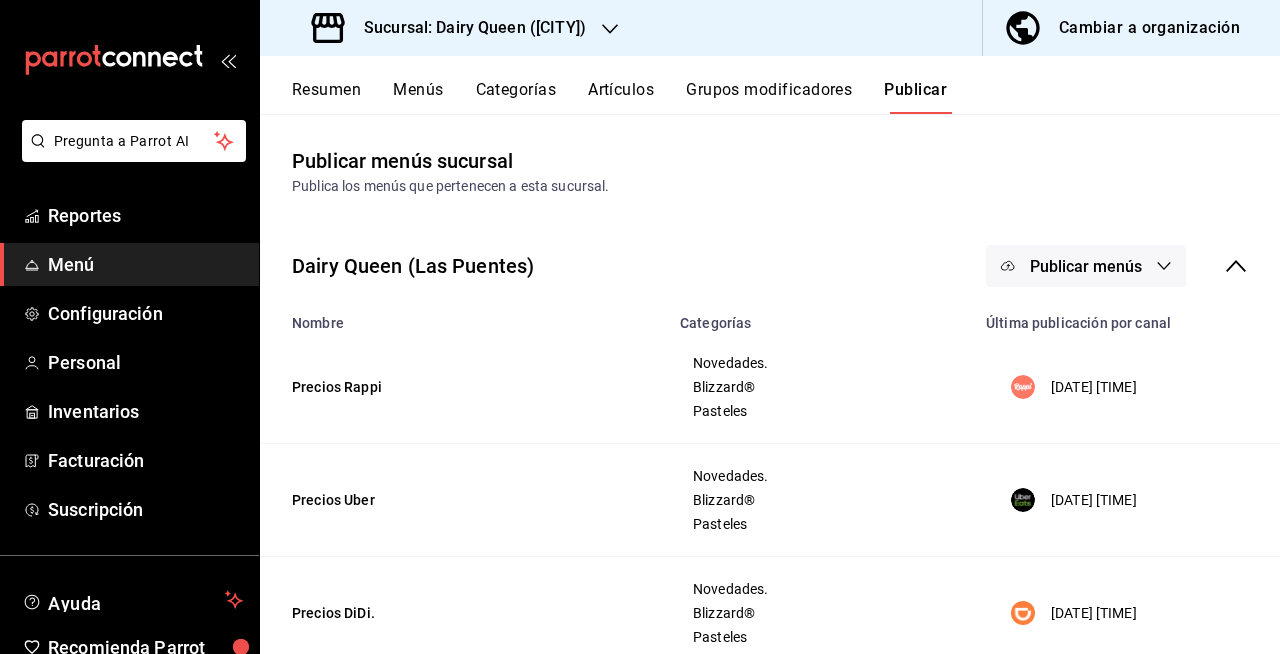click on "Resumen" at bounding box center (326, 97) 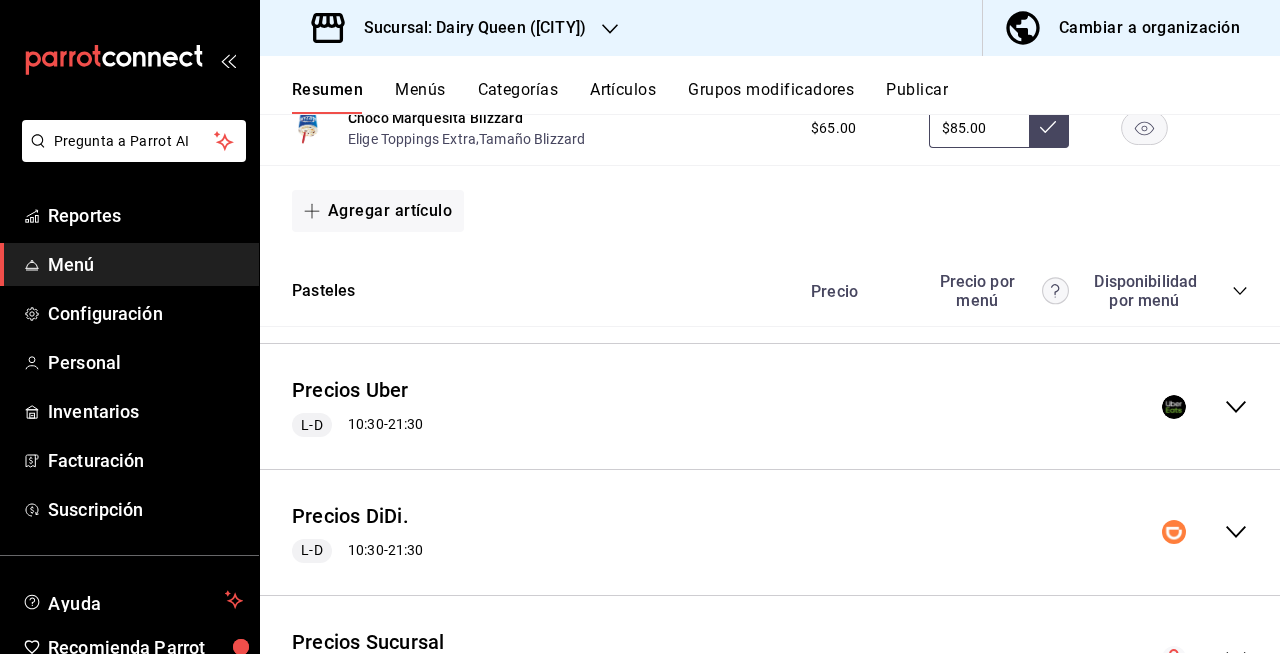 scroll, scrollTop: 3413, scrollLeft: 0, axis: vertical 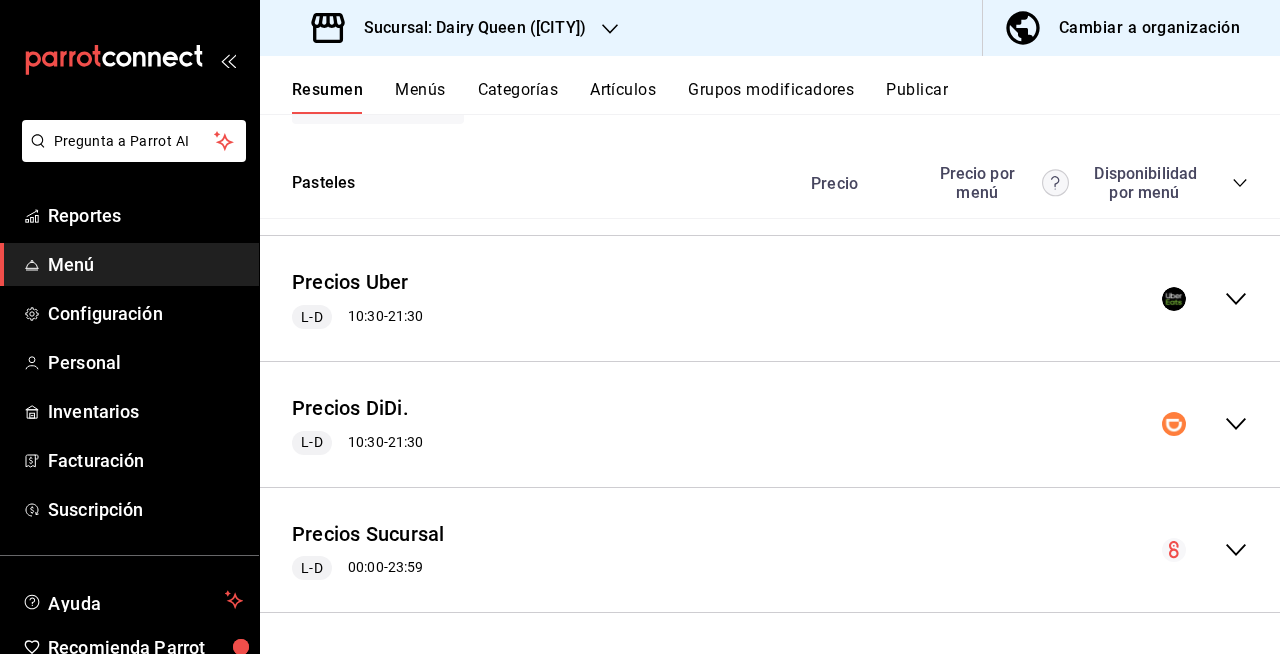 click 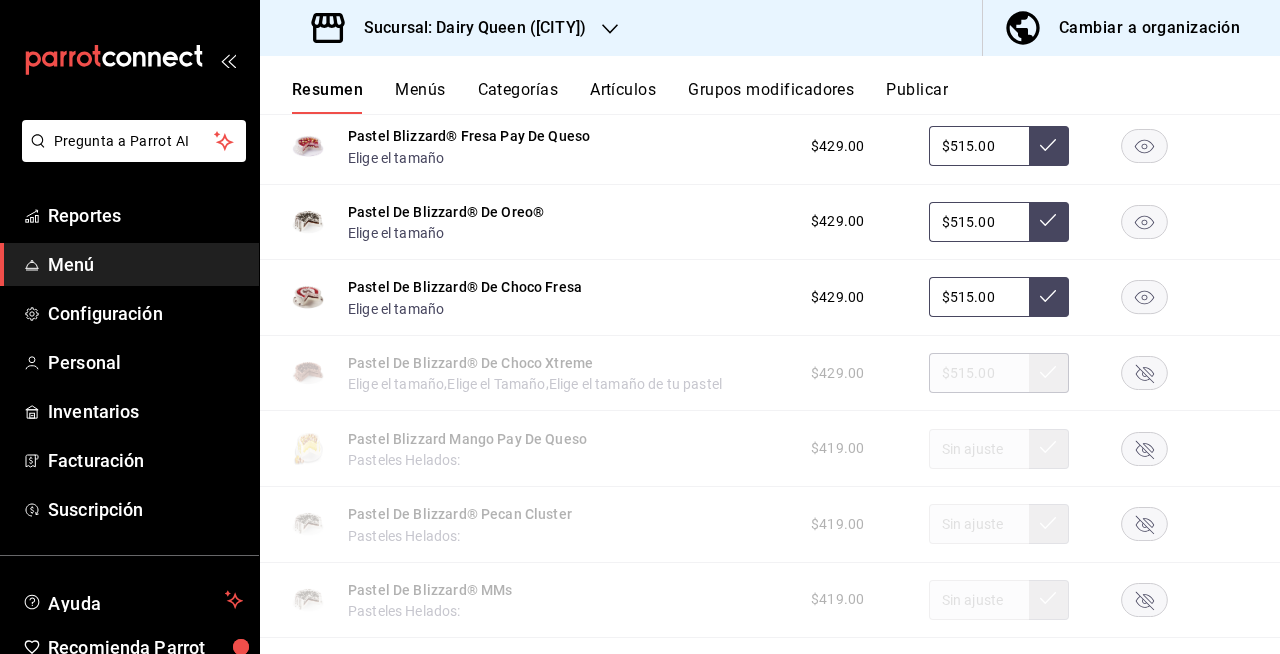 scroll, scrollTop: 3612, scrollLeft: 0, axis: vertical 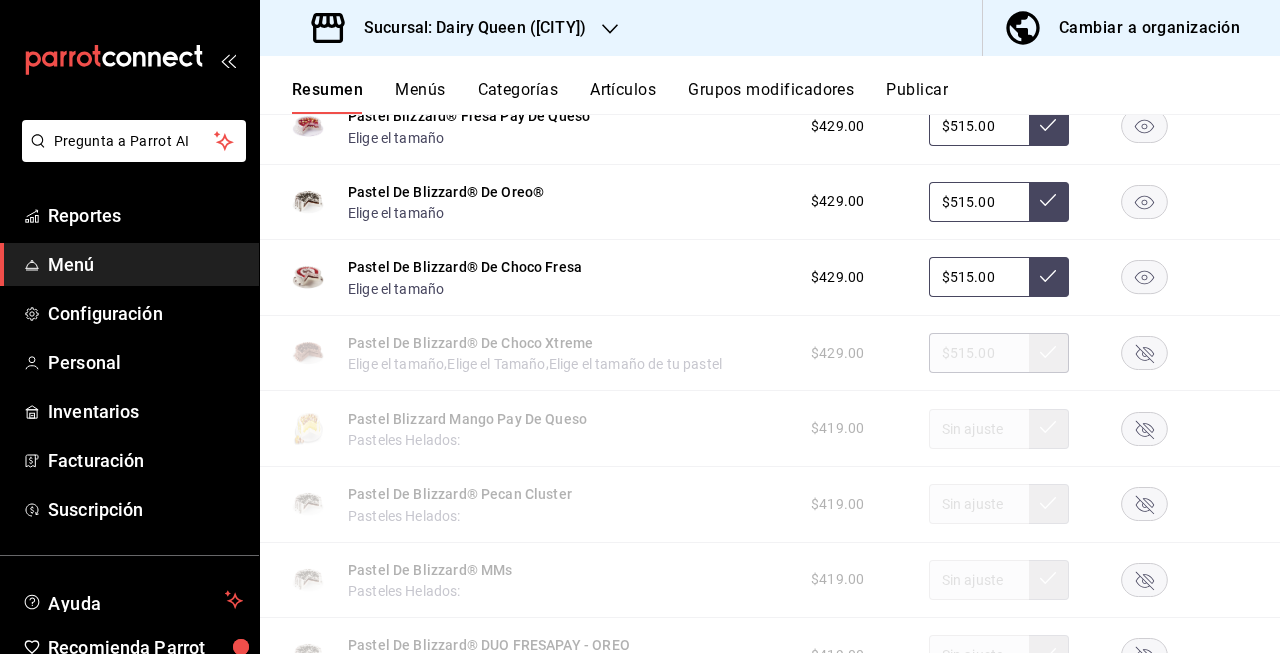 click 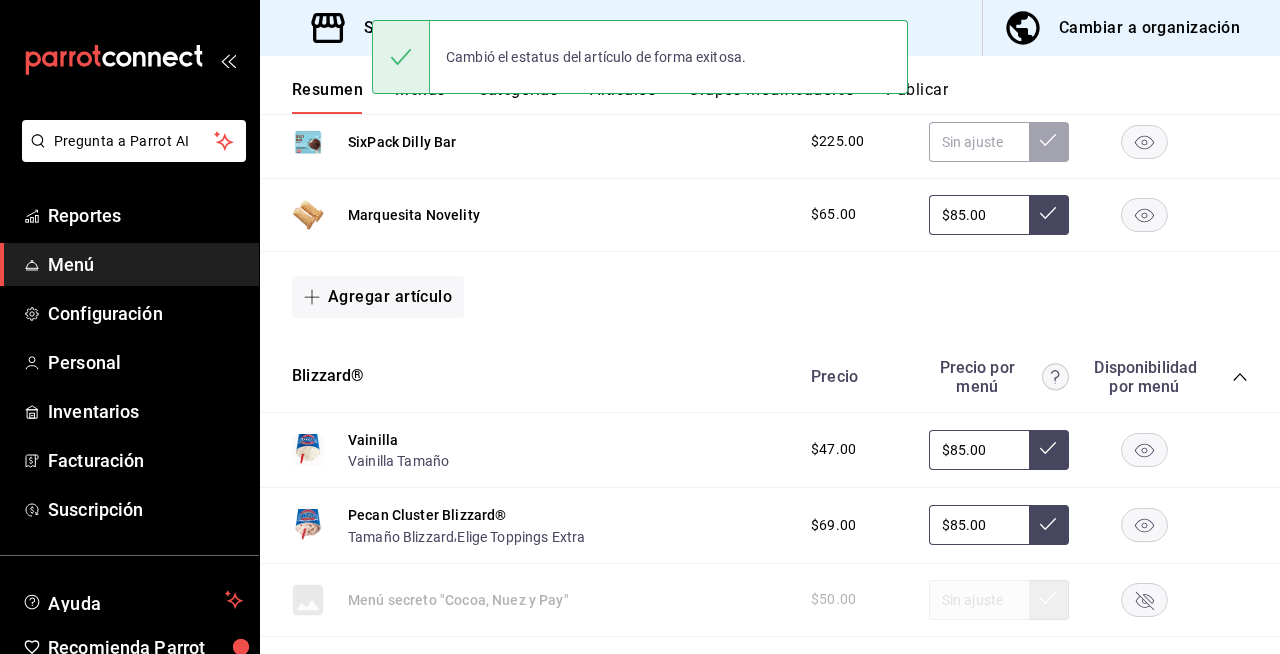 scroll, scrollTop: 556, scrollLeft: 0, axis: vertical 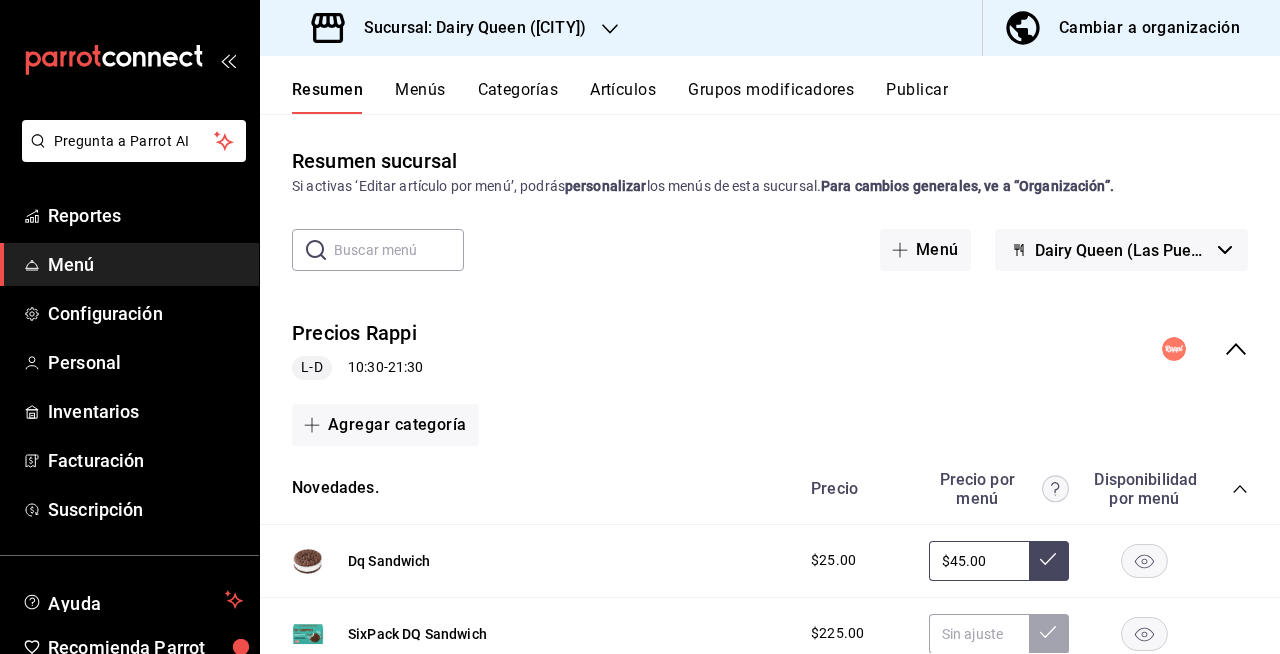 click on "Menús" at bounding box center (420, 97) 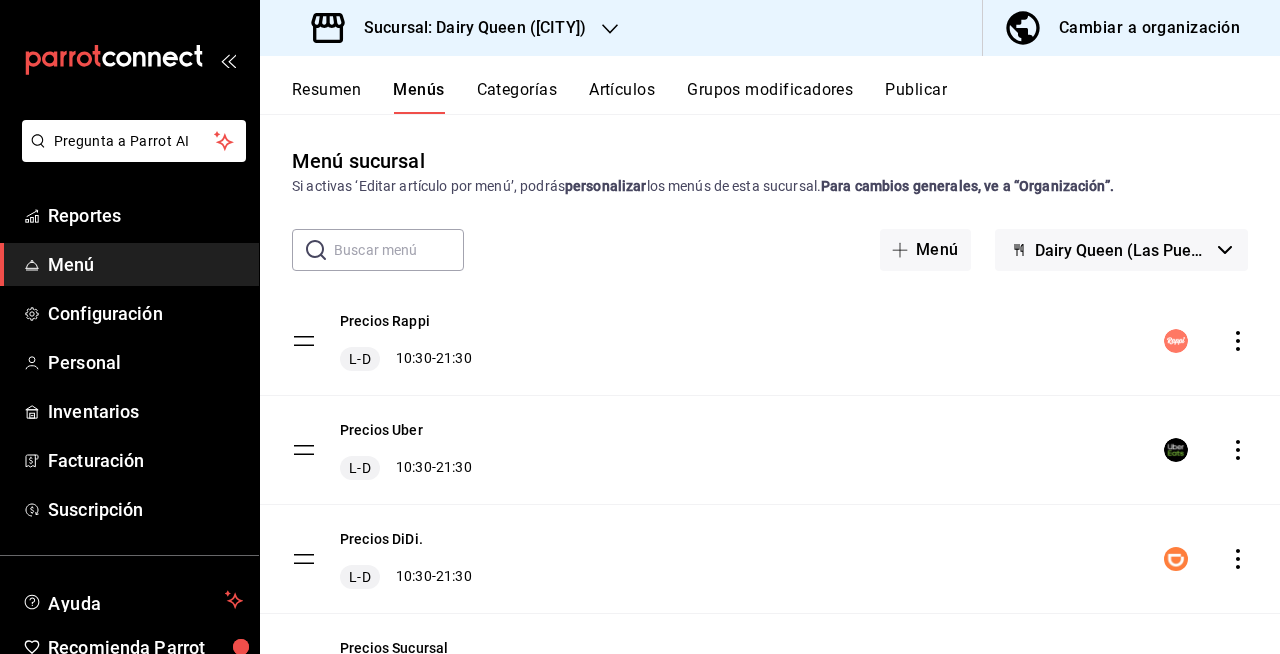 click 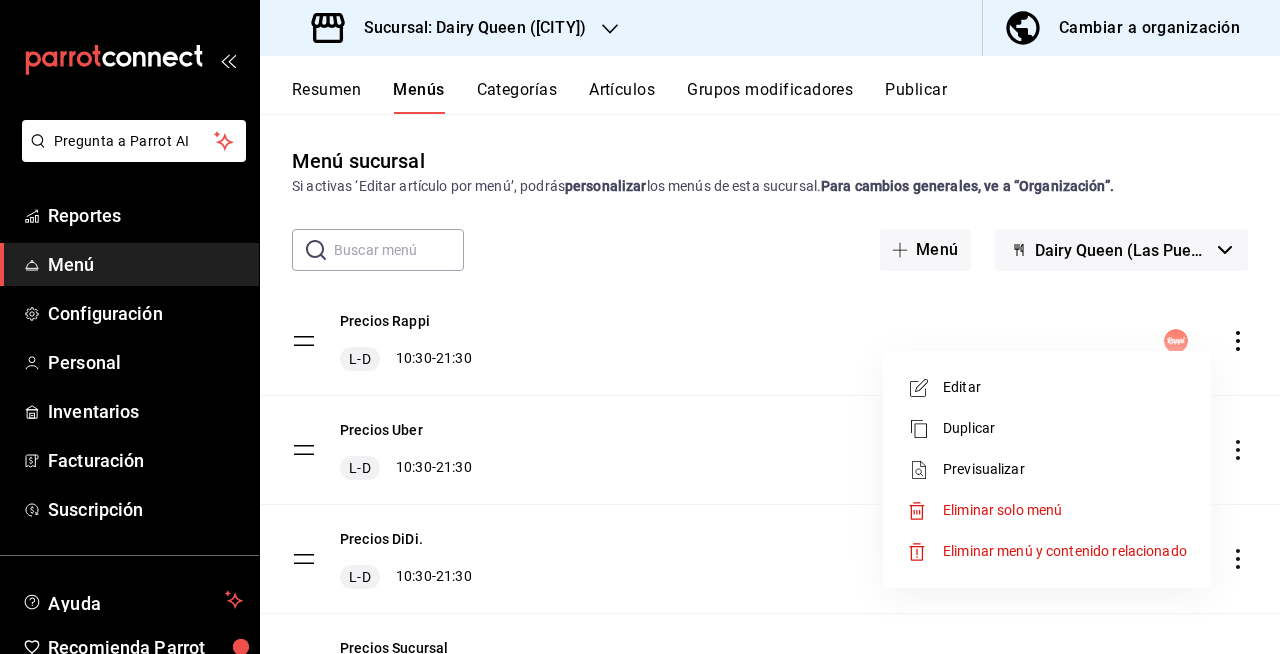 click at bounding box center (640, 327) 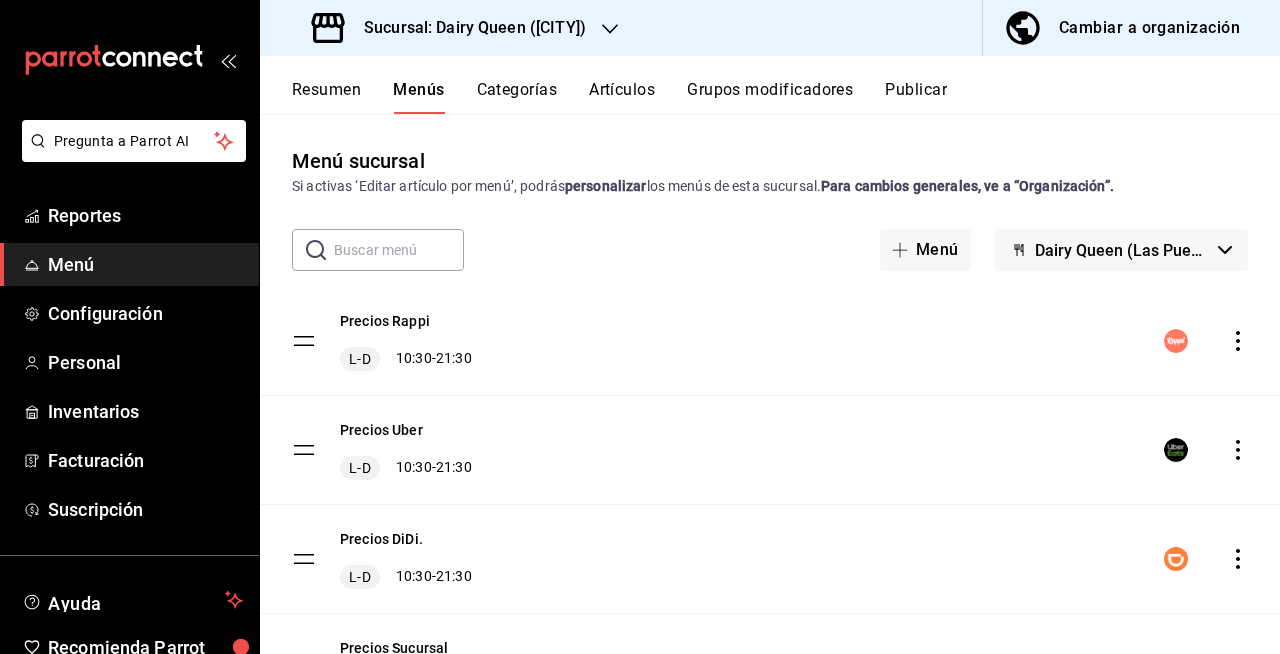 click on "Publicar" at bounding box center [916, 97] 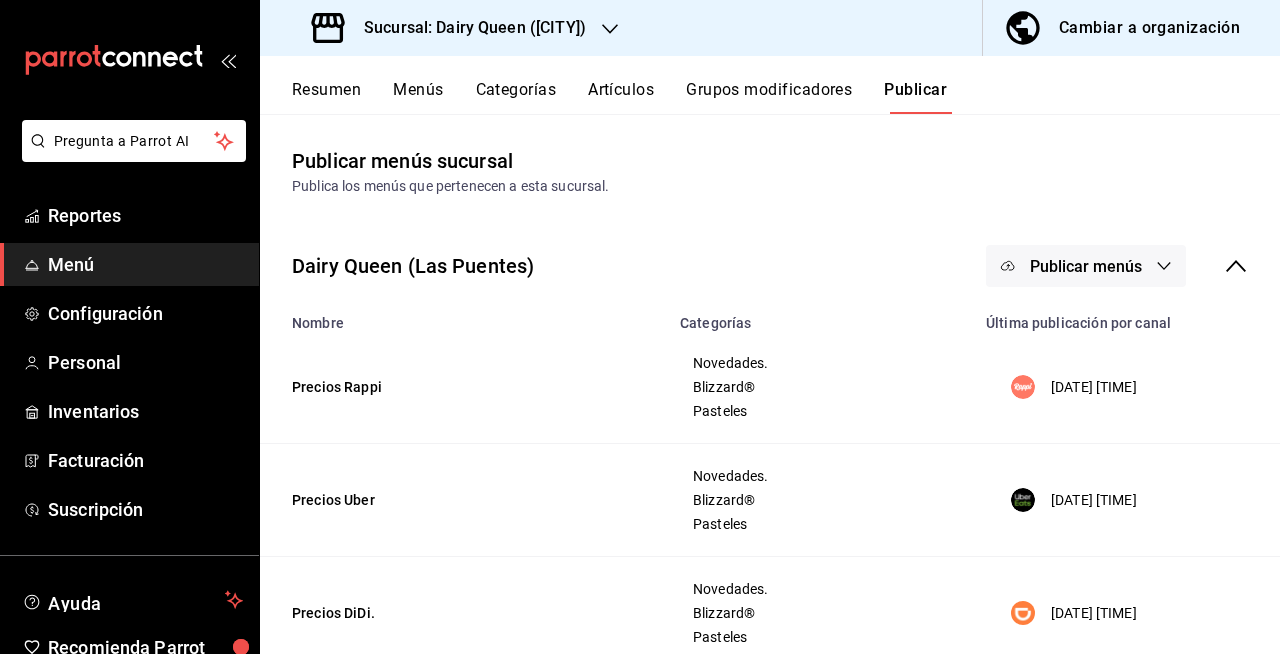 click on "Publicar menús" at bounding box center (1086, 266) 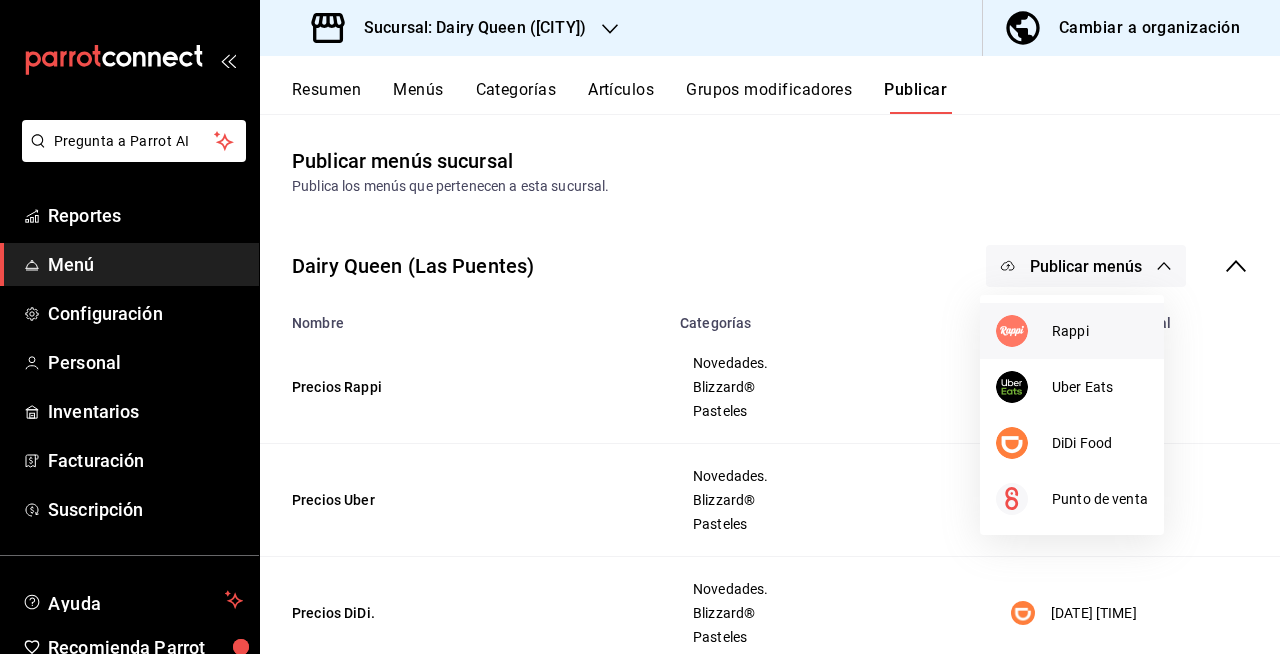 click at bounding box center (1024, 331) 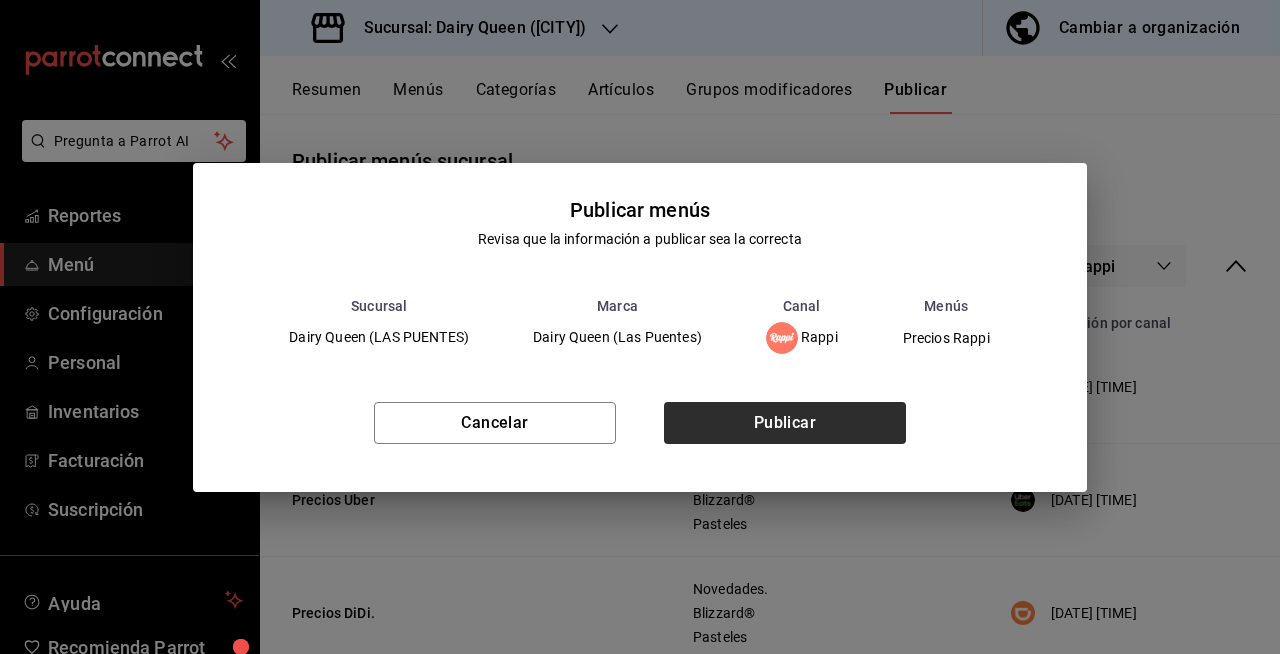 drag, startPoint x: 822, startPoint y: 396, endPoint x: 833, endPoint y: 412, distance: 19.416489 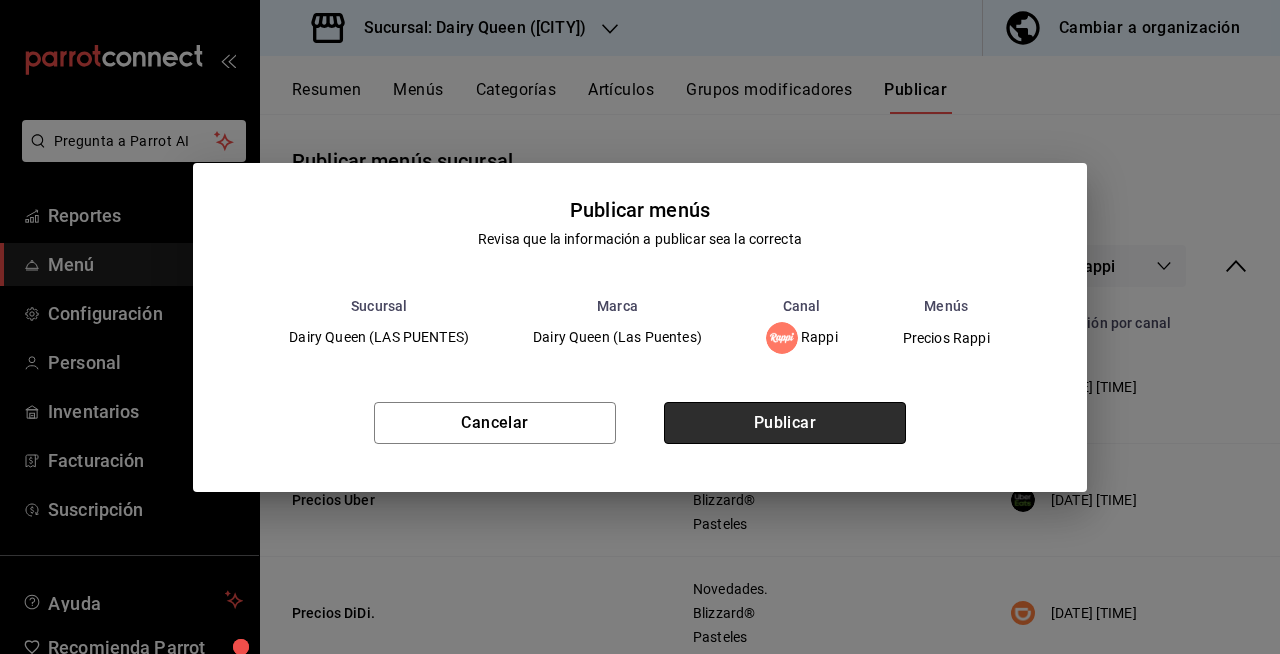 click on "Publicar" at bounding box center [785, 423] 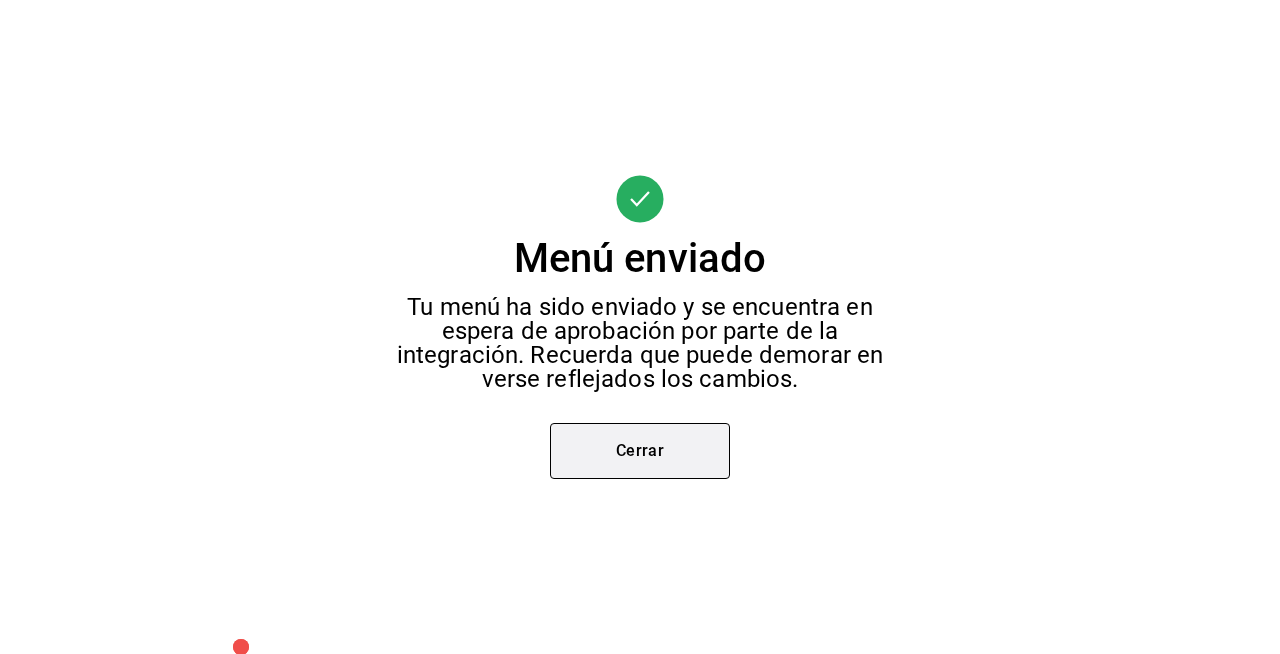 click on "Cerrar" at bounding box center (640, 451) 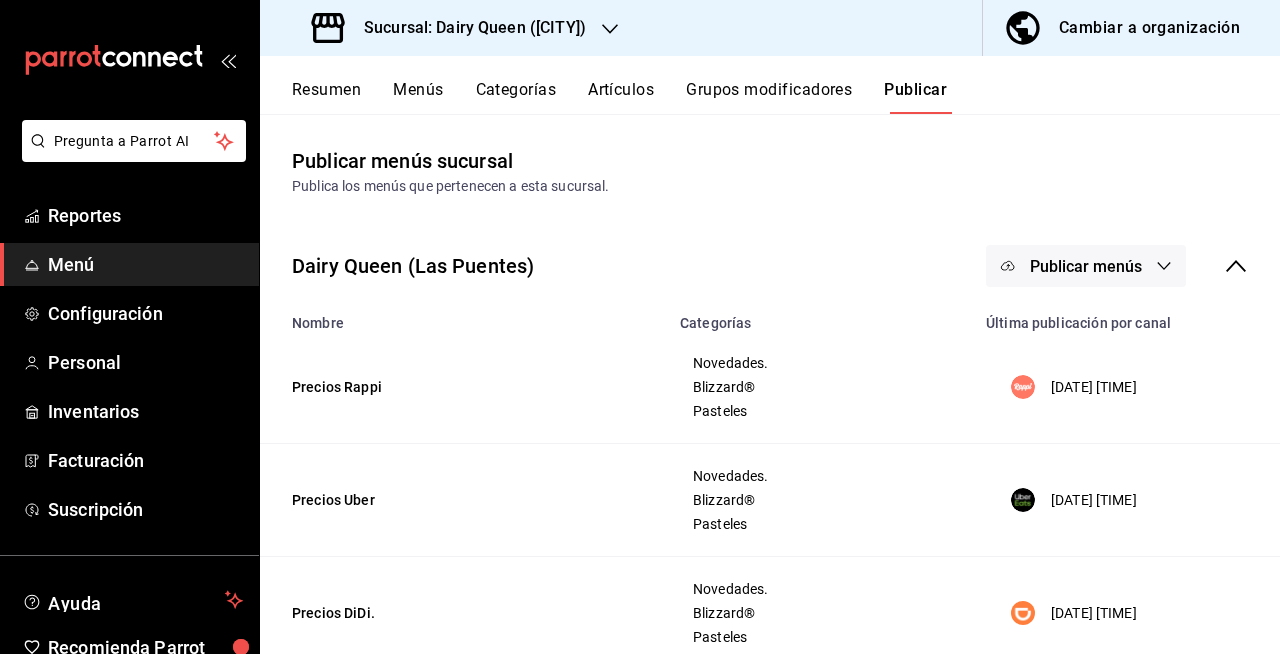 click on "Sucursal: Dairy Queen (LAS PUENTES)" at bounding box center (451, 28) 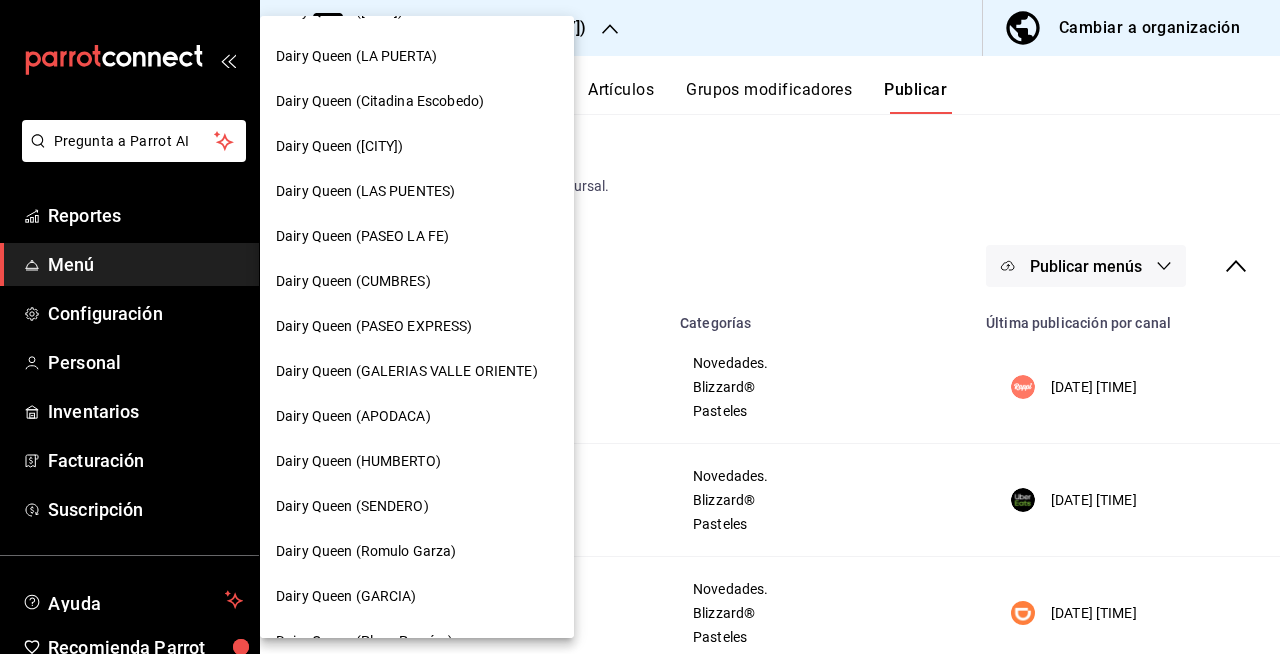 scroll, scrollTop: 789, scrollLeft: 0, axis: vertical 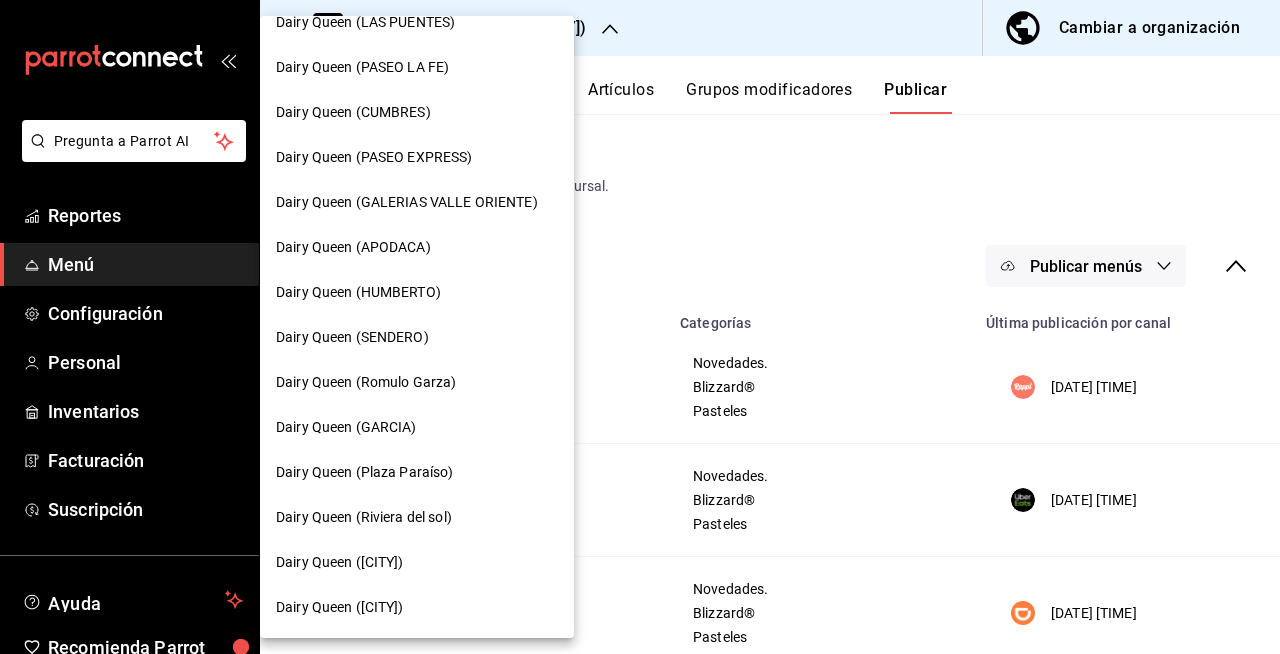 click on "Dairy Queen (CUMBRES)" at bounding box center (353, 112) 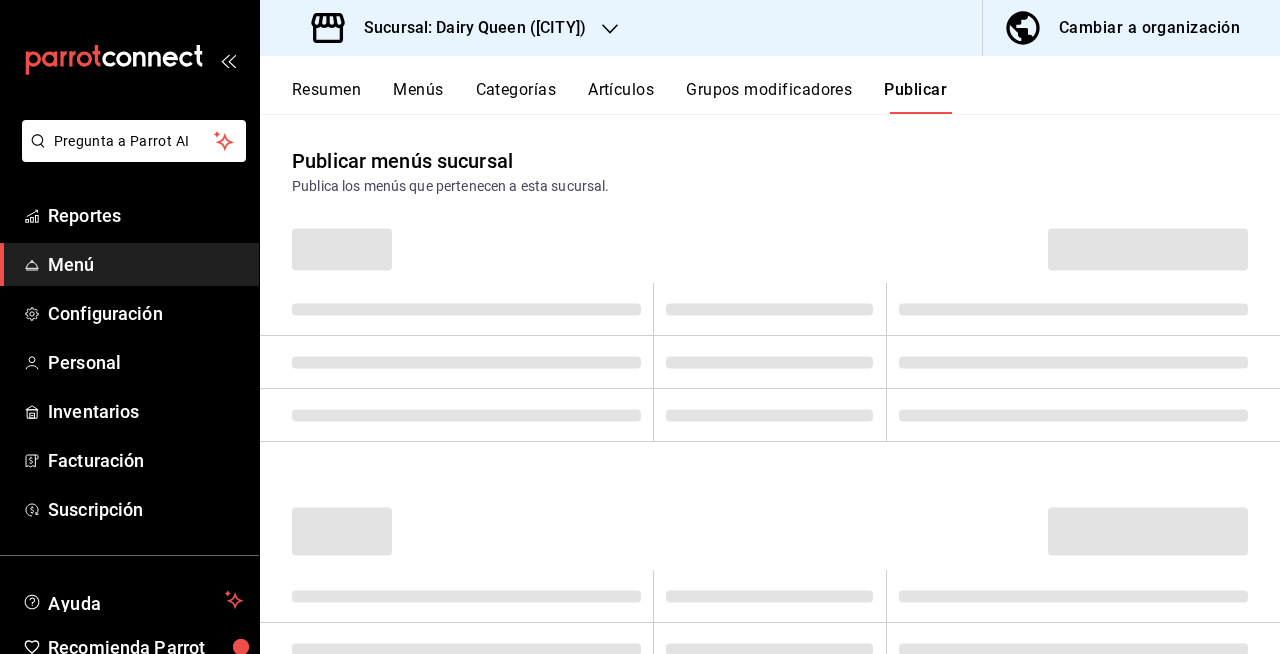 click on "Resumen" at bounding box center (326, 97) 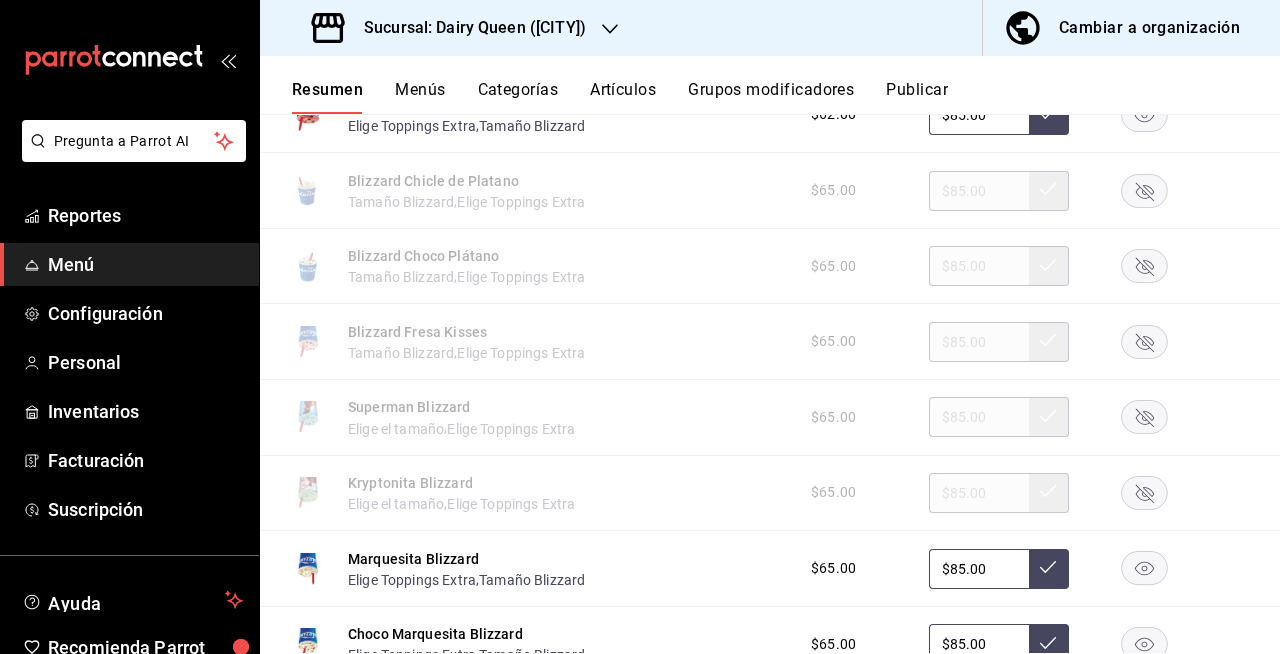 scroll, scrollTop: 3222, scrollLeft: 0, axis: vertical 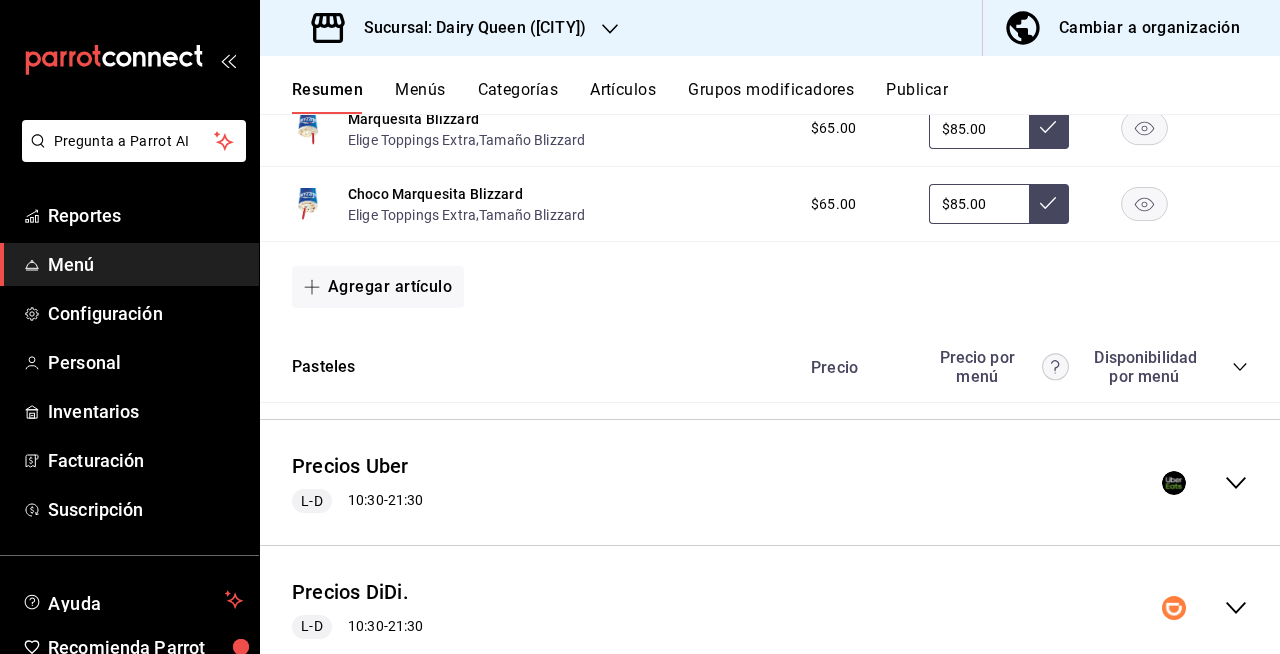 click 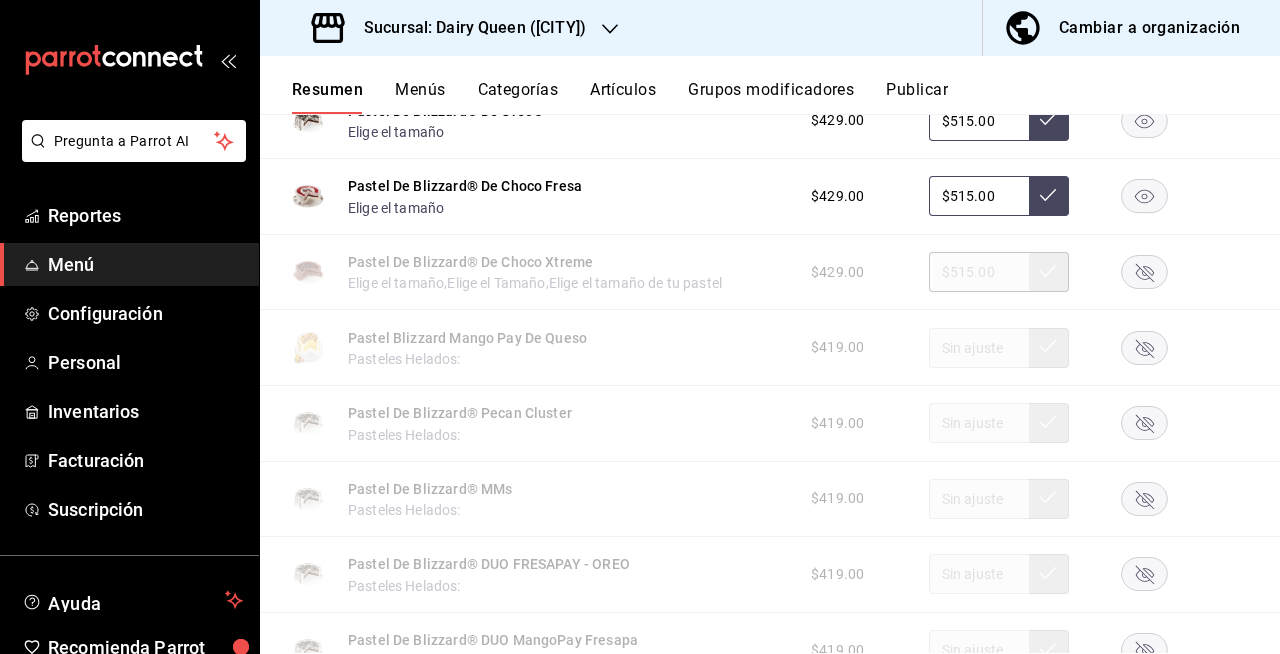 scroll, scrollTop: 4011, scrollLeft: 0, axis: vertical 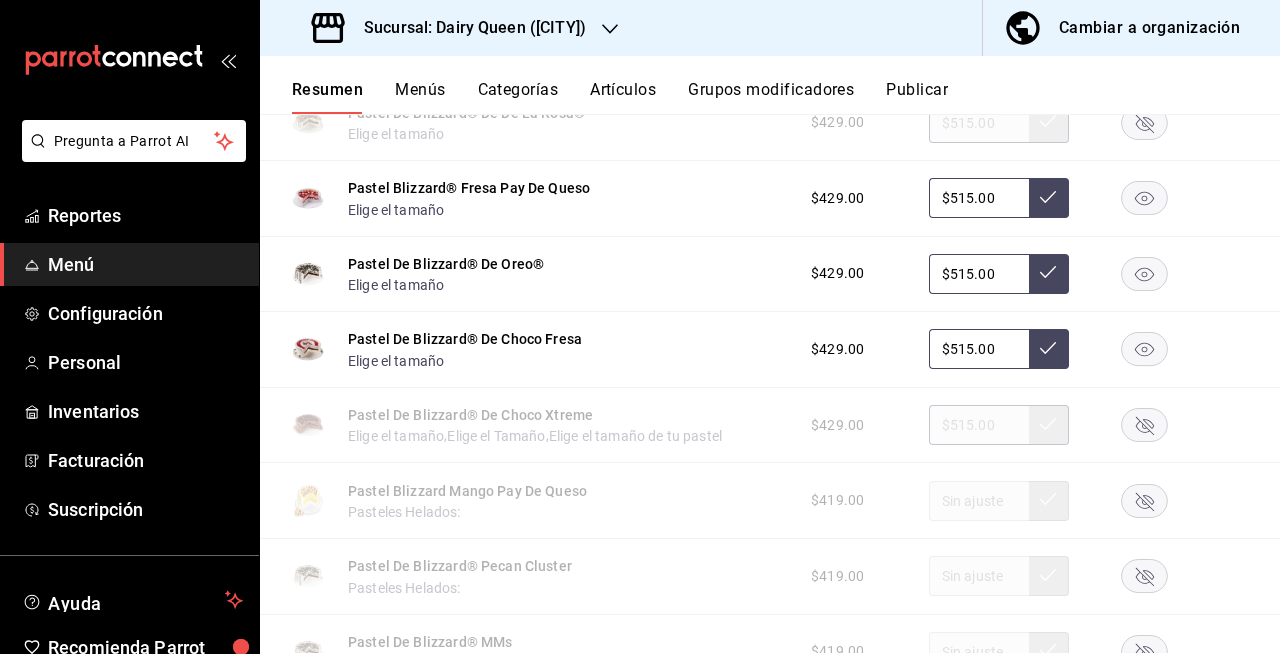 click 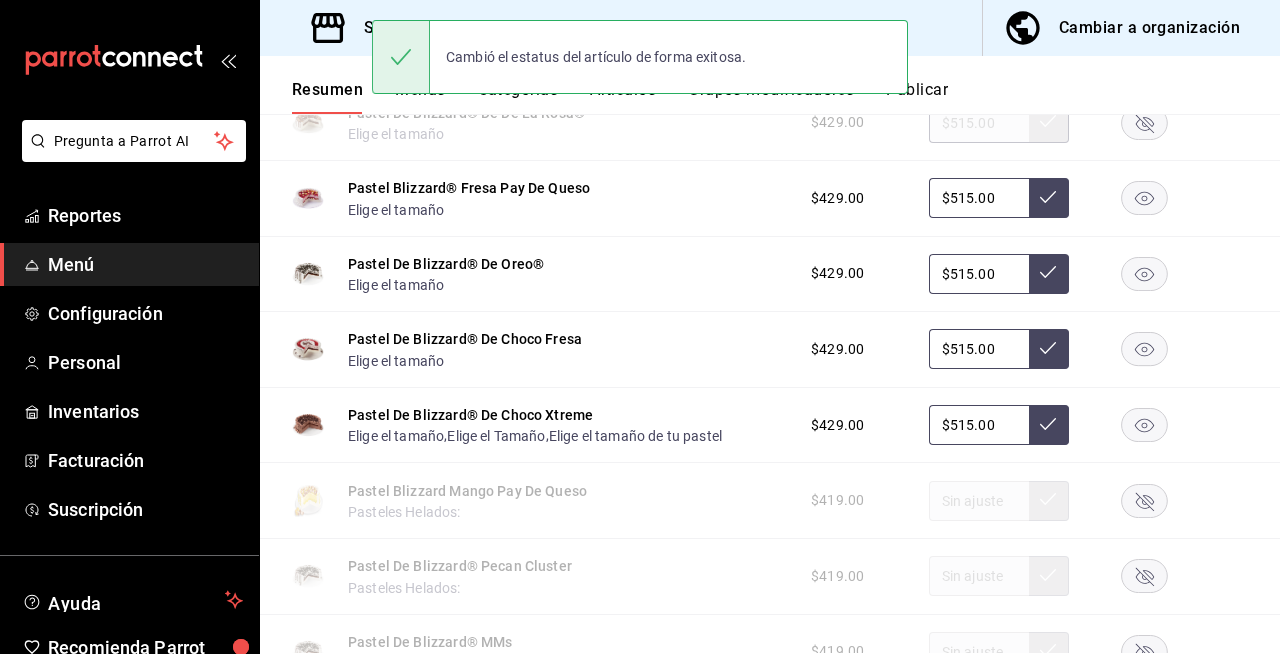 click on "Publicar" at bounding box center [917, 97] 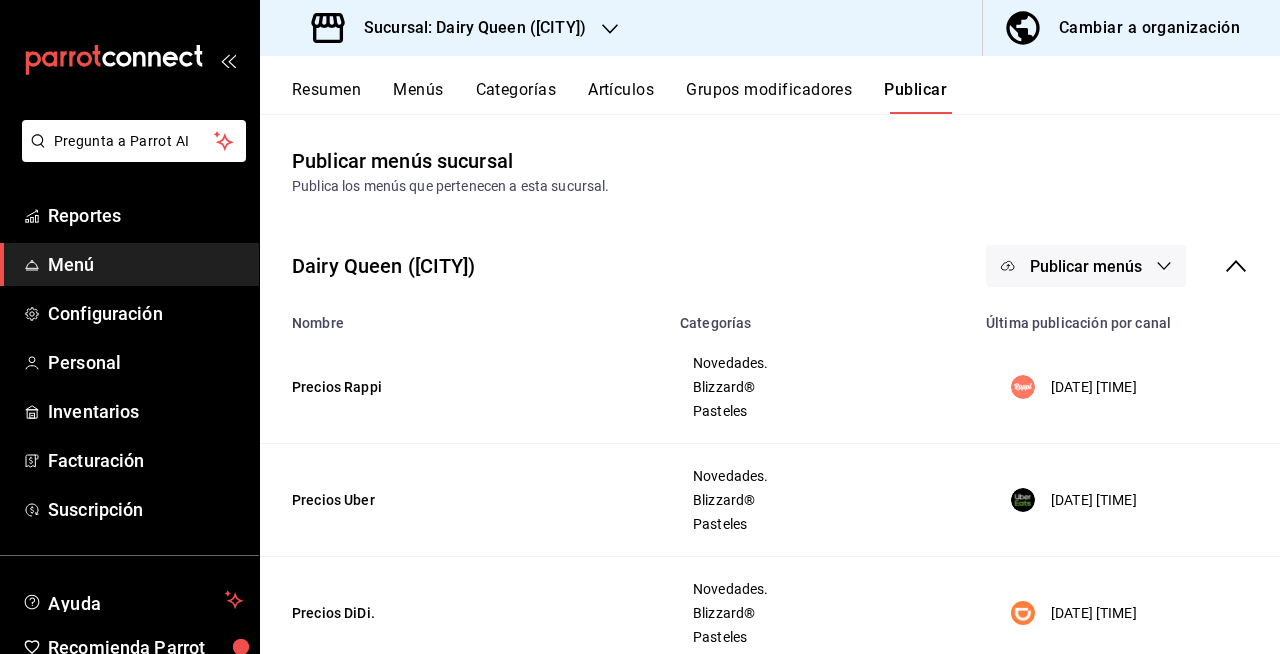 click on "Publicar menús" at bounding box center (1086, 266) 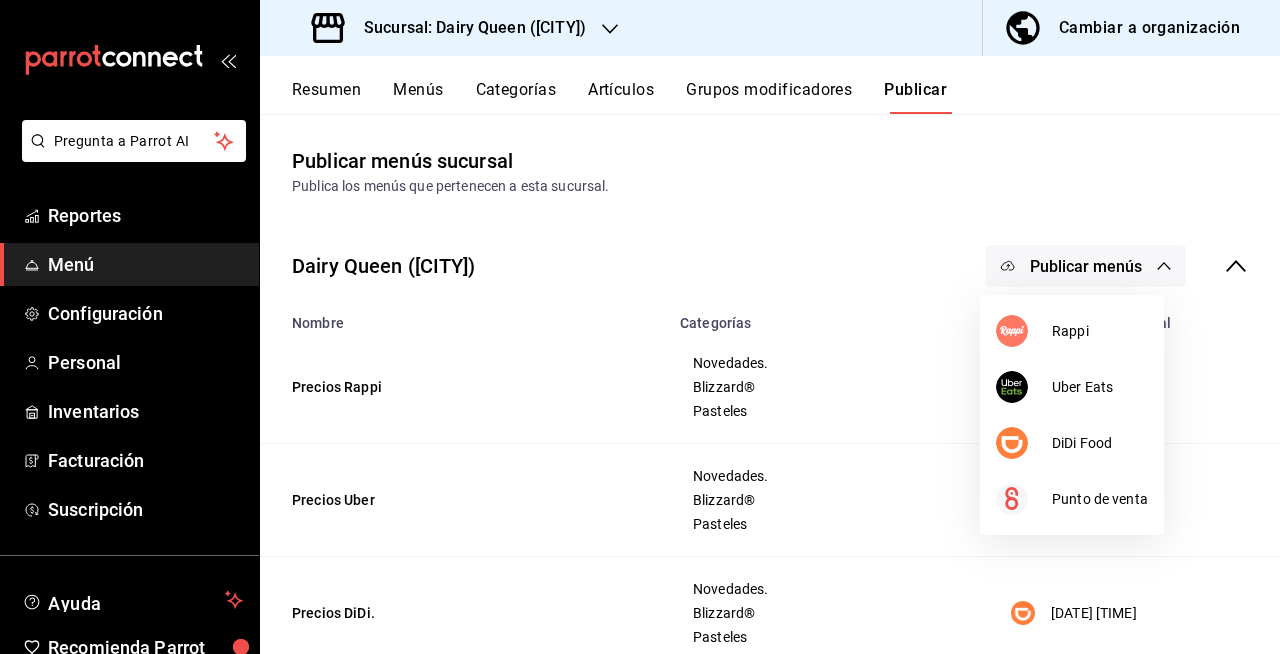 click at bounding box center [640, 327] 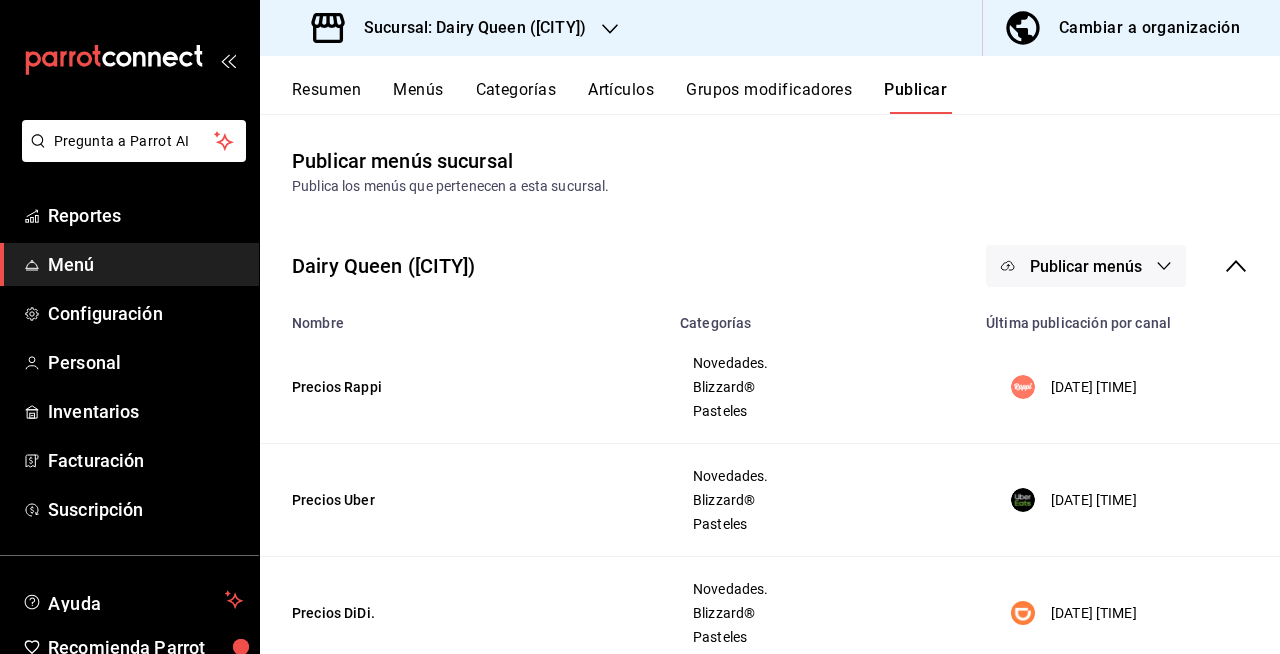 click on "Publicar menús" at bounding box center [1086, 266] 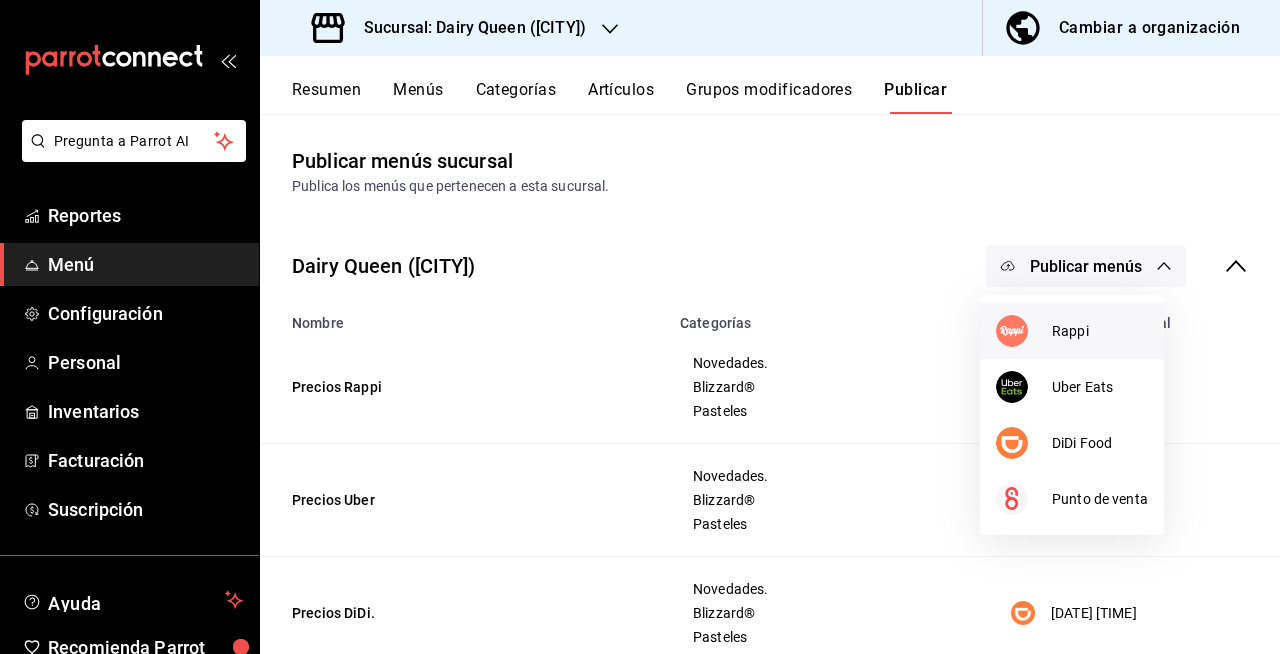 click on "Rappi" at bounding box center (1072, 331) 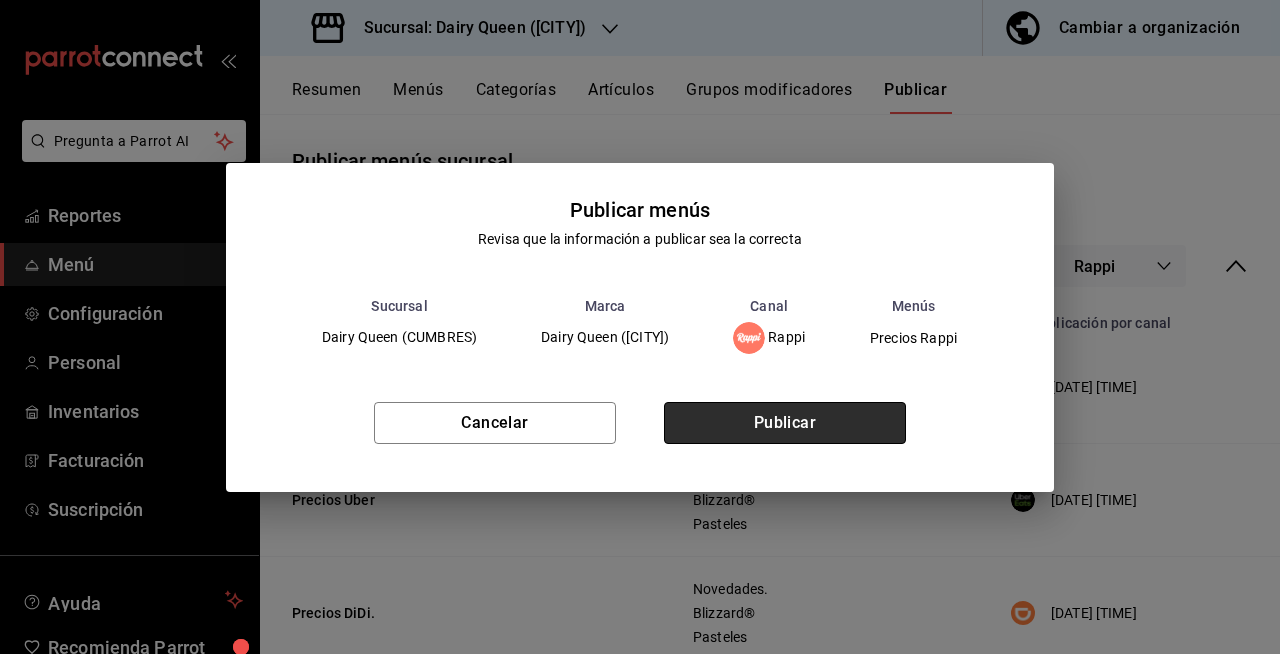 click on "Publicar" at bounding box center (785, 423) 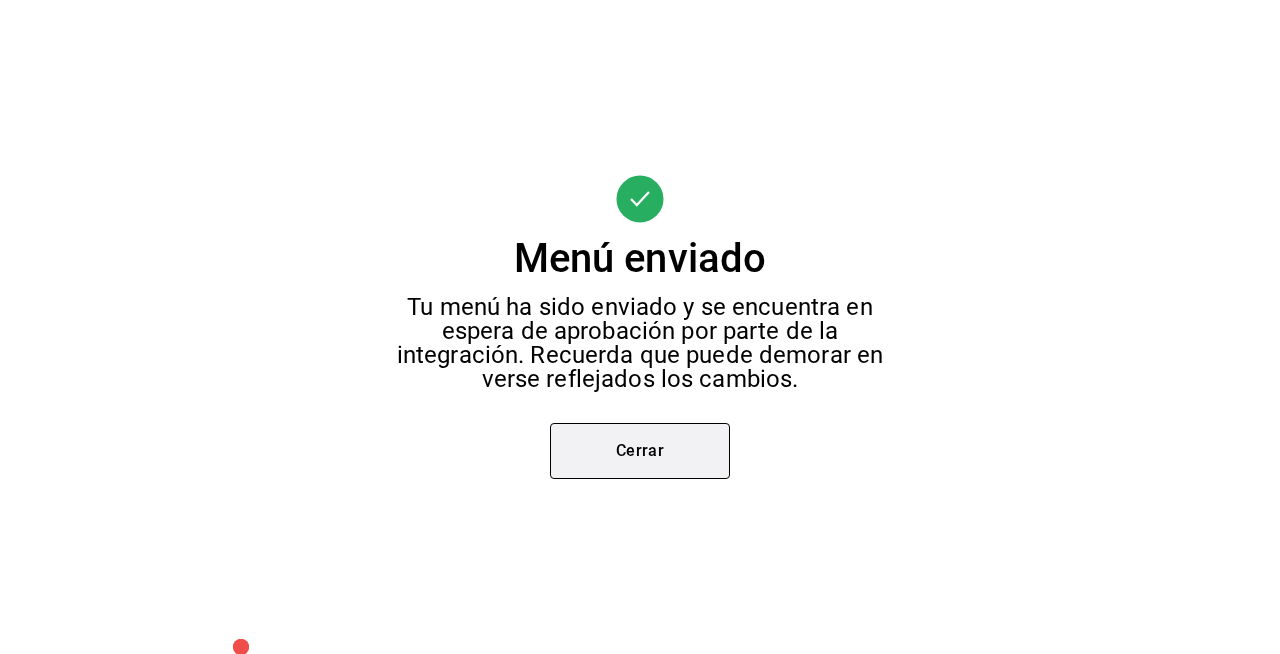click on "Cerrar" at bounding box center [640, 451] 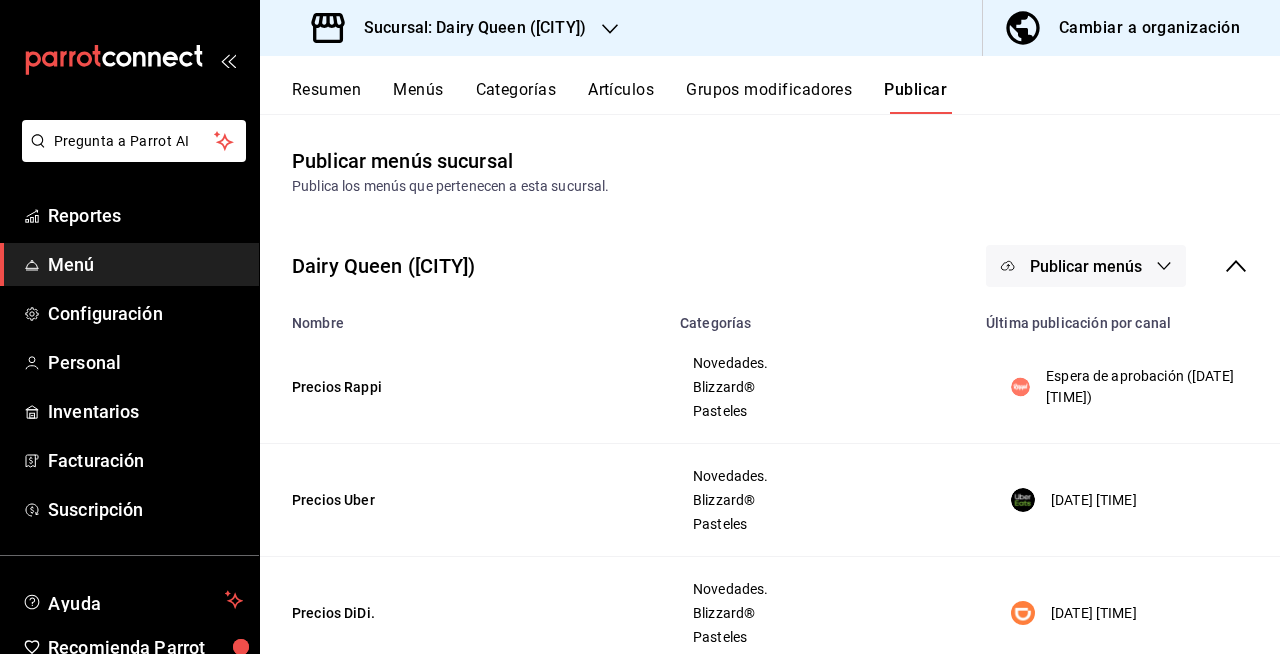 click on "Sucursal: Dairy Queen (CUMBRES)" at bounding box center (451, 28) 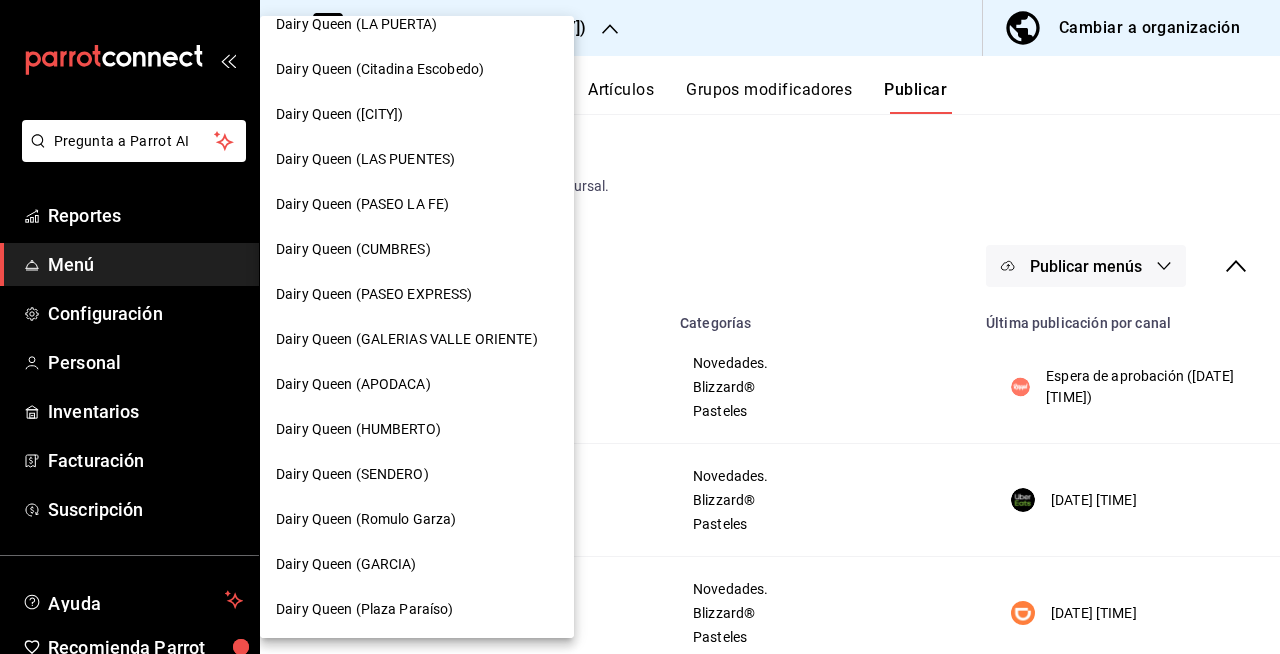 scroll, scrollTop: 789, scrollLeft: 0, axis: vertical 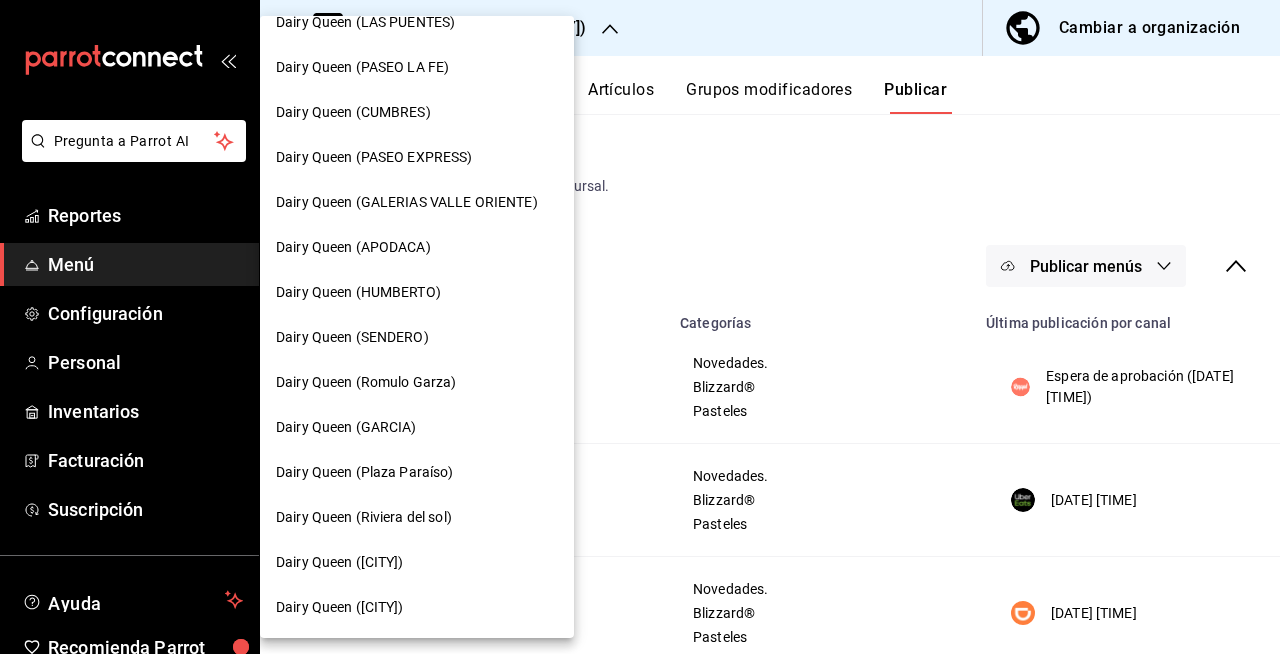 click on "Dairy Queen (GALERIAS VALLE ORIENTE)" at bounding box center (417, 202) 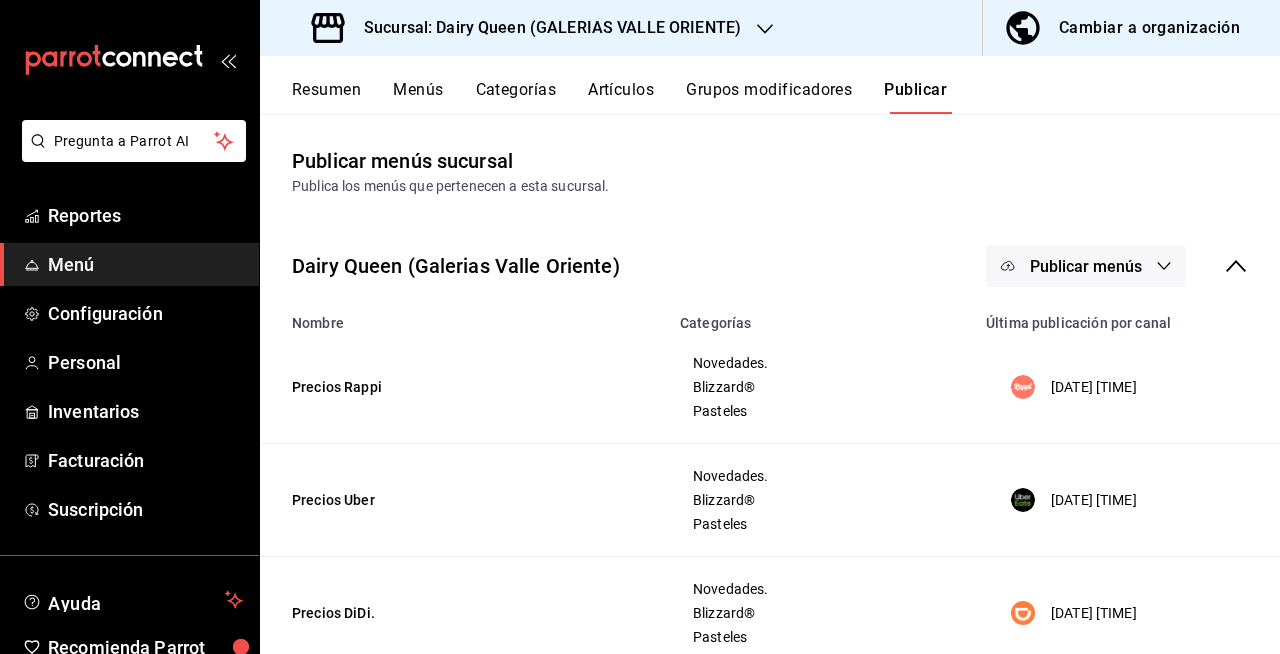 click on "Menús" at bounding box center [418, 97] 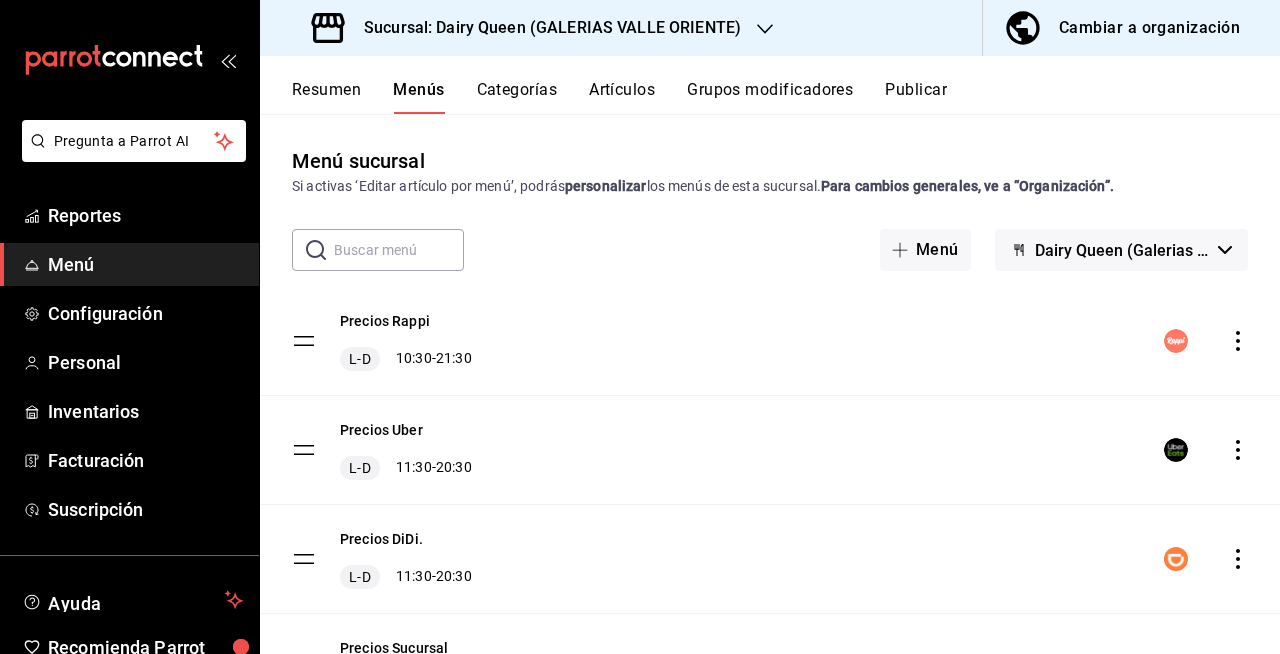 click 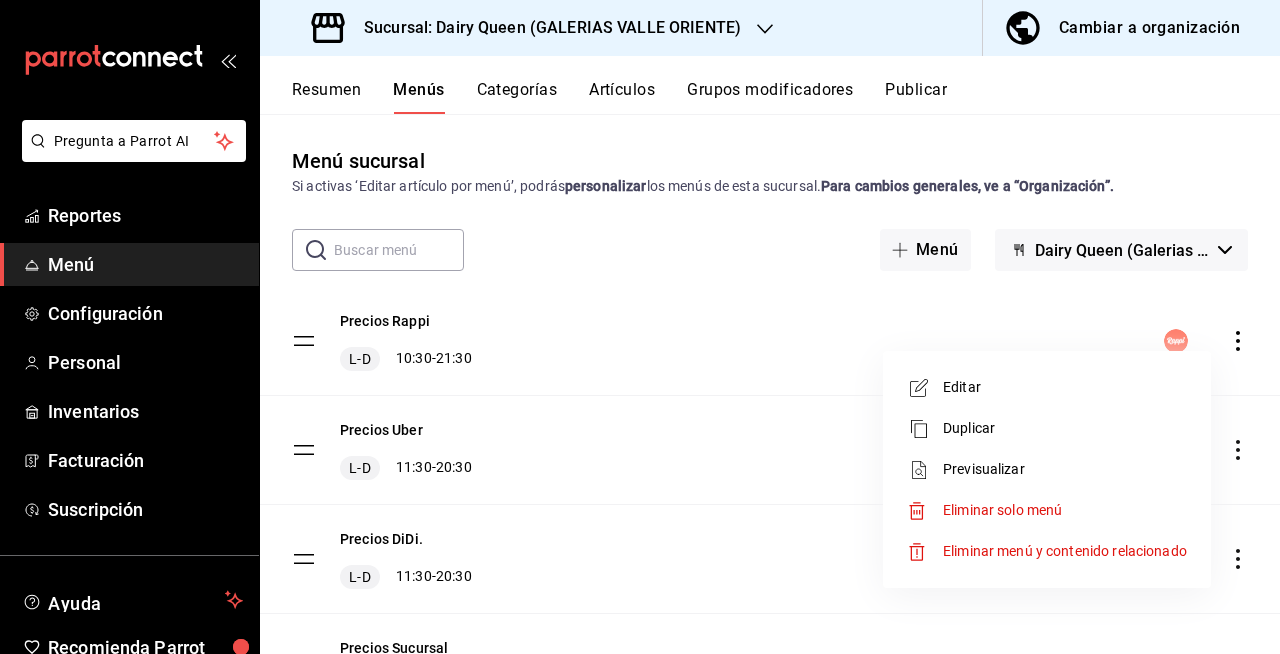 click on "Editar" at bounding box center [1047, 387] 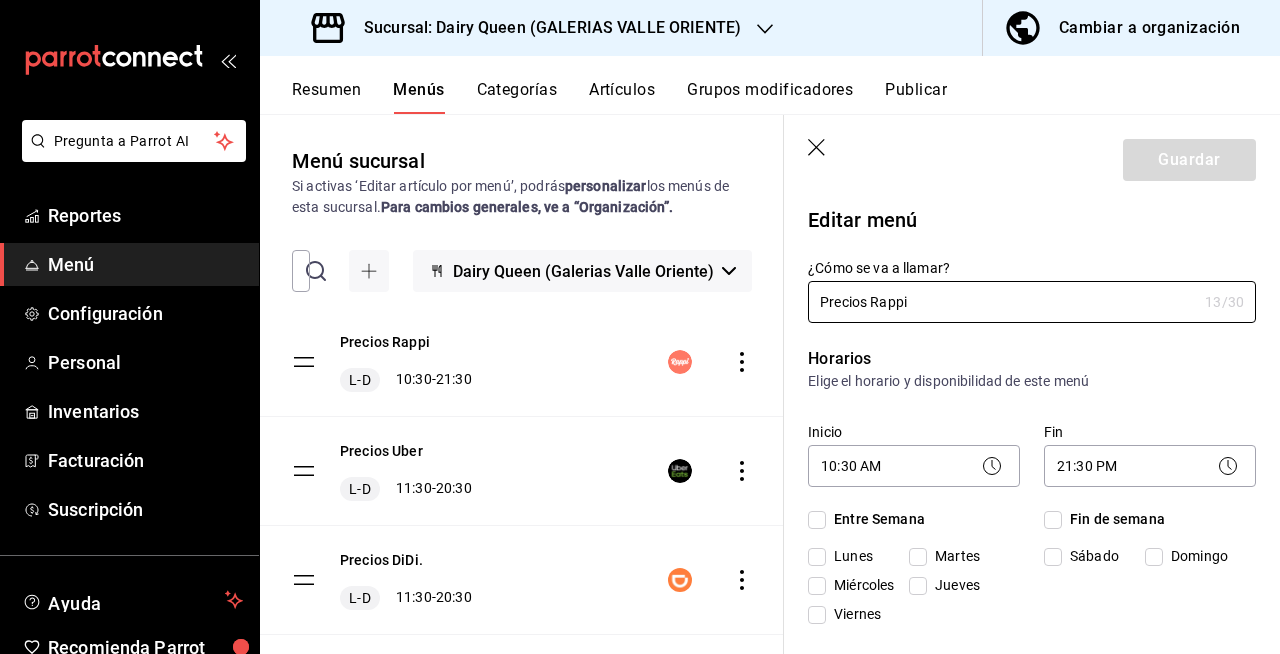checkbox on "true" 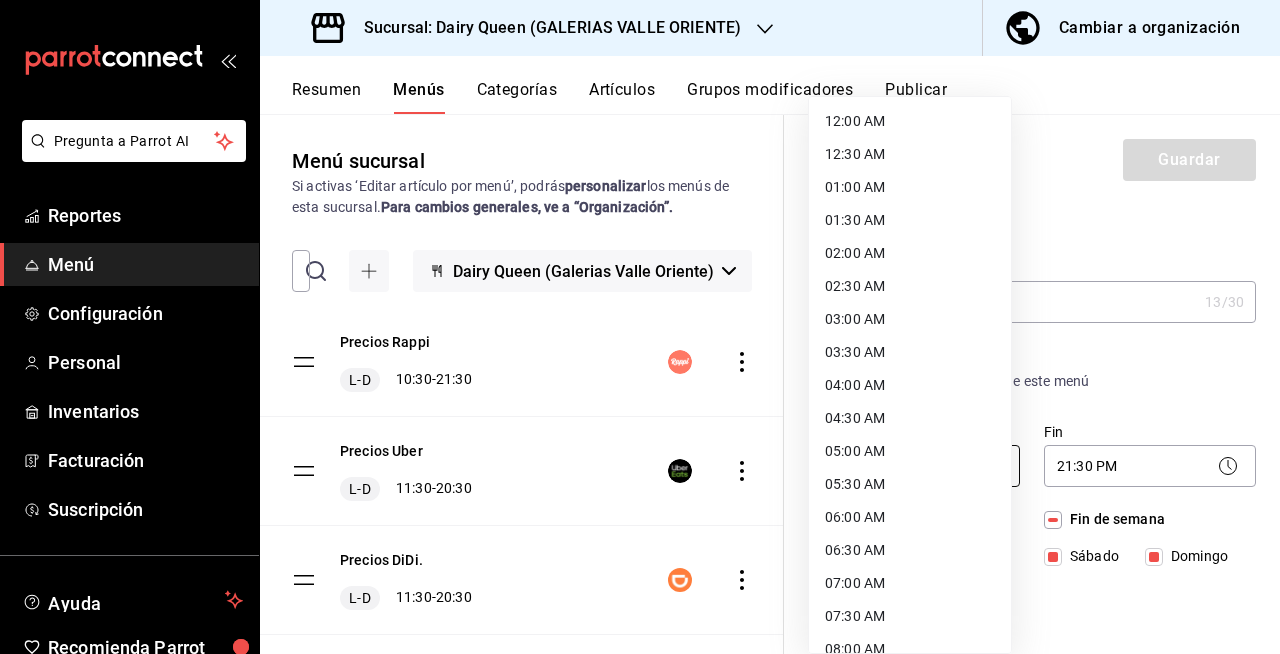 click on "Pregunta a Parrot AI Reportes   Menú   Configuración   Personal   Inventarios   Facturación   Suscripción   Ayuda Recomienda Parrot   PEDRO MASIEL   Sugerir nueva función   Sucursal: Dairy Queen (GALERIAS VALLE ORIENTE) Cambiar a organización Resumen Menús Categorías Artículos Grupos modificadores Publicar Menú sucursal Si activas ‘Editar artículo por menú’, podrás  personalizar  los menús de esta sucursal.  Para cambios generales, ve a “Organización”. ​ ​ Dairy Queen (Galerias Valle Oriente) Precios Rappi L-D 10:30  -  21:30 Precios Uber L-D 11:30  -  20:30 Precios DiDi. L-D 11:30  -  20:30 Precios Sucursal L-D 00:00  -  23:59 Guardar Editar menú ¿Cómo se va a llamar? Precios Rappi 13 /30 ¿Cómo se va a llamar? Horarios Elige el horario y disponibilidad de este menú Inicio 10:30 AM 10:30 Fin 21:30 PM 21:30 Entre Semana Lunes Martes Miércoles Jueves Viernes Fin de semana Sábado Domingo Agregar horario Categorías Selecciona una categoría existente Novedades. Blizzard® Rappi" at bounding box center (640, 327) 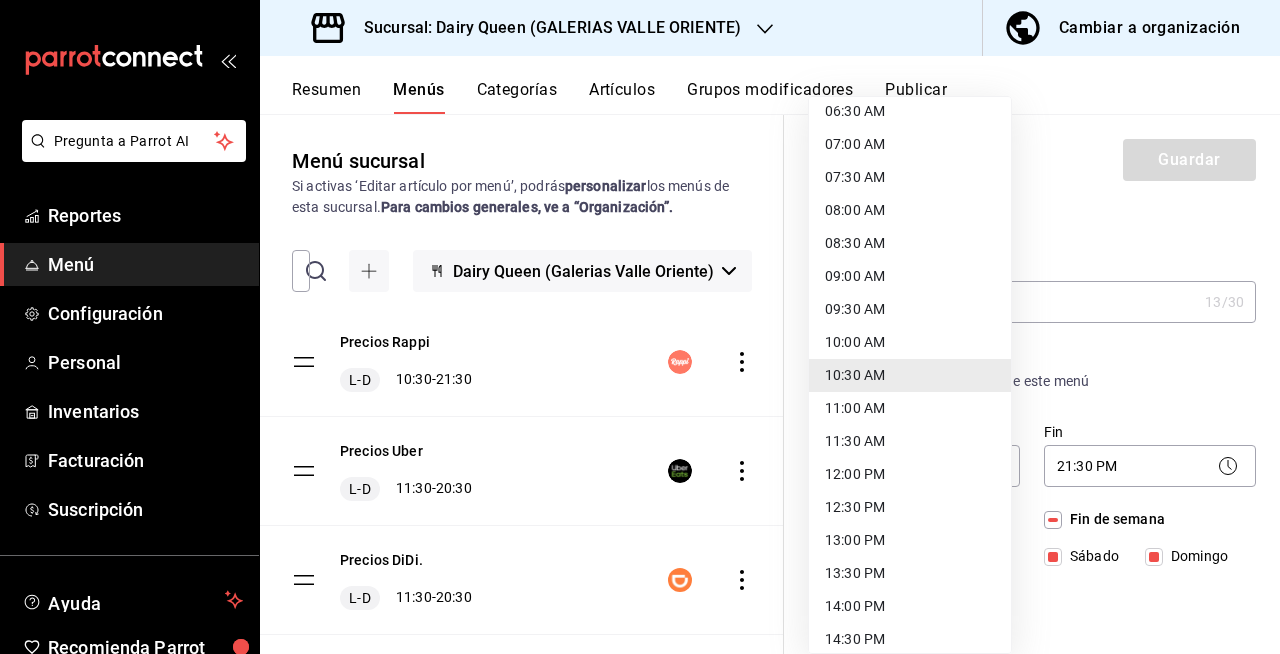 click on "11:30 AM" at bounding box center [910, 441] 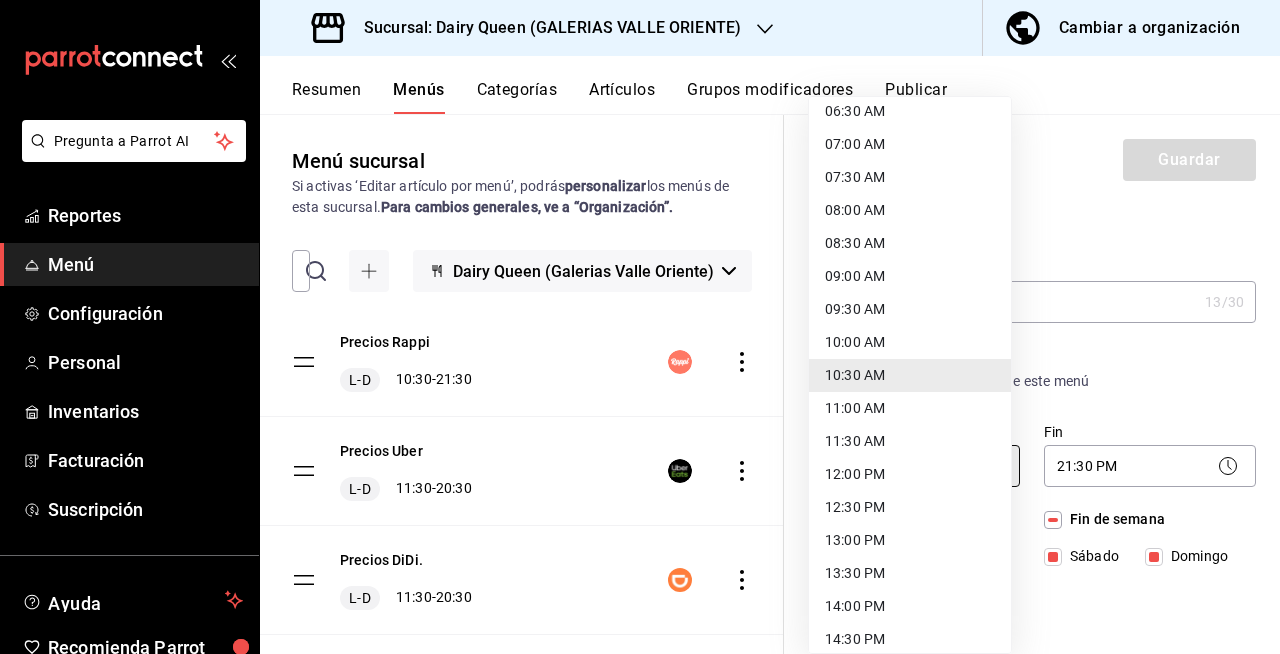 type on "11:30" 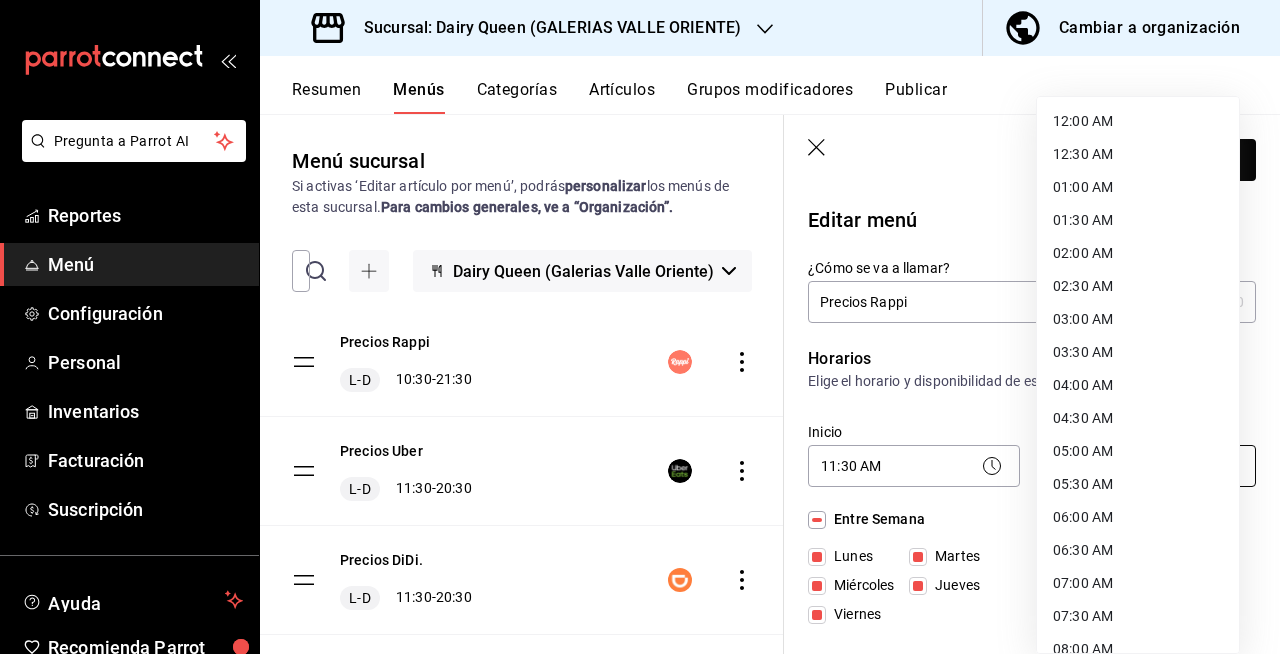 click on "Pregunta a Parrot AI Reportes   Menú   Configuración   Personal   Inventarios   Facturación   Suscripción   Ayuda Recomienda Parrot   PEDRO MASIEL   Sugerir nueva función   Sucursal: Dairy Queen (GALERIAS VALLE ORIENTE) Cambiar a organización Resumen Menús Categorías Artículos Grupos modificadores Publicar Menú sucursal Si activas ‘Editar artículo por menú’, podrás  personalizar  los menús de esta sucursal.  Para cambios generales, ve a “Organización”. ​ ​ Dairy Queen (Galerias Valle Oriente) Precios Rappi L-D 10:30  -  21:30 Precios Uber L-D 11:30  -  20:30 Precios DiDi. L-D 11:30  -  20:30 Precios Sucursal L-D 00:00  -  23:59 Guardar Editar menú ¿Cómo se va a llamar? Precios Rappi 13 /30 ¿Cómo se va a llamar? Horarios Elige el horario y disponibilidad de este menú Inicio 11:30 AM 11:30 Fin 21:30 PM 21:30 Entre Semana Lunes Martes Miércoles Jueves Viernes Fin de semana Sábado Domingo Agregar horario Categorías Selecciona una categoría existente Novedades. Blizzard® Rappi" at bounding box center (640, 327) 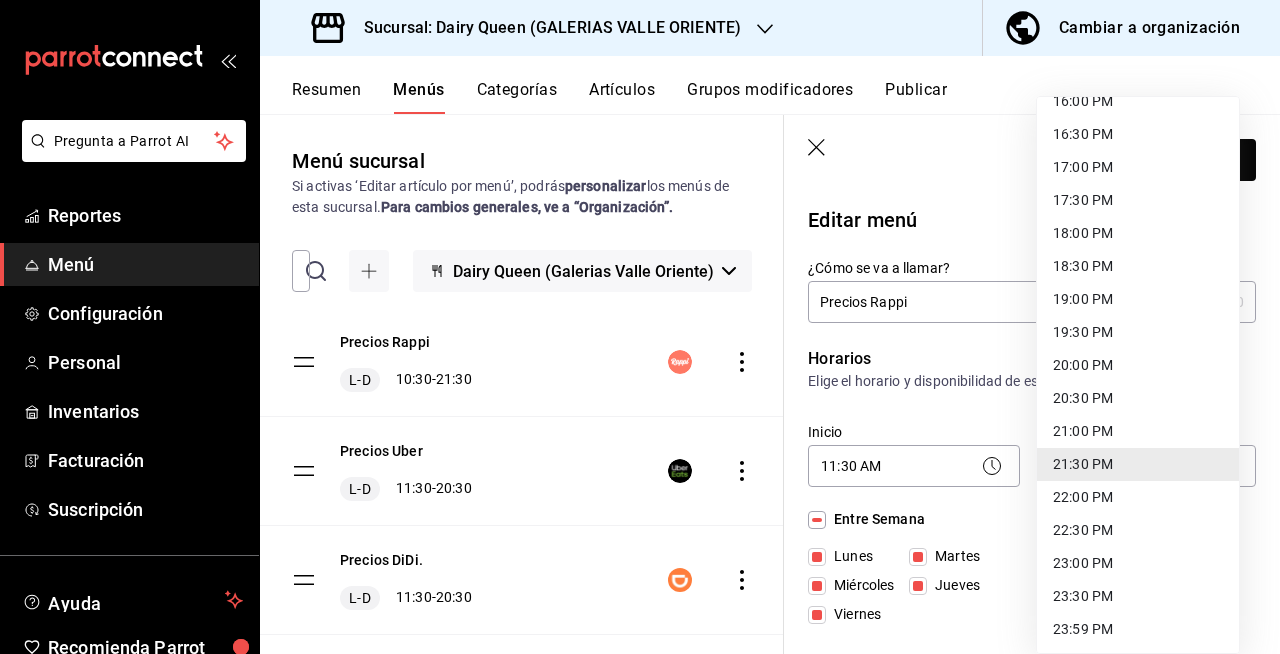 click on "20:30 PM" at bounding box center (1138, 398) 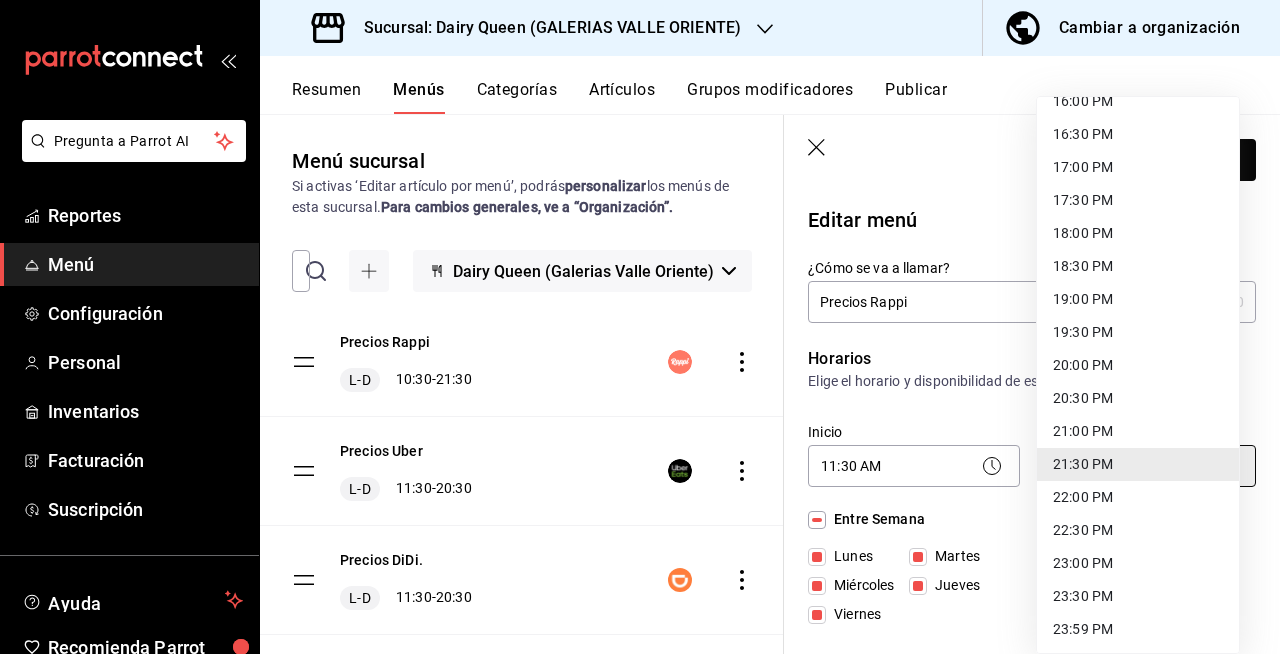 type on "20:30" 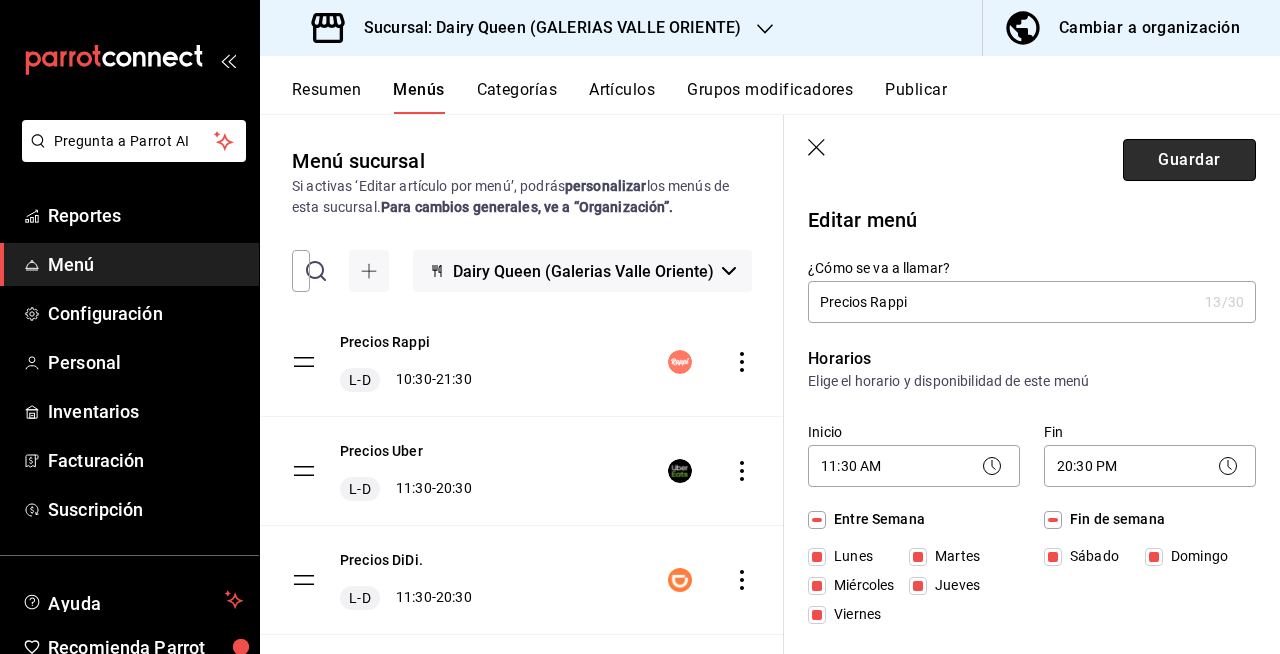 click on "Guardar" at bounding box center [1189, 160] 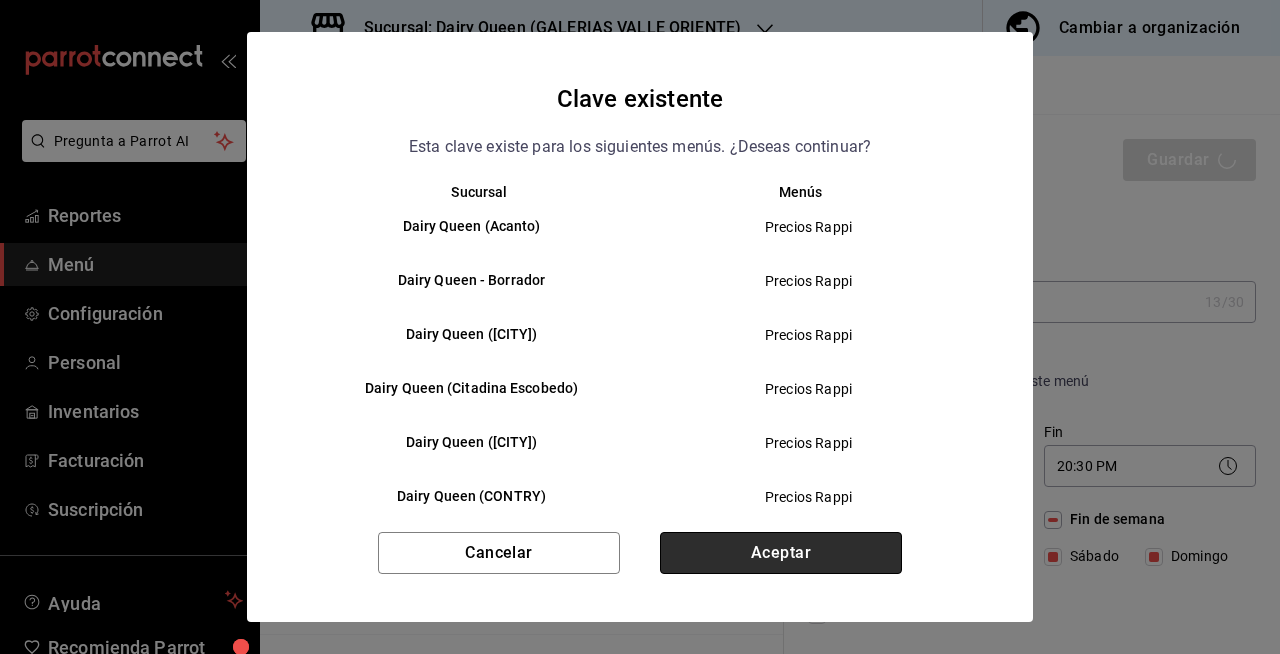 click on "Aceptar" at bounding box center (781, 553) 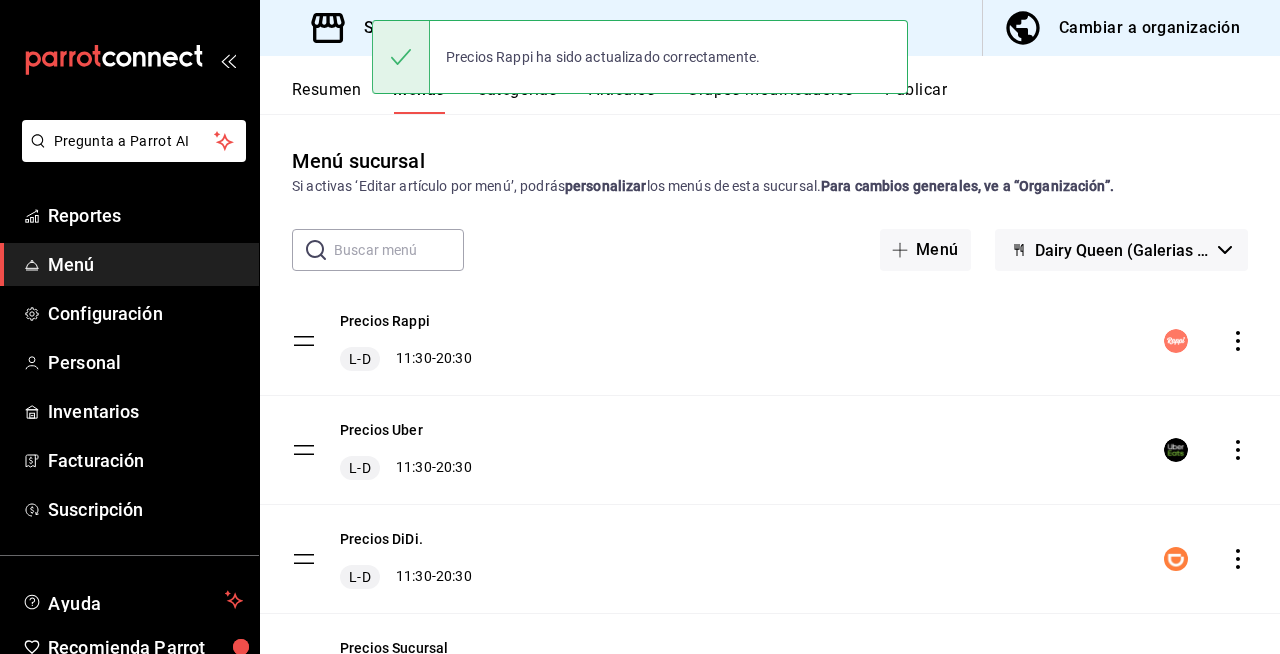 click on "Menú sucursal Si activas ‘Editar artículo por menú’, podrás  personalizar  los menús de esta sucursal.  Para cambios generales, ve a “Organización”. ​ ​ Menú Dairy Queen (Galerias Valle Oriente) Precios Rappi L-D 11:30  -  20:30 Precios Uber L-D 11:30  -  20:30 Precios DiDi. L-D 11:30  -  20:30 Precios Sucursal L-D 00:00  -  23:59" at bounding box center (770, 383) 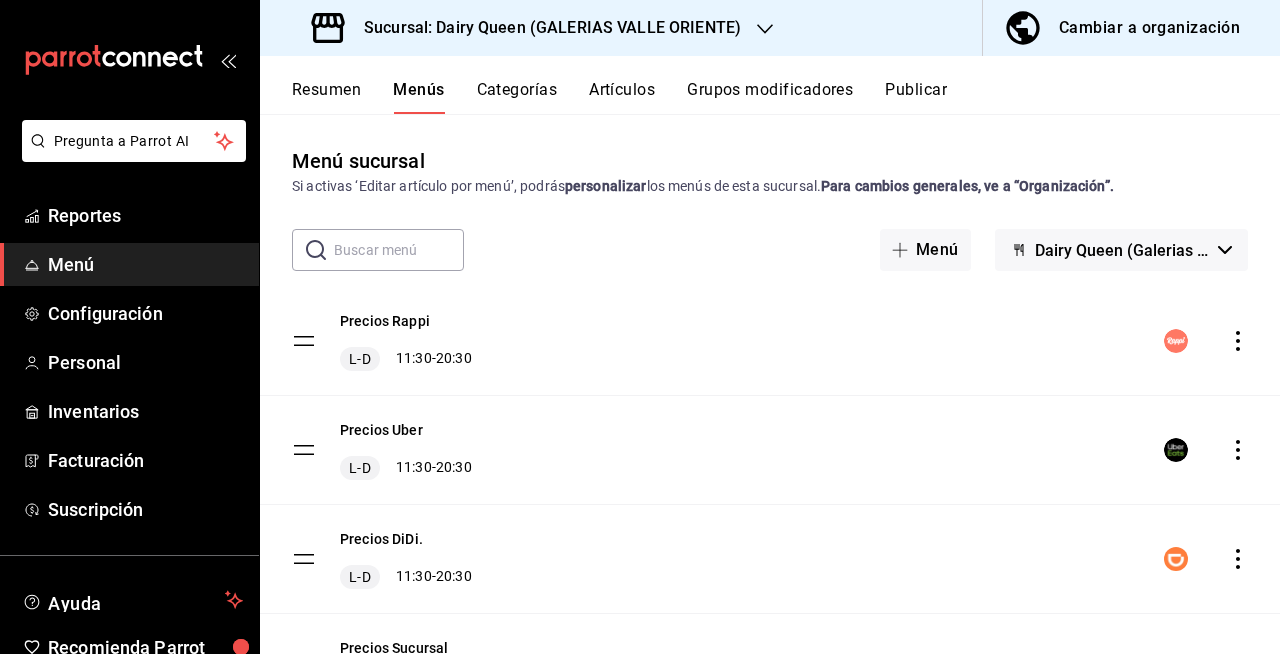 click on "Sucursal: Dairy Queen (GALERIAS VALLE ORIENTE)" at bounding box center (528, 28) 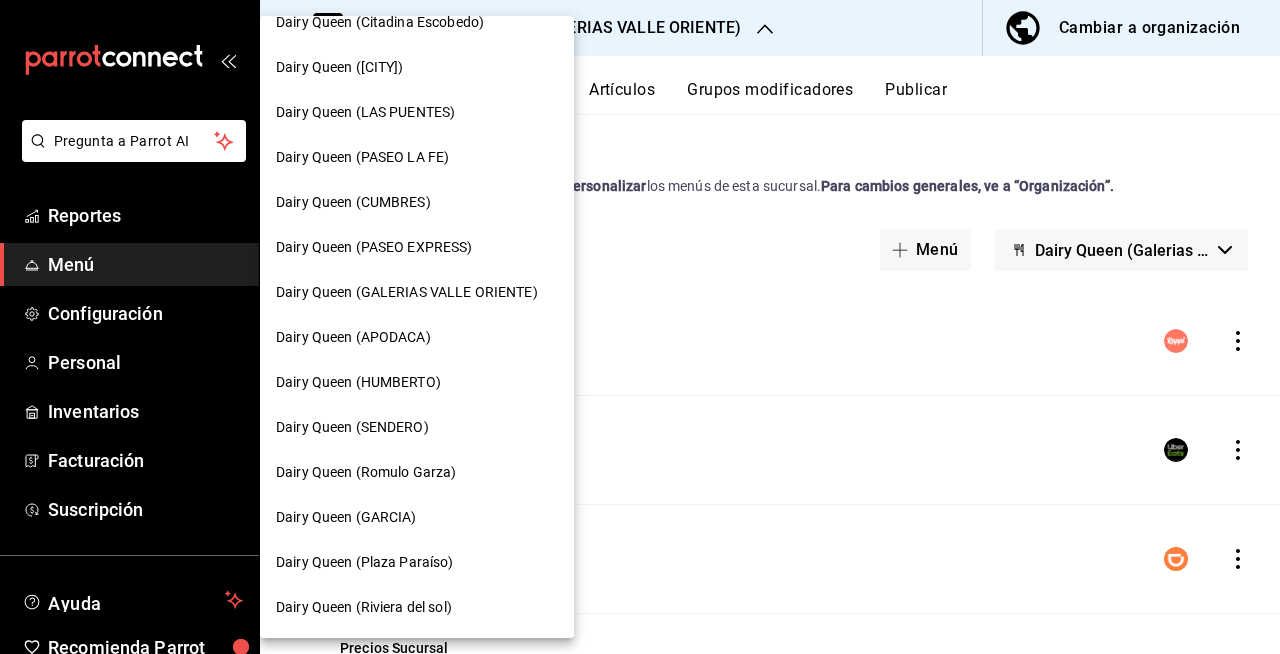 scroll, scrollTop: 789, scrollLeft: 0, axis: vertical 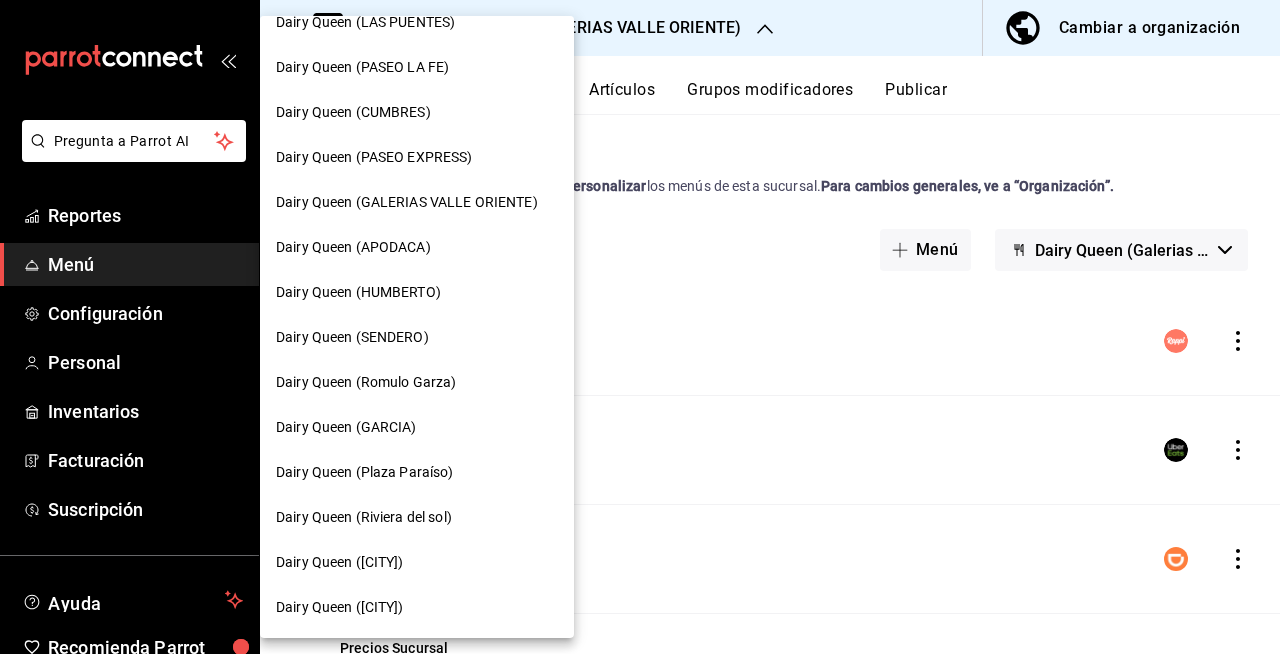 click on "Dairy Queen (HUMBERTO)" at bounding box center [358, 292] 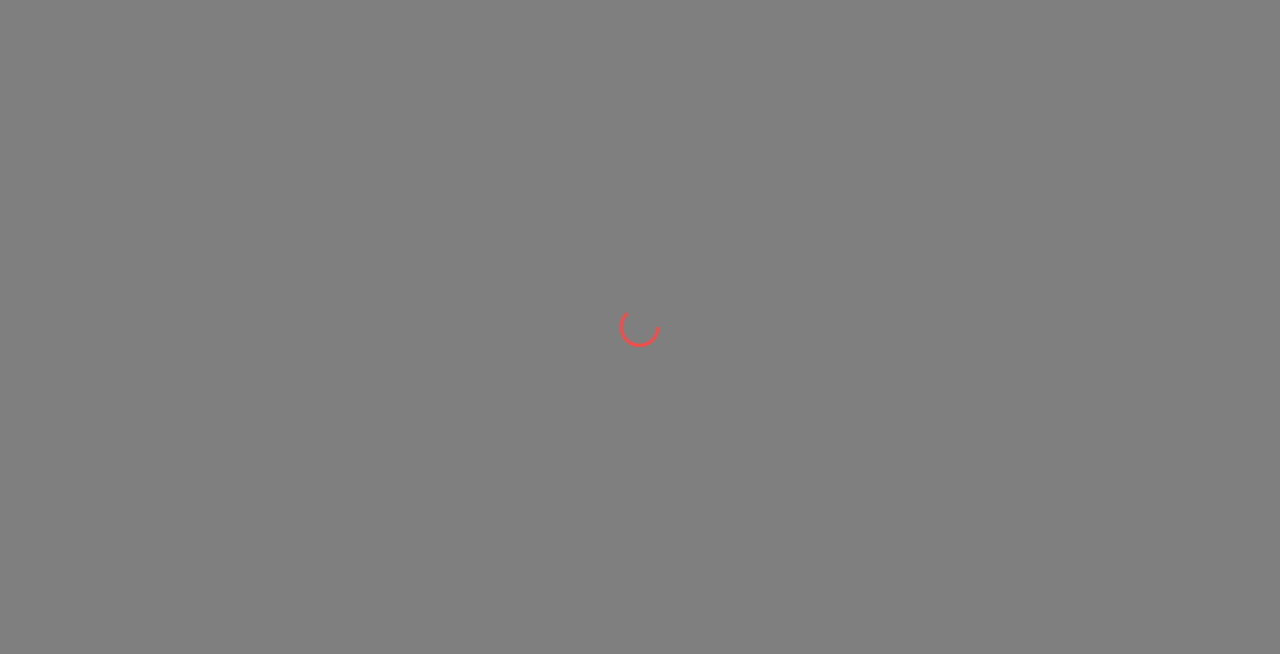 click at bounding box center [640, 327] 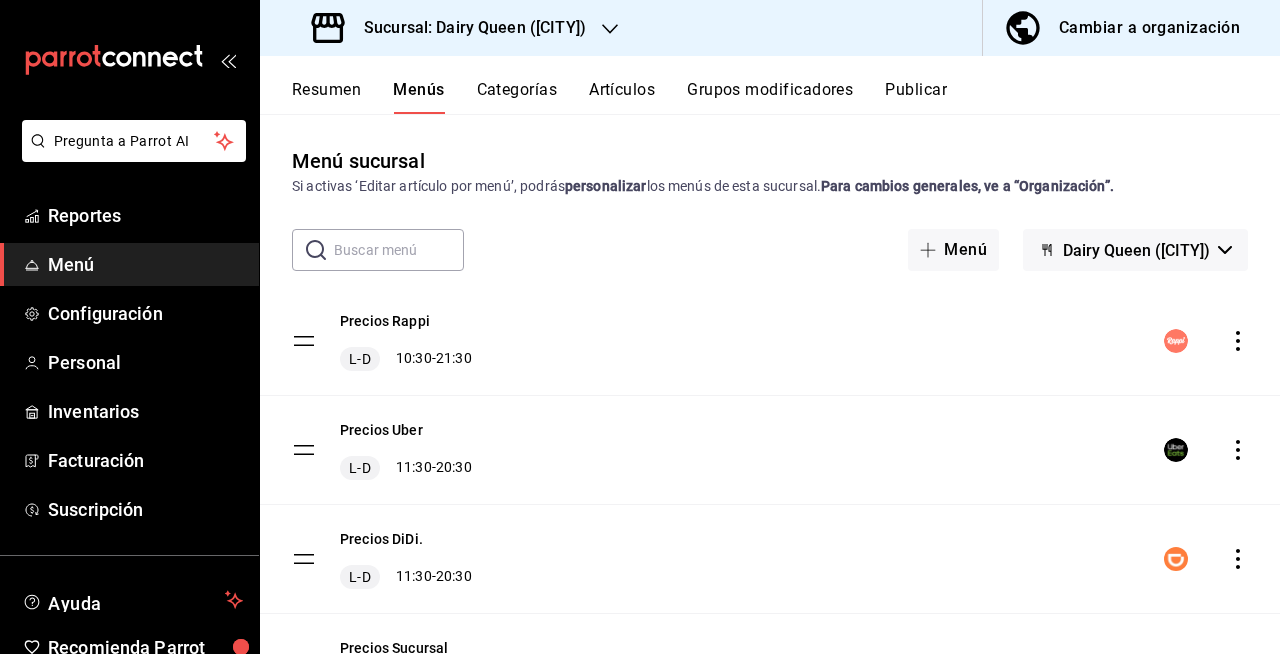 click 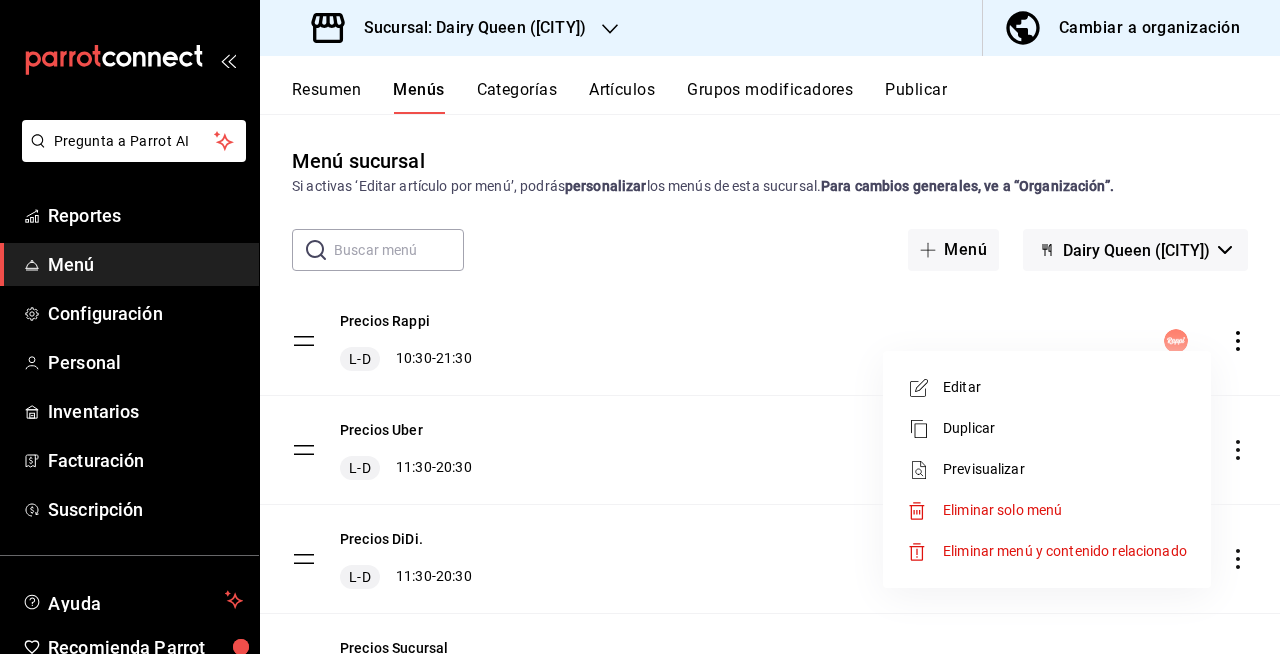 click on "Editar" at bounding box center (1065, 387) 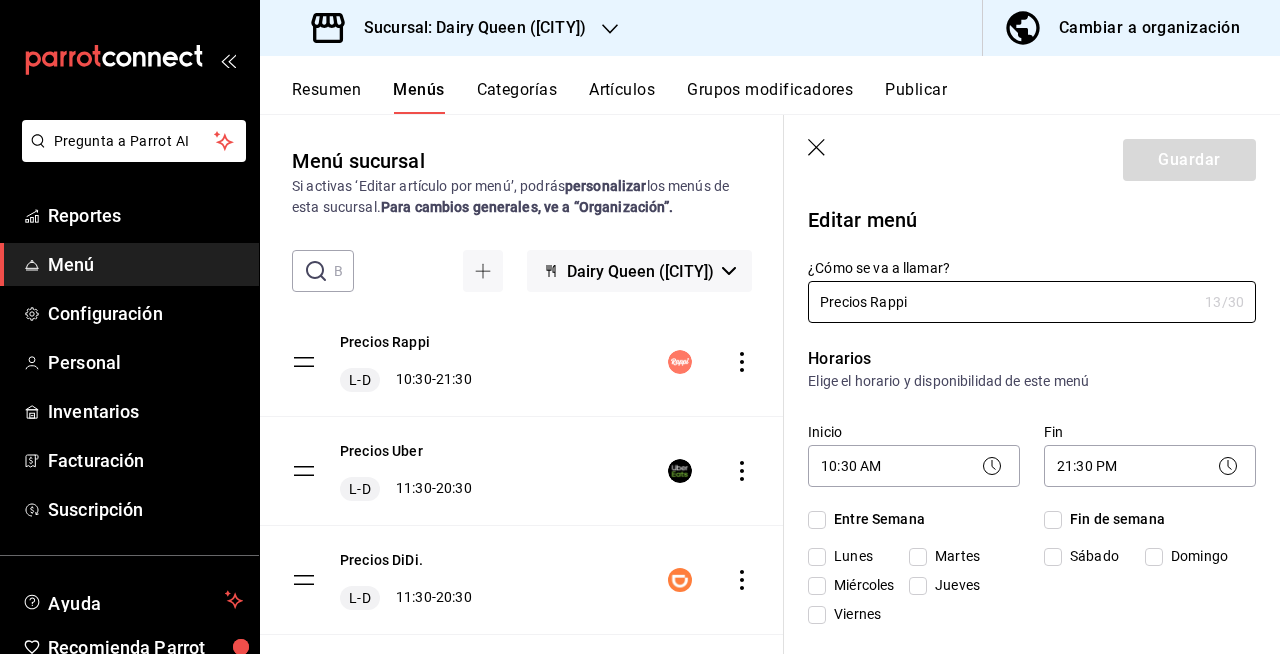 checkbox on "true" 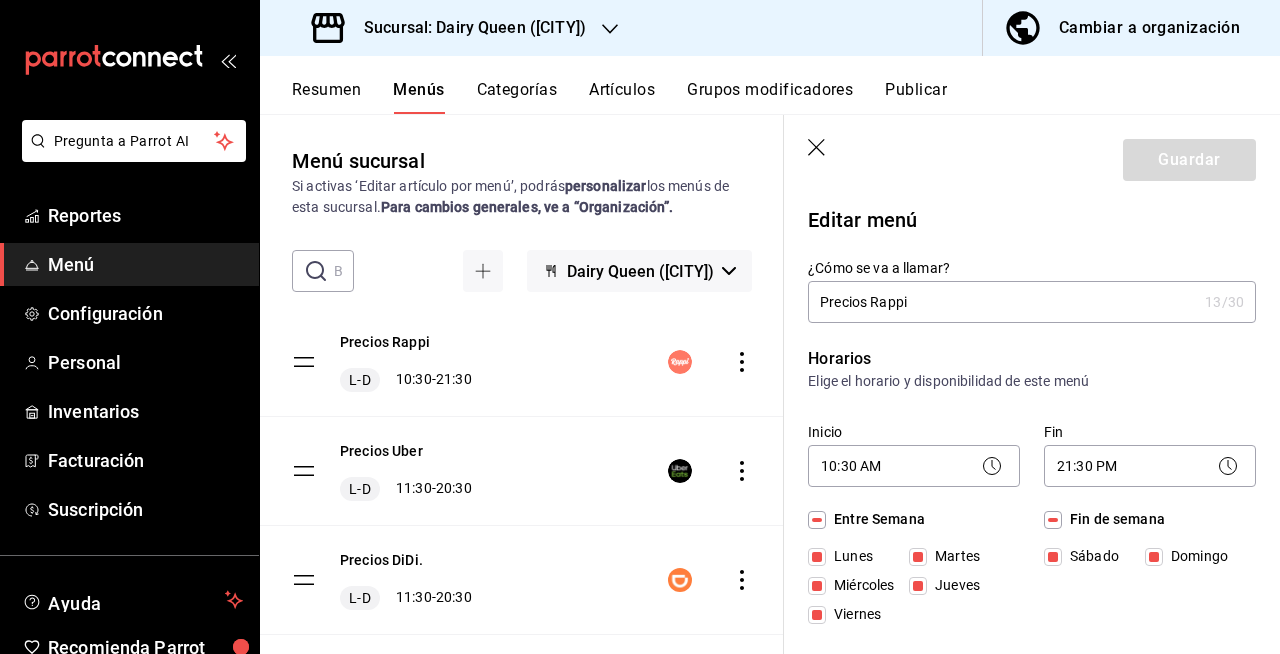 click 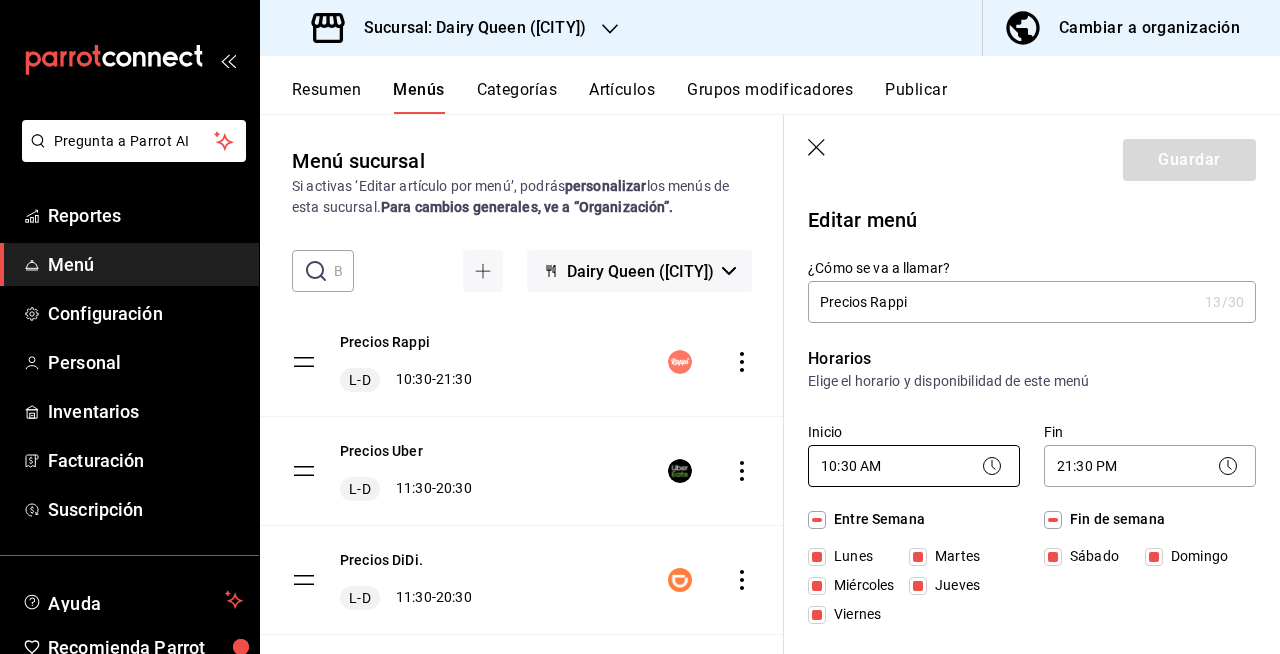 click on "Pregunta a Parrot AI Reportes   Menú   Configuración   Personal   Inventarios   Facturación   Suscripción   Ayuda Recomienda Parrot   PEDRO MASIEL   Sugerir nueva función   Sucursal: Dairy Queen (HUMBERTO) Cambiar a organización Resumen Menús Categorías Artículos Grupos modificadores Publicar Menú sucursal Si activas ‘Editar artículo por menú’, podrás  personalizar  los menús de esta sucursal.  Para cambios generales, ve a “Organización”. ​ ​ Dairy Queen (Humberto Lobo) Precios Rappi L-D 10:30  -  21:30 Precios Uber L-D 11:30  -  20:30 Precios DiDi. L-D 11:30  -  20:30 Precios Sucursal L-D 00:00  -  23:59 Guardar Editar menú ¿Cómo se va a llamar? Precios Rappi 13 /30 ¿Cómo se va a llamar? Horarios Elige el horario y disponibilidad de este menú Inicio 10:30 AM 10:30 Fin 21:30 PM 21:30 Entre Semana Lunes Martes Miércoles Jueves Viernes Fin de semana Sábado Domingo Agregar horario Categorías Selecciona una categoría existente Novedades. Blizzard® Pasteles Punto de venta Si /" at bounding box center (640, 327) 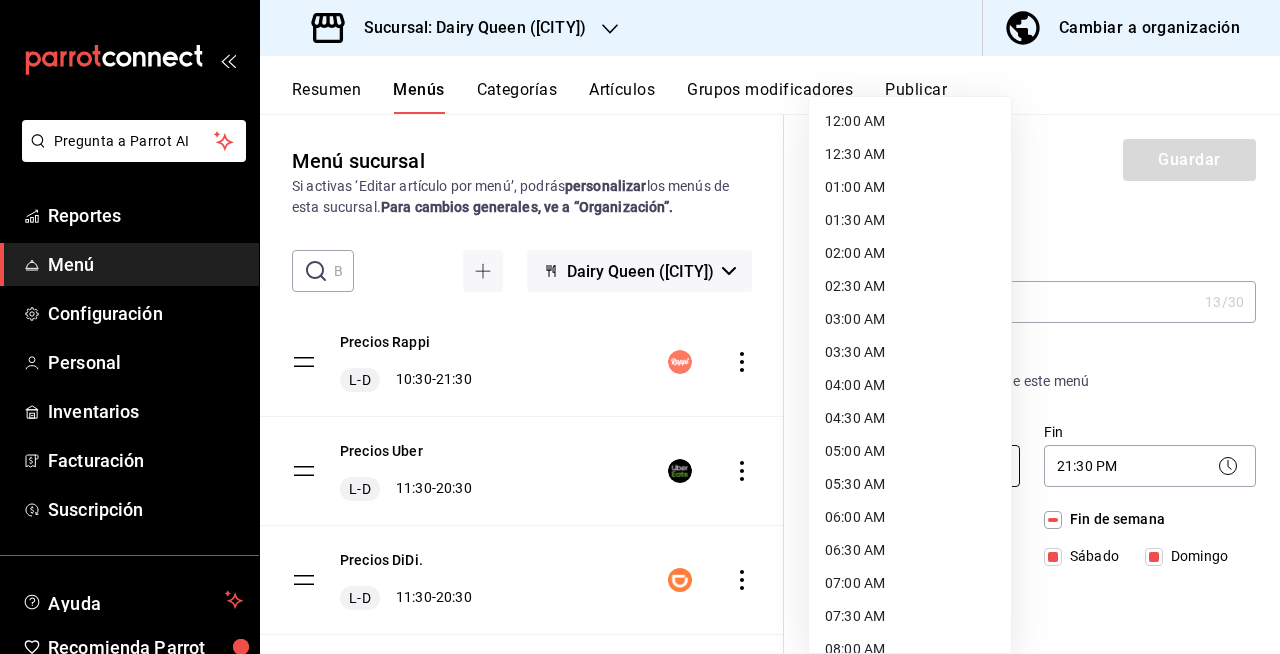 scroll, scrollTop: 439, scrollLeft: 0, axis: vertical 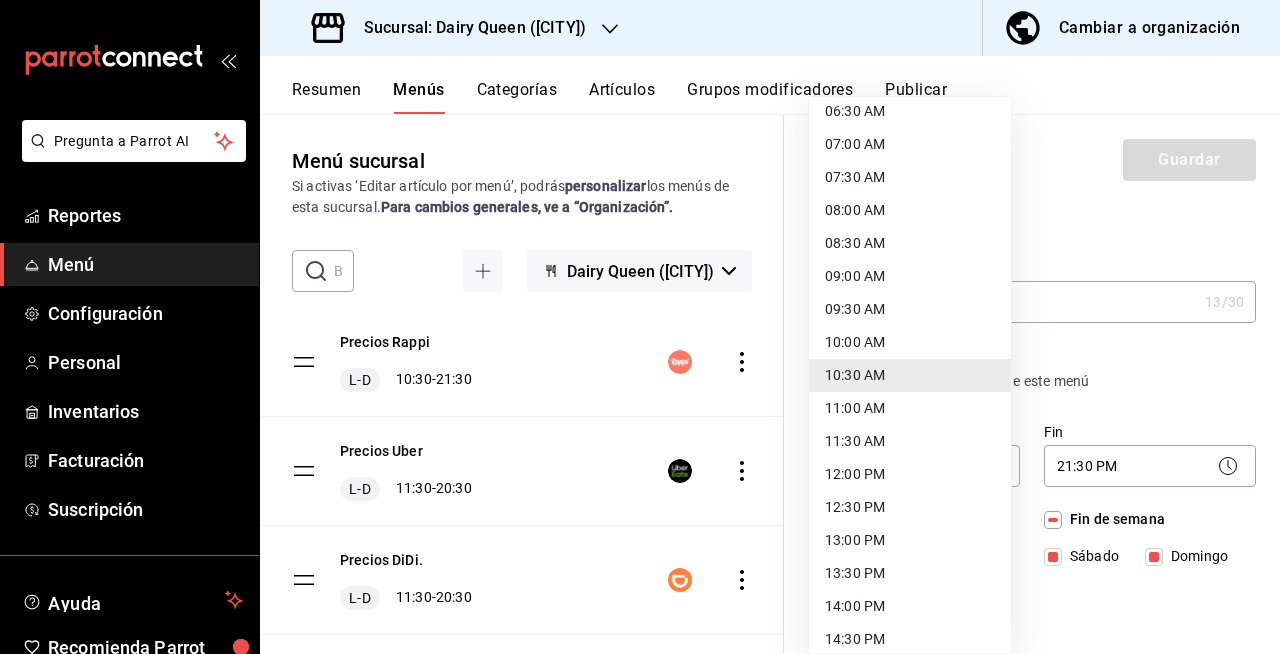 click on "11:30 AM" at bounding box center (910, 441) 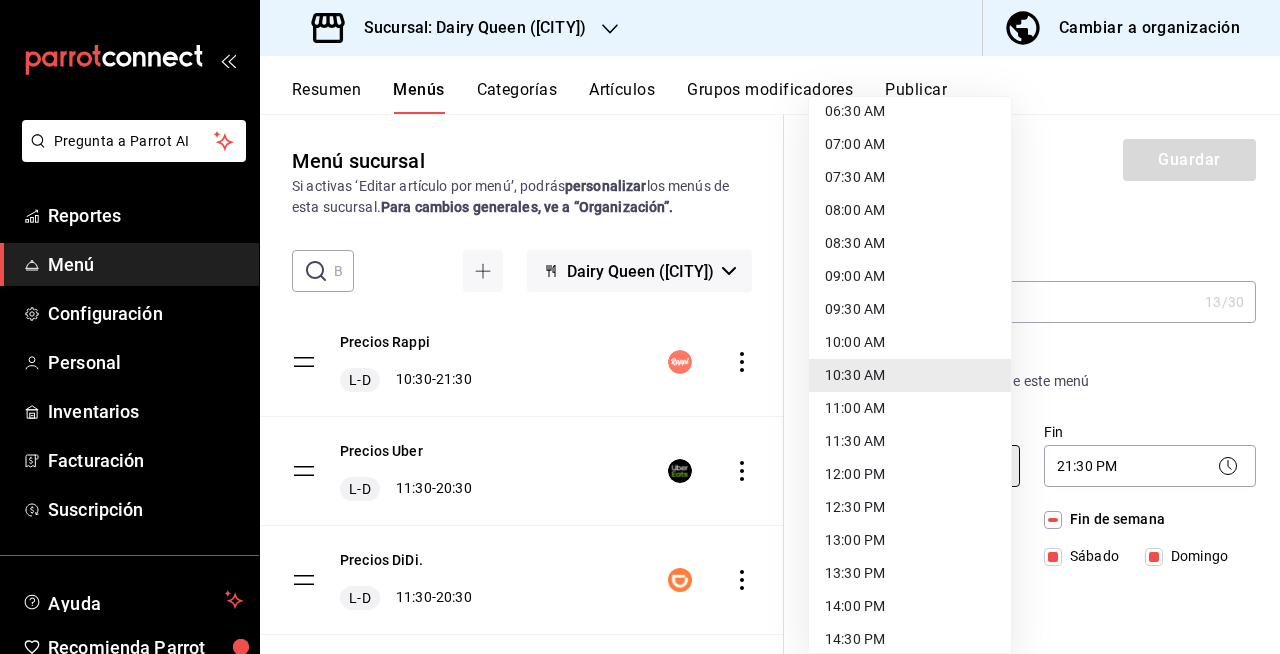 type on "11:30" 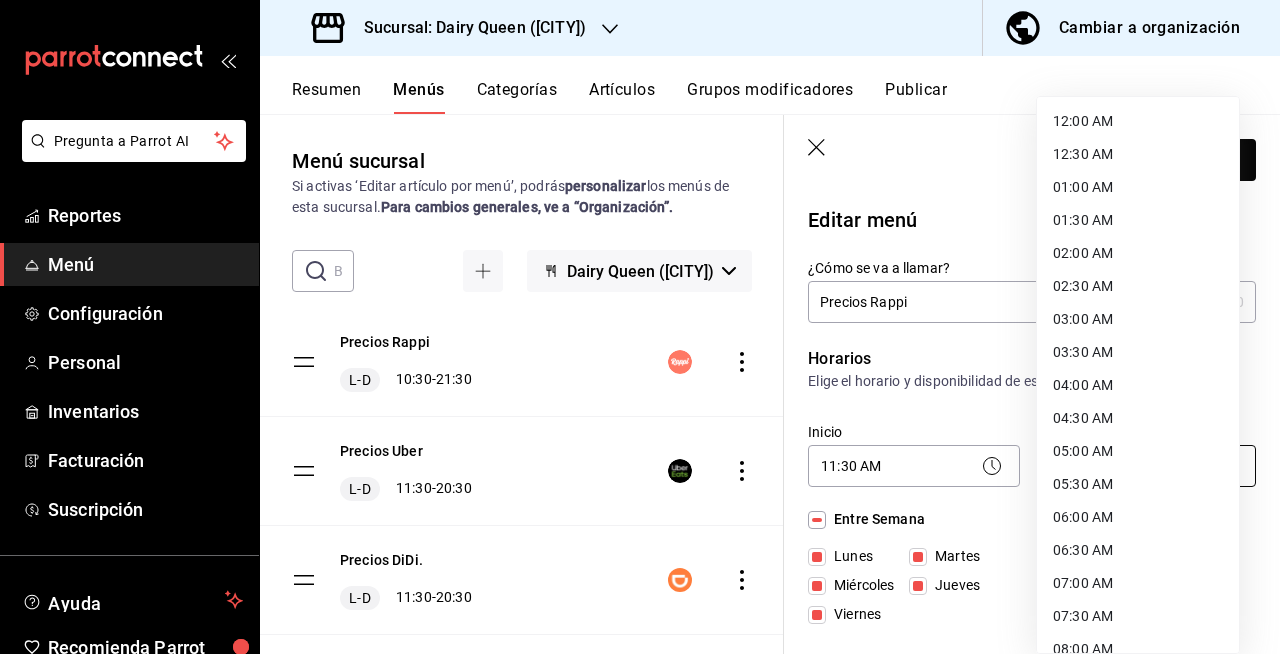 click on "Pregunta a Parrot AI Reportes   Menú   Configuración   Personal   Inventarios   Facturación   Suscripción   Ayuda Recomienda Parrot   PEDRO MASIEL   Sugerir nueva función   Sucursal: Dairy Queen (HUMBERTO) Cambiar a organización Resumen Menús Categorías Artículos Grupos modificadores Publicar Menú sucursal Si activas ‘Editar artículo por menú’, podrás  personalizar  los menús de esta sucursal.  Para cambios generales, ve a “Organización”. ​ ​ Dairy Queen (Humberto Lobo) Precios Rappi L-D 10:30  -  21:30 Precios Uber L-D 11:30  -  20:30 Precios DiDi. L-D 11:30  -  20:30 Precios Sucursal L-D 00:00  -  23:59 Guardar Editar menú ¿Cómo se va a llamar? Precios Rappi 13 /30 ¿Cómo se va a llamar? Horarios Elige el horario y disponibilidad de este menú Inicio 11:30 AM 11:30 Fin 21:30 PM 21:30 Entre Semana Lunes Martes Miércoles Jueves Viernes Fin de semana Sábado Domingo Agregar horario Categorías Selecciona una categoría existente Novedades. Blizzard® Pasteles Punto de venta Si /" at bounding box center [640, 327] 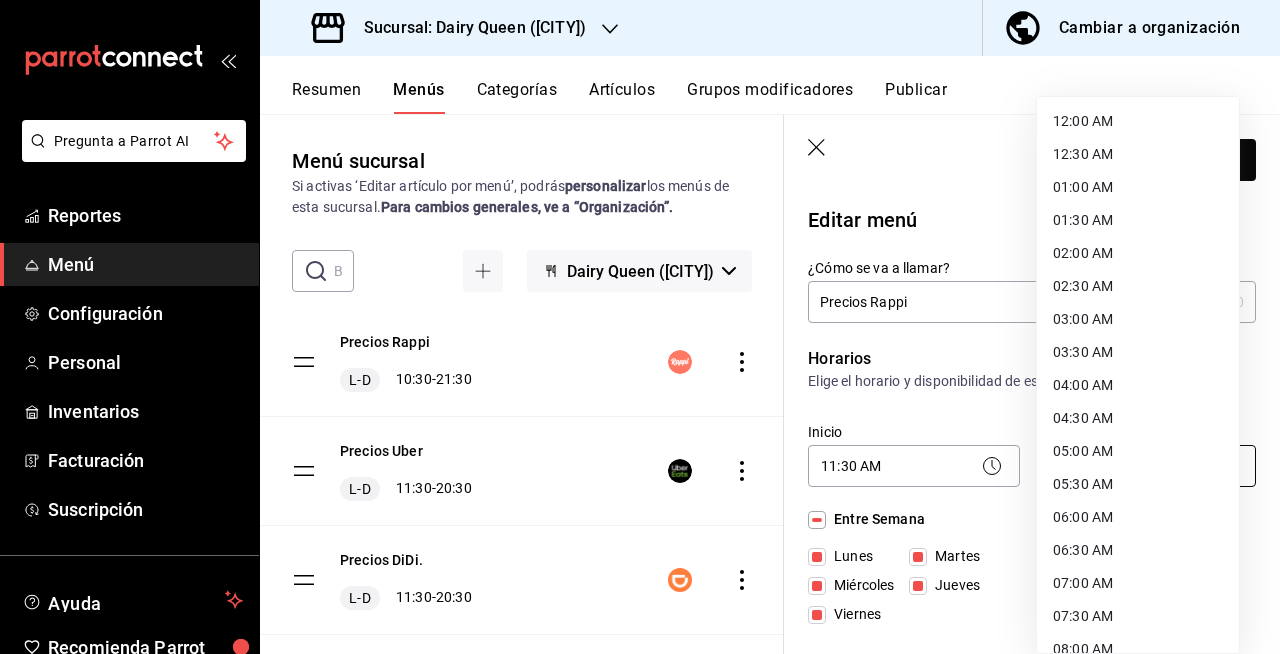 scroll, scrollTop: 1076, scrollLeft: 0, axis: vertical 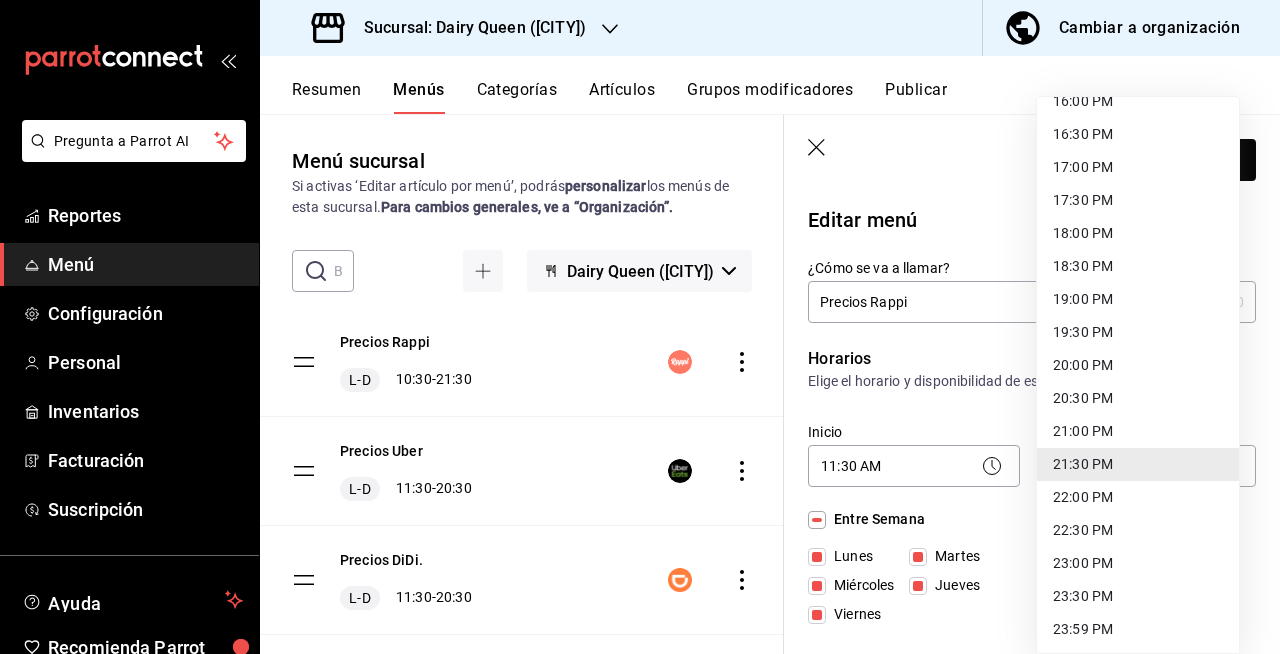 click on "20:30 PM" at bounding box center (1138, 398) 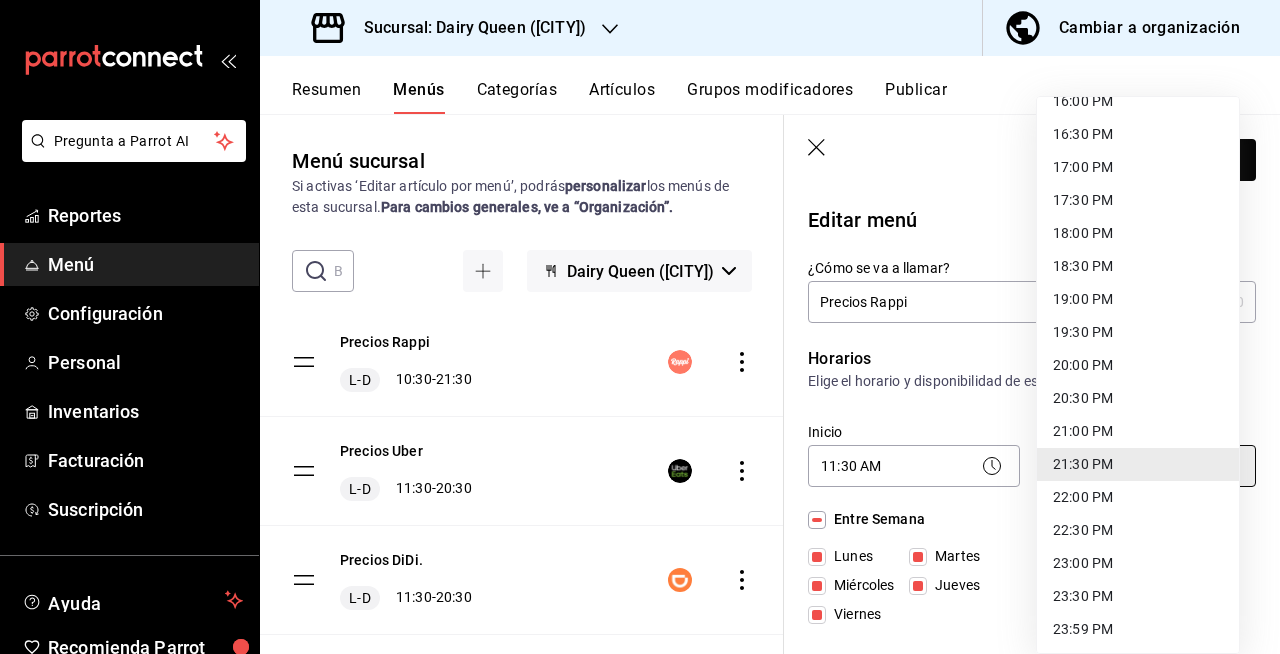type on "20:30" 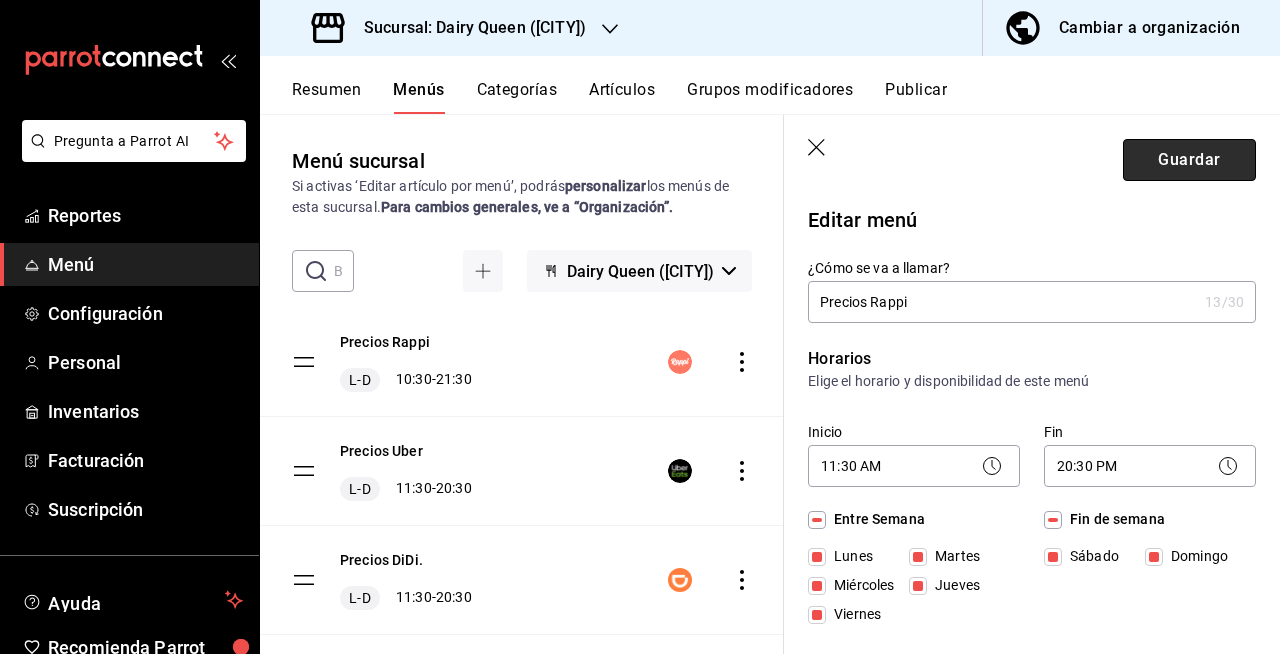 click on "Guardar" at bounding box center (1189, 160) 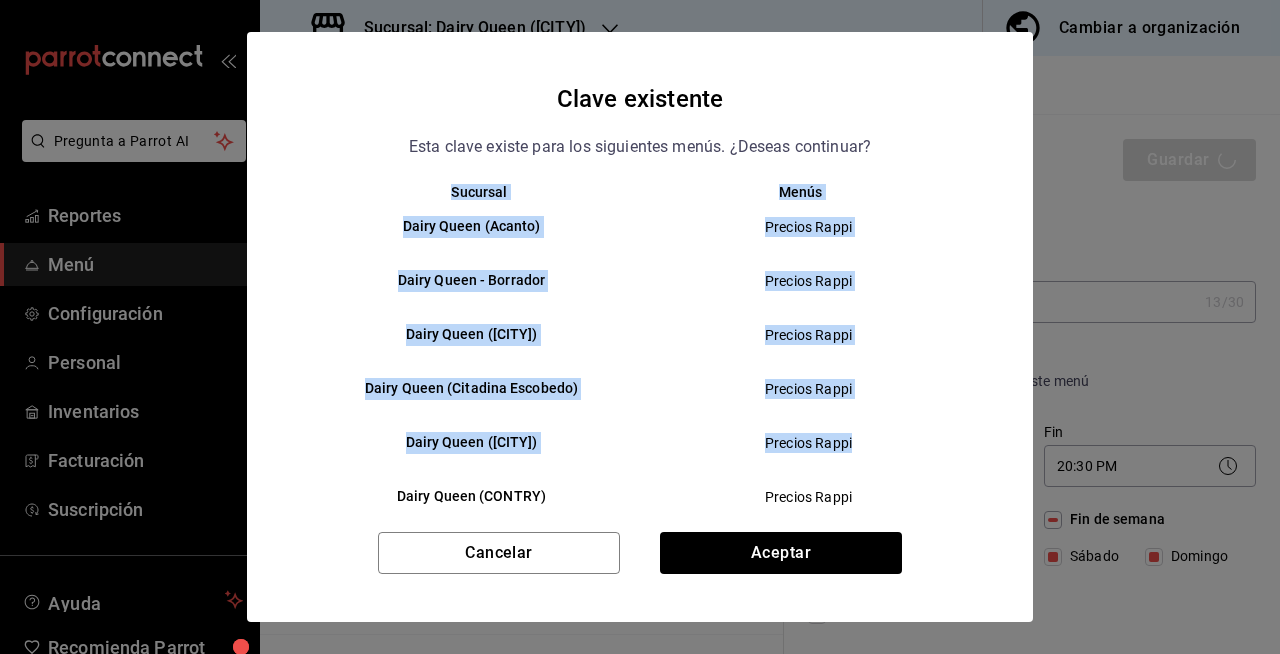 drag, startPoint x: 1146, startPoint y: 161, endPoint x: 931, endPoint y: 422, distance: 338.15085 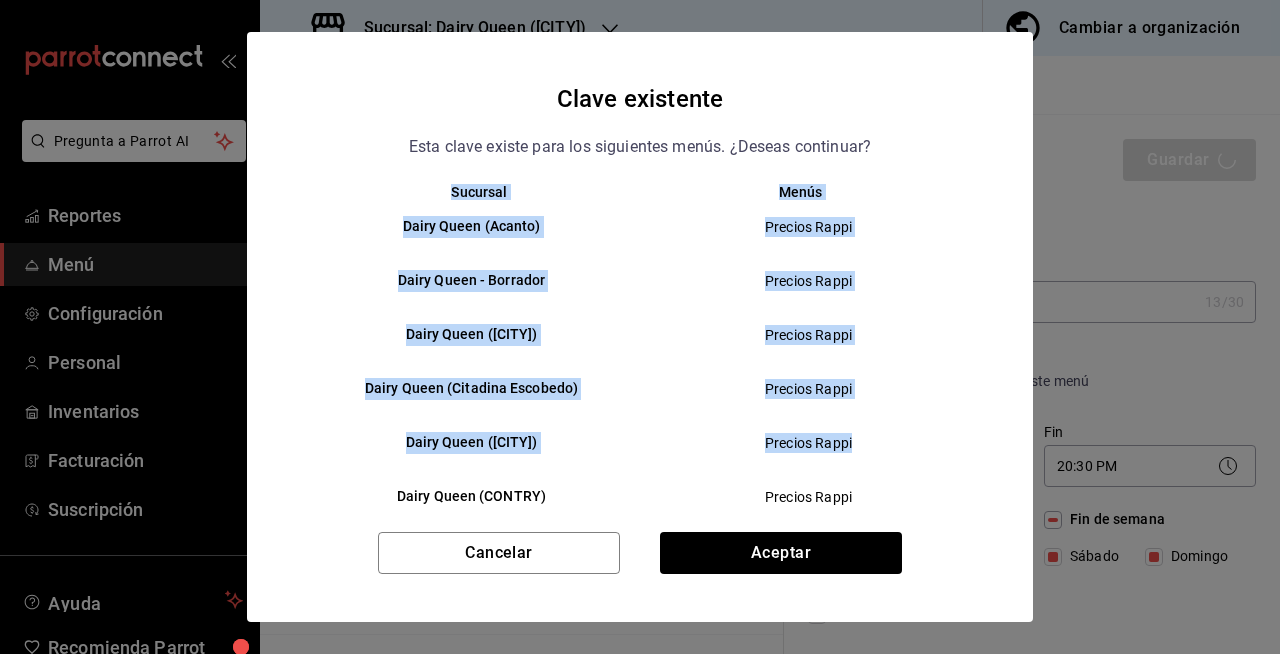 click on "Clave existente Esta clave existe para los siguientes menús. ¿Deseas continuar? Sucursal Menús Dairy Queen (Acanto) Precios Rappi Dairy Queen - Borrador Precios Rappi Dairy Queen (CITADEL 2) Precios Rappi Dairy Queen (Citadina Escobedo) Precios Rappi Dairy Queen (CONCORDIA) Precios Rappi Dairy Queen (CONTRY) Precios Rappi Dairy Queen (CUMBRES) Precios Rappi Dairy Queen (ESFERA) Precios Rappi Dairy Queen (GALERIAS MTY PB) Precios Rappi Dairy Queen (GALERIAS VALLE ORIENTE) Precios Rappi Dairy Queen (GARCIA) Precios Rappi Dairy Queen (INTERPLAZA) Precios Rappi Dairy Queen (LA PUERTA) Precios Rappi Dairy Queen (LAS PUENTES) Precios Rappi Dairy Queen (MASTER) Precios Rappi Dairy Queen (NUEVO SUR) Precios Rappi Dairy Queen (PASEO LA FE) Precios Rappi Dairy Queen (PLAZA CUMBRES) Precios Rappi Dairy Queen (PLAZA FIESTA ANAHUAC) Precios Rappi Cancelar Aceptar" at bounding box center [640, 327] 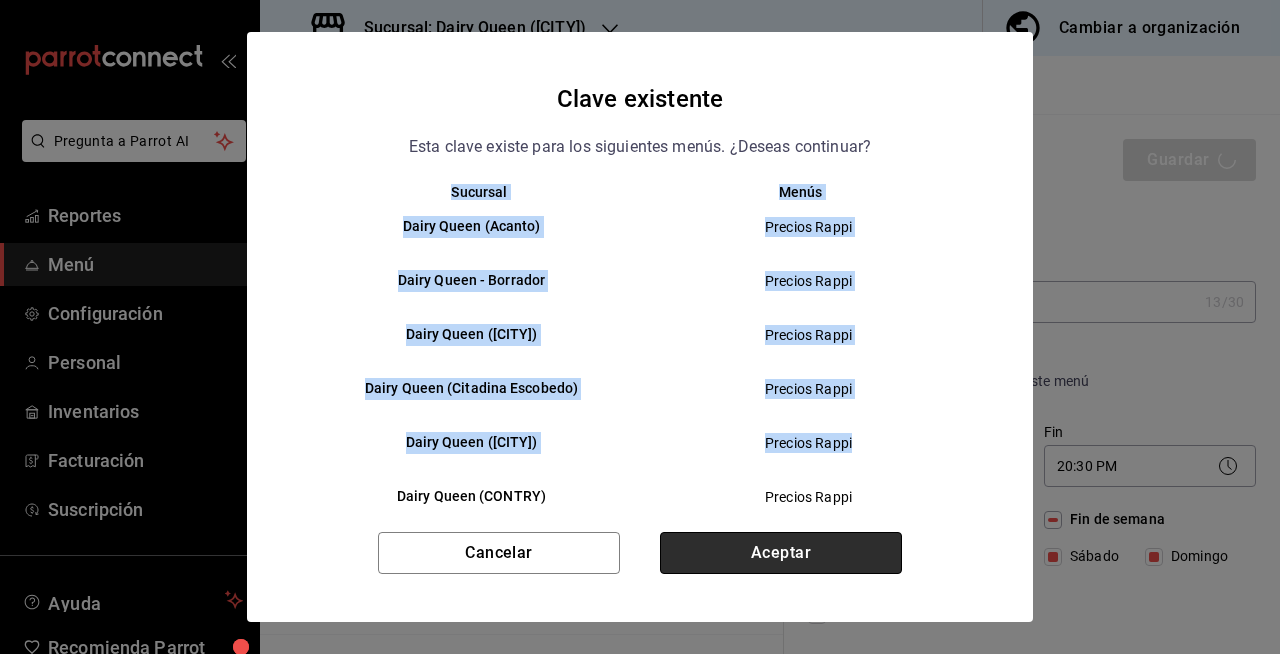 click on "Aceptar" at bounding box center [781, 553] 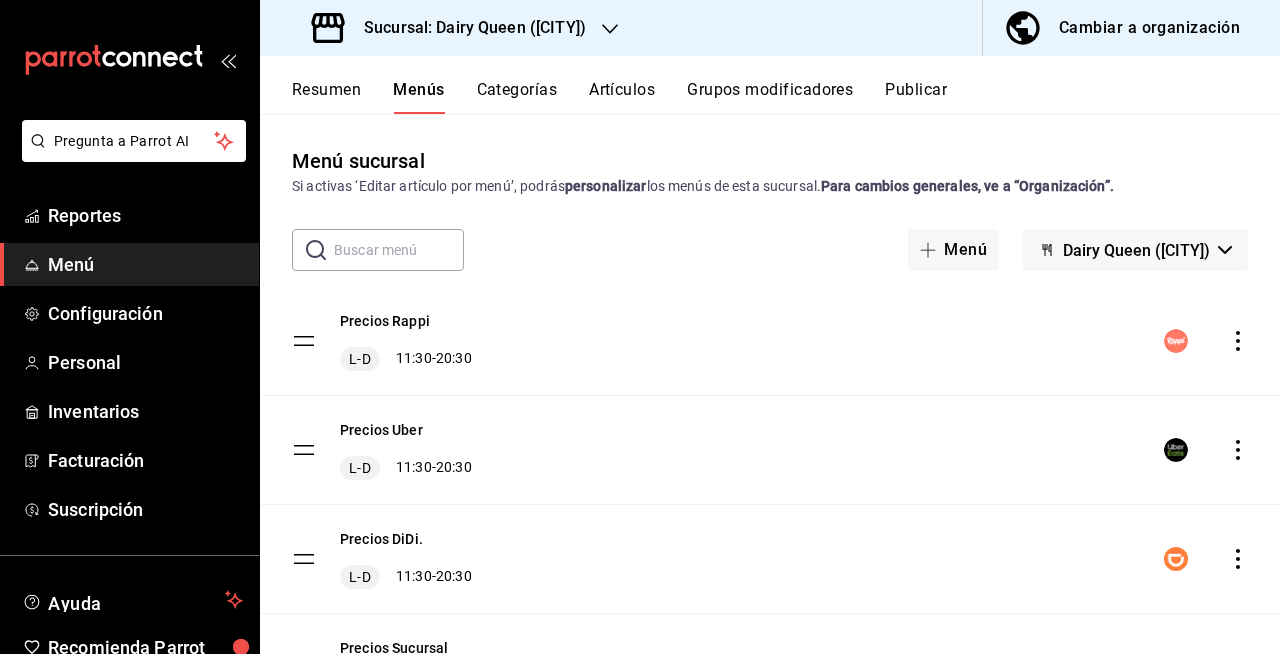 click on "Sucursal: Dairy Queen (HUMBERTO)" at bounding box center (467, 28) 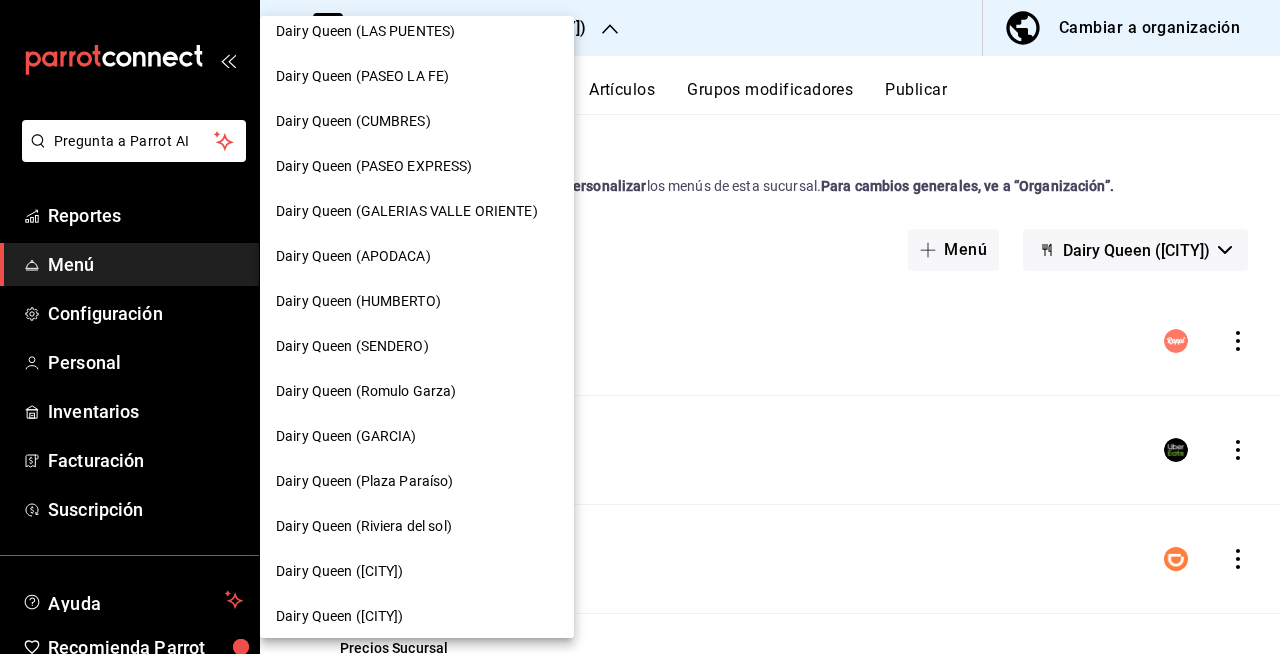scroll, scrollTop: 789, scrollLeft: 0, axis: vertical 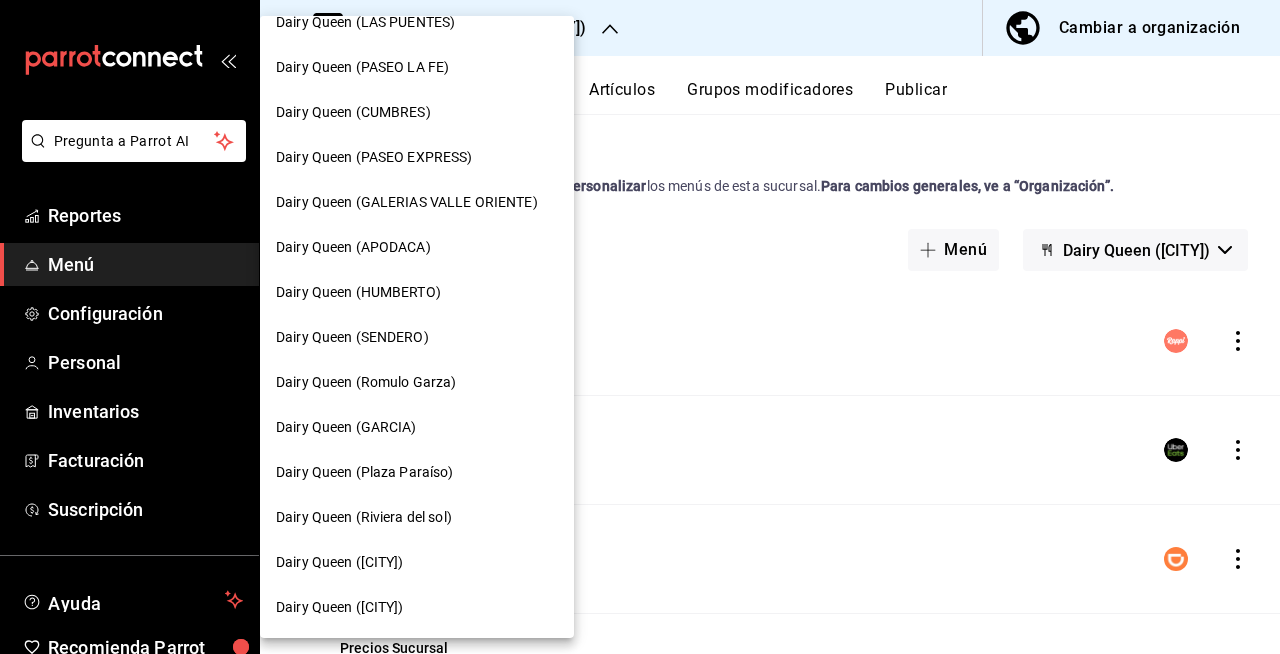 click on "Dairy Queen (SENDERO)" at bounding box center [417, 337] 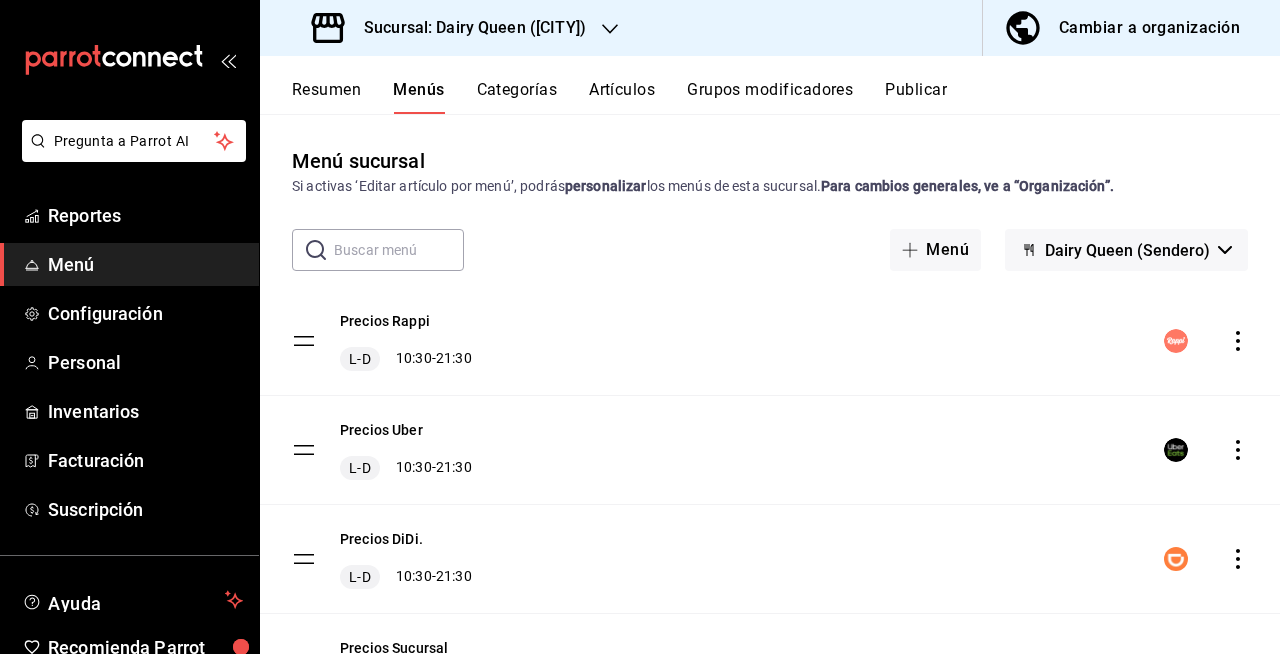 click on "Resumen" at bounding box center (326, 97) 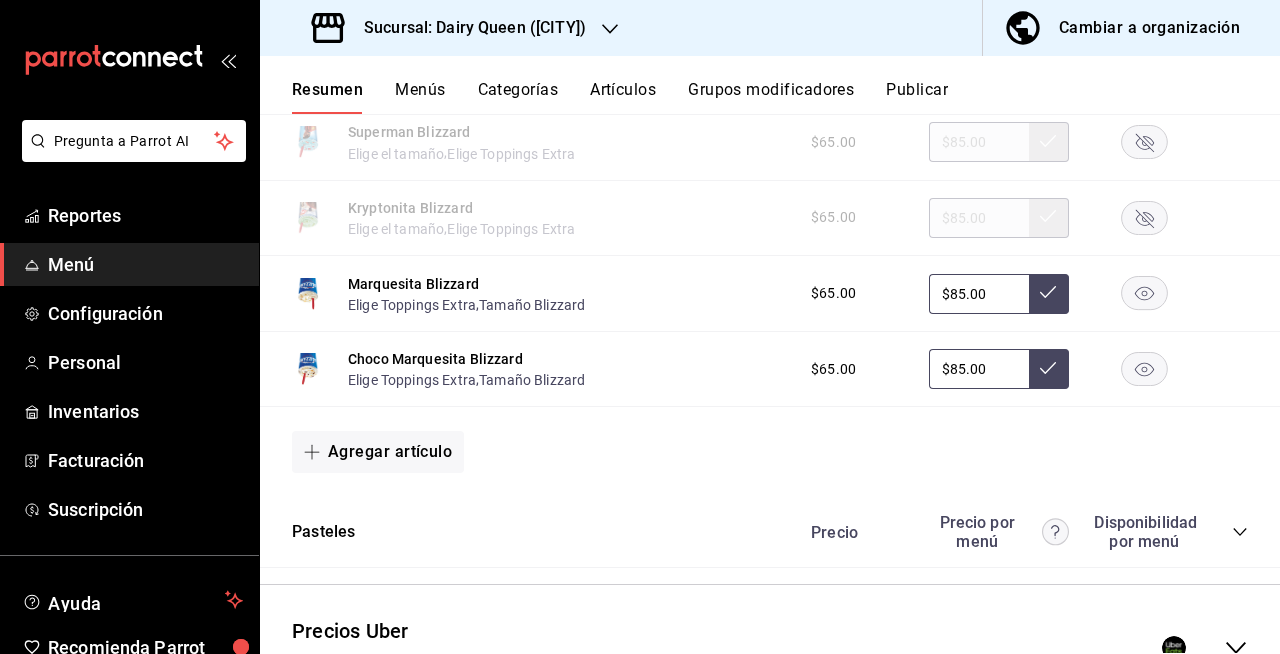 scroll, scrollTop: 3413, scrollLeft: 0, axis: vertical 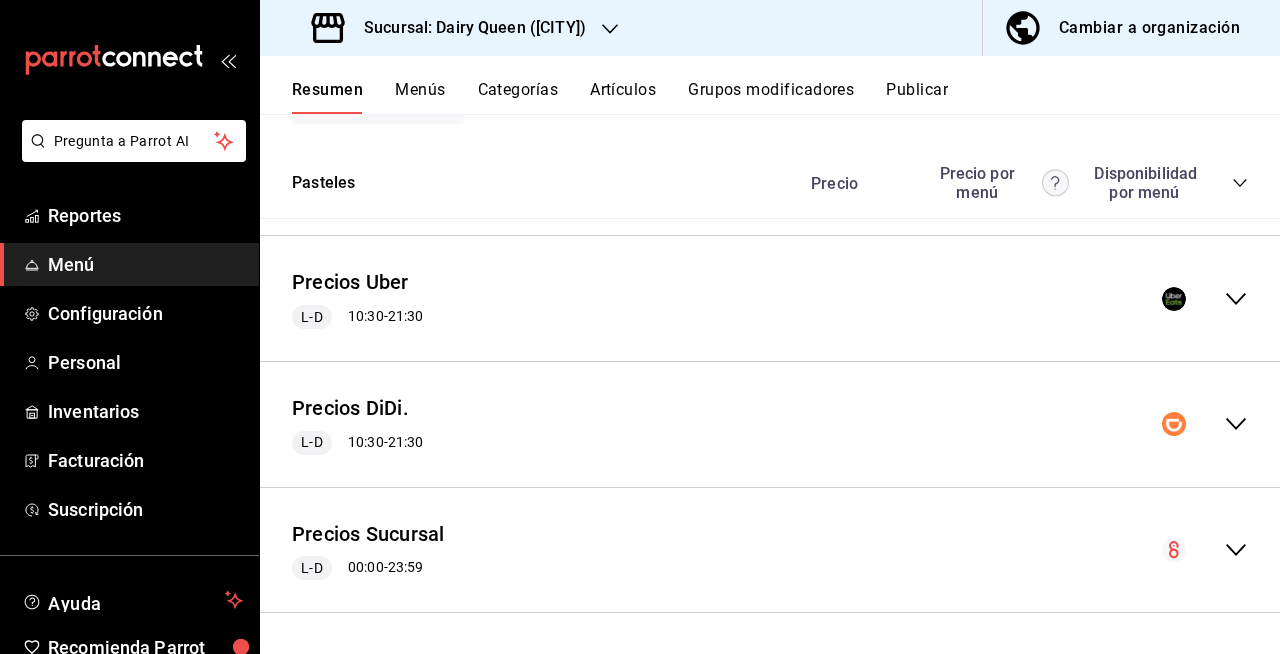 click 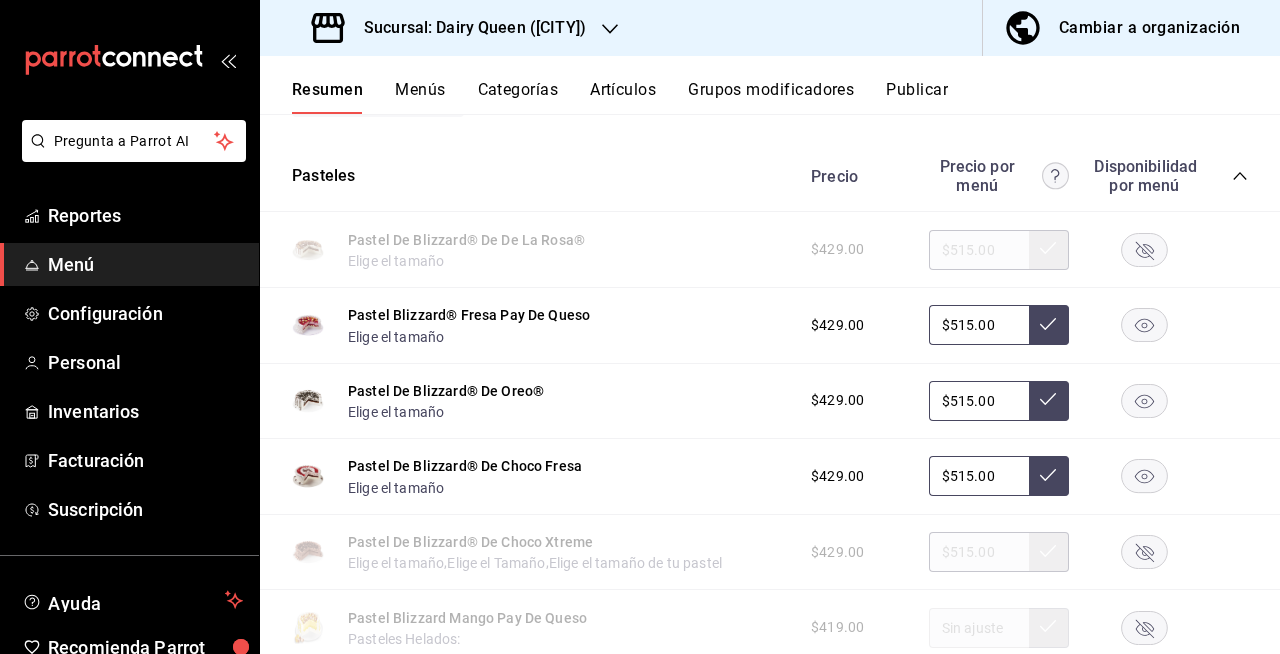 click 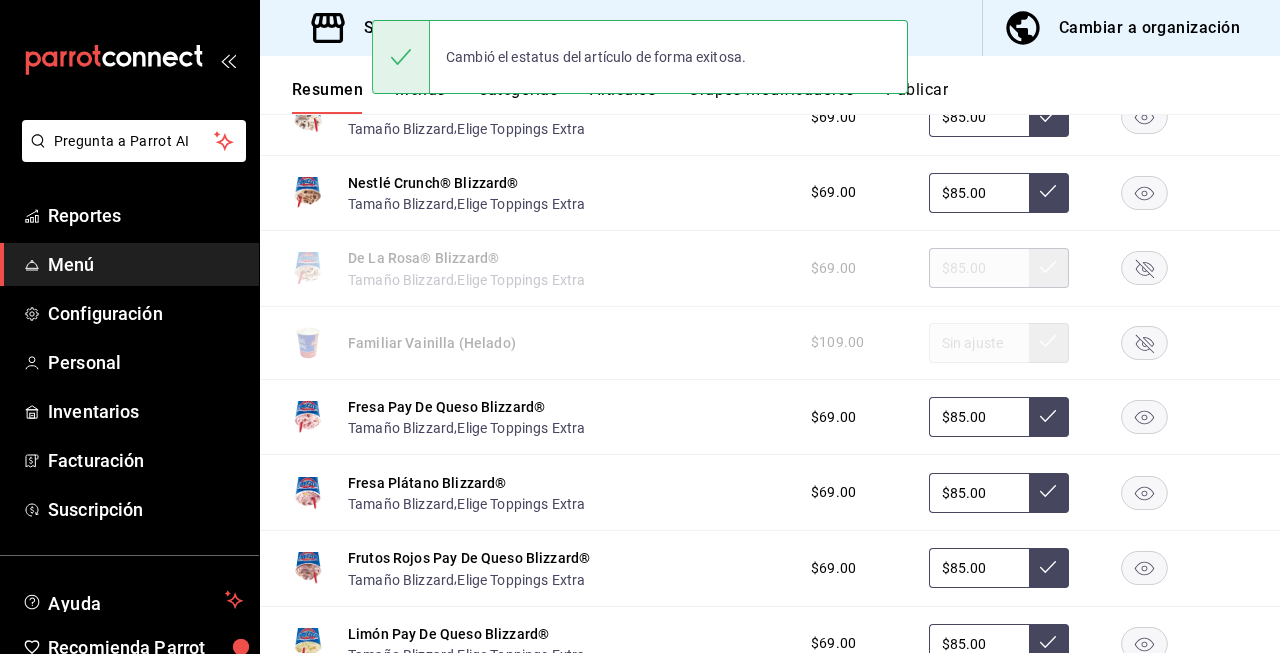 scroll, scrollTop: 1332, scrollLeft: 0, axis: vertical 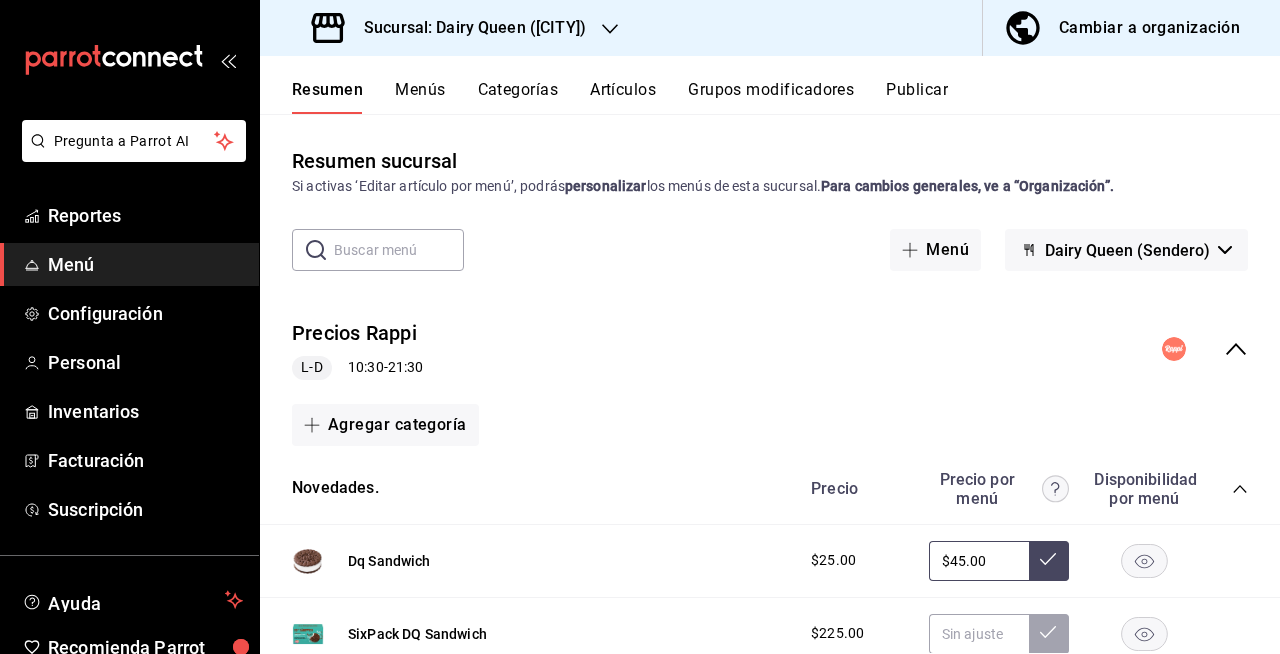 click on "Publicar" at bounding box center (917, 97) 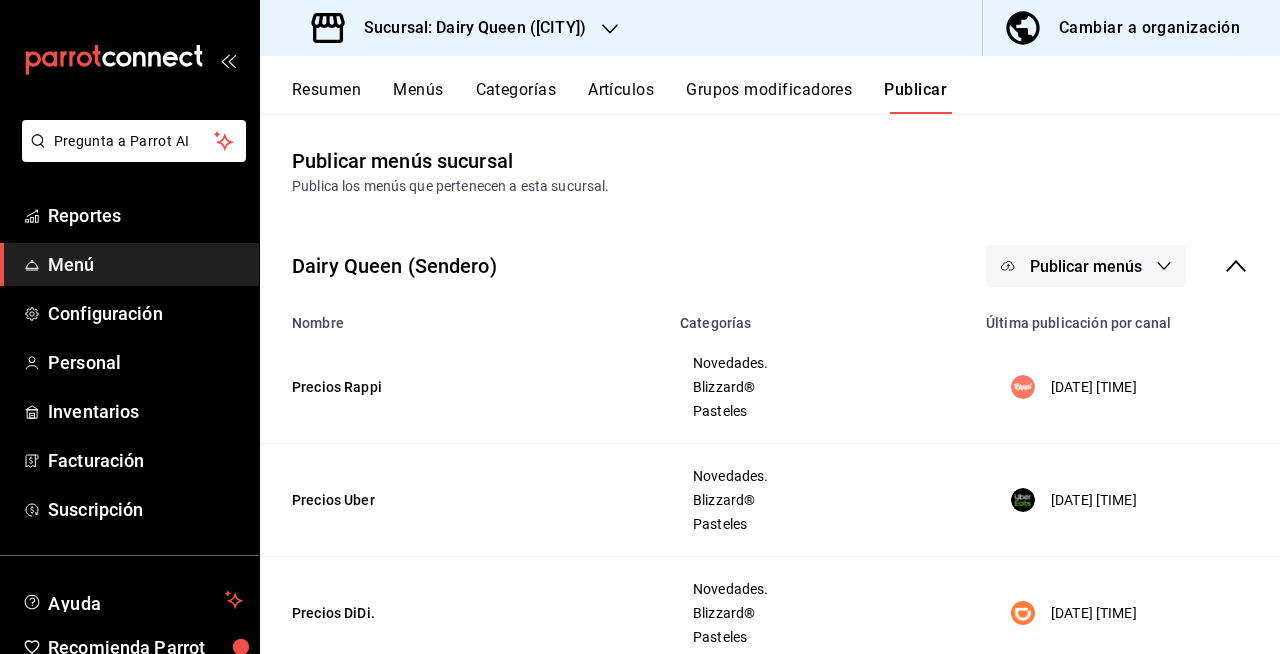 drag, startPoint x: 920, startPoint y: 98, endPoint x: 972, endPoint y: 141, distance: 67.47592 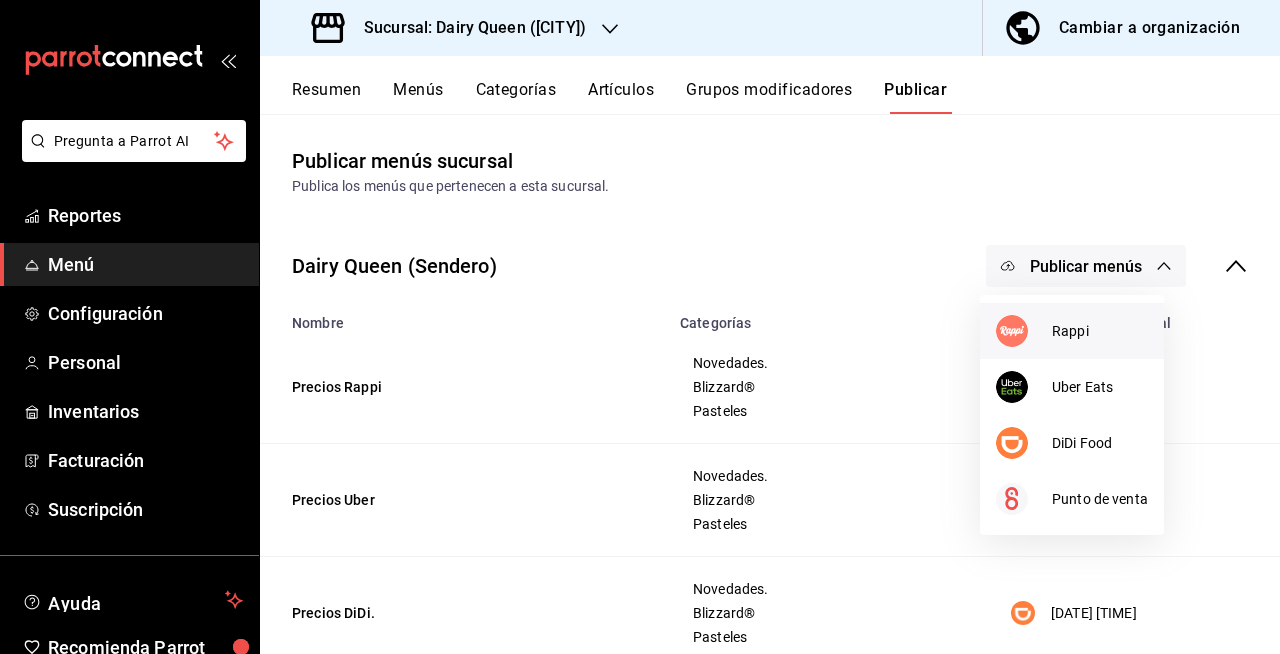 click at bounding box center (1024, 331) 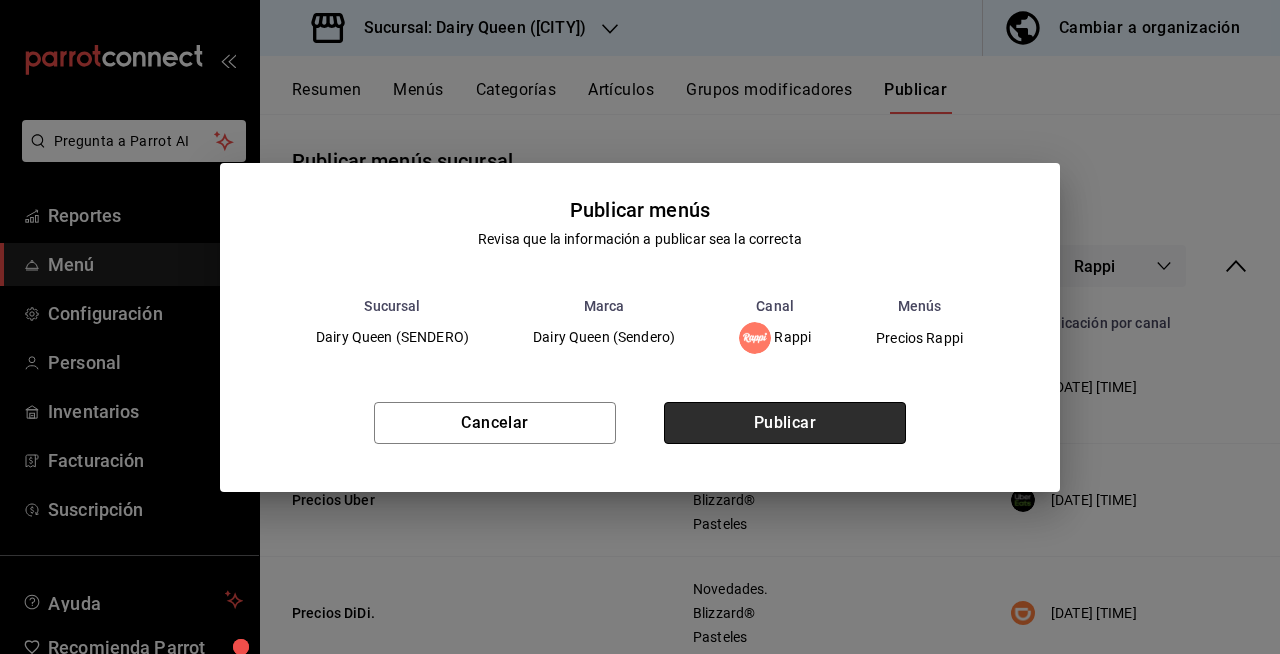 click on "Publicar" at bounding box center [785, 423] 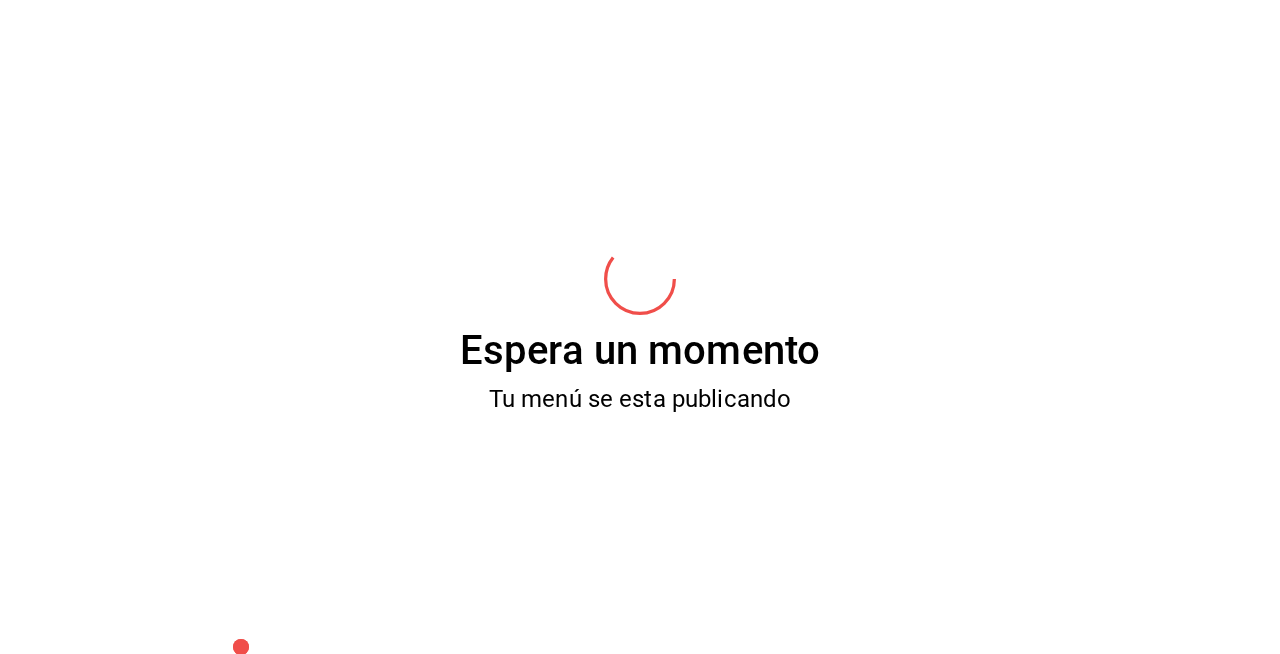 click on "Espera un momento Tu menú se esta publicando" at bounding box center (640, 327) 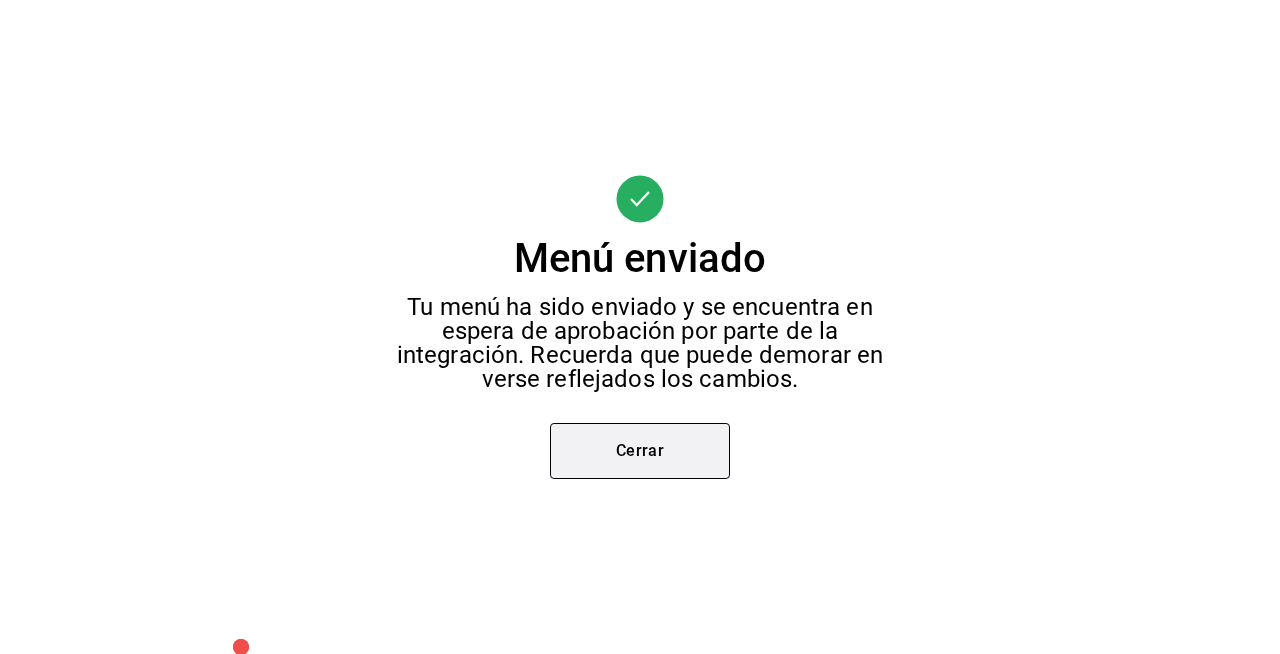 click on "Cerrar" at bounding box center (640, 451) 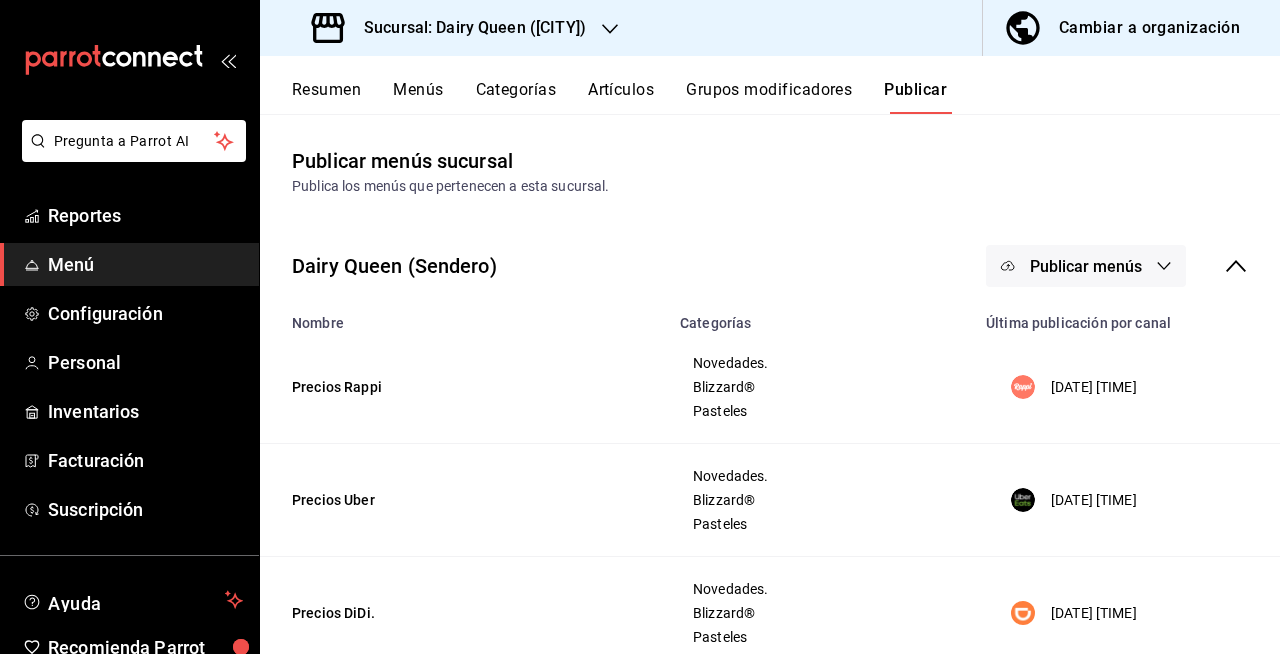 click on "Sucursal: Dairy Queen (SENDERO)" at bounding box center [467, 28] 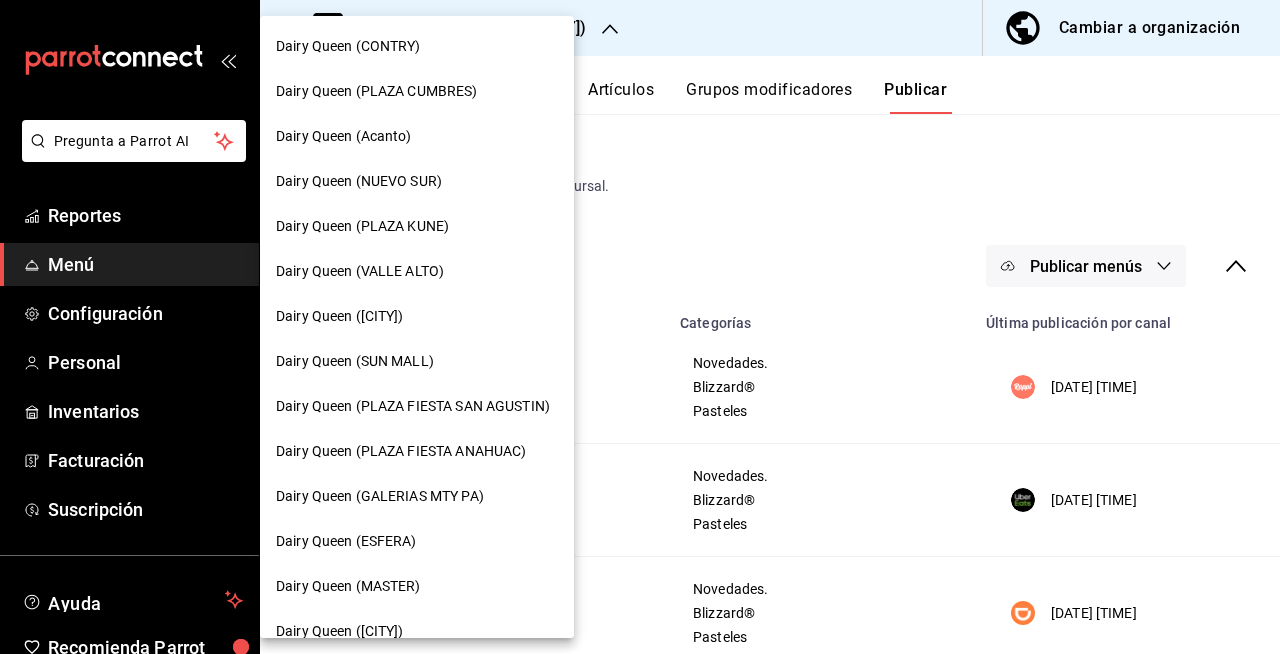 click at bounding box center [640, 327] 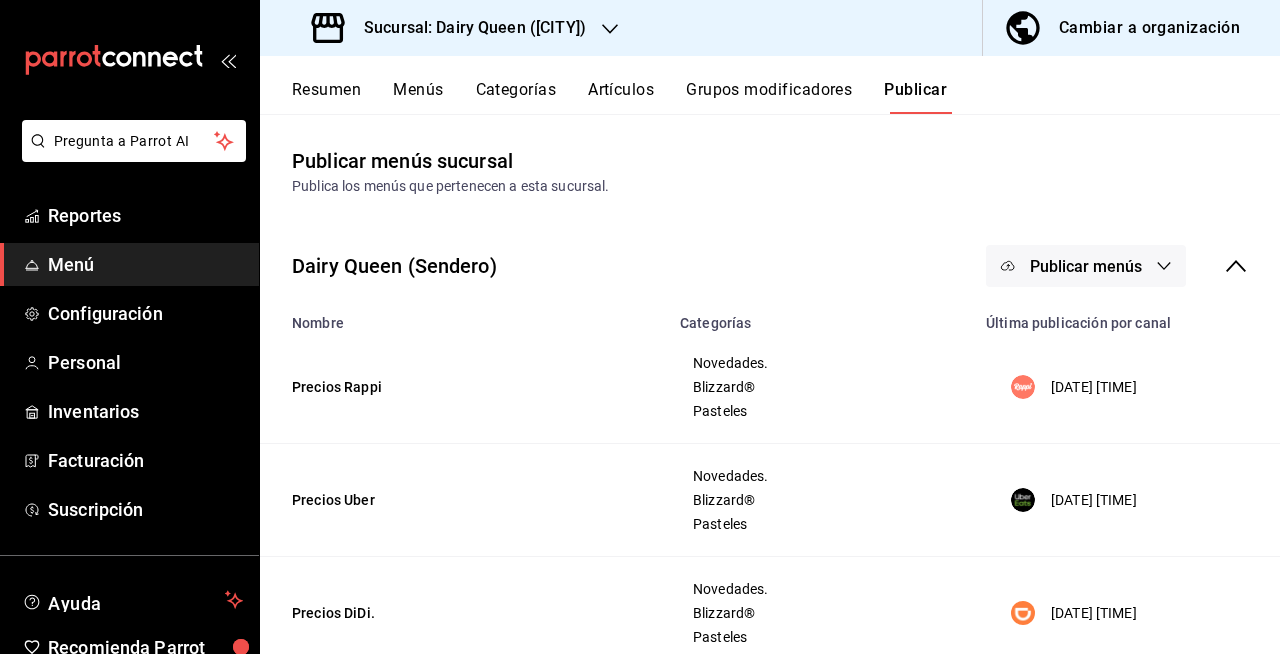 click on "Publicar menús sucursal Publica los menús que pertenecen a esta sucursal." at bounding box center (770, 171) 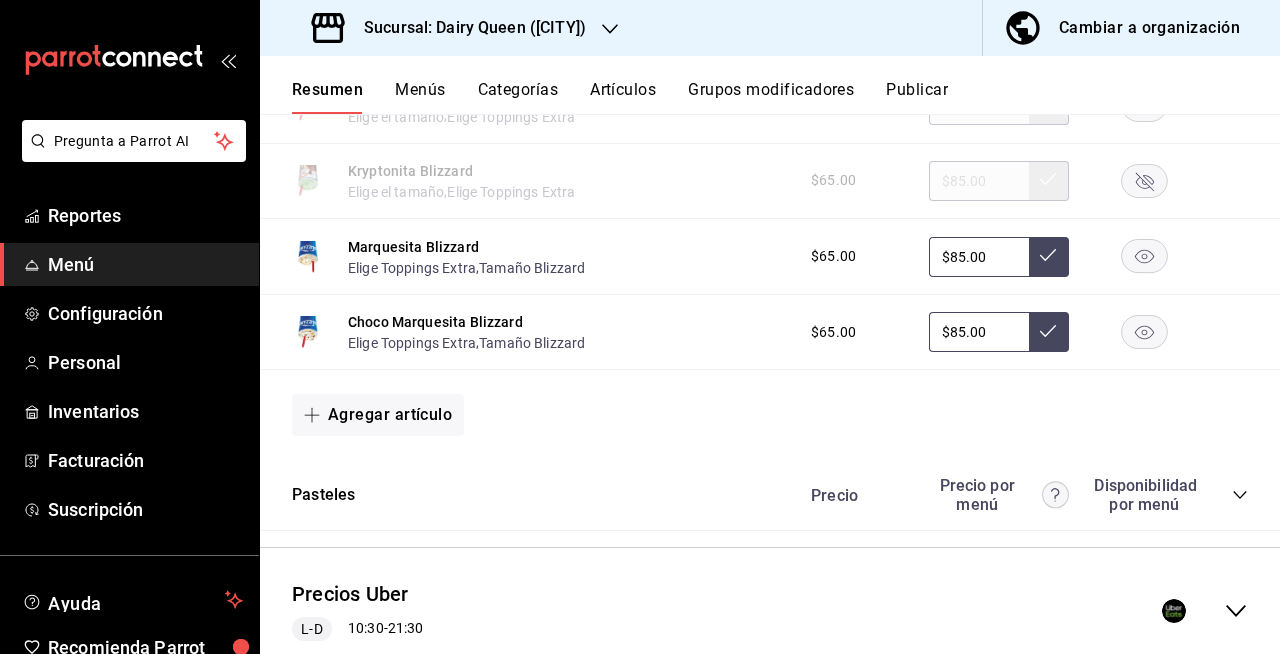 scroll, scrollTop: 3413, scrollLeft: 0, axis: vertical 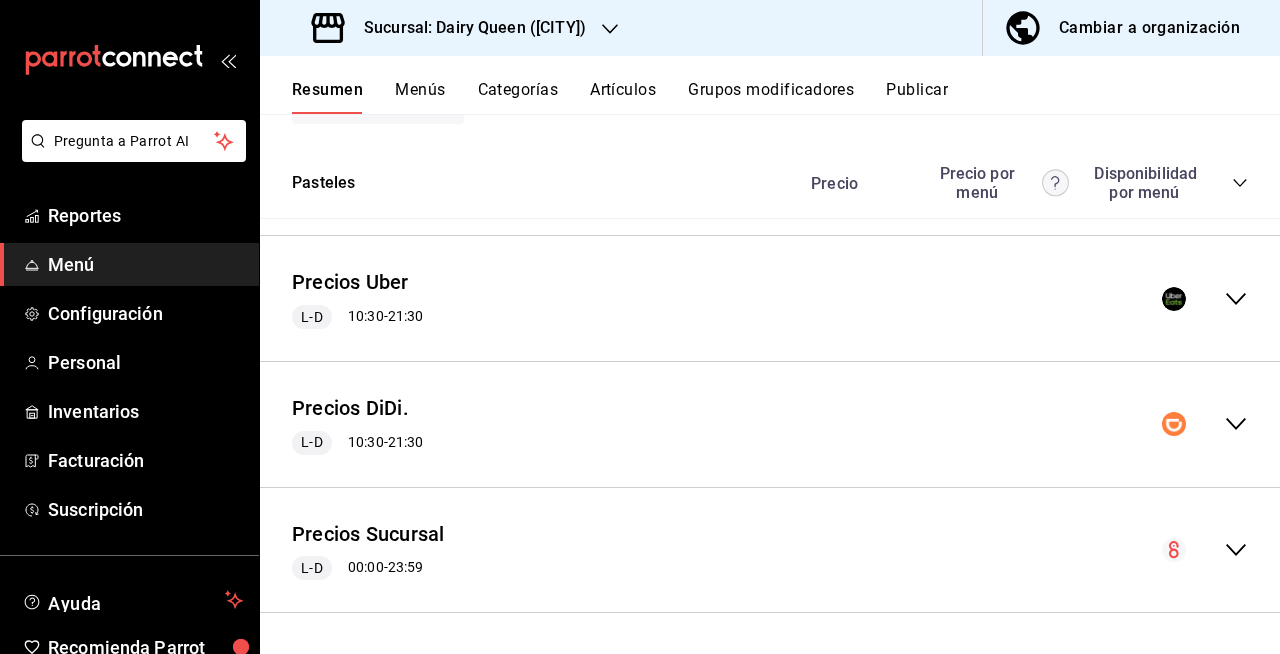 click on "Precio Precio por menú   Disponibilidad por menú" at bounding box center [1019, 183] 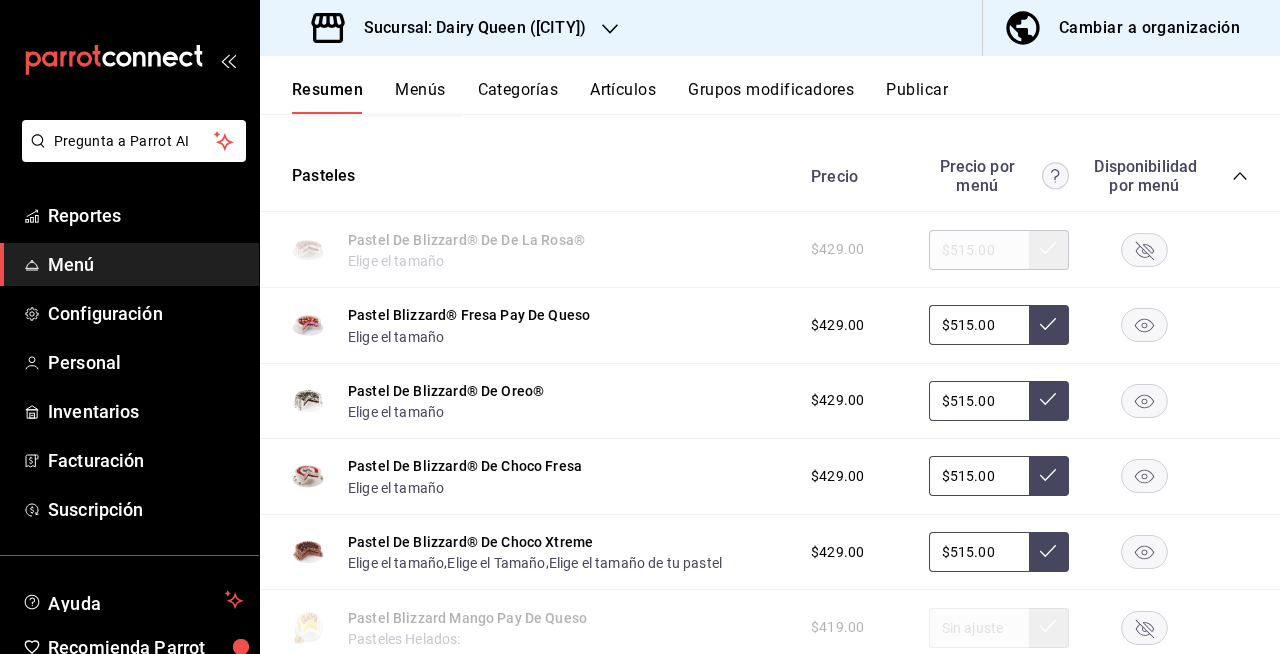 click on "Sucursal: Dairy Queen (SENDERO)" at bounding box center (467, 28) 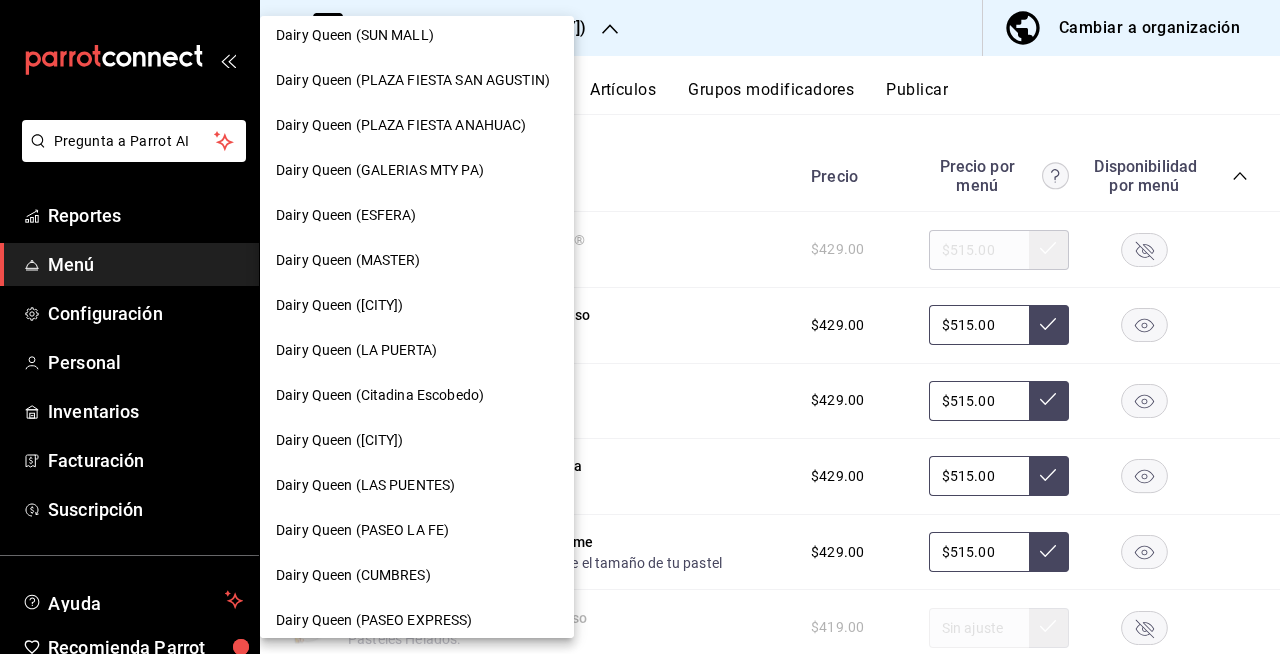 scroll, scrollTop: 789, scrollLeft: 0, axis: vertical 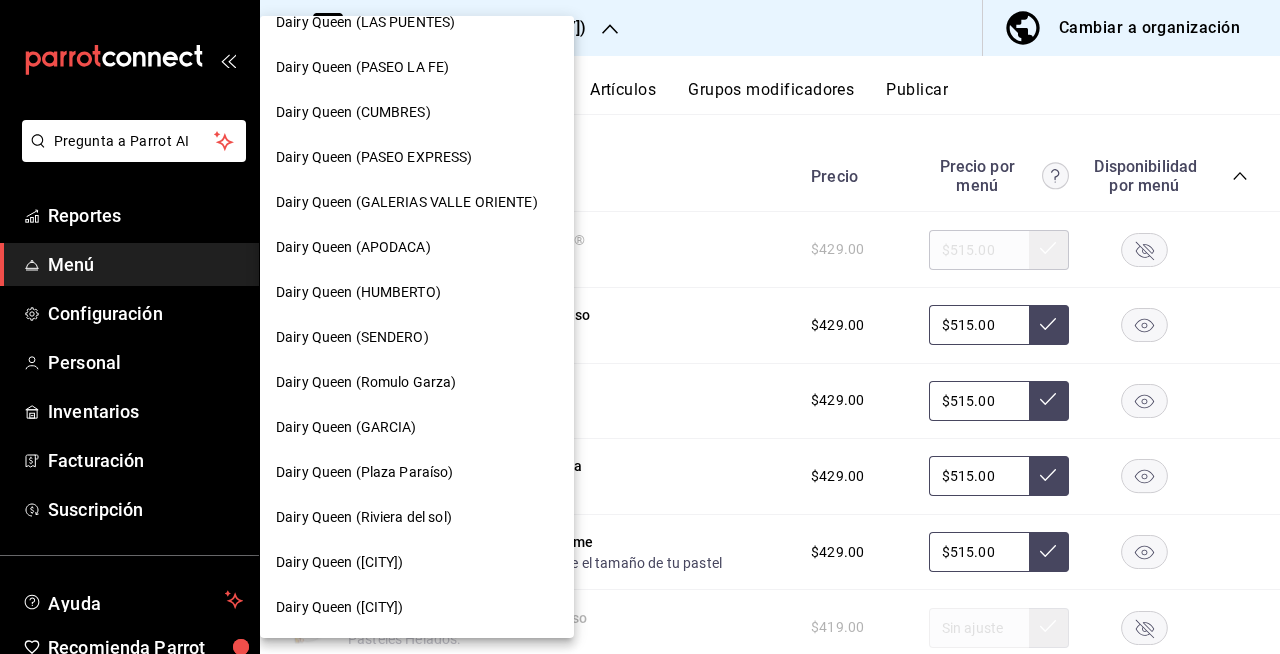 click on "Dairy Queen (Romulo Garza)" at bounding box center (417, 382) 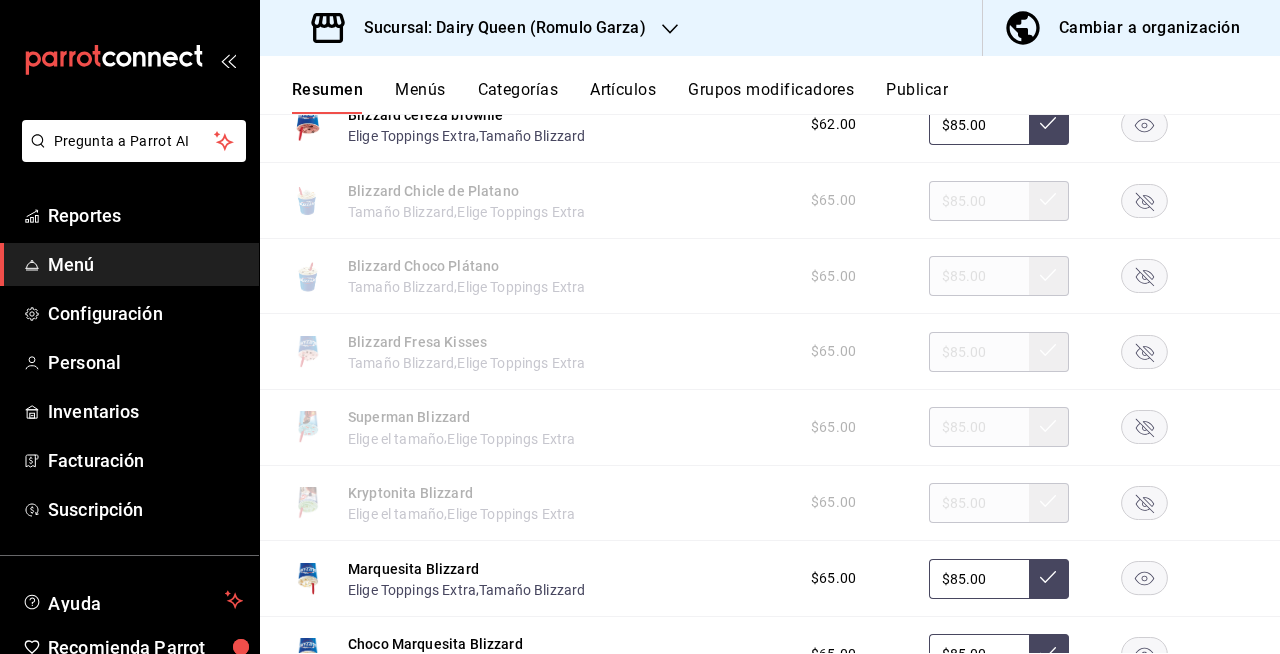scroll, scrollTop: 3413, scrollLeft: 0, axis: vertical 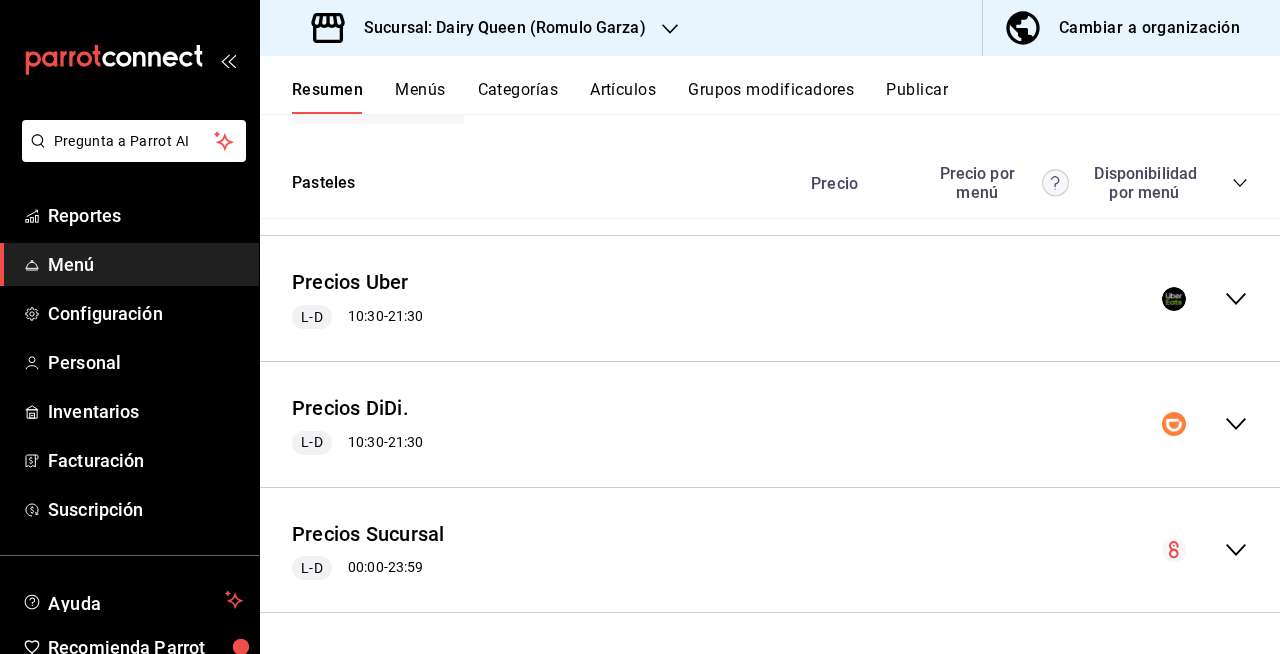 click 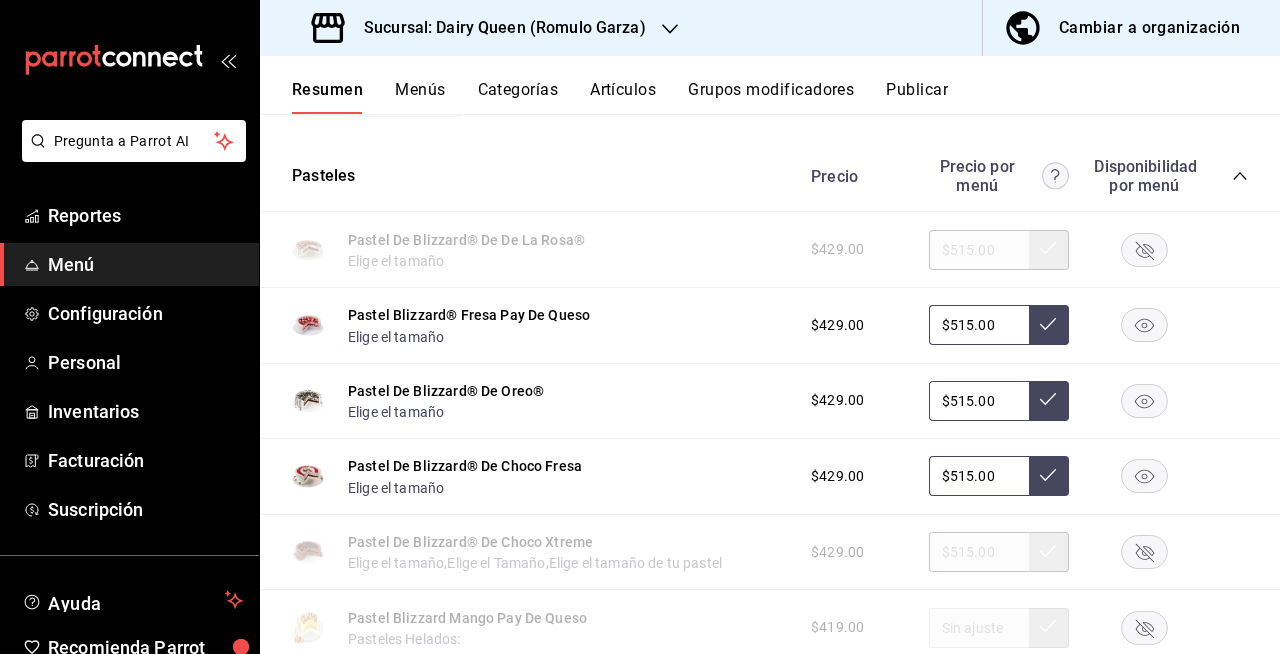 click 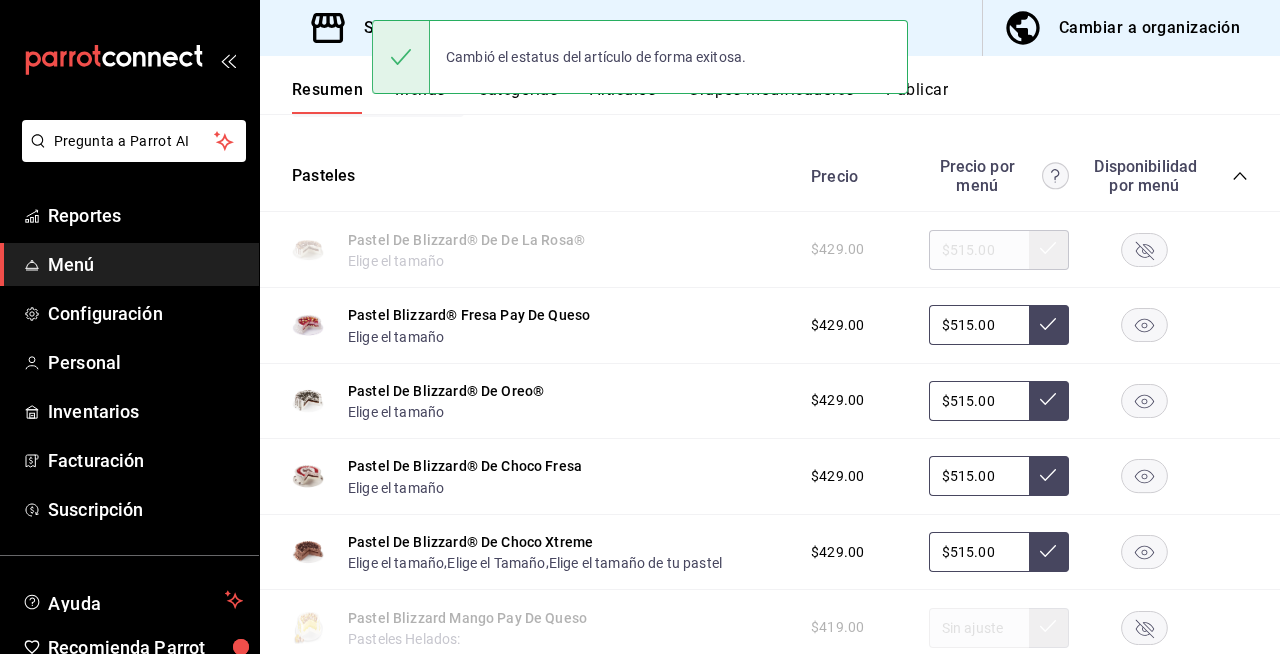 click on "Publicar" at bounding box center [917, 97] 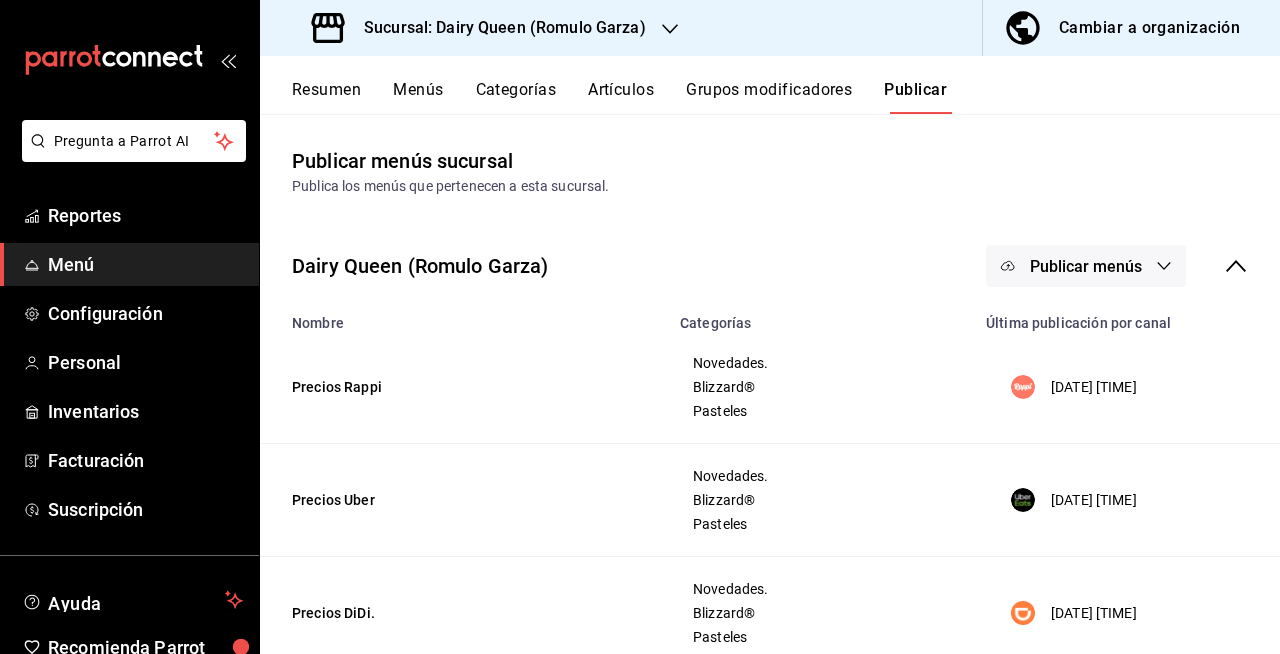 click on "Publicar menús" at bounding box center (1086, 266) 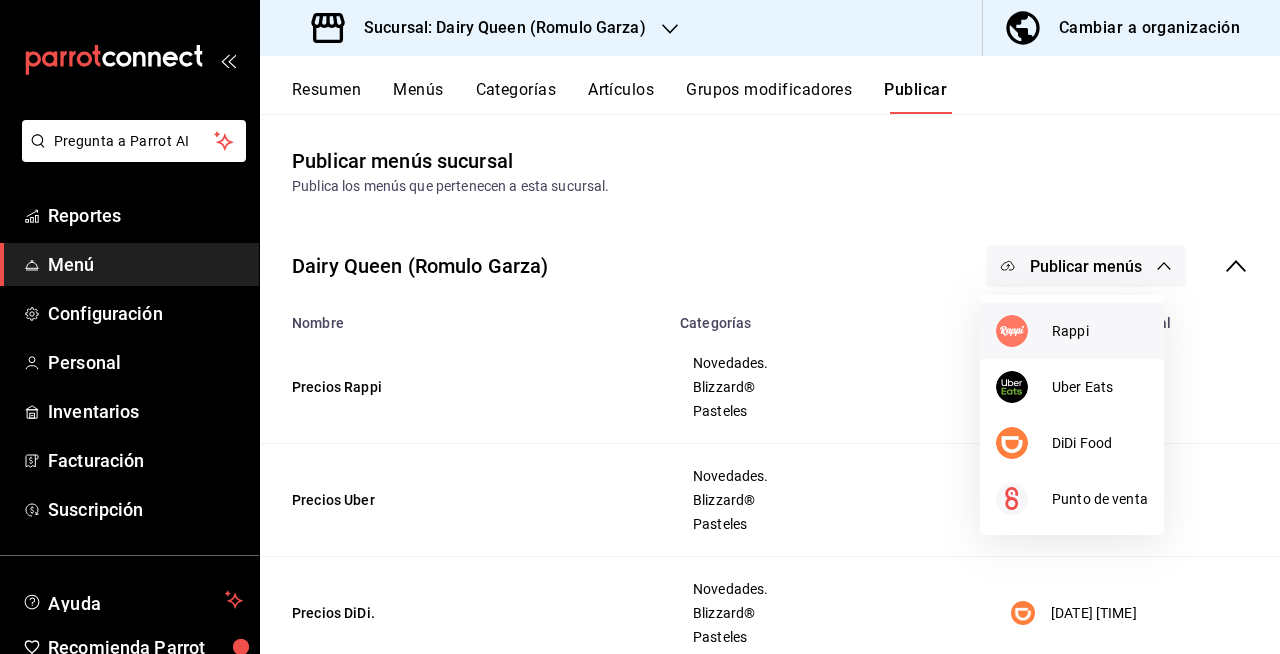 click on "Rappi" at bounding box center [1072, 331] 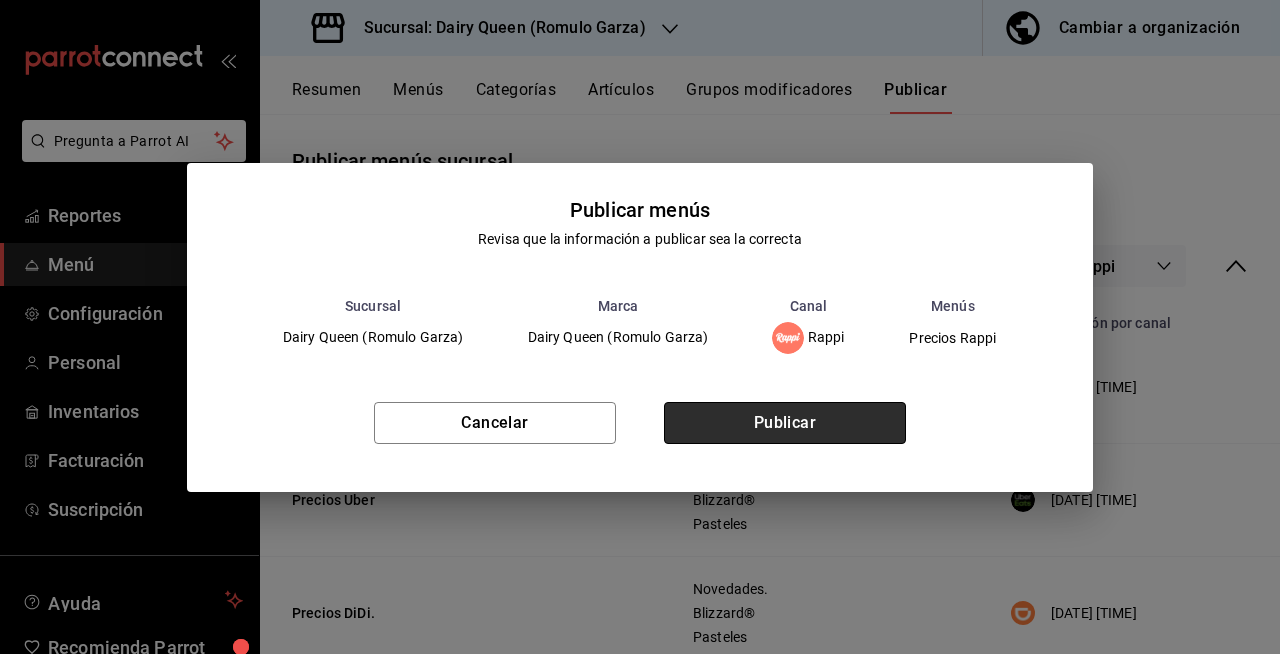 click on "Publicar" at bounding box center [785, 423] 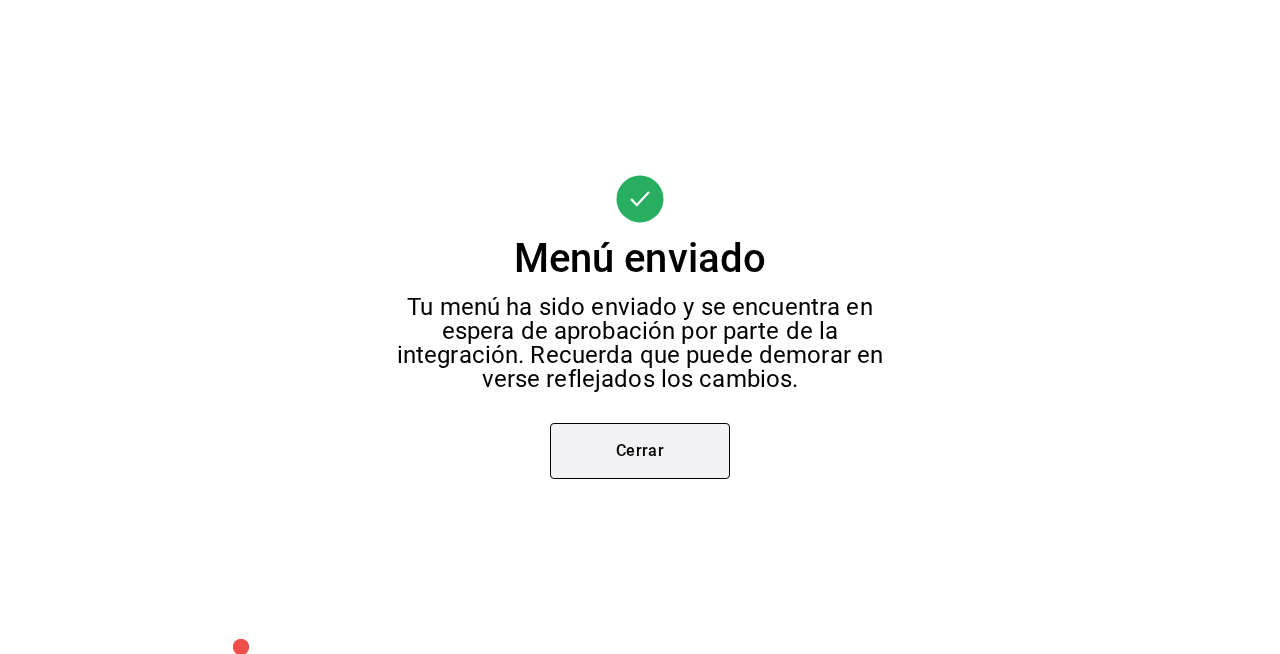 click on "Cerrar" at bounding box center (640, 451) 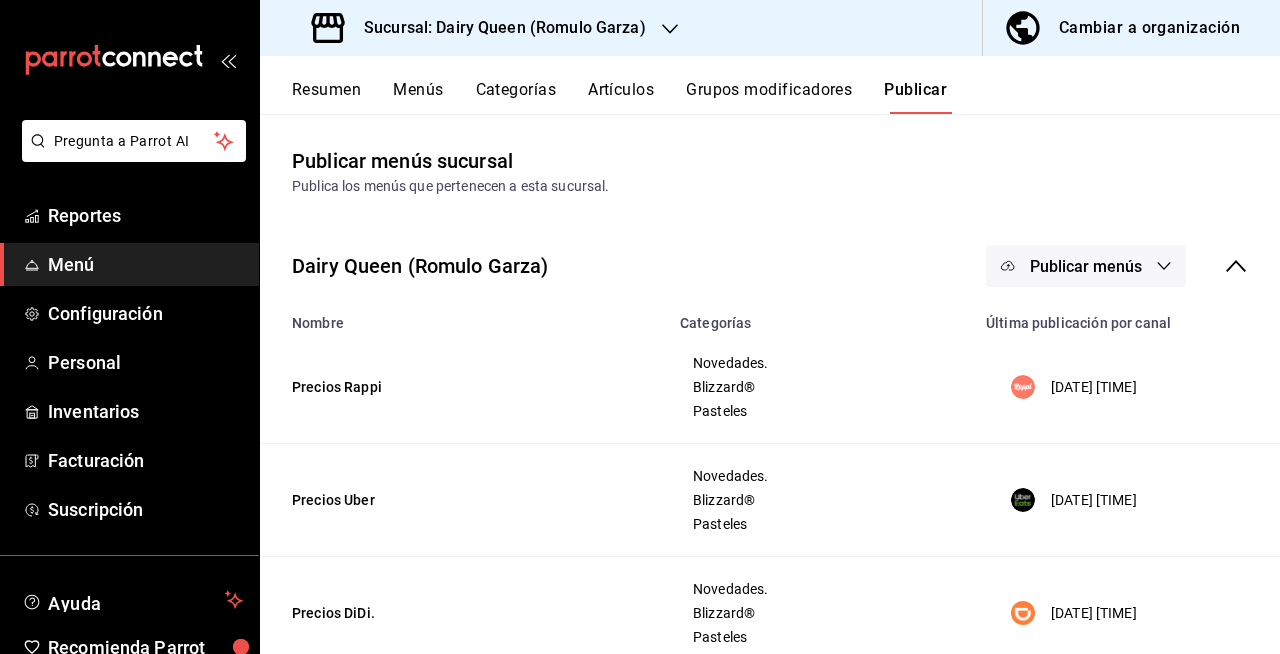 click on "Sucursal: Dairy Queen (Romulo Garza)" at bounding box center [497, 28] 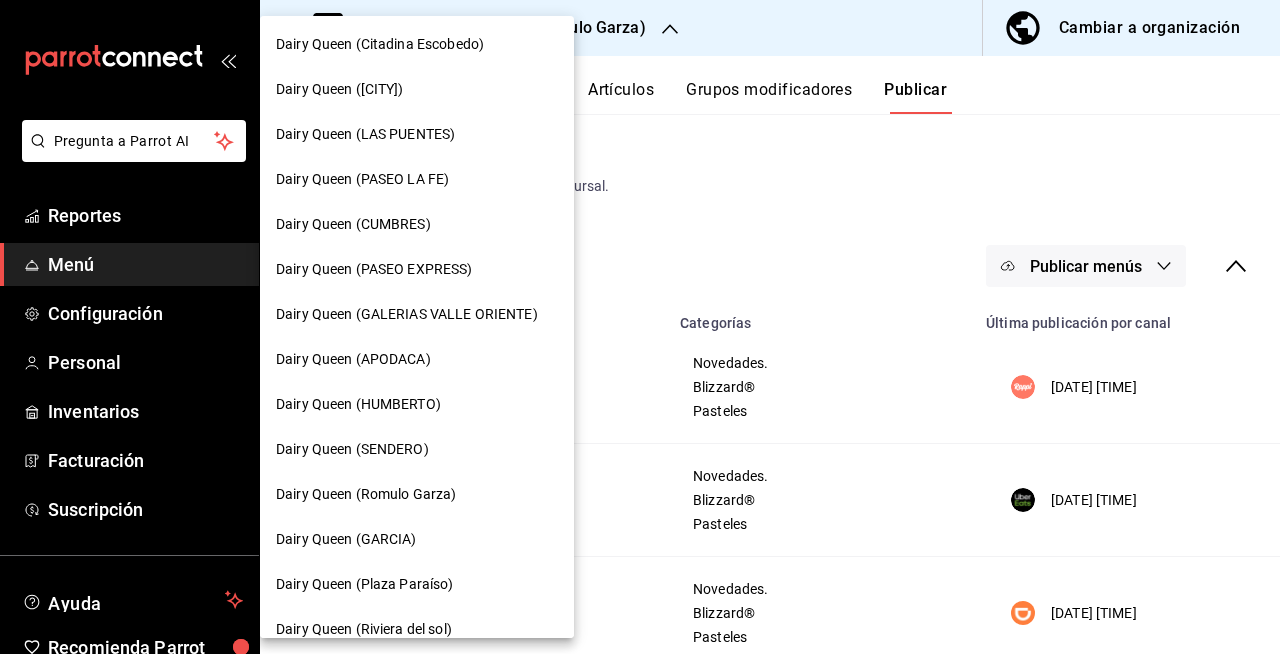 scroll, scrollTop: 789, scrollLeft: 0, axis: vertical 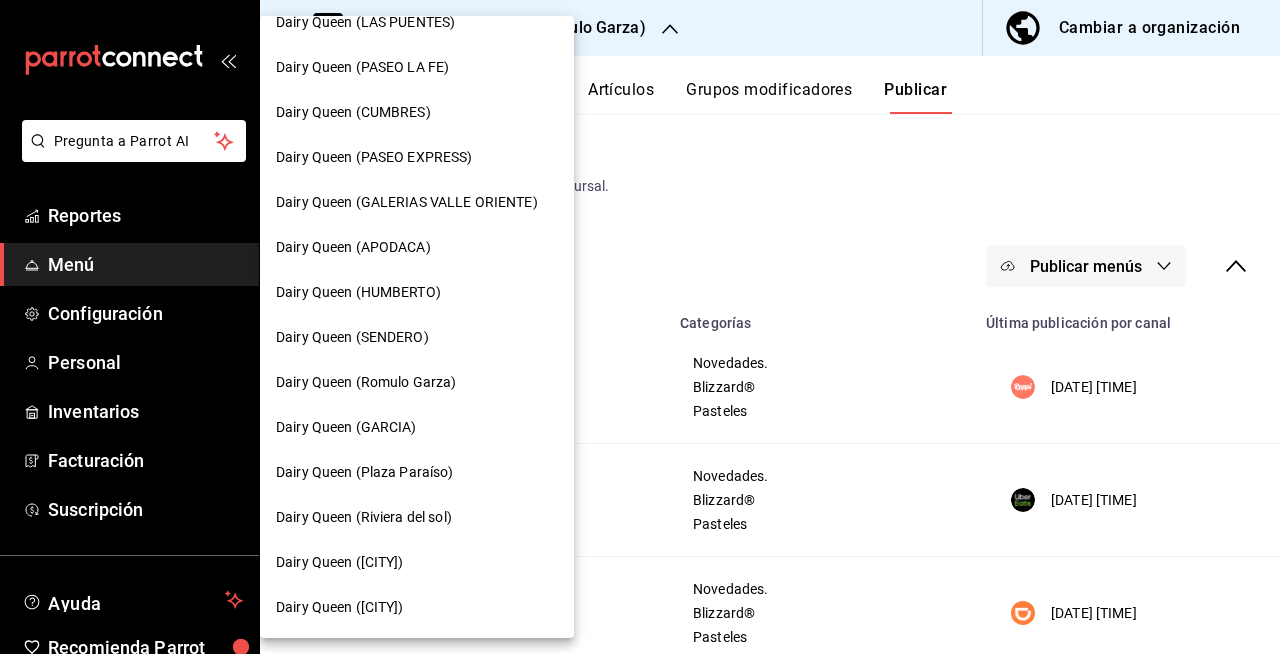 click on "Dairy Queen (GARCIA)" at bounding box center [346, 427] 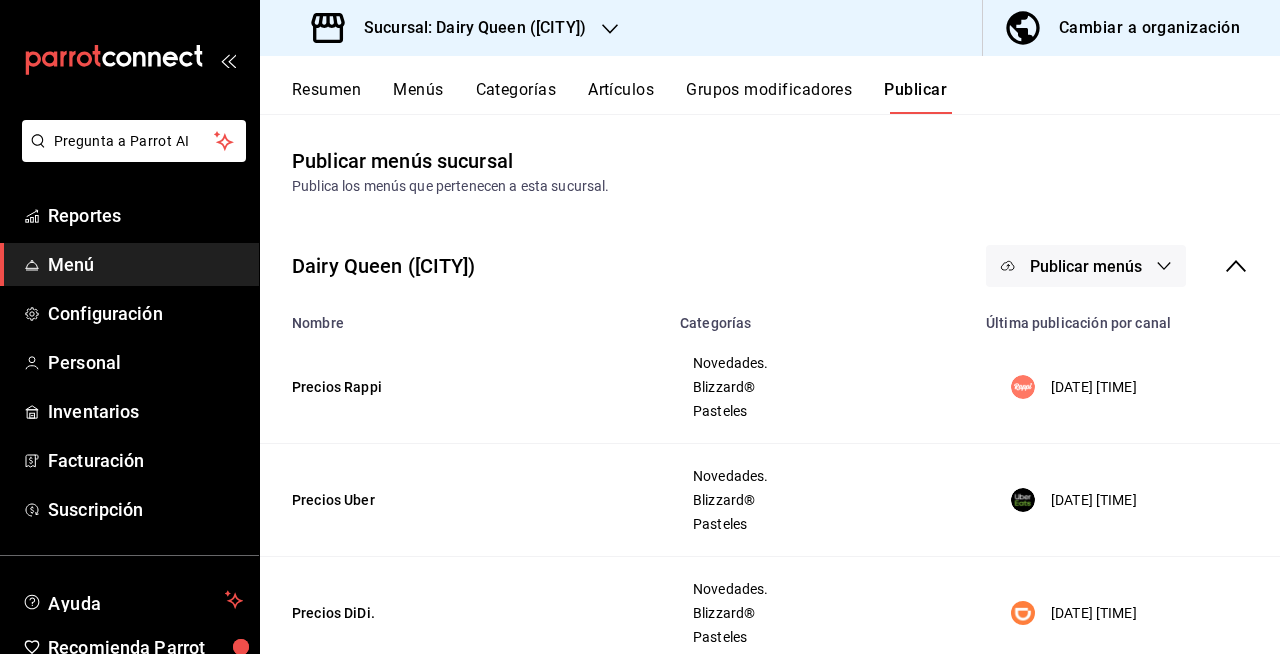 click on "Menús" at bounding box center (418, 97) 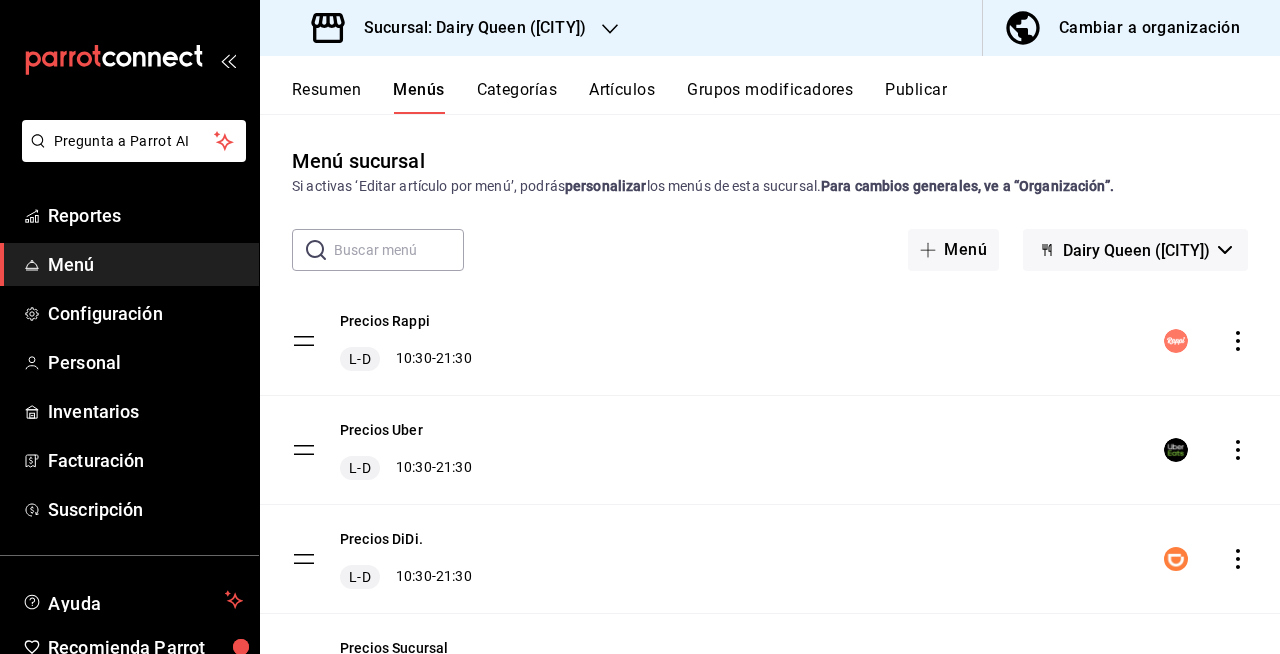 click on "Publicar" at bounding box center (916, 97) 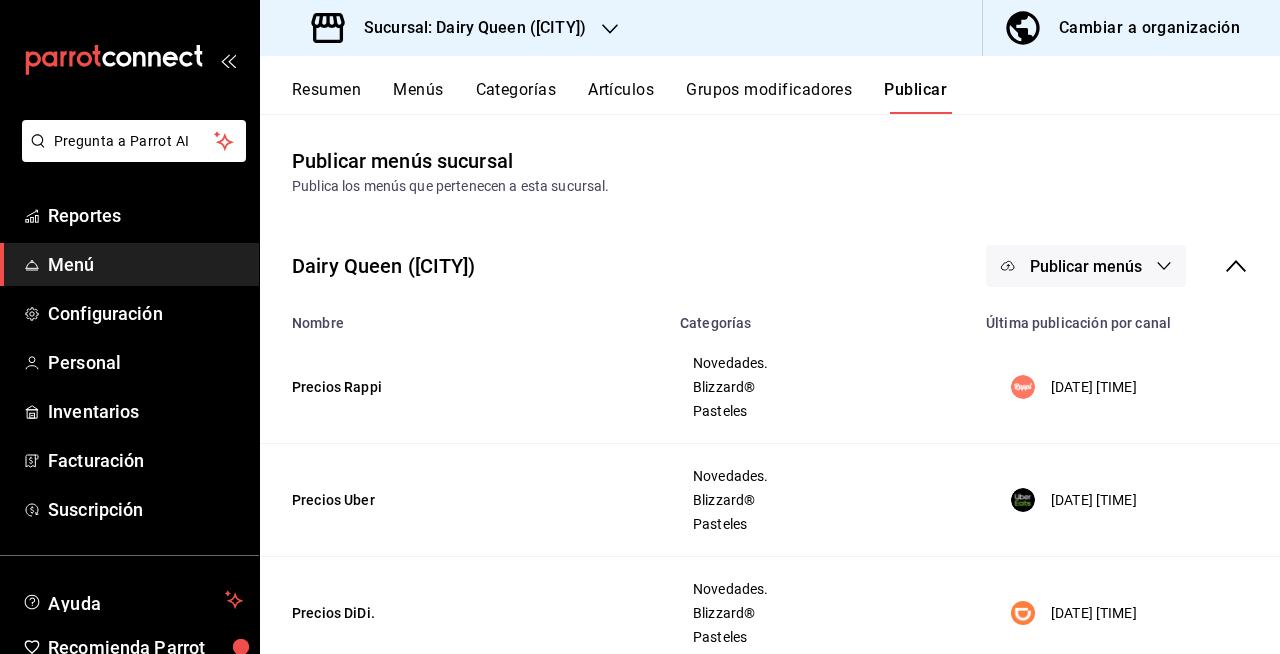 click on "Publicar menús" at bounding box center (1086, 266) 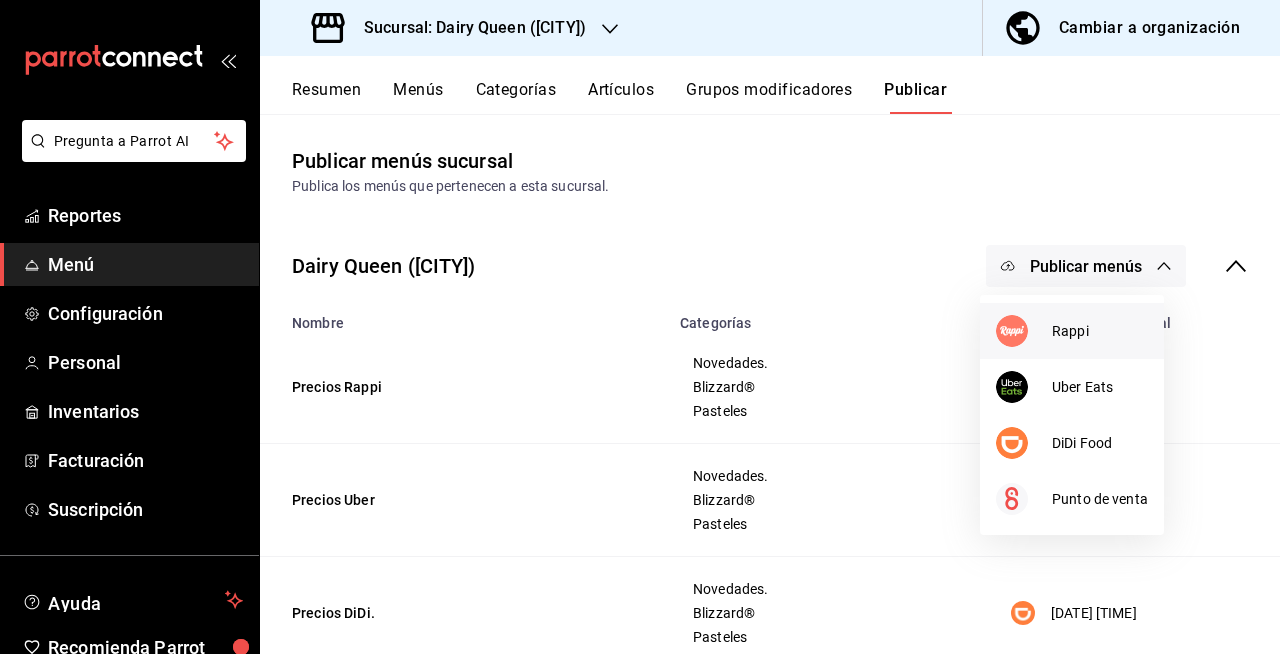 click at bounding box center [1024, 331] 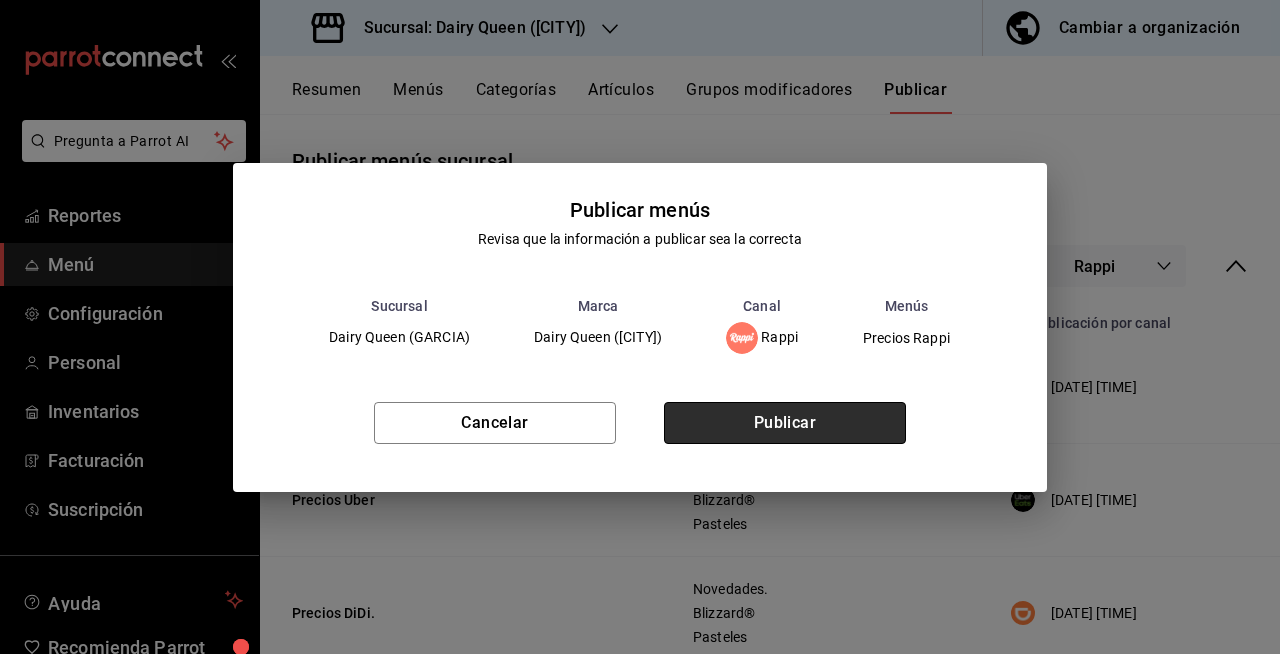 click on "Publicar" at bounding box center [785, 423] 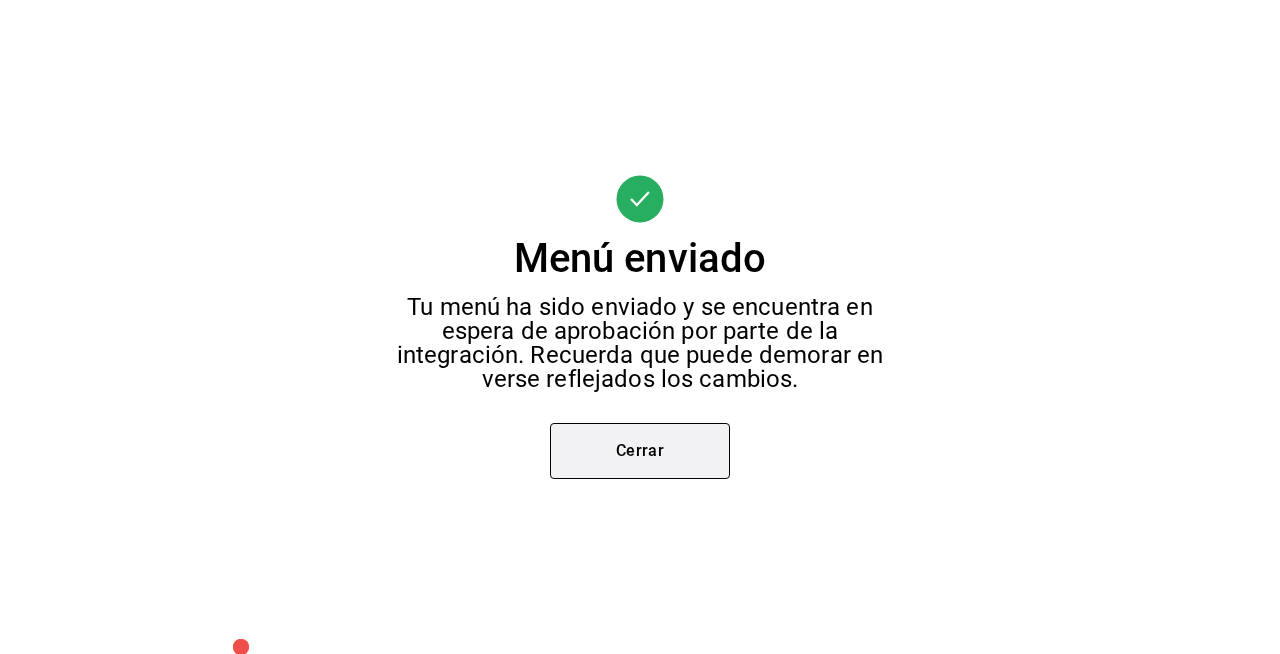 click on "Cerrar" at bounding box center [640, 451] 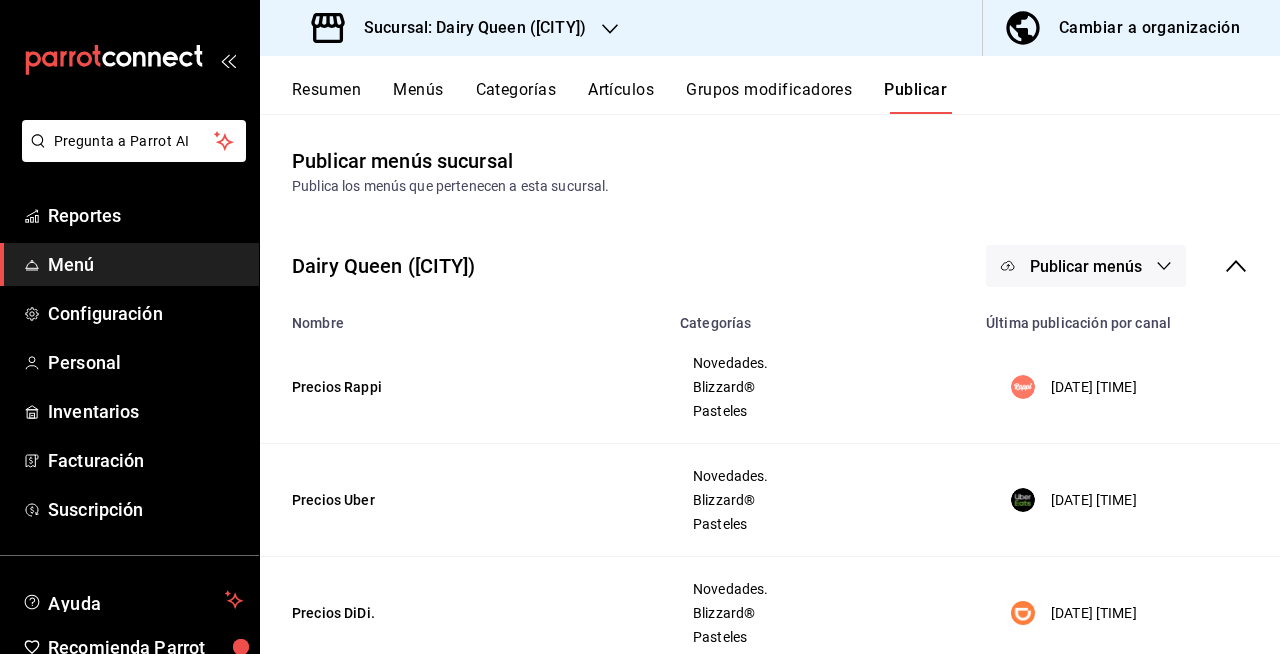 click on "Sucursal: Dairy Queen (GARCIA)" at bounding box center (467, 28) 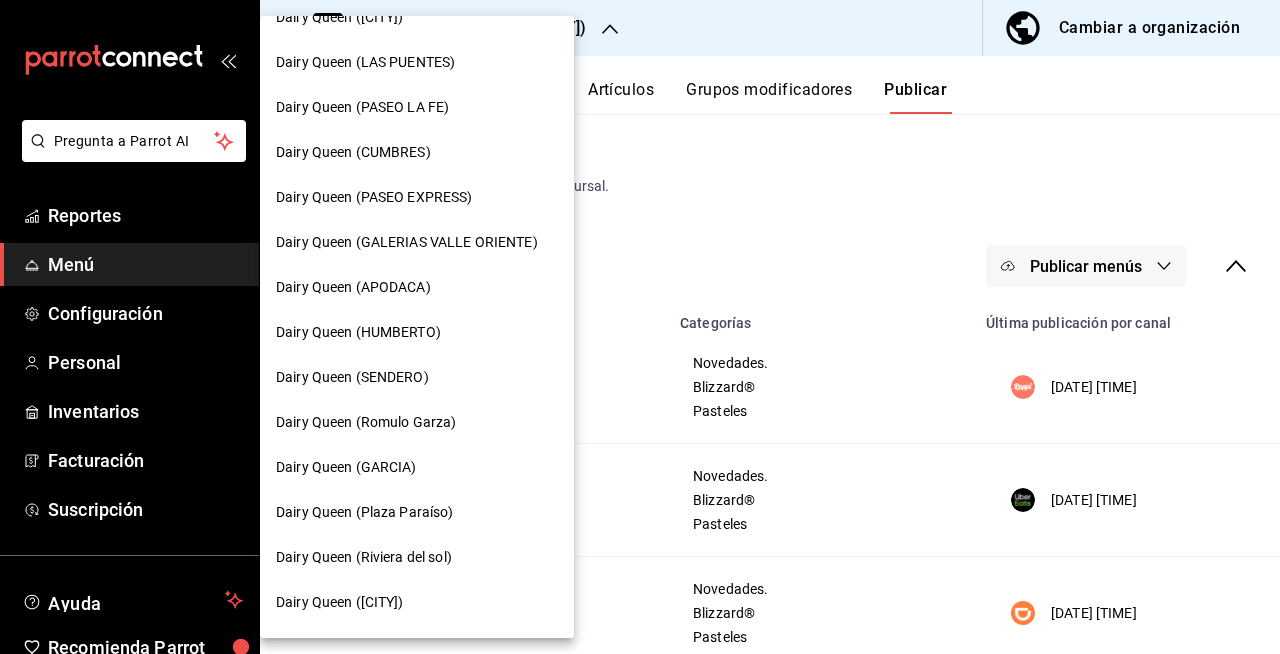 scroll, scrollTop: 789, scrollLeft: 0, axis: vertical 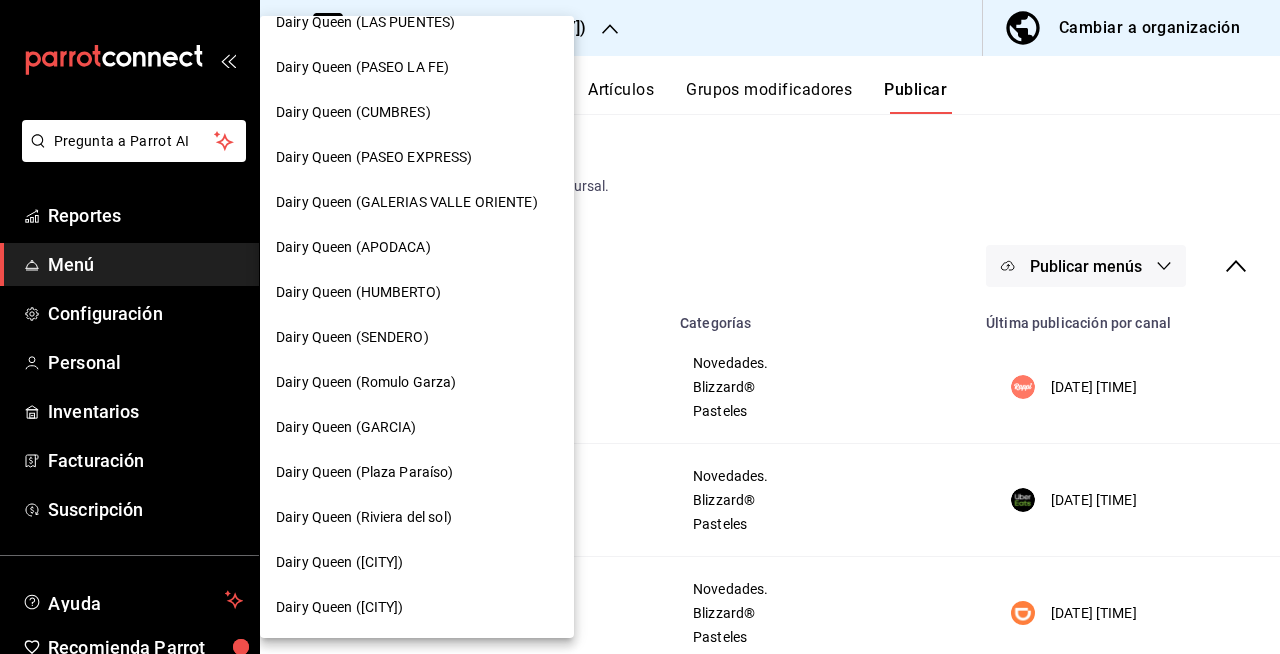 drag, startPoint x: 570, startPoint y: 604, endPoint x: 532, endPoint y: 562, distance: 56.63921 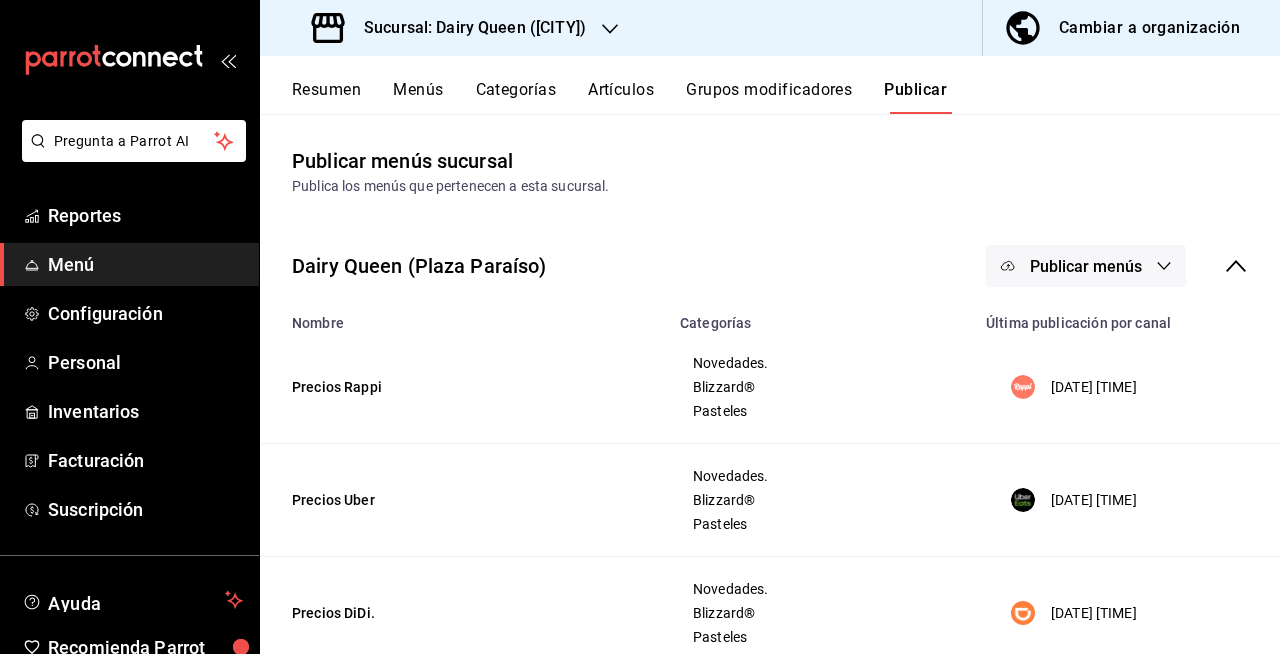 click on "Resumen" at bounding box center [326, 97] 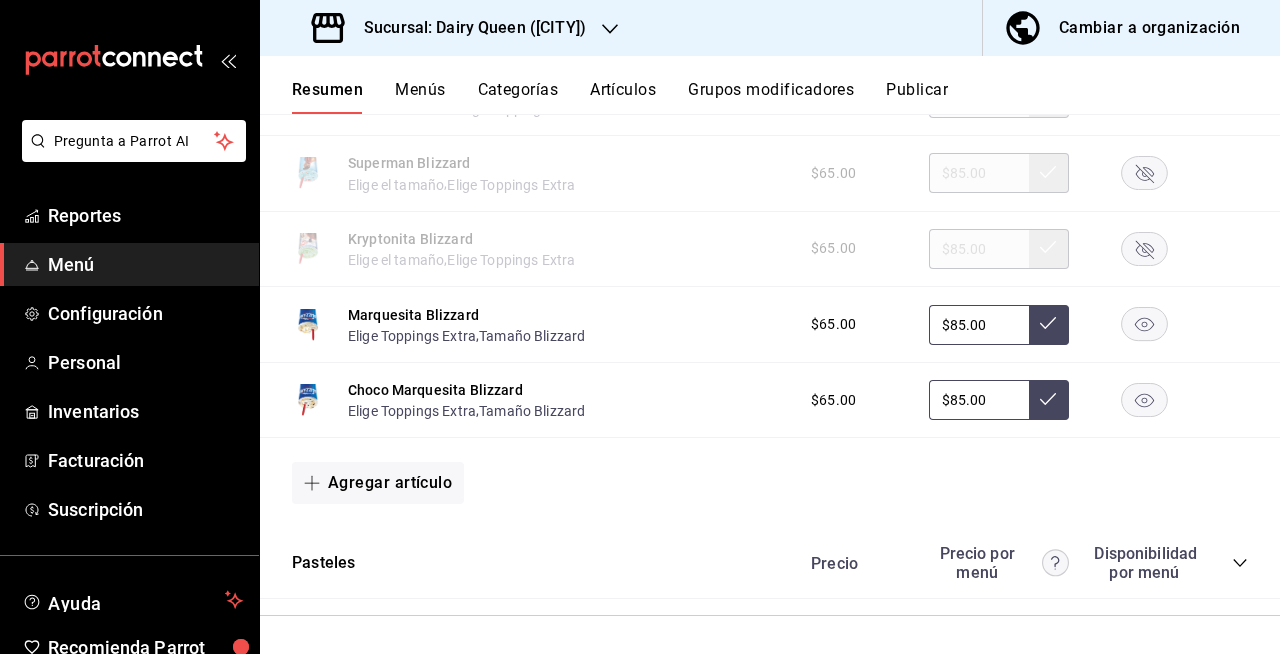 scroll, scrollTop: 3413, scrollLeft: 0, axis: vertical 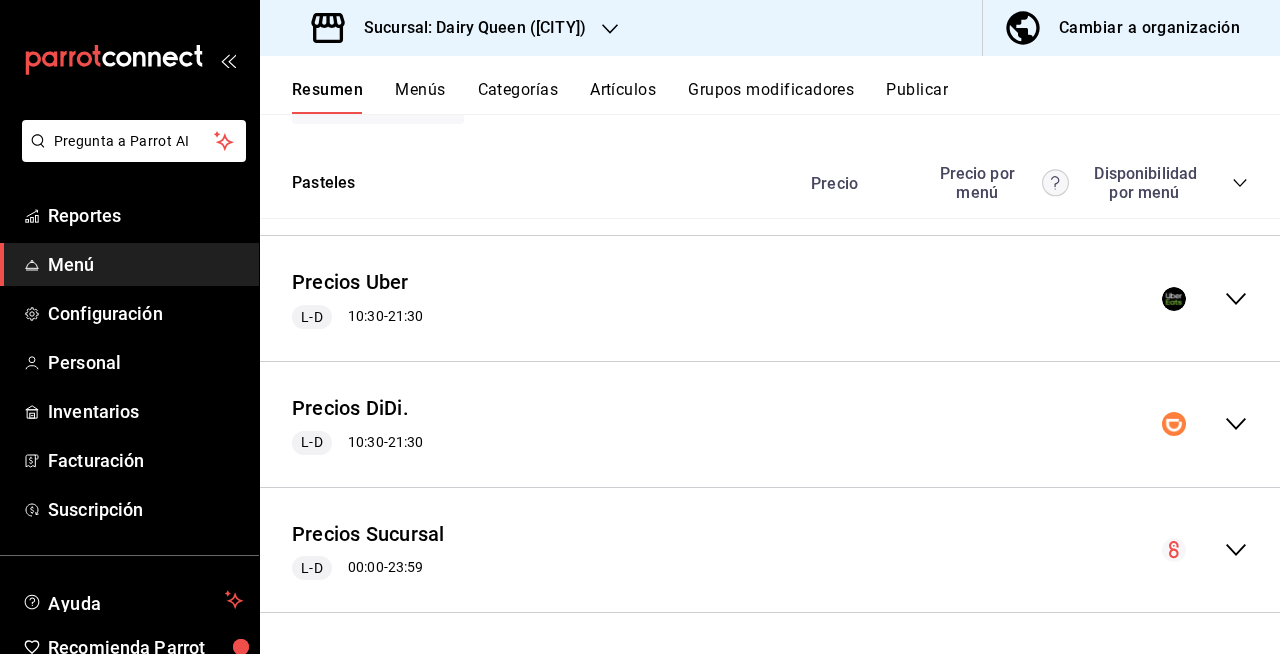 click 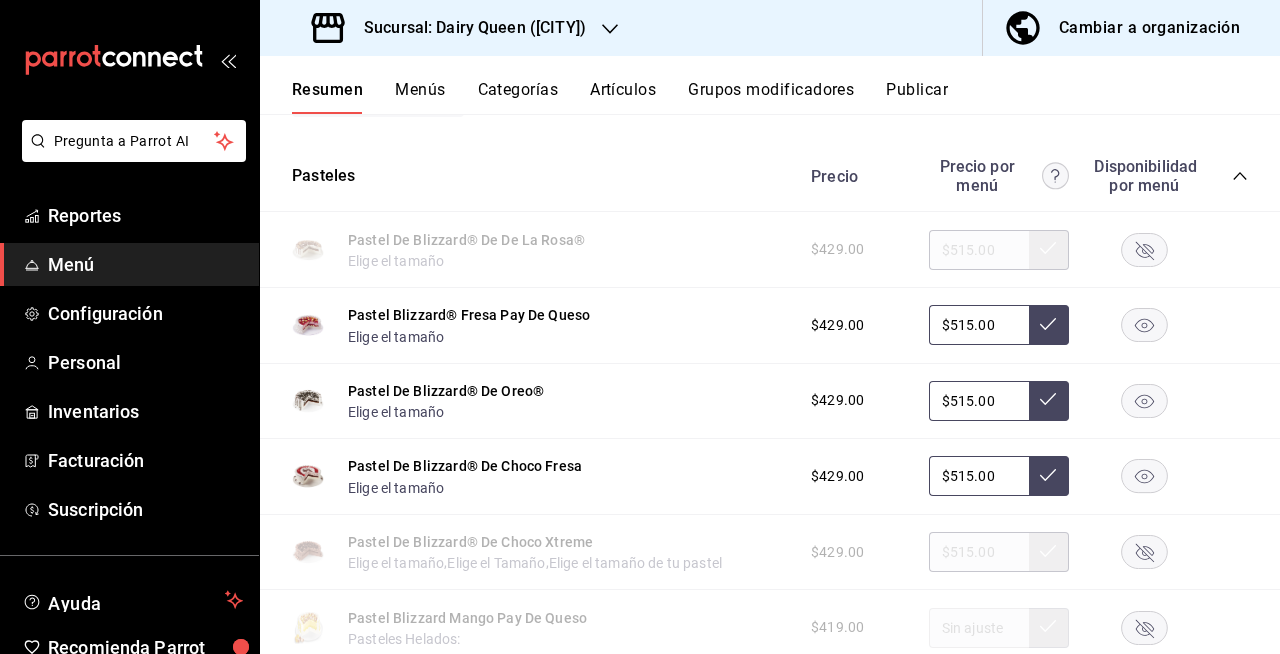 click 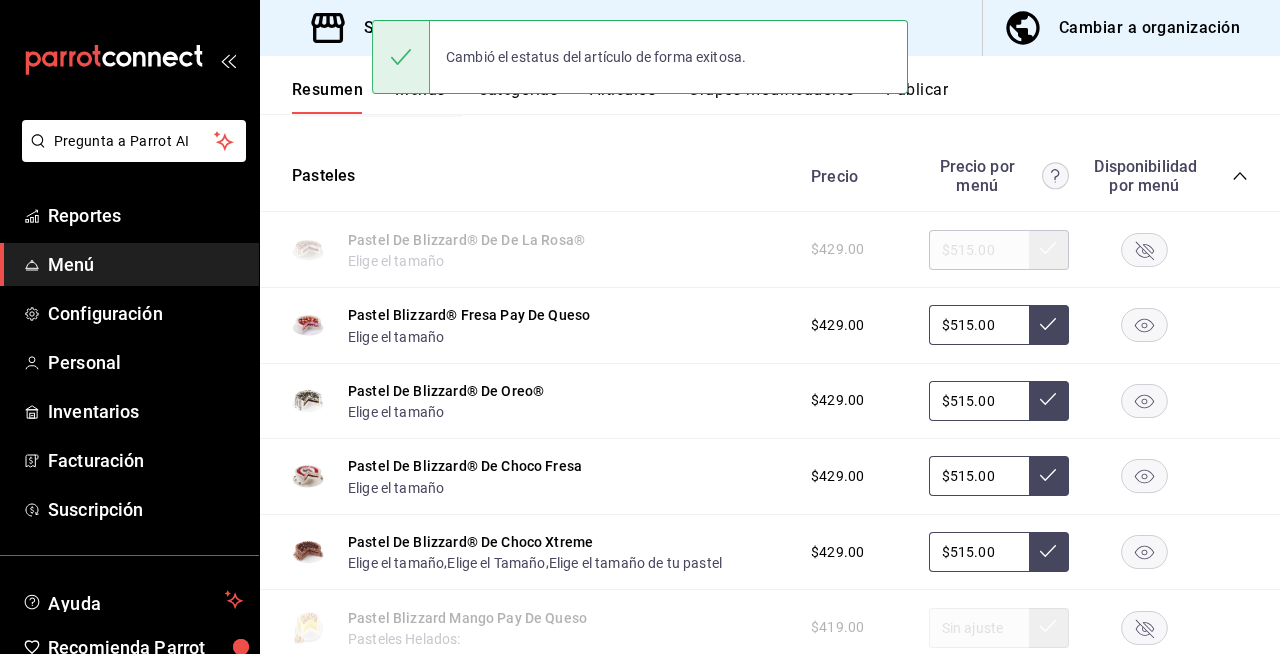 click on "Cambió el estatus del artículo de forma exitosa." at bounding box center [640, 57] 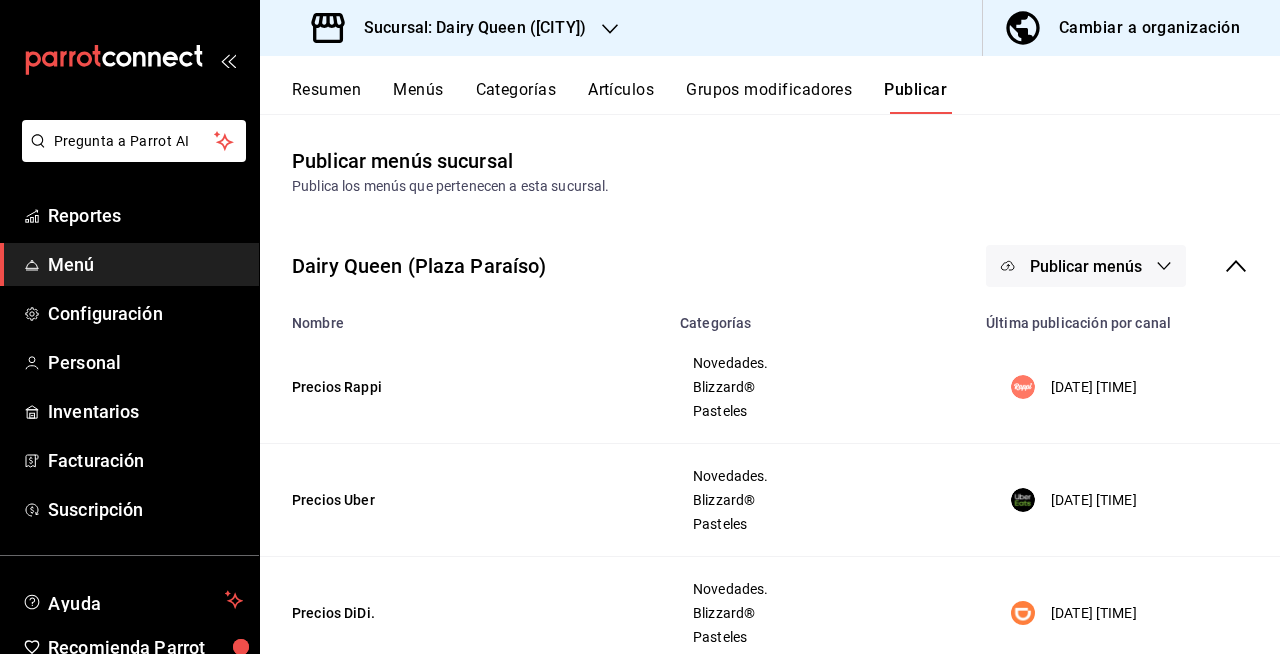 click on "Publicar menús" at bounding box center [1086, 266] 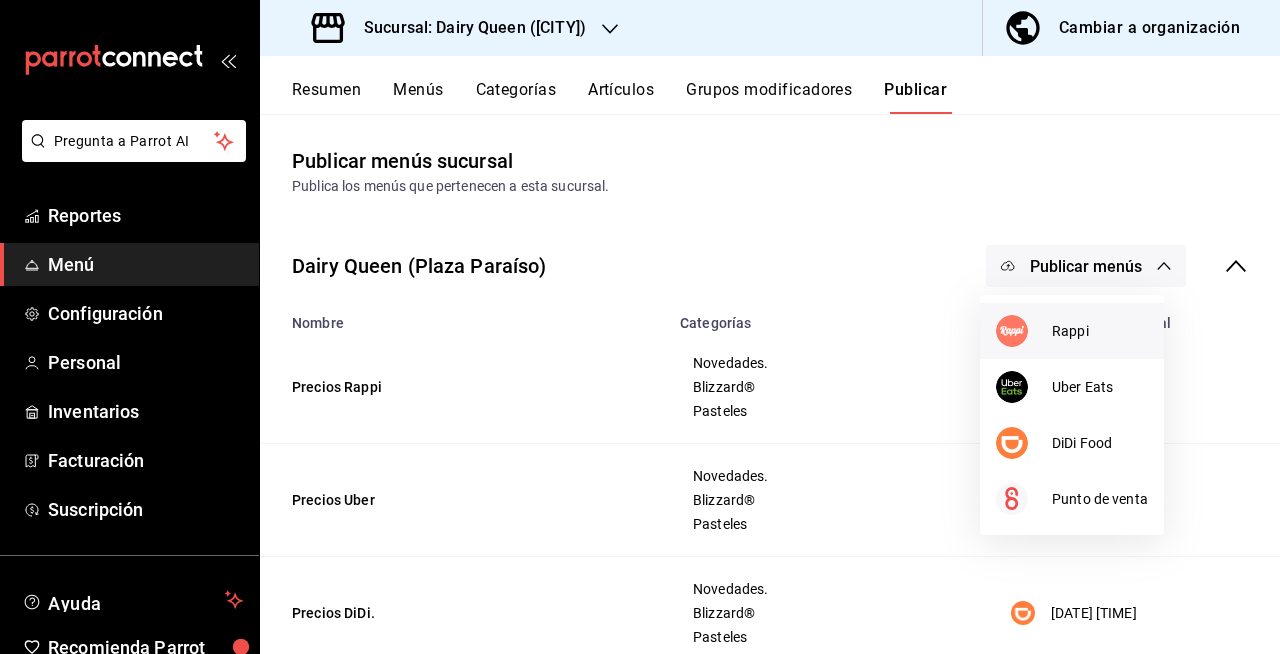 click at bounding box center (1024, 331) 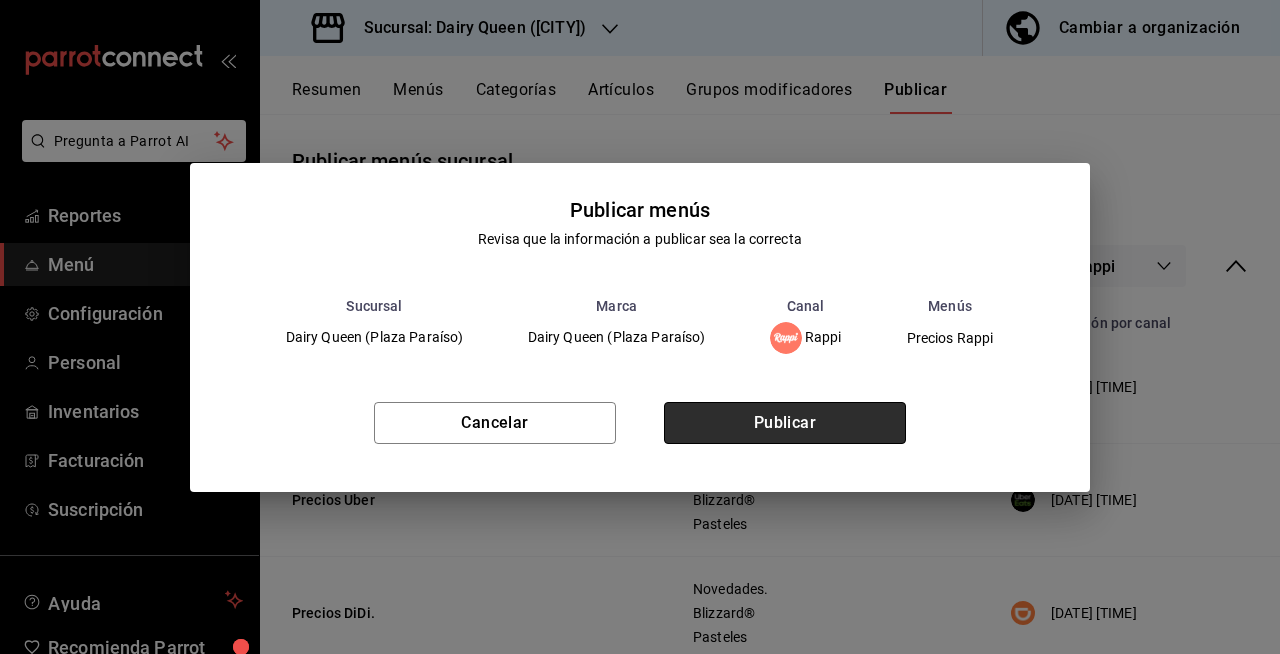 click on "Publicar" at bounding box center [785, 423] 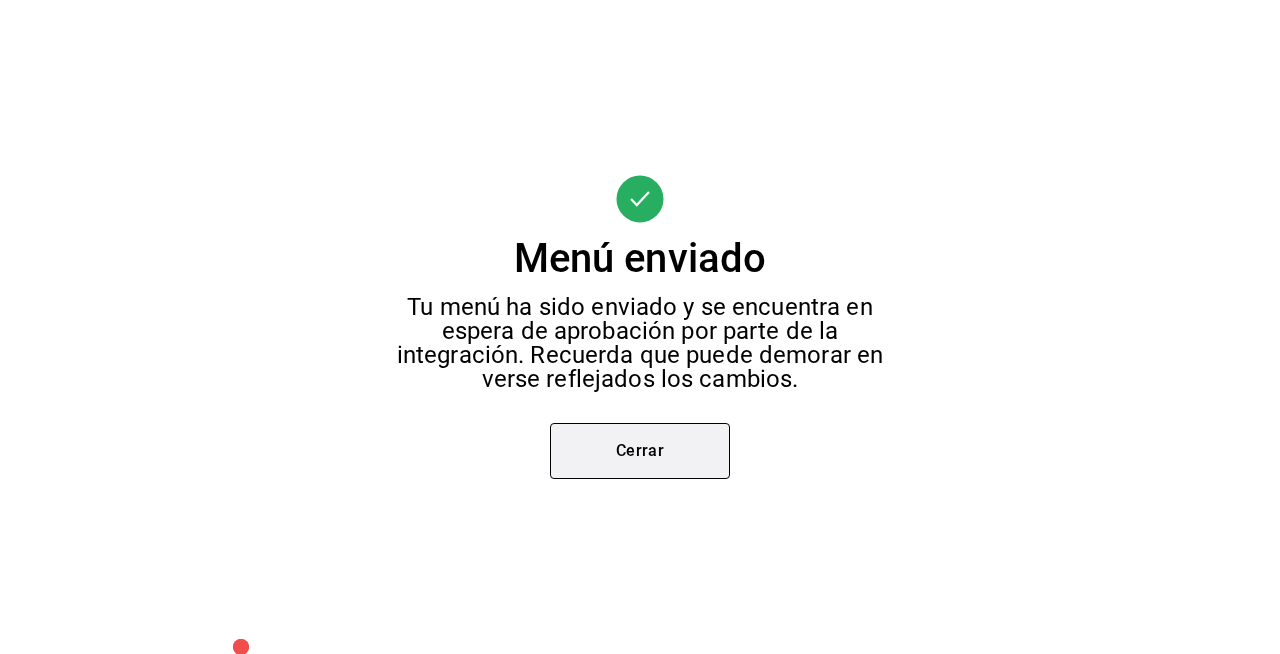 click on "Cerrar" at bounding box center (640, 451) 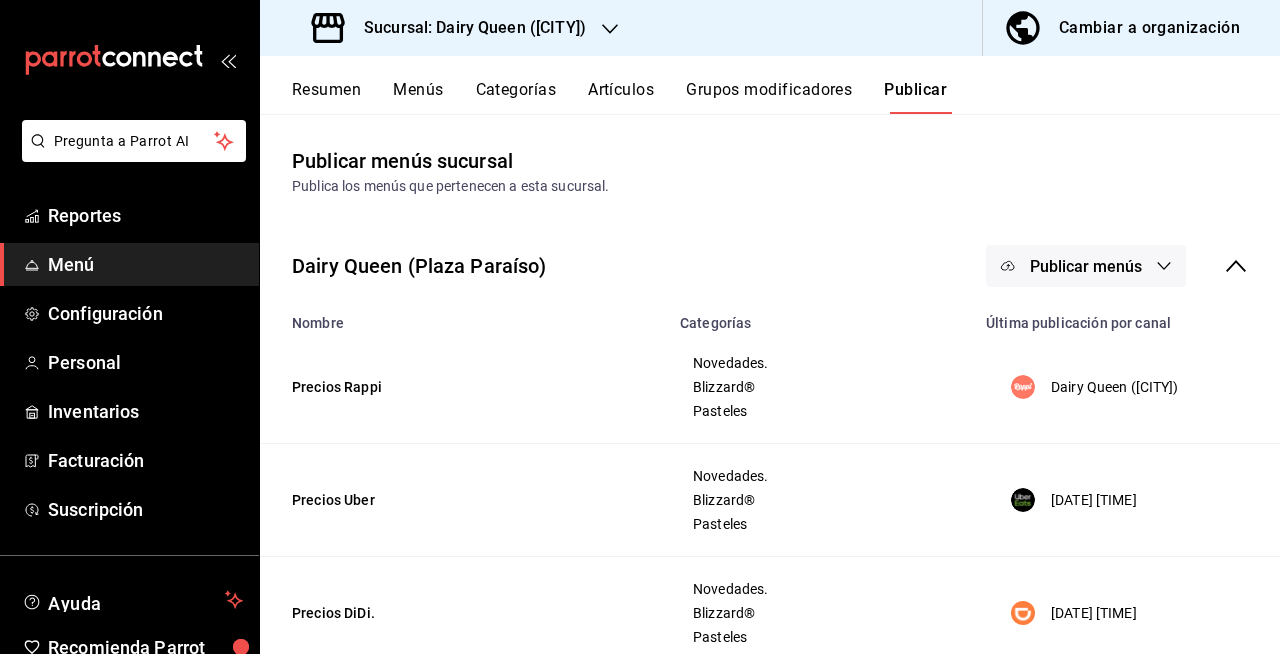 click on "Sucursal: Dairy Queen (Plaza Paraíso)" at bounding box center (467, 28) 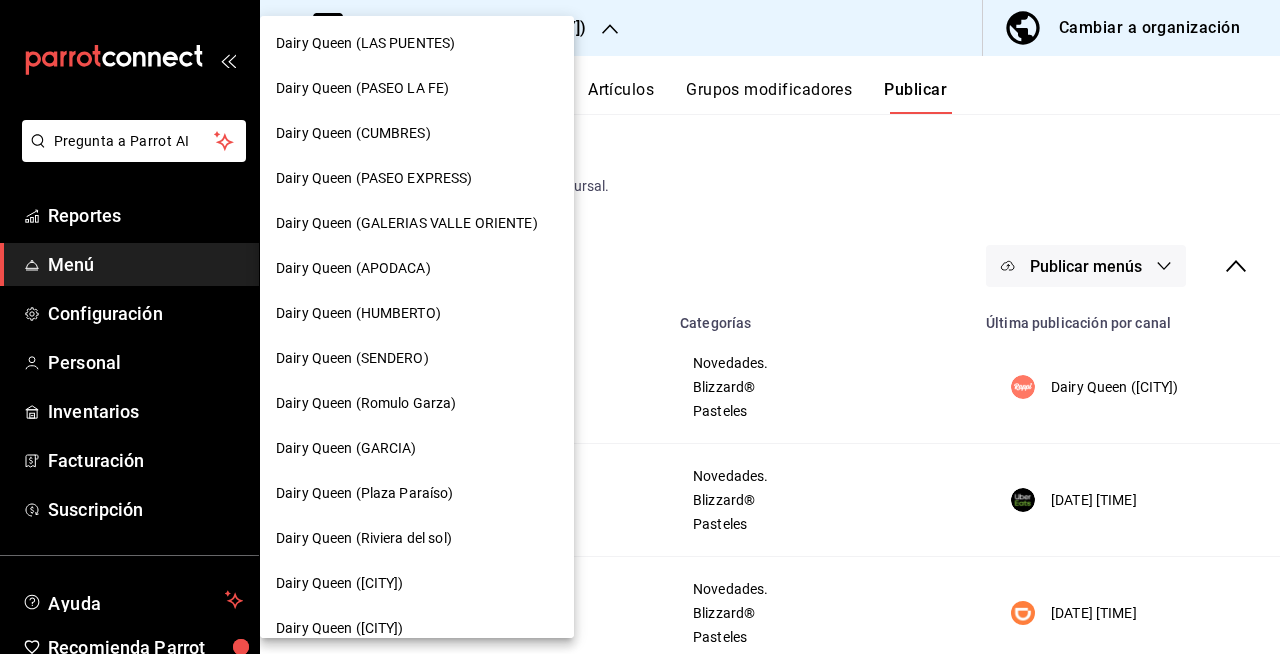 scroll, scrollTop: 789, scrollLeft: 0, axis: vertical 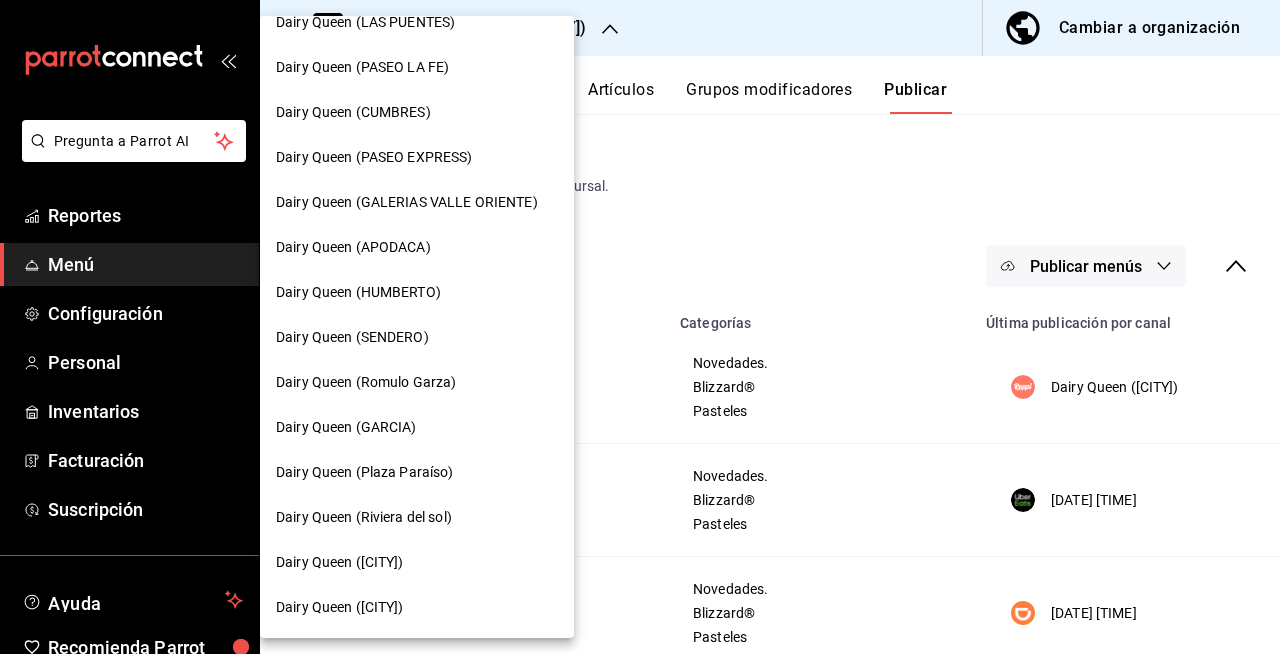 click on "Dairy Queen (Riviera del sol)" at bounding box center [417, 517] 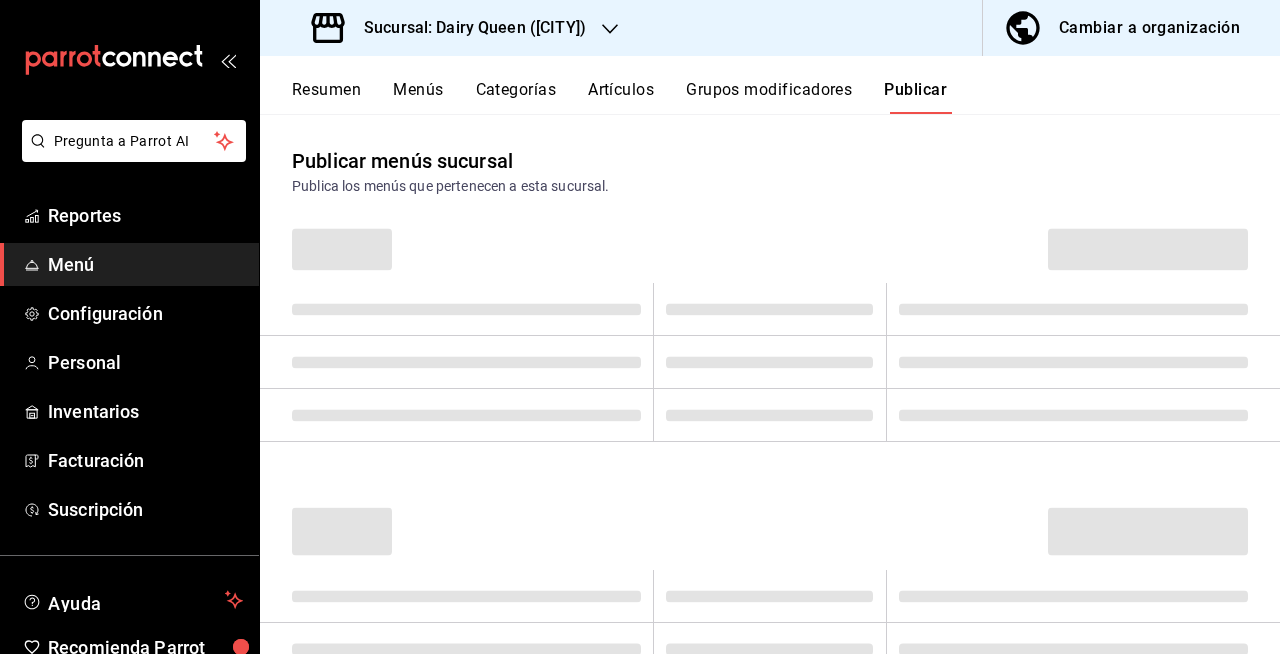 click on "Resumen" at bounding box center (326, 97) 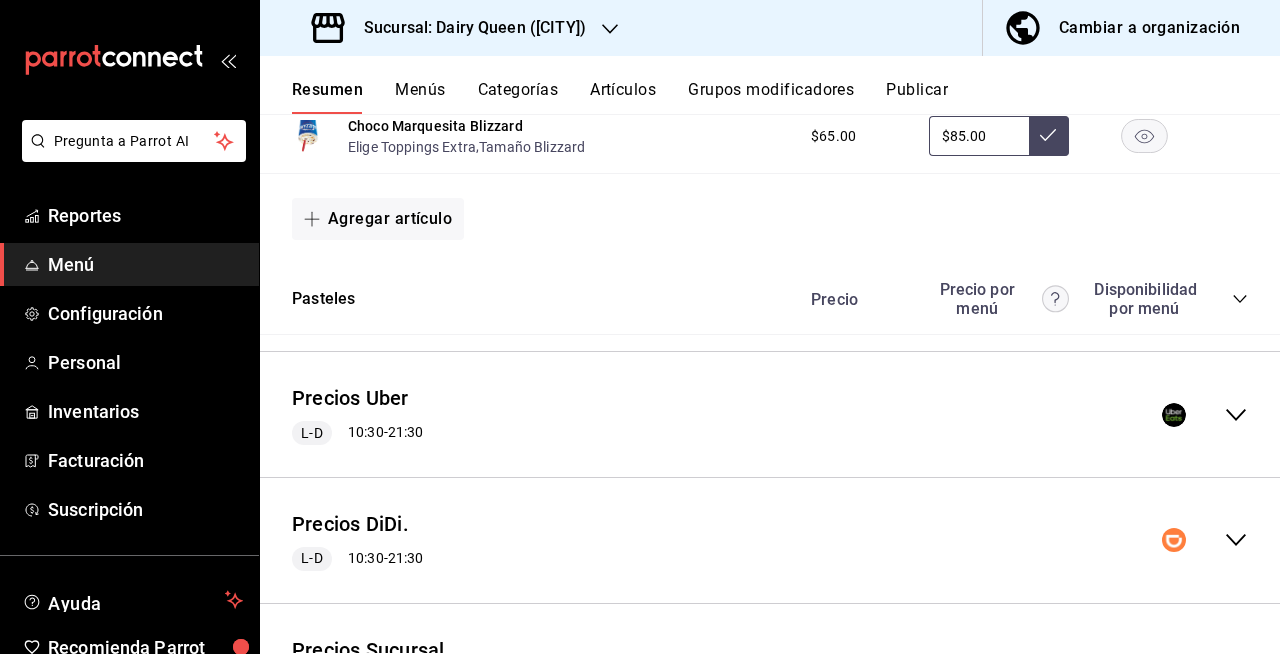 scroll, scrollTop: 3327, scrollLeft: 0, axis: vertical 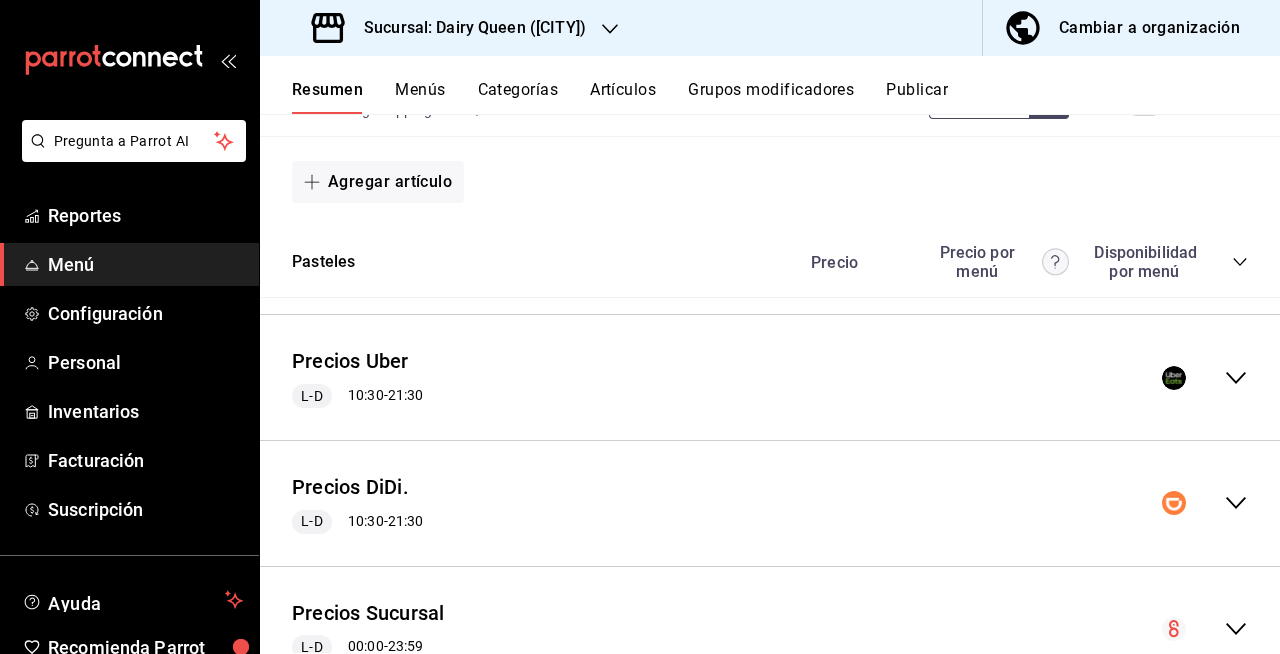click 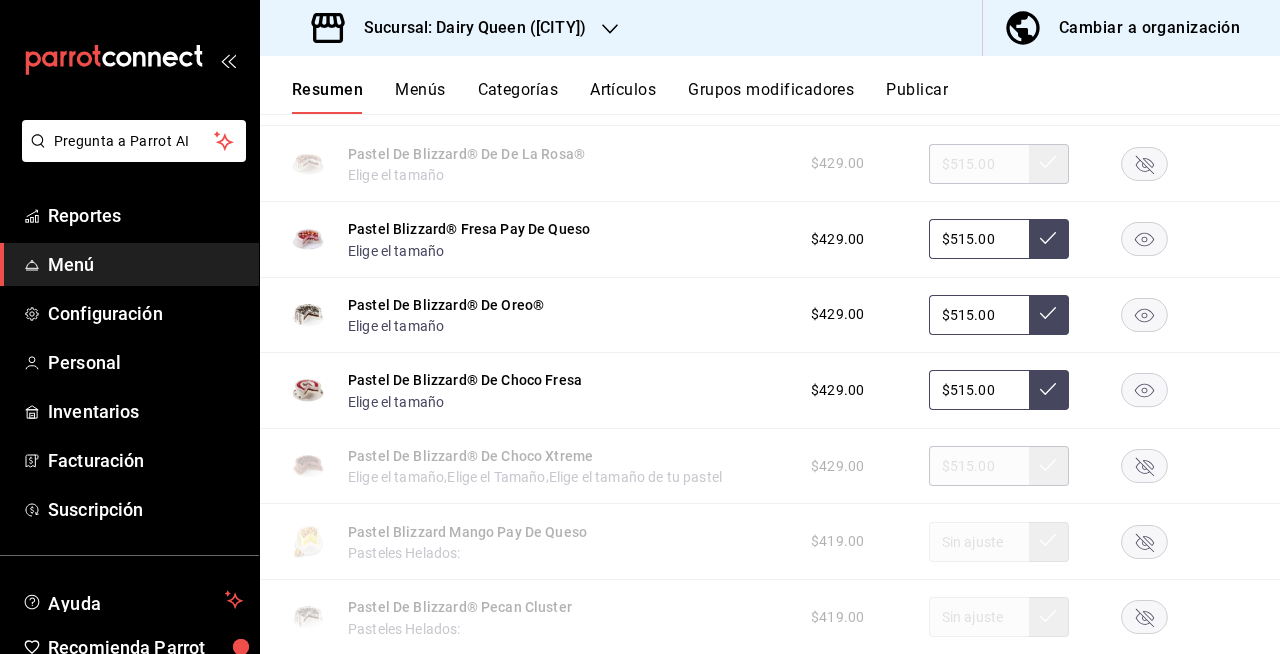 scroll, scrollTop: 3506, scrollLeft: 0, axis: vertical 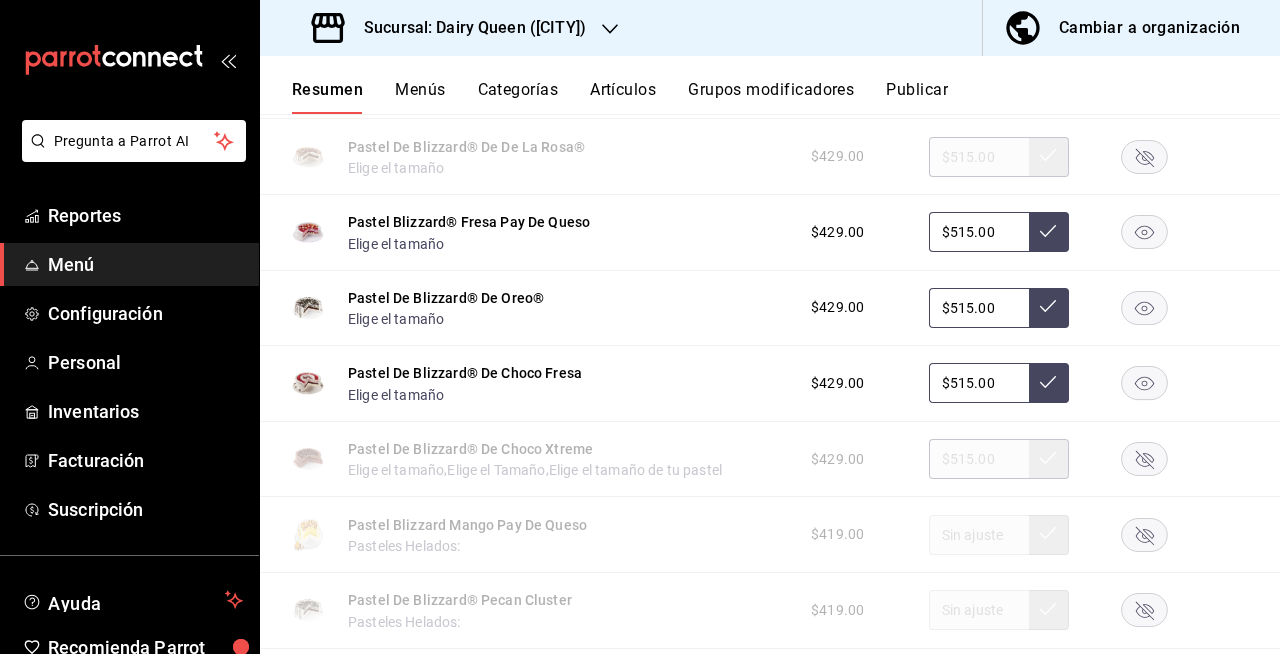 click 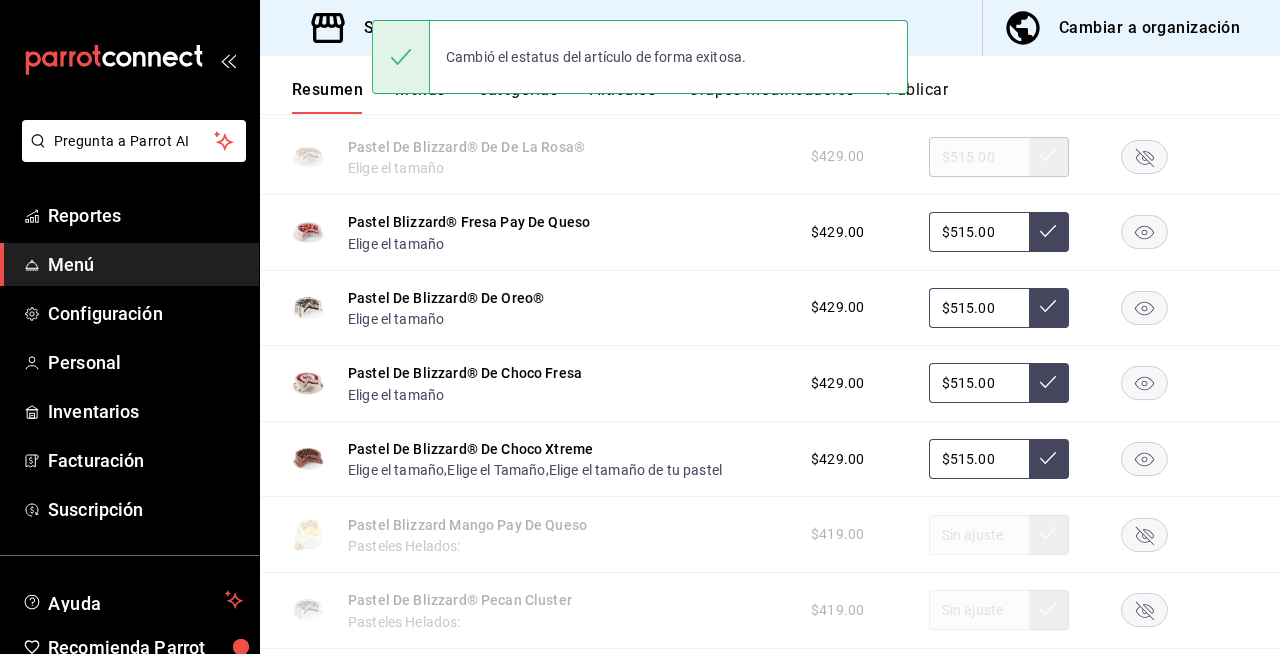 click on "Cambió el estatus del artículo de forma exitosa." at bounding box center (640, 57) 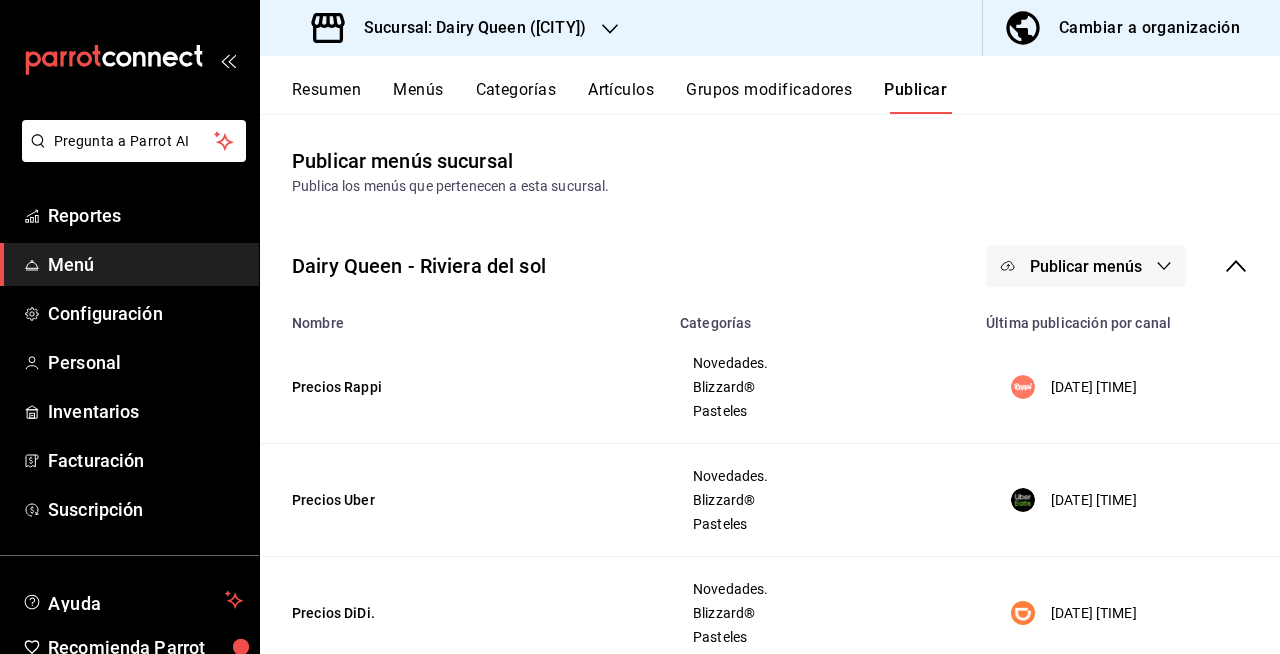 click on "Publicar menús" at bounding box center (1086, 266) 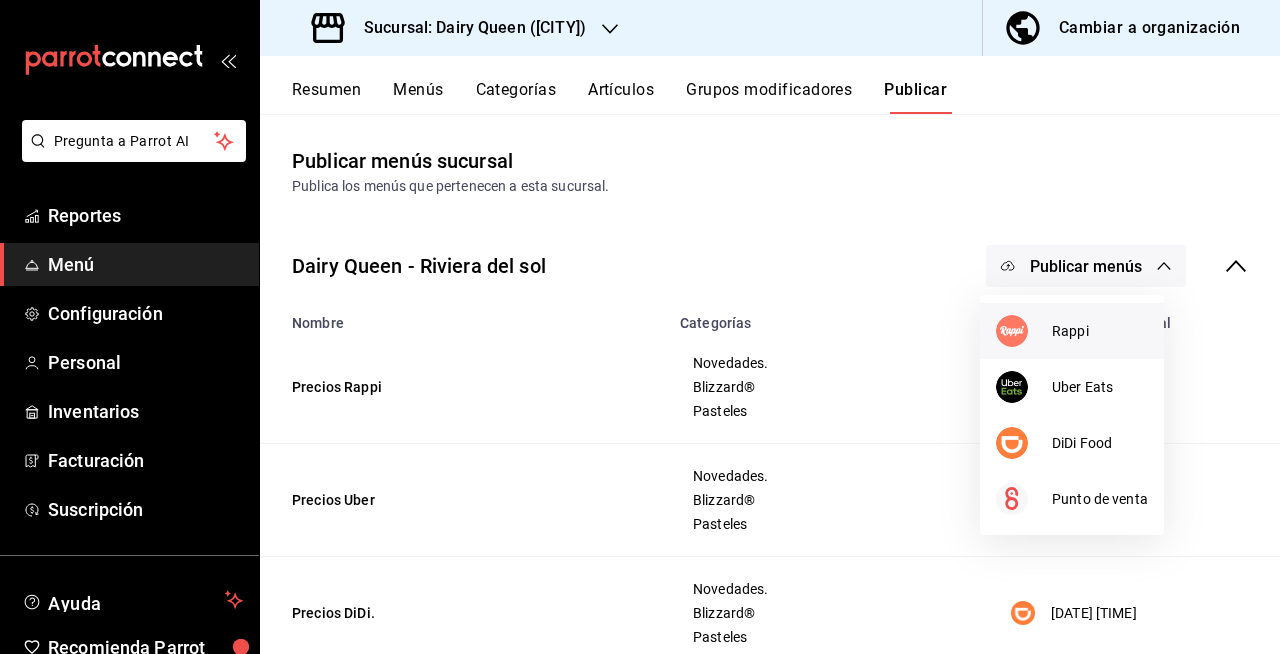 click at bounding box center (1012, 331) 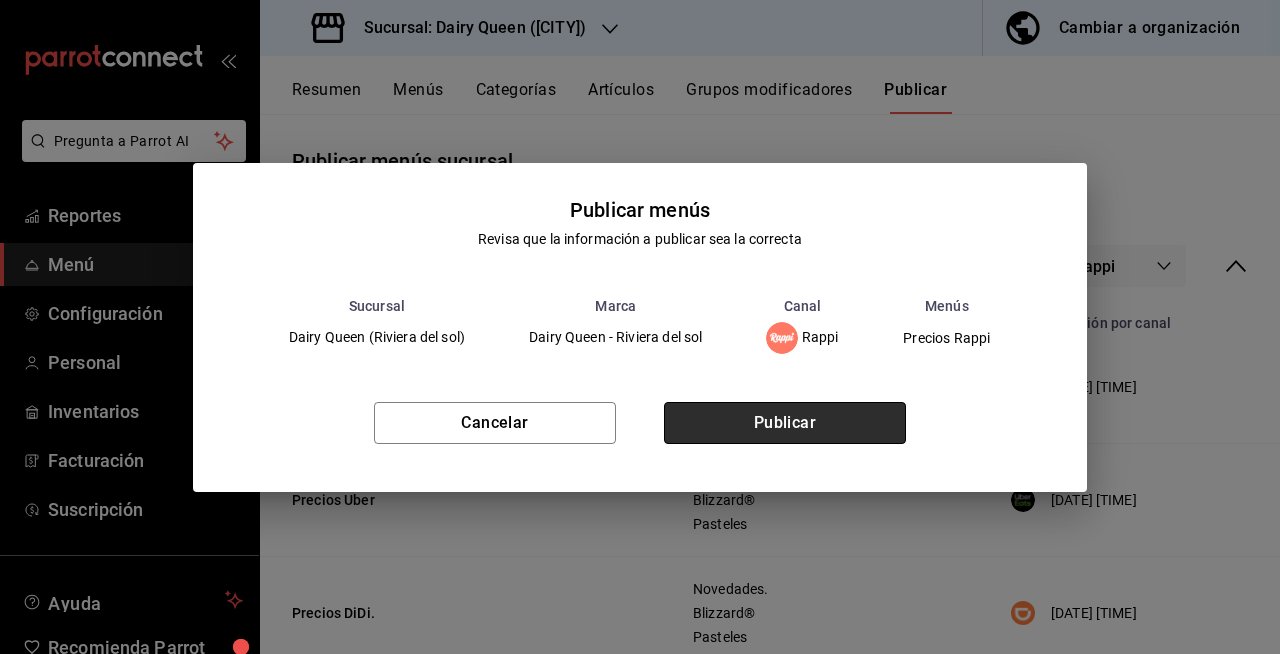 click on "Publicar" at bounding box center [785, 423] 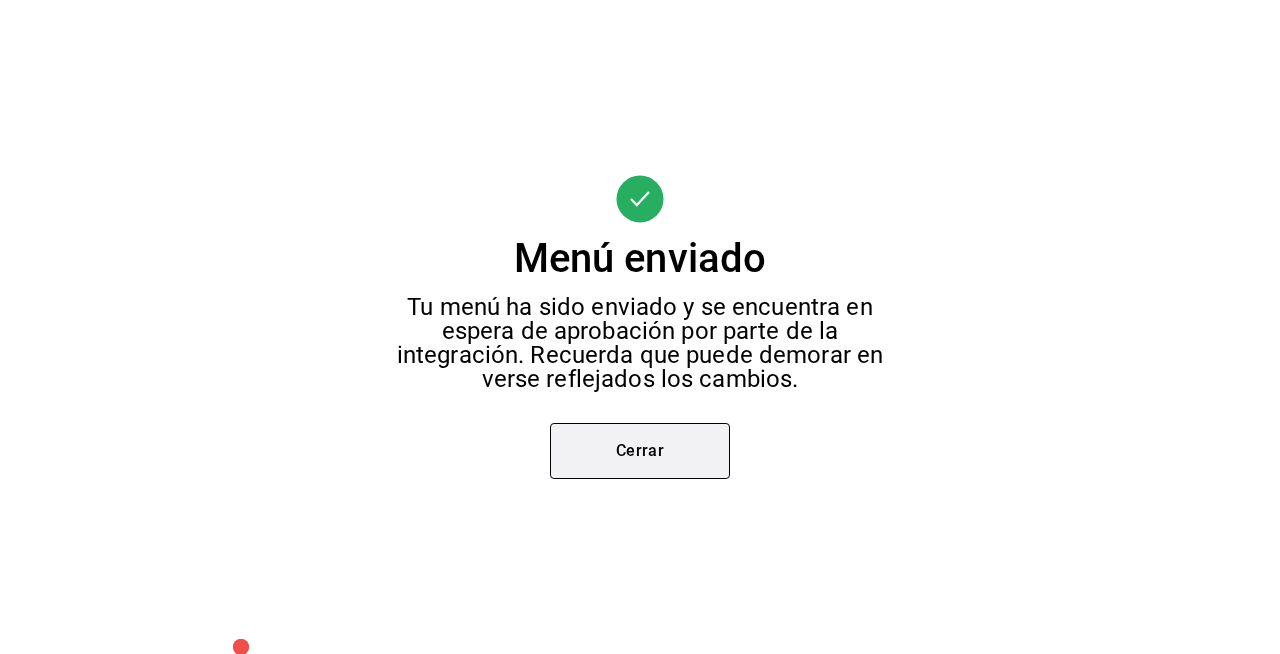 click on "Cerrar" at bounding box center (640, 451) 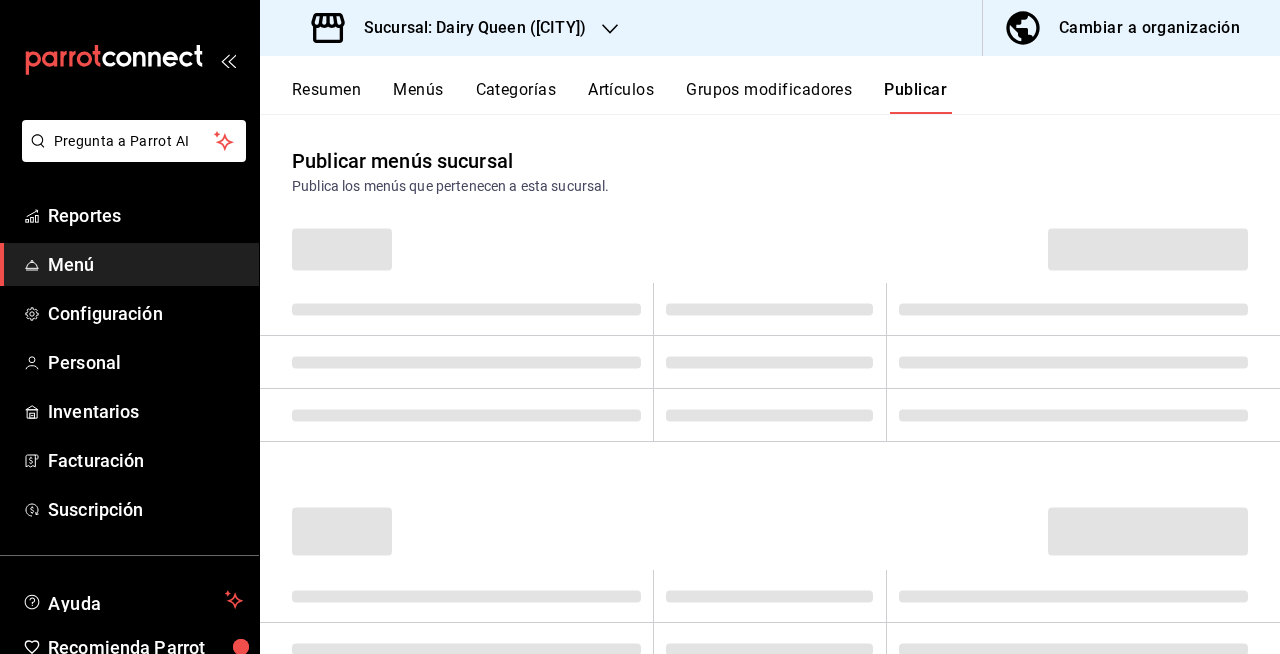 click on "Resumen" at bounding box center [326, 97] 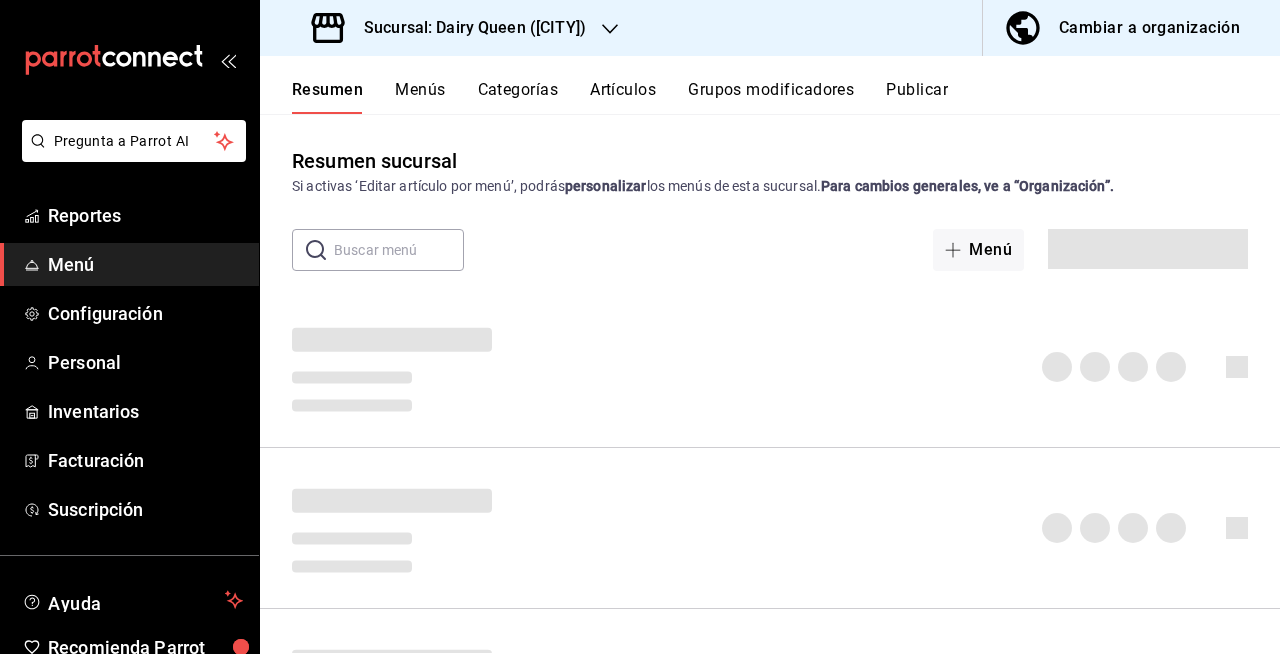 click on "Resumen Menús Categorías Artículos Grupos modificadores Publicar" at bounding box center (770, 85) 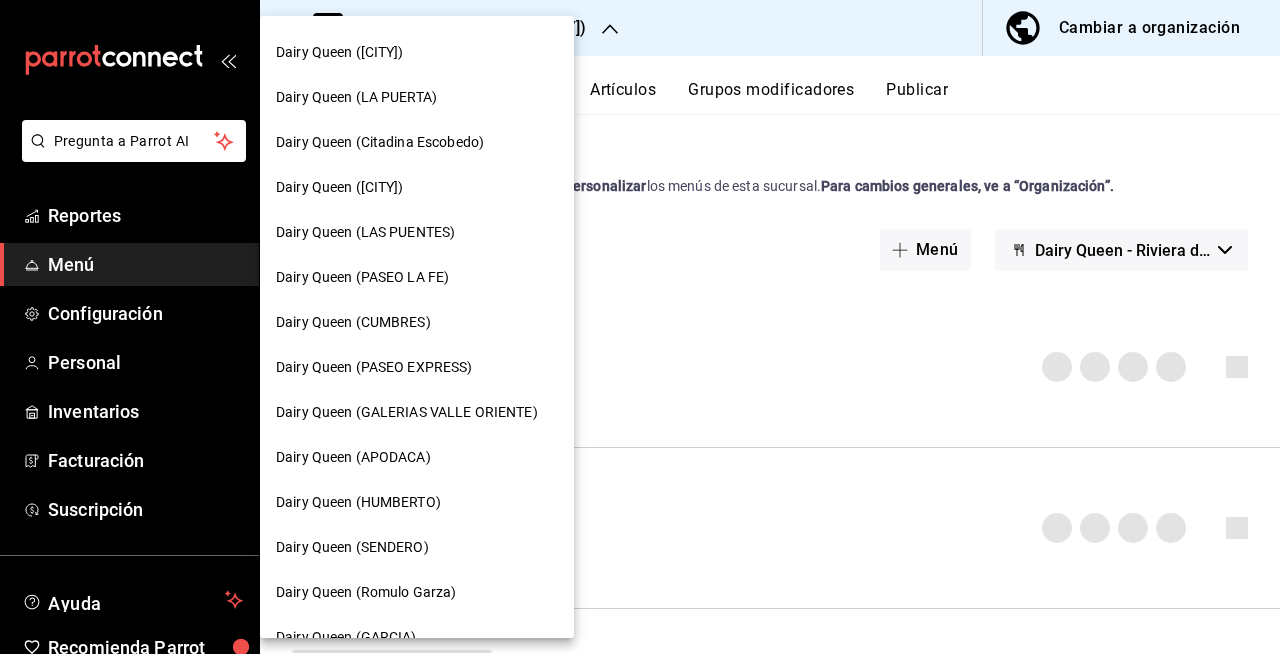 scroll, scrollTop: 789, scrollLeft: 0, axis: vertical 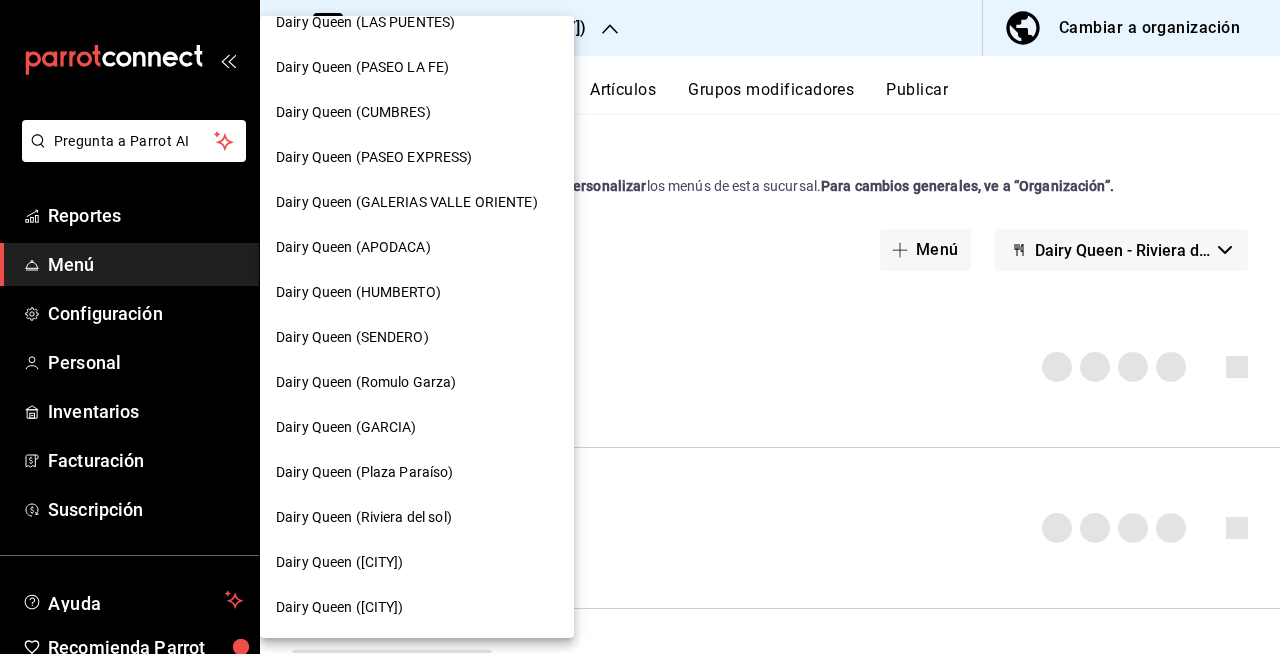 click at bounding box center (640, 327) 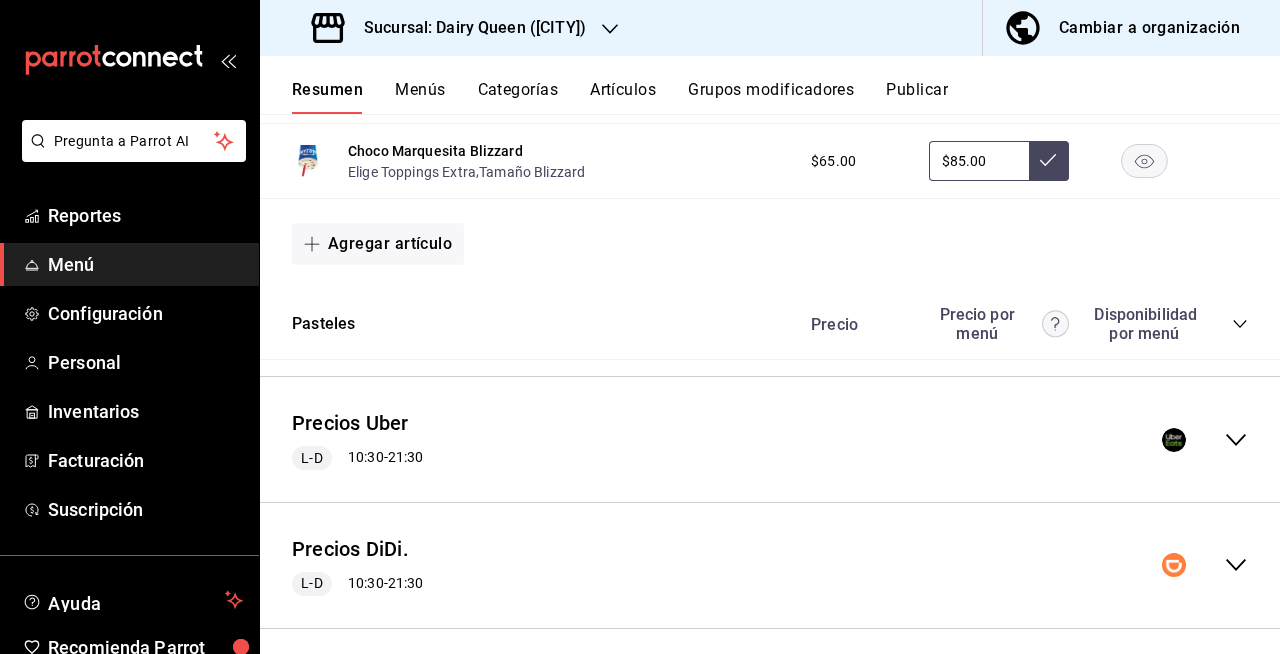 scroll, scrollTop: 3413, scrollLeft: 0, axis: vertical 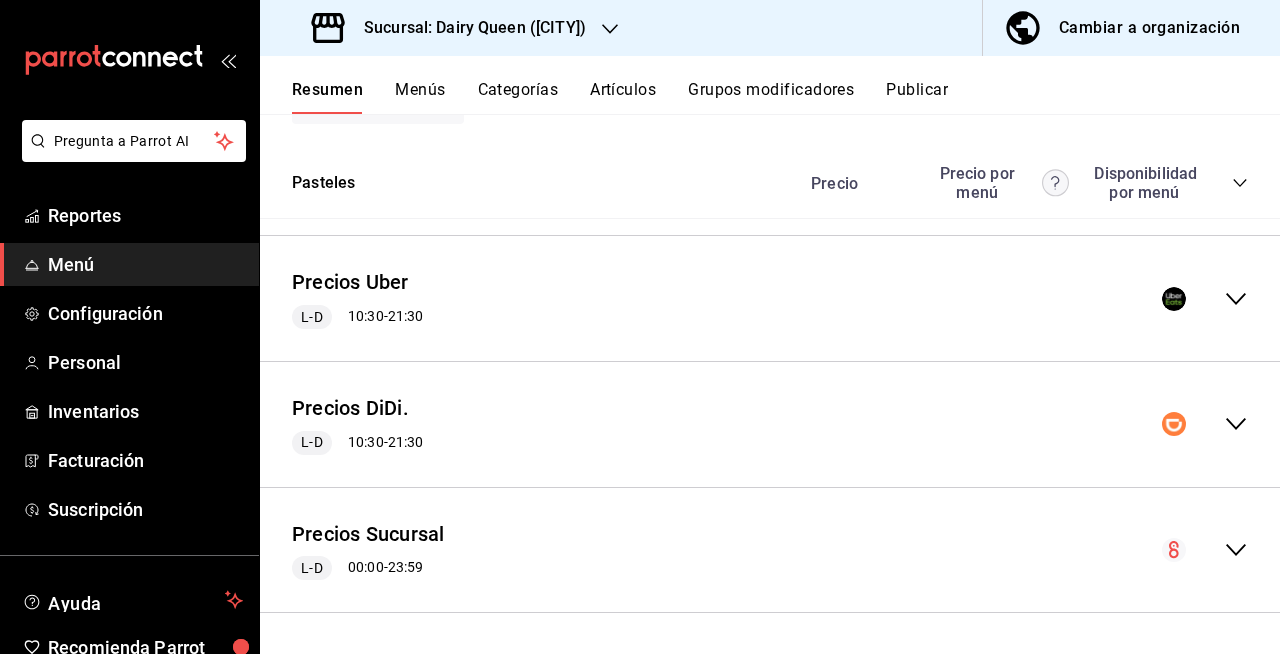click on "Precio Precio por menú   Disponibilidad por menú" at bounding box center [1019, 183] 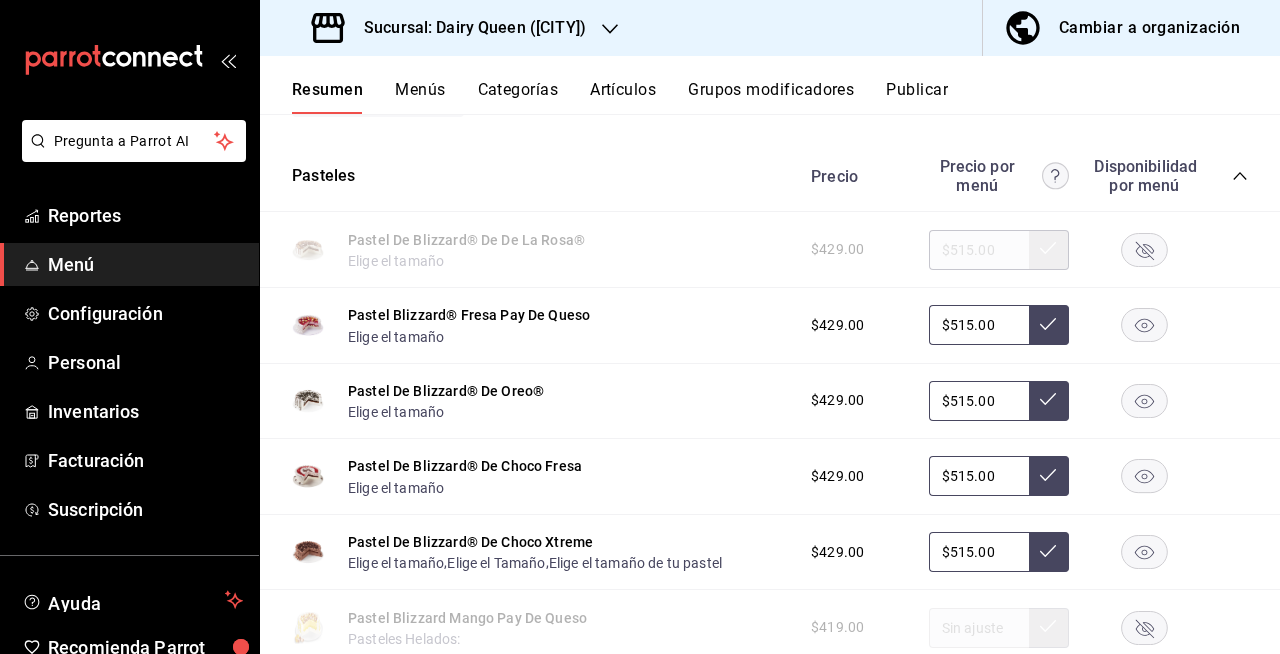 click on "Sucursal: Dairy Queen (Riviera del sol)" at bounding box center [467, 28] 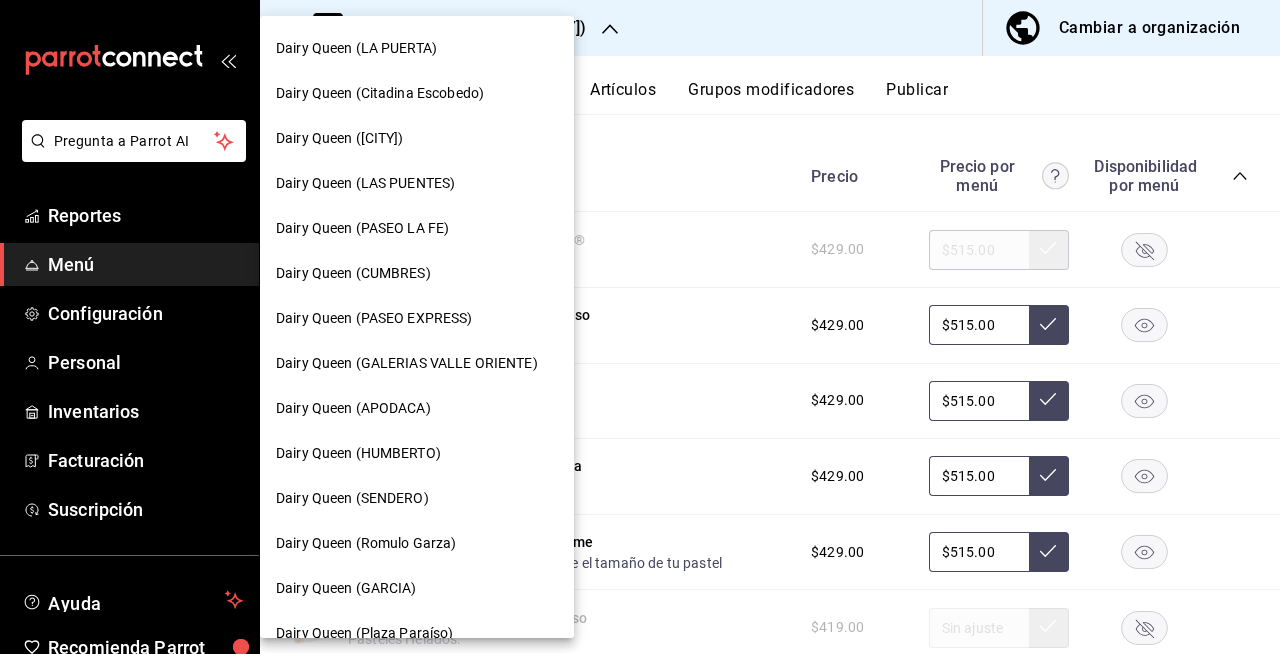 scroll, scrollTop: 789, scrollLeft: 0, axis: vertical 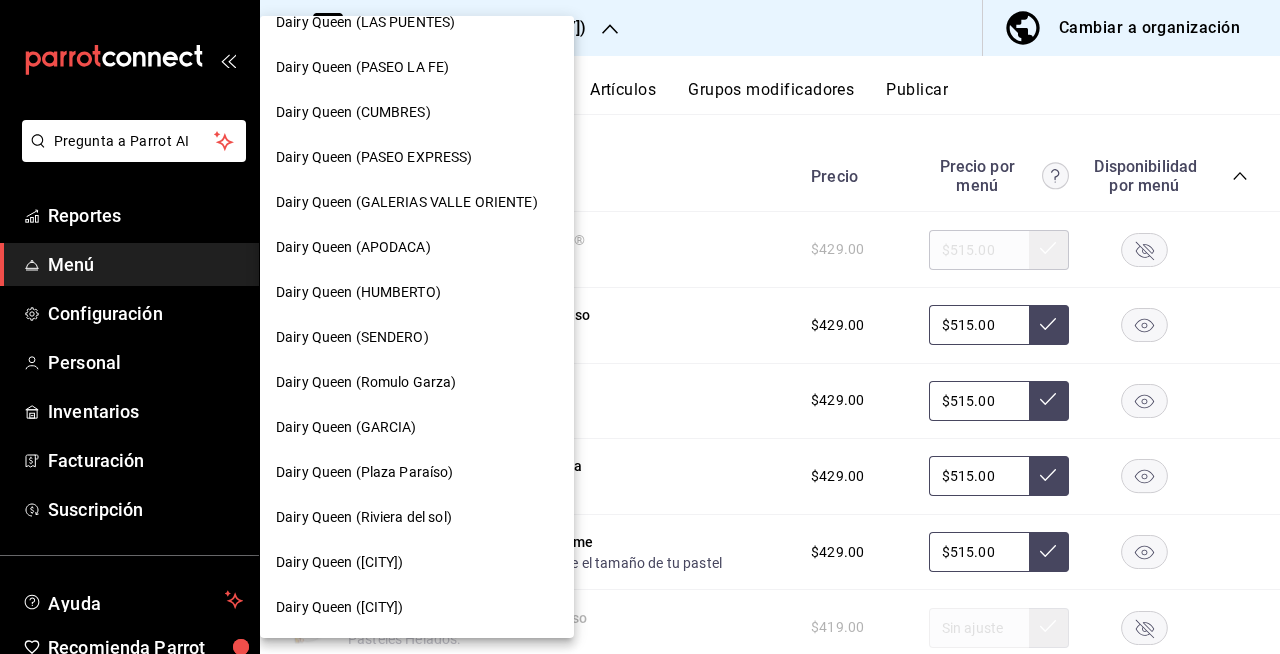 click on "Dairy Queen (CONCORDIA)" at bounding box center (340, 562) 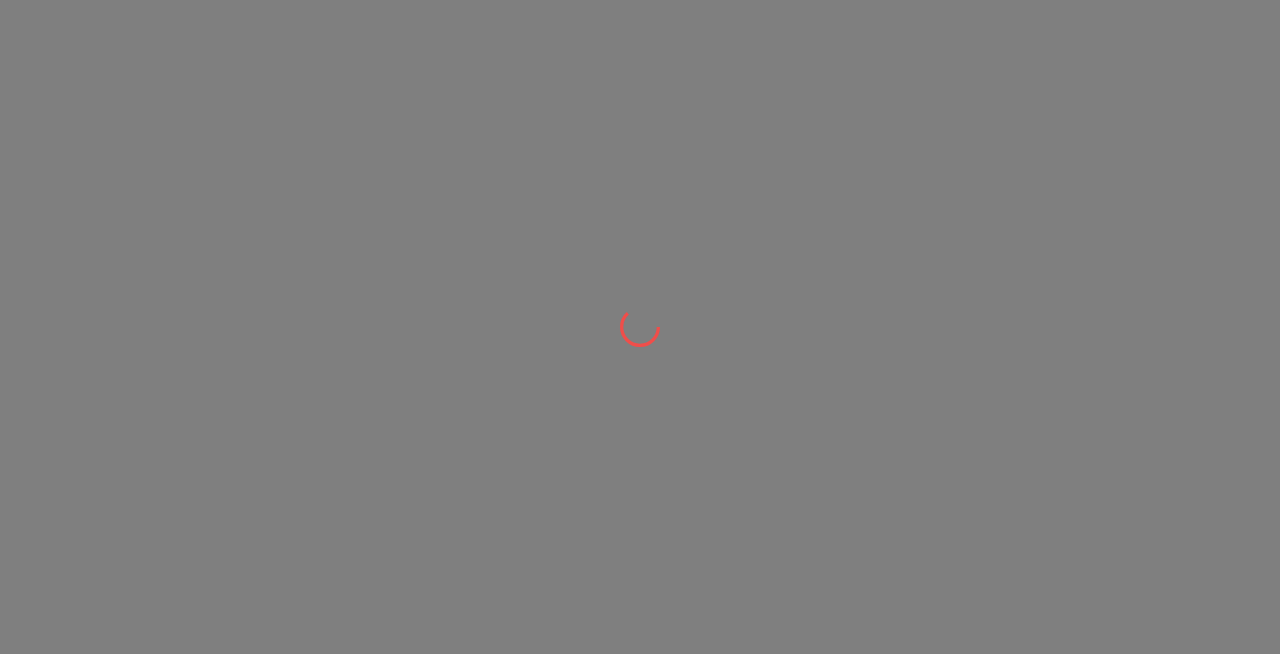 click at bounding box center [640, 327] 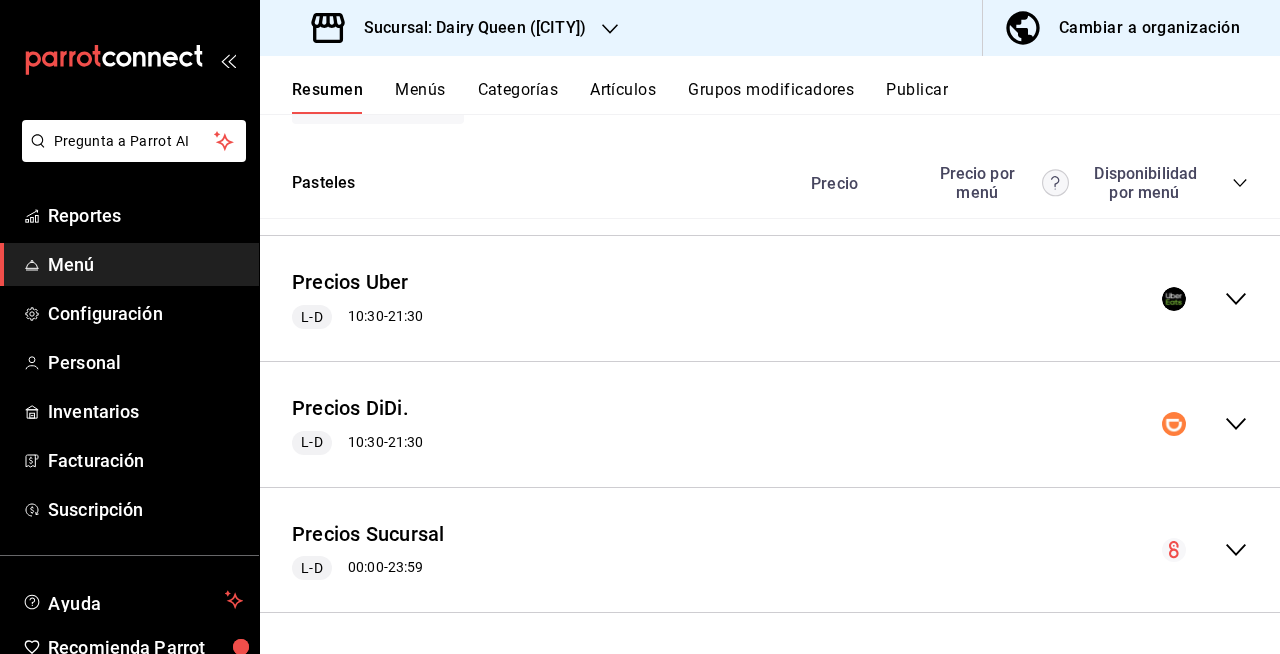 scroll, scrollTop: 3402, scrollLeft: 0, axis: vertical 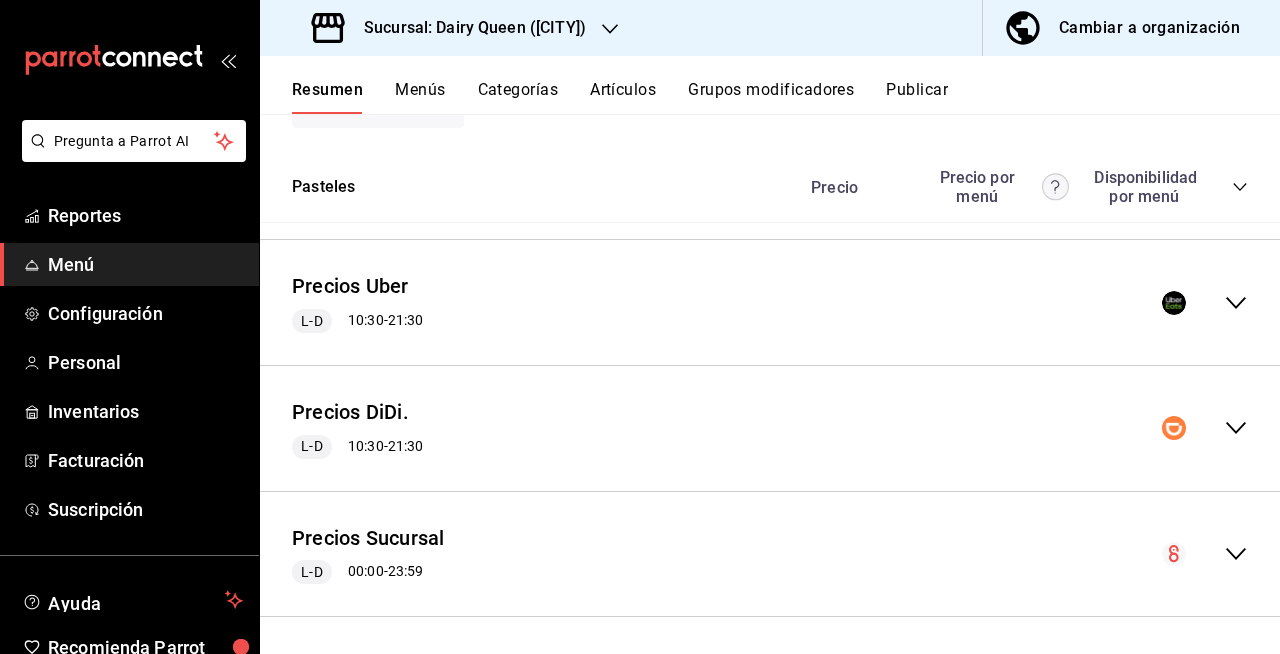 click on "Precio Precio por menú   Disponibilidad por menú" at bounding box center [1019, 187] 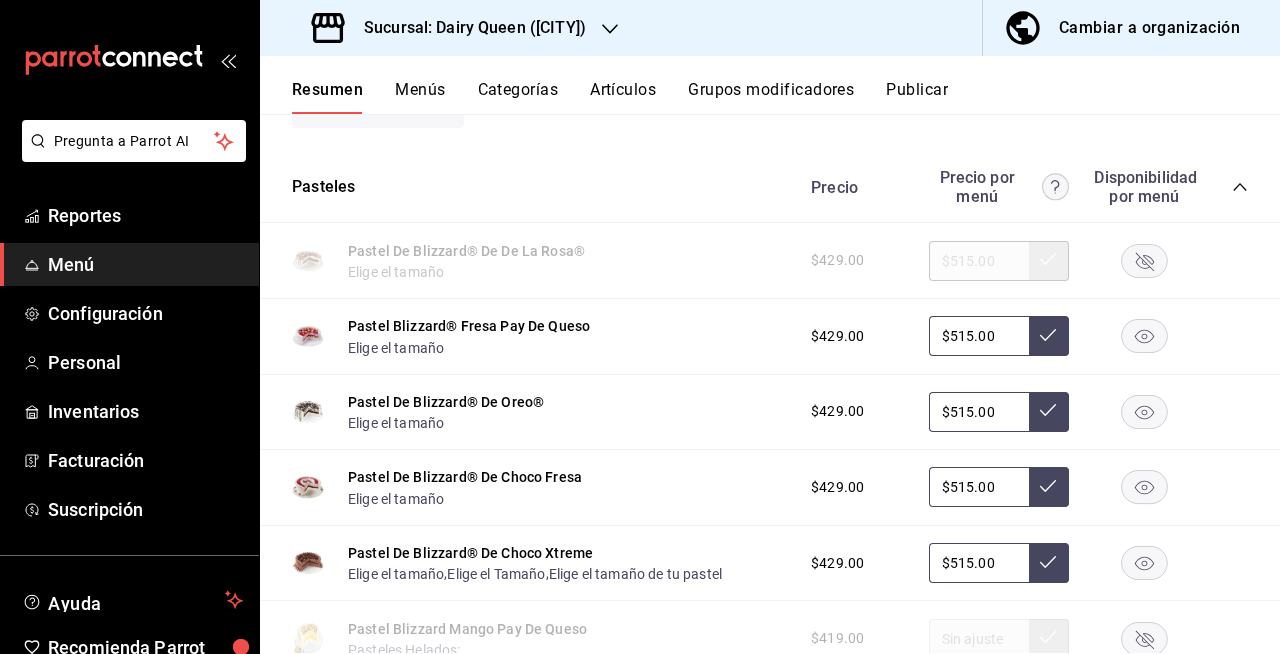 click on "Publicar" at bounding box center [917, 97] 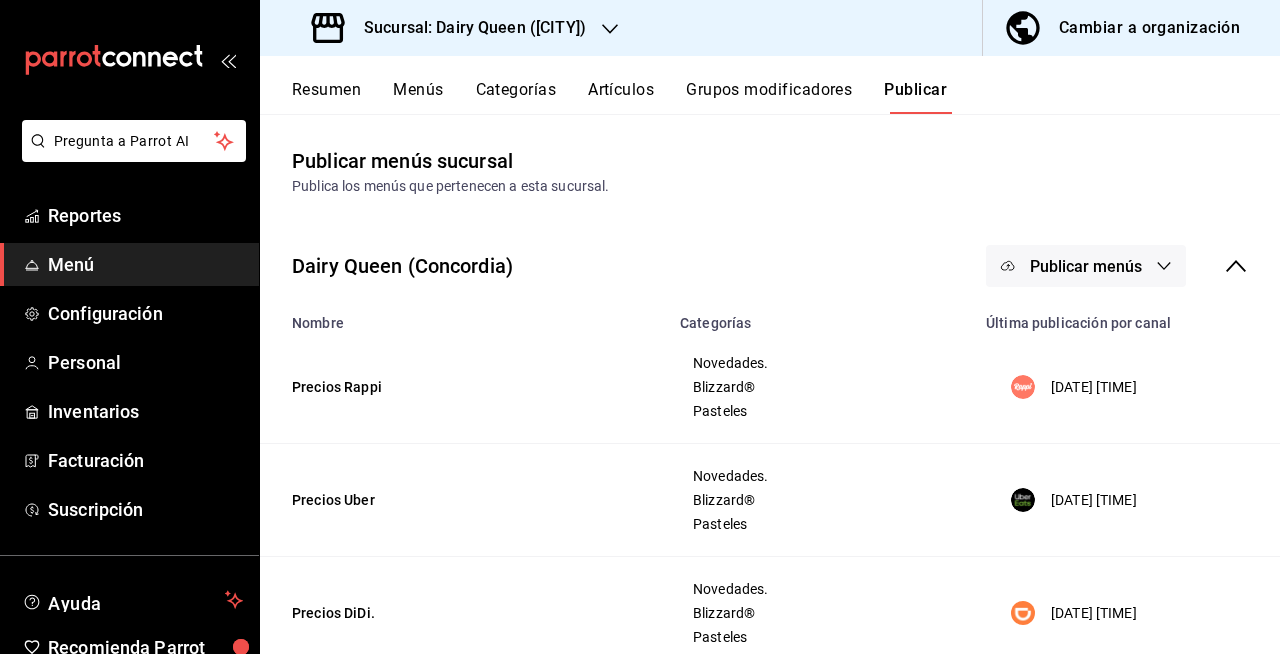 drag, startPoint x: 894, startPoint y: 94, endPoint x: 756, endPoint y: 164, distance: 154.7385 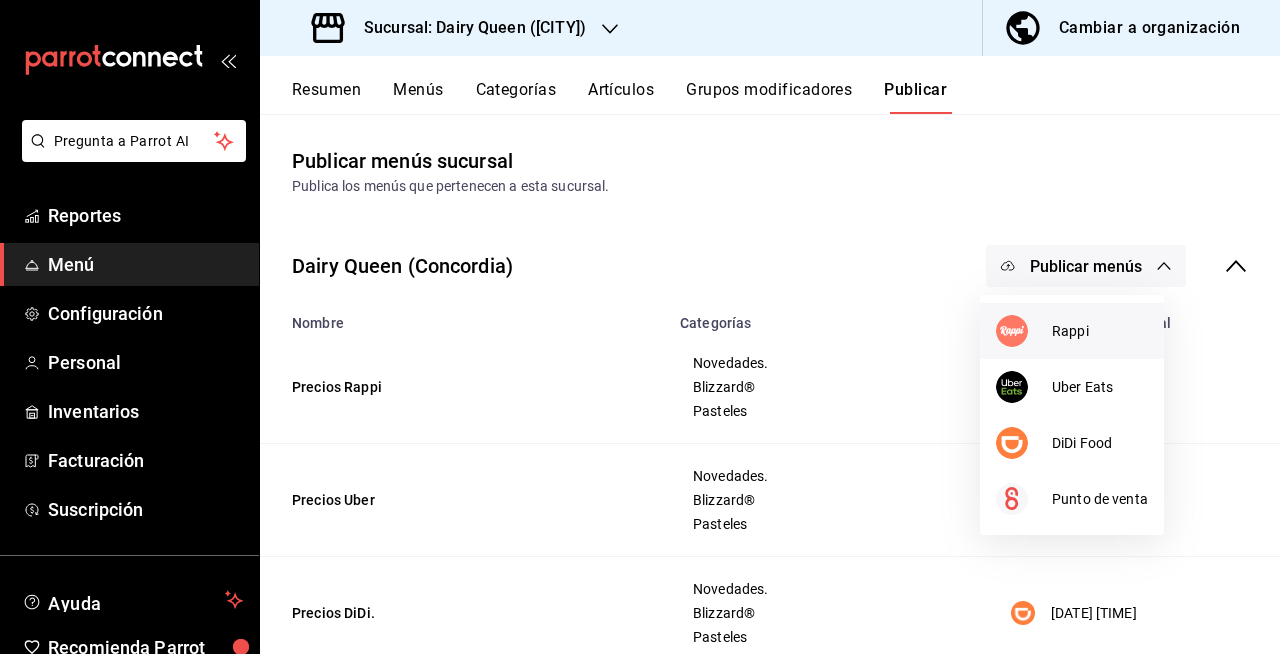 click at bounding box center (1024, 331) 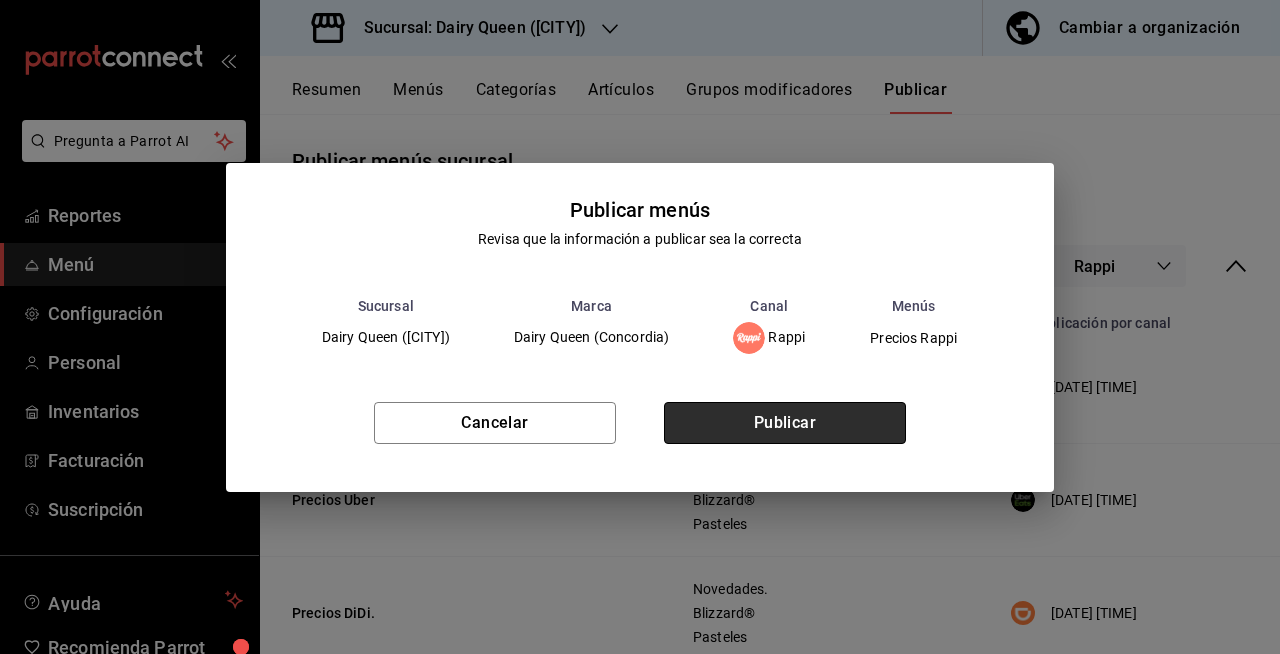 click on "Publicar" at bounding box center (785, 423) 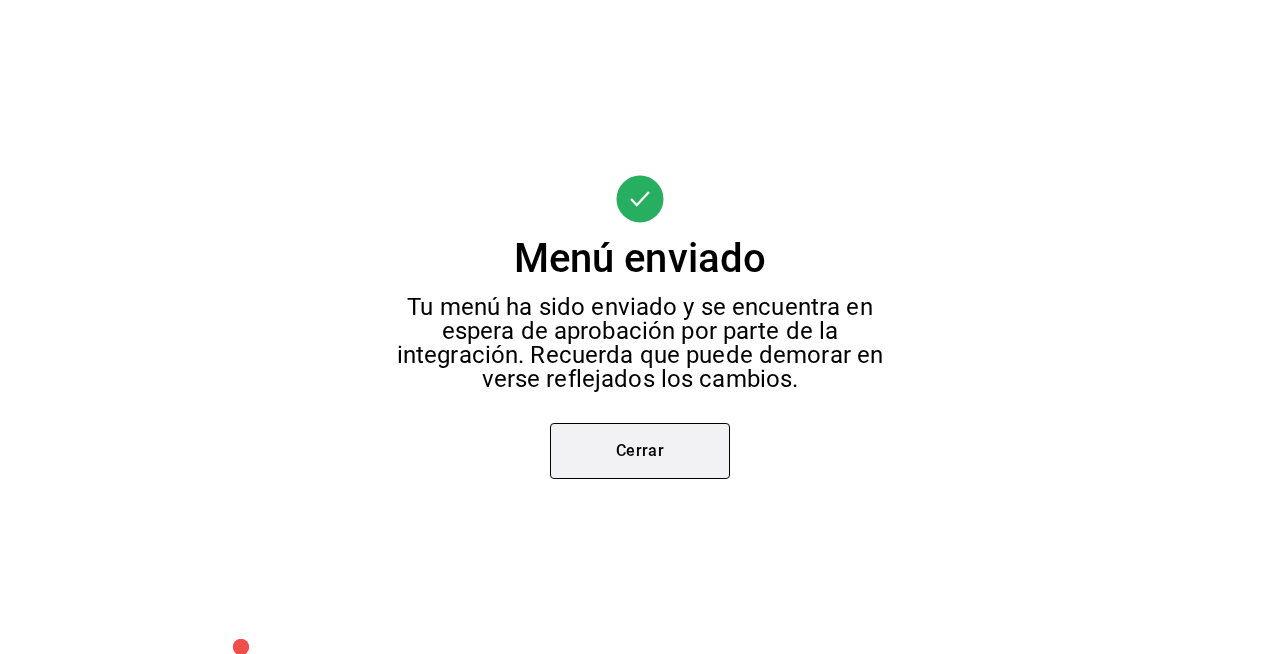 click on "Cerrar" at bounding box center [640, 451] 